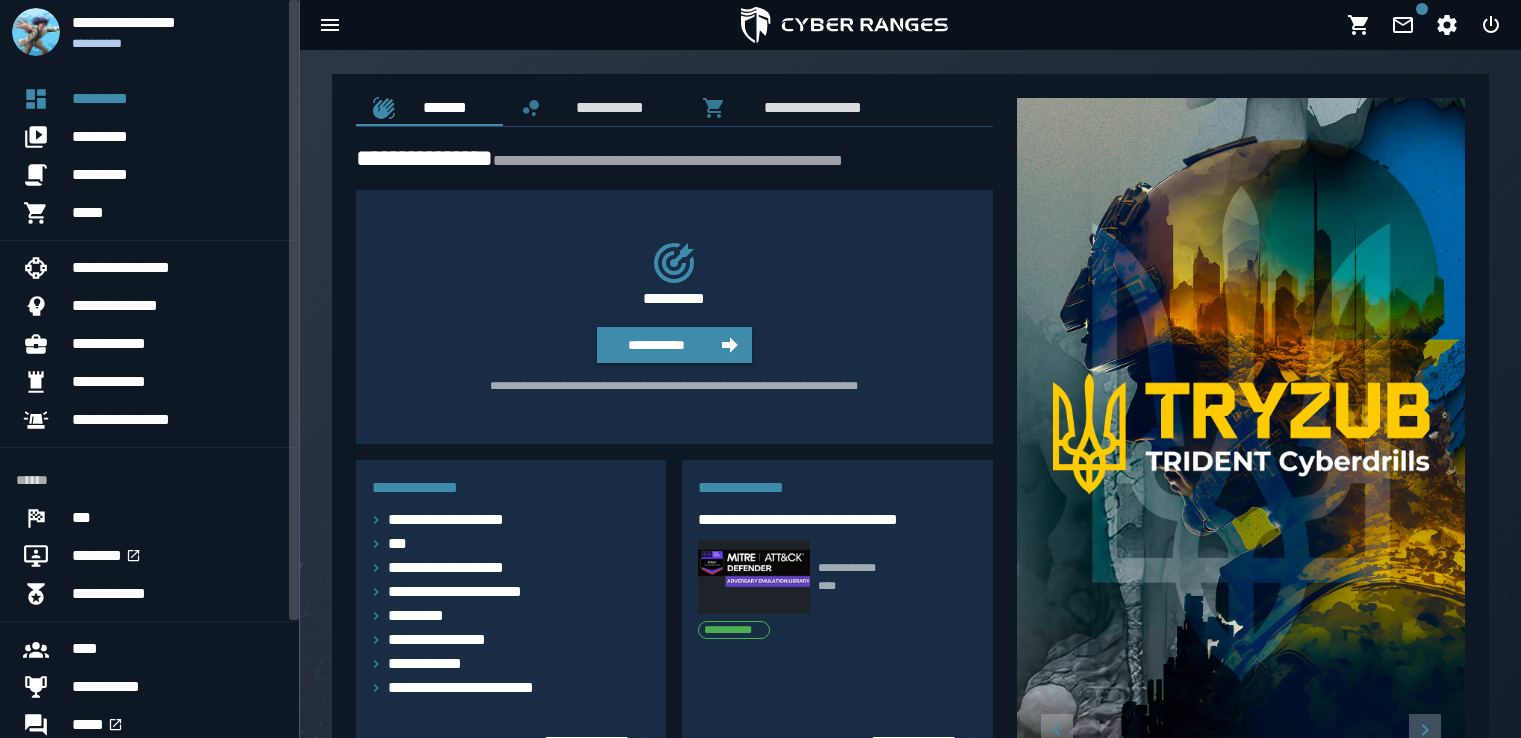 scroll, scrollTop: 0, scrollLeft: 0, axis: both 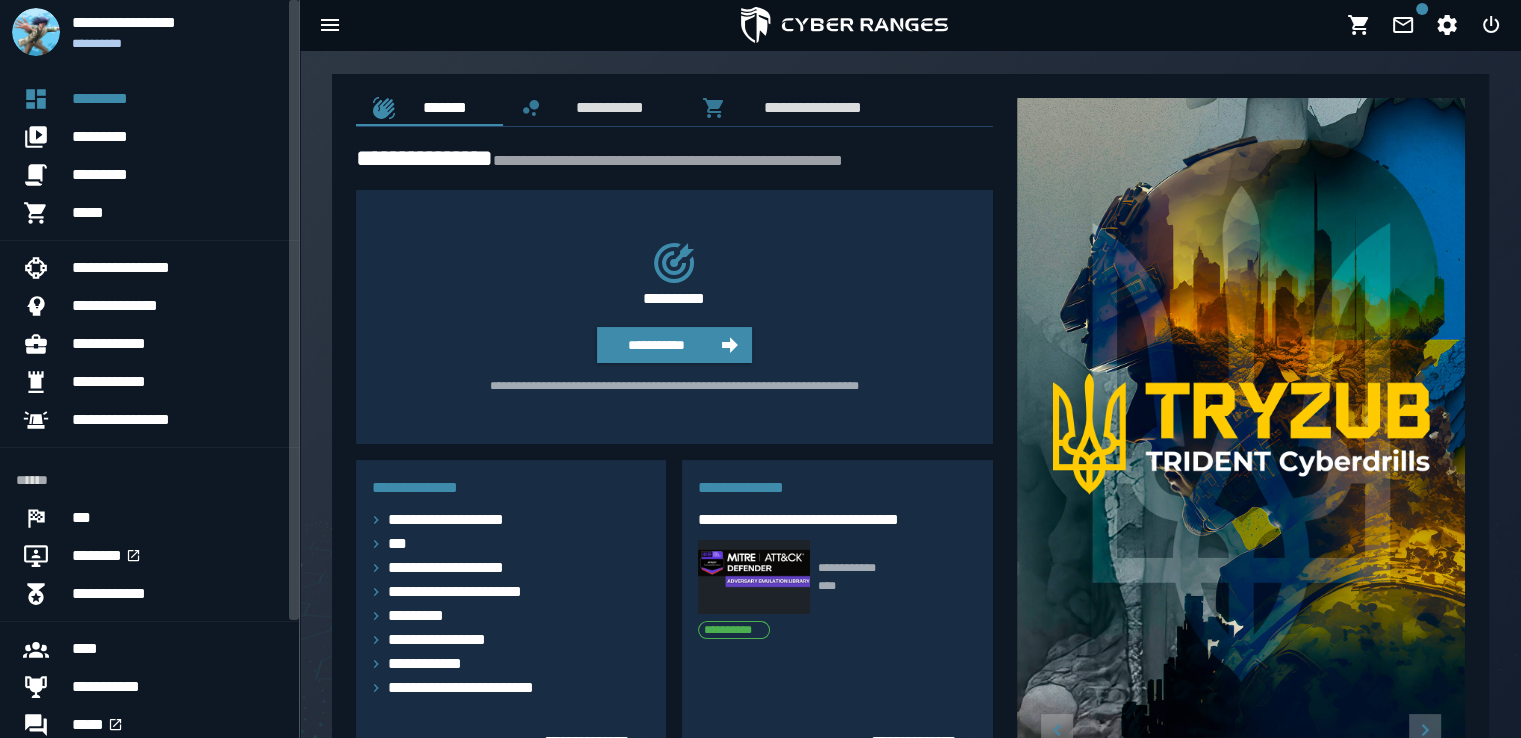 click on "*********" at bounding box center [177, 175] 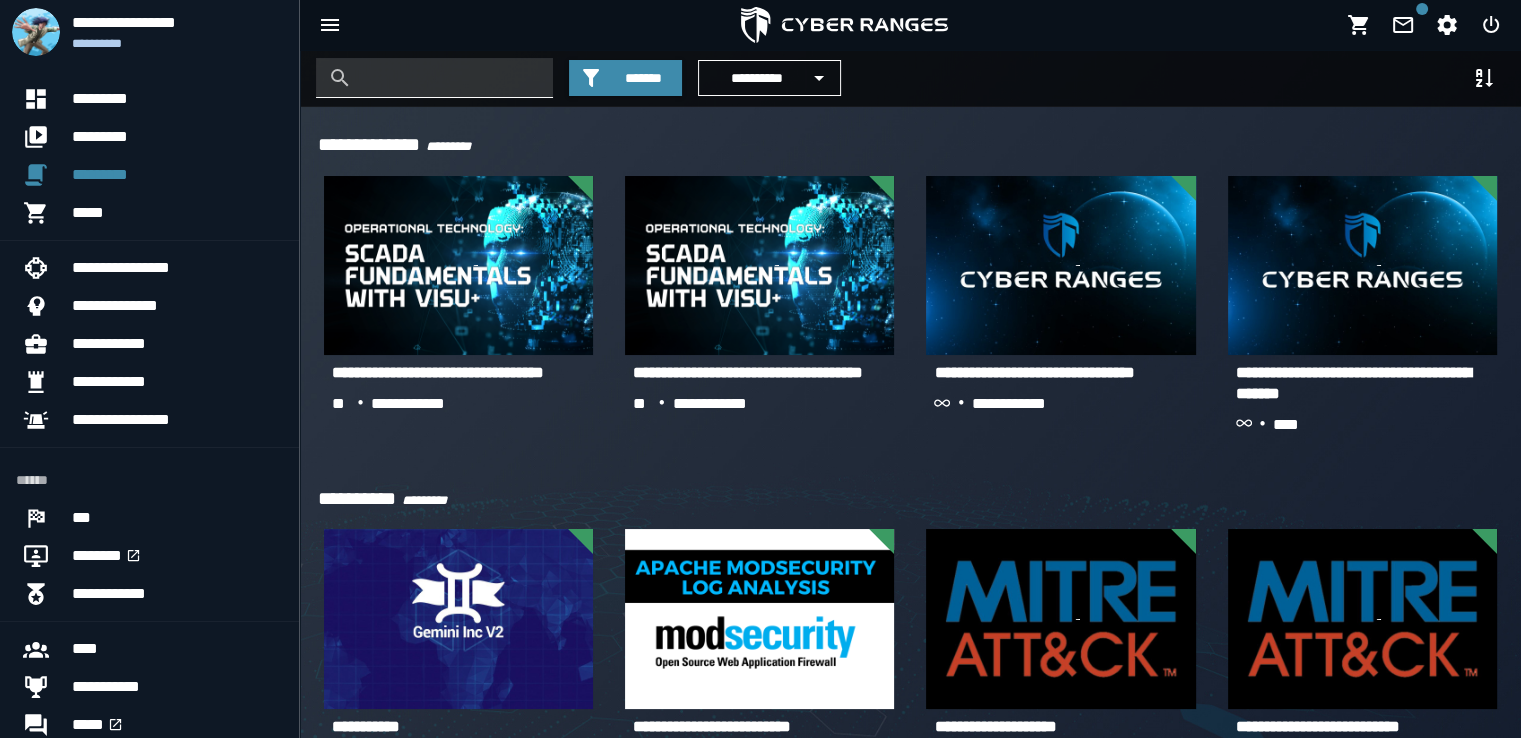 click at bounding box center (449, 78) 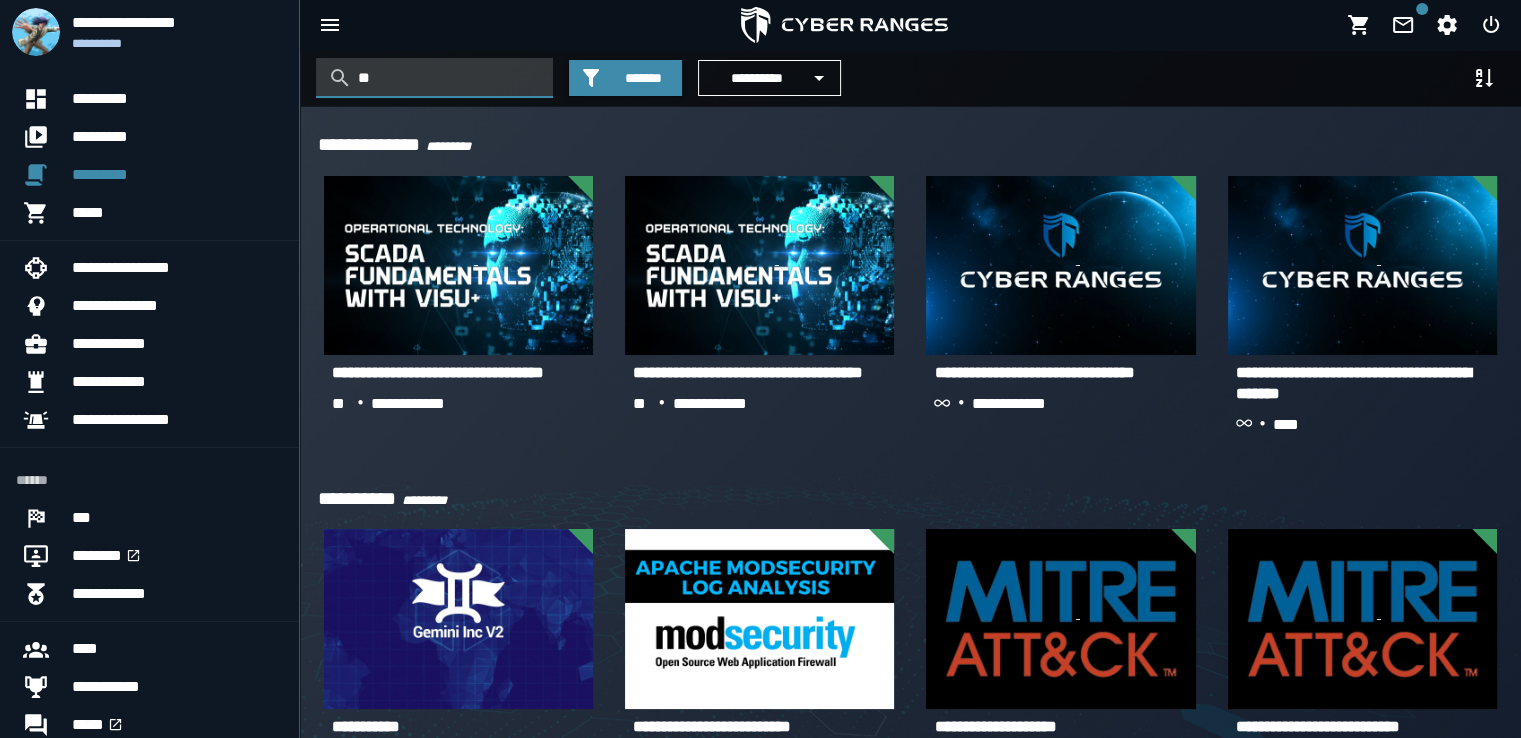 scroll, scrollTop: 0, scrollLeft: 0, axis: both 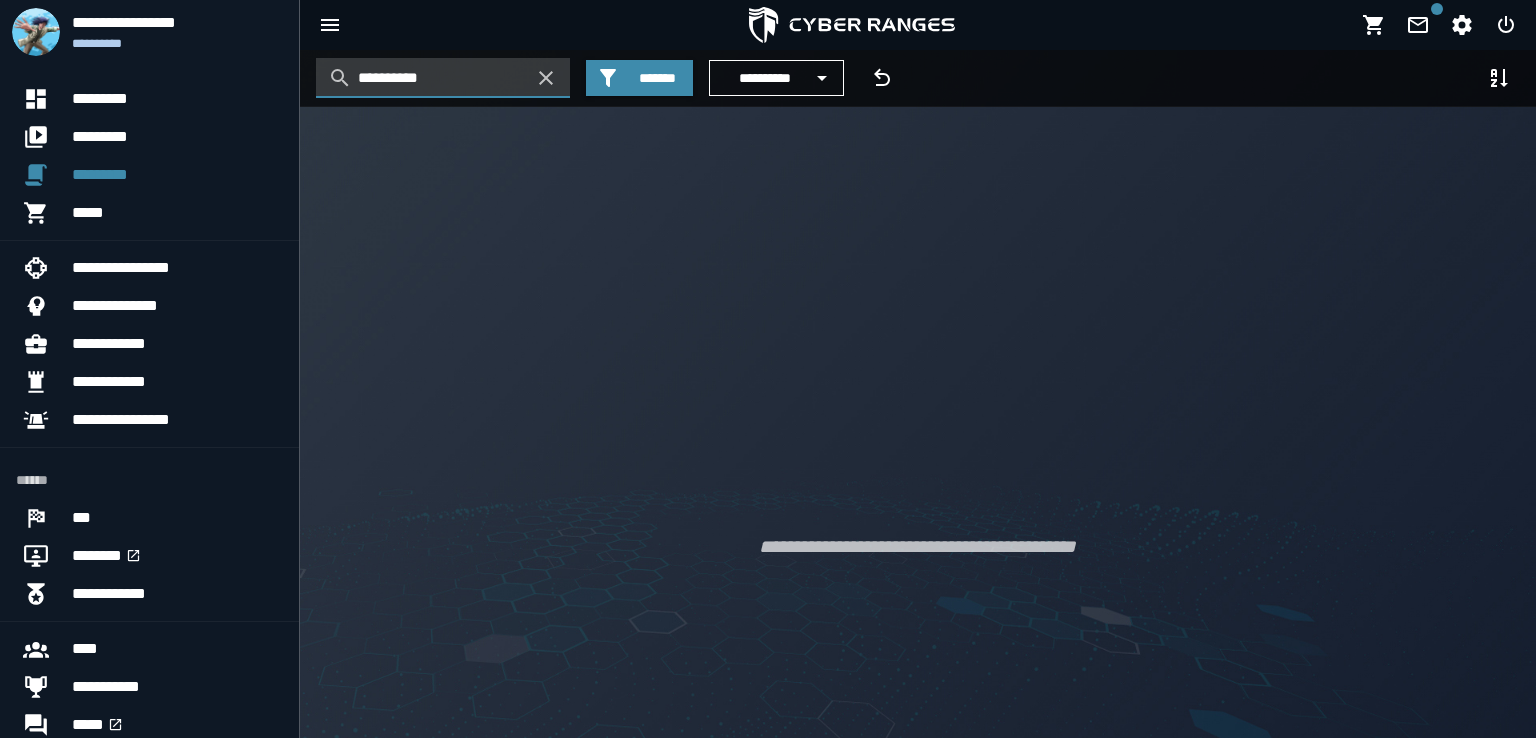 click on "**********" at bounding box center (443, 78) 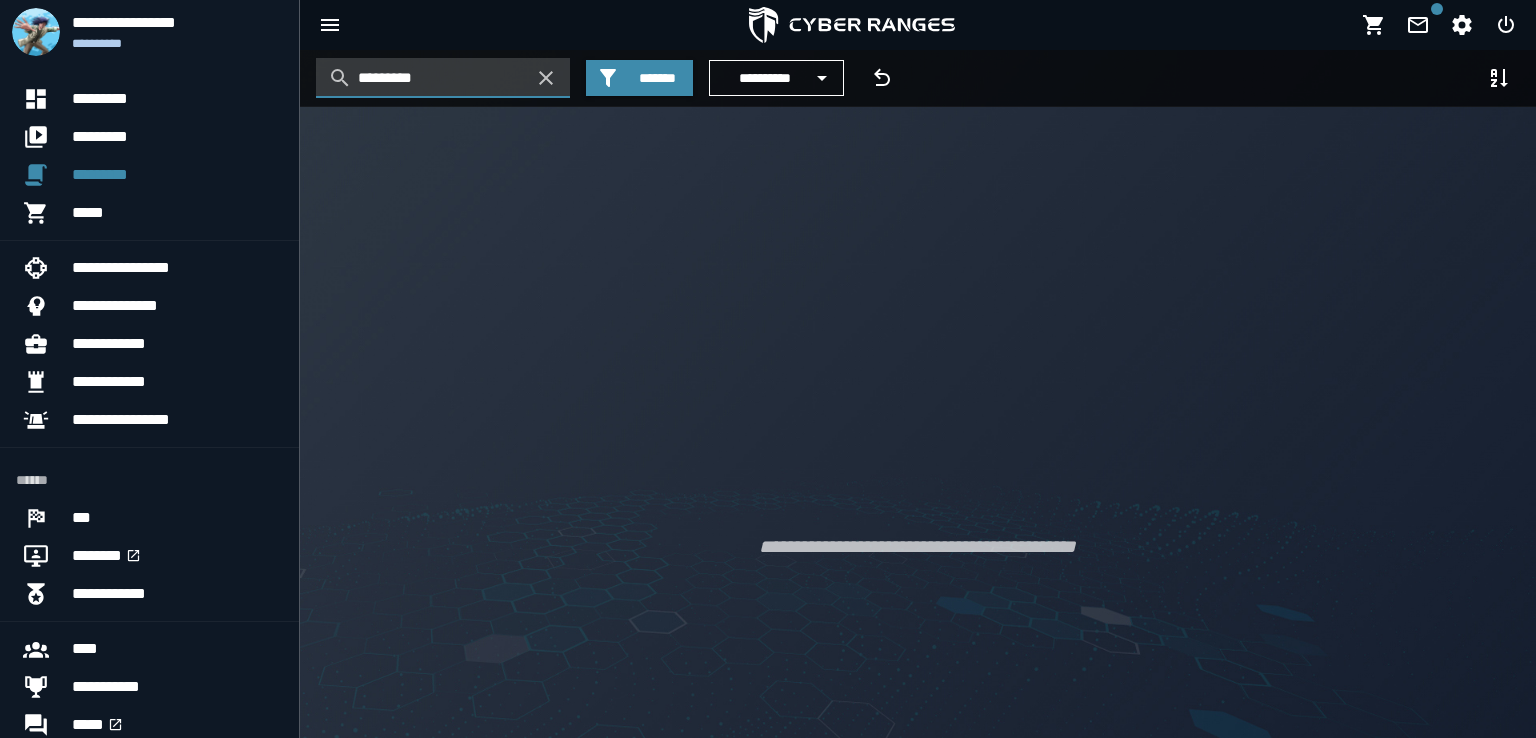 drag, startPoint x: 418, startPoint y: 77, endPoint x: 433, endPoint y: 80, distance: 15.297058 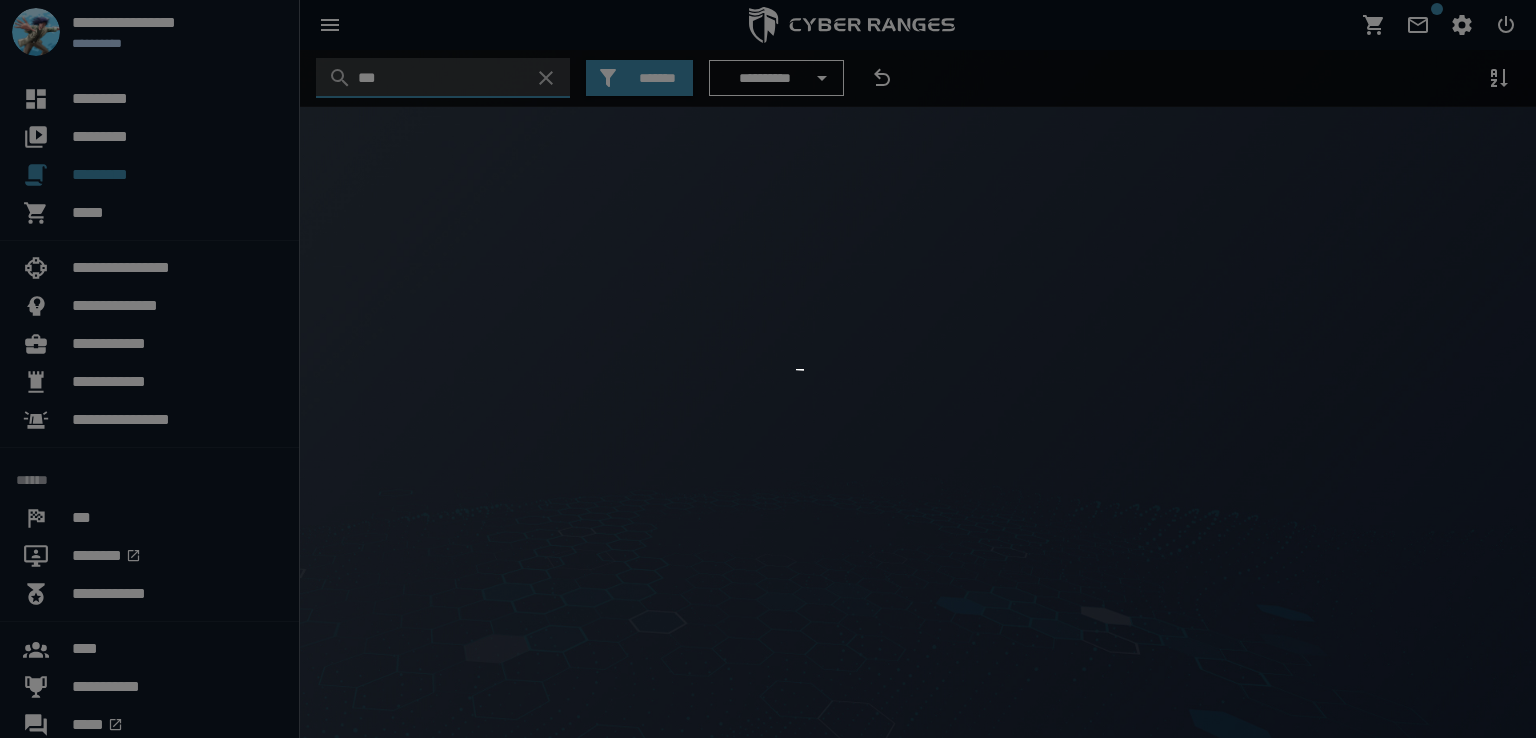 type on "***" 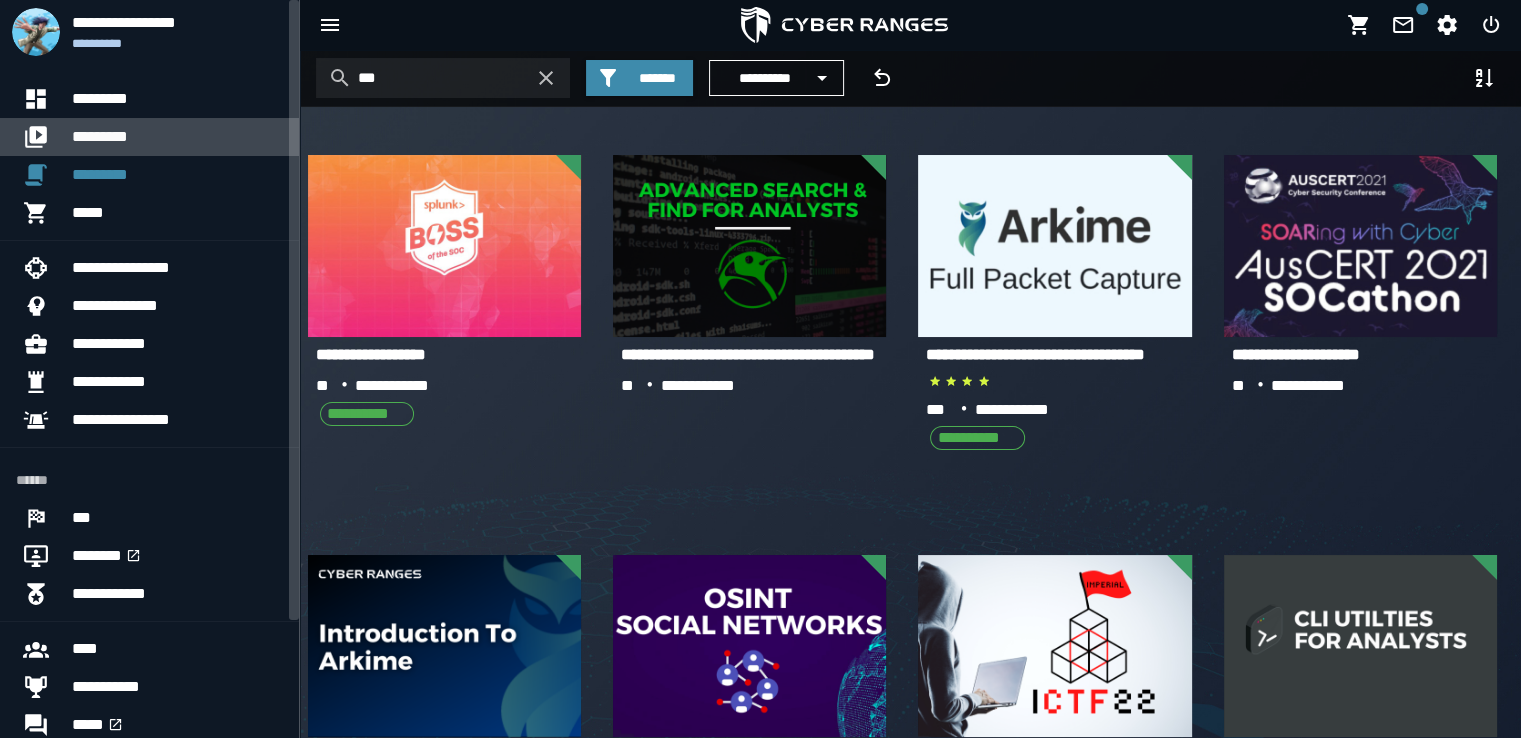 click on "*********" at bounding box center [177, 137] 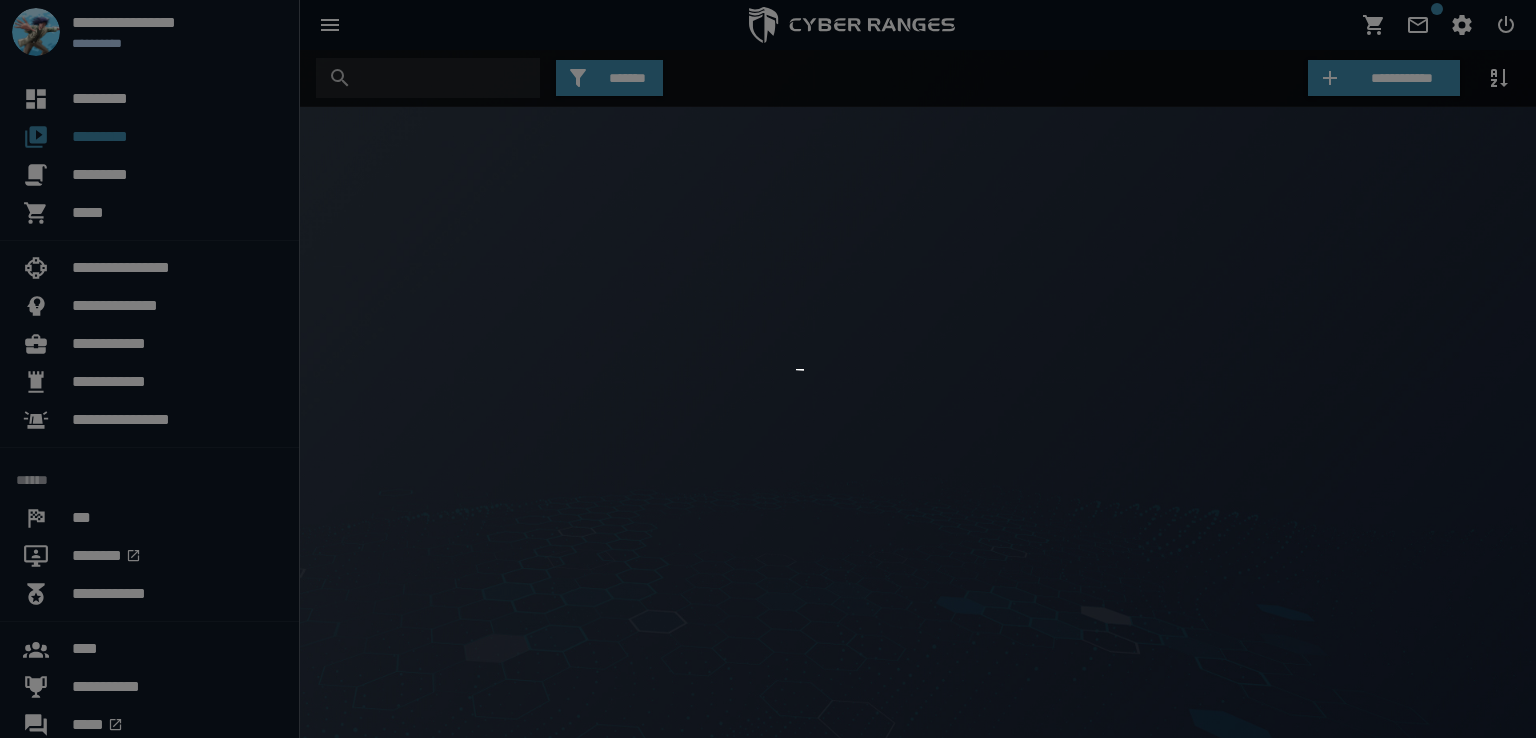 click at bounding box center [768, 369] 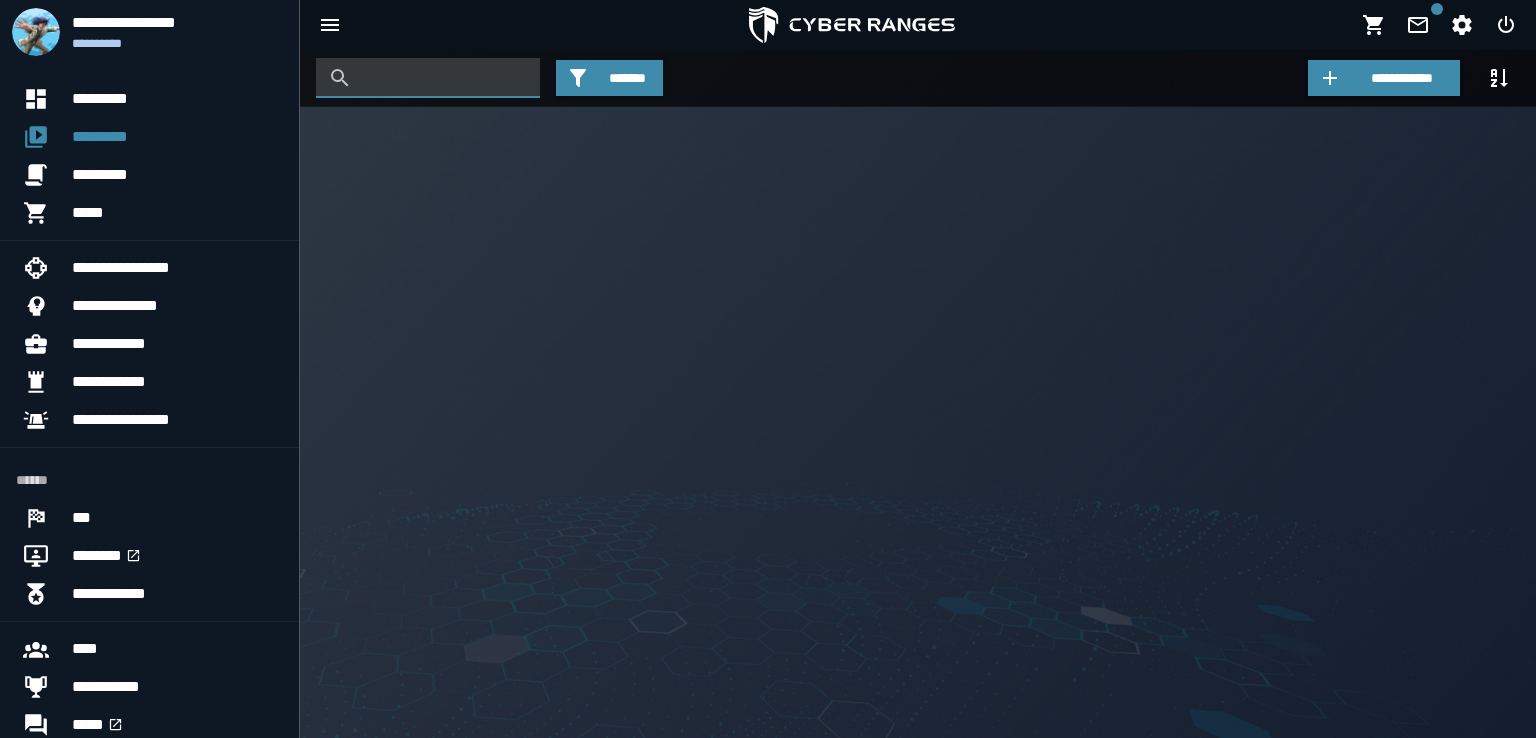 click at bounding box center (443, 78) 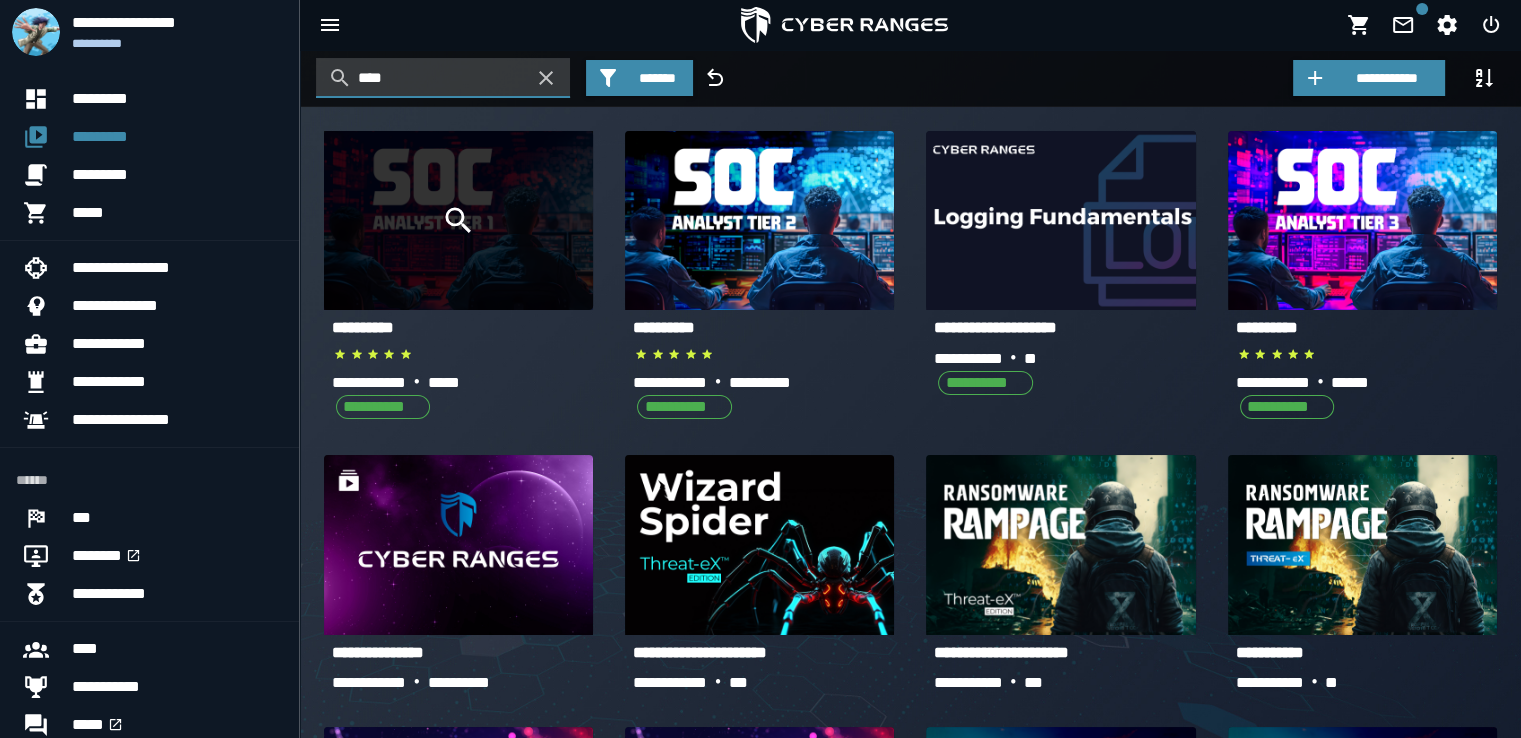 type on "***" 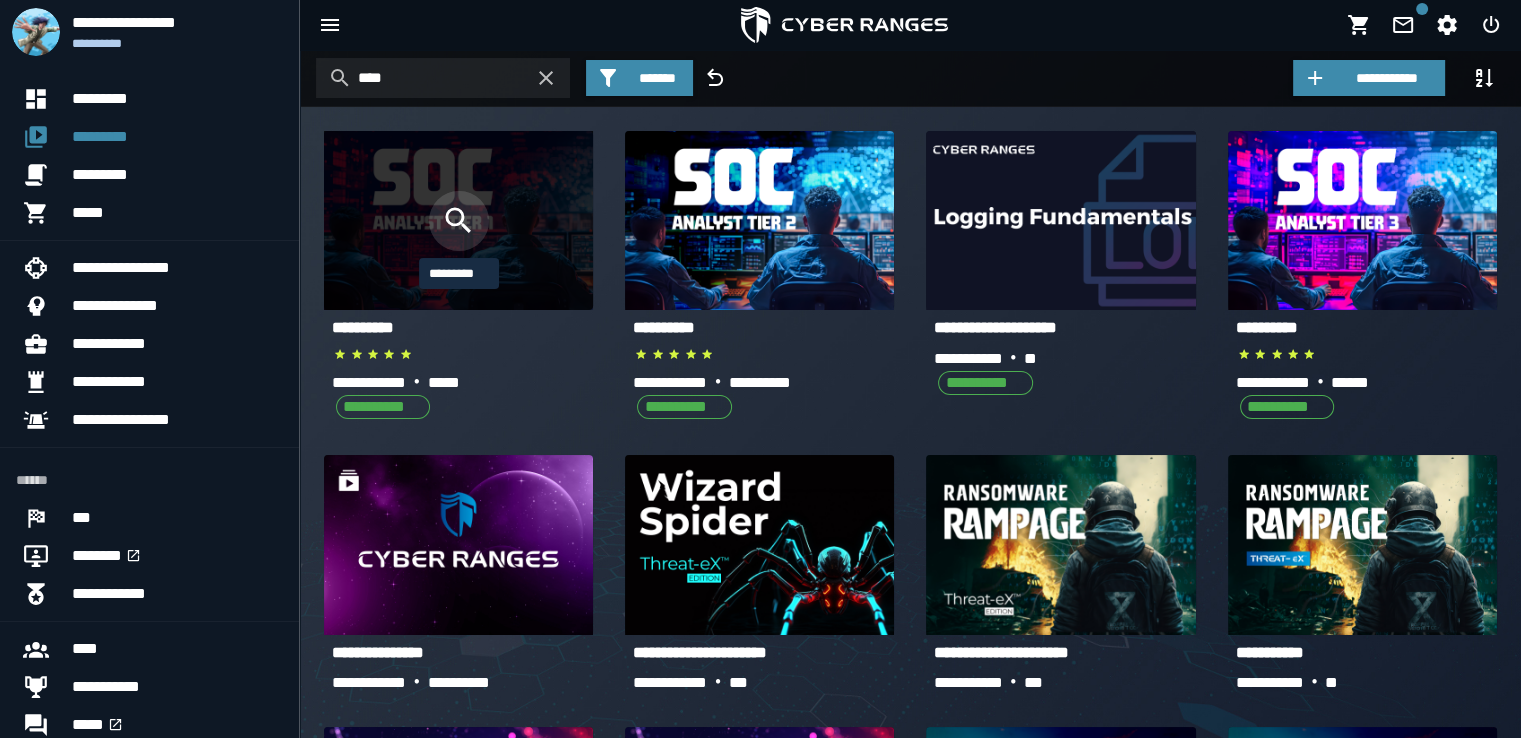 click at bounding box center (459, 221) 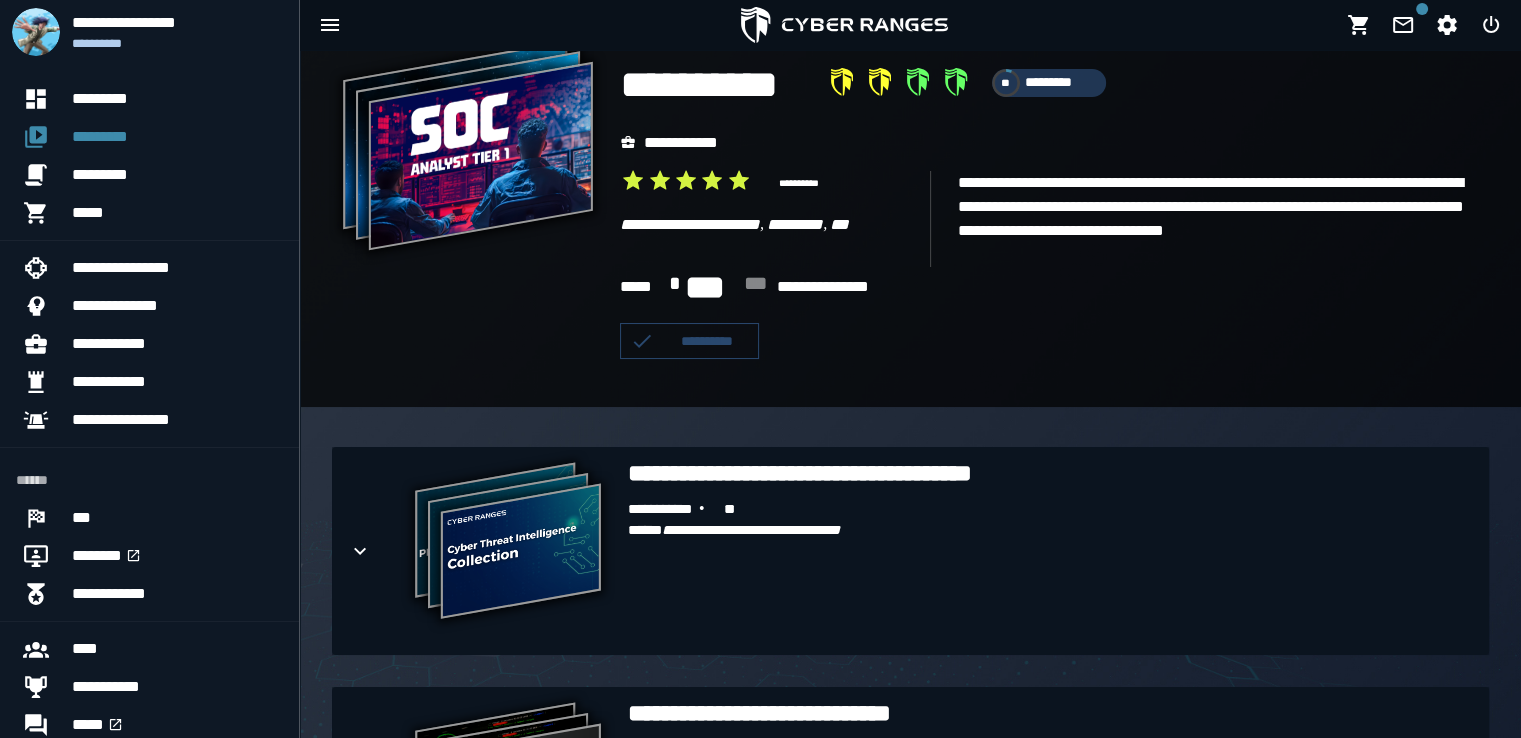 scroll, scrollTop: 214, scrollLeft: 0, axis: vertical 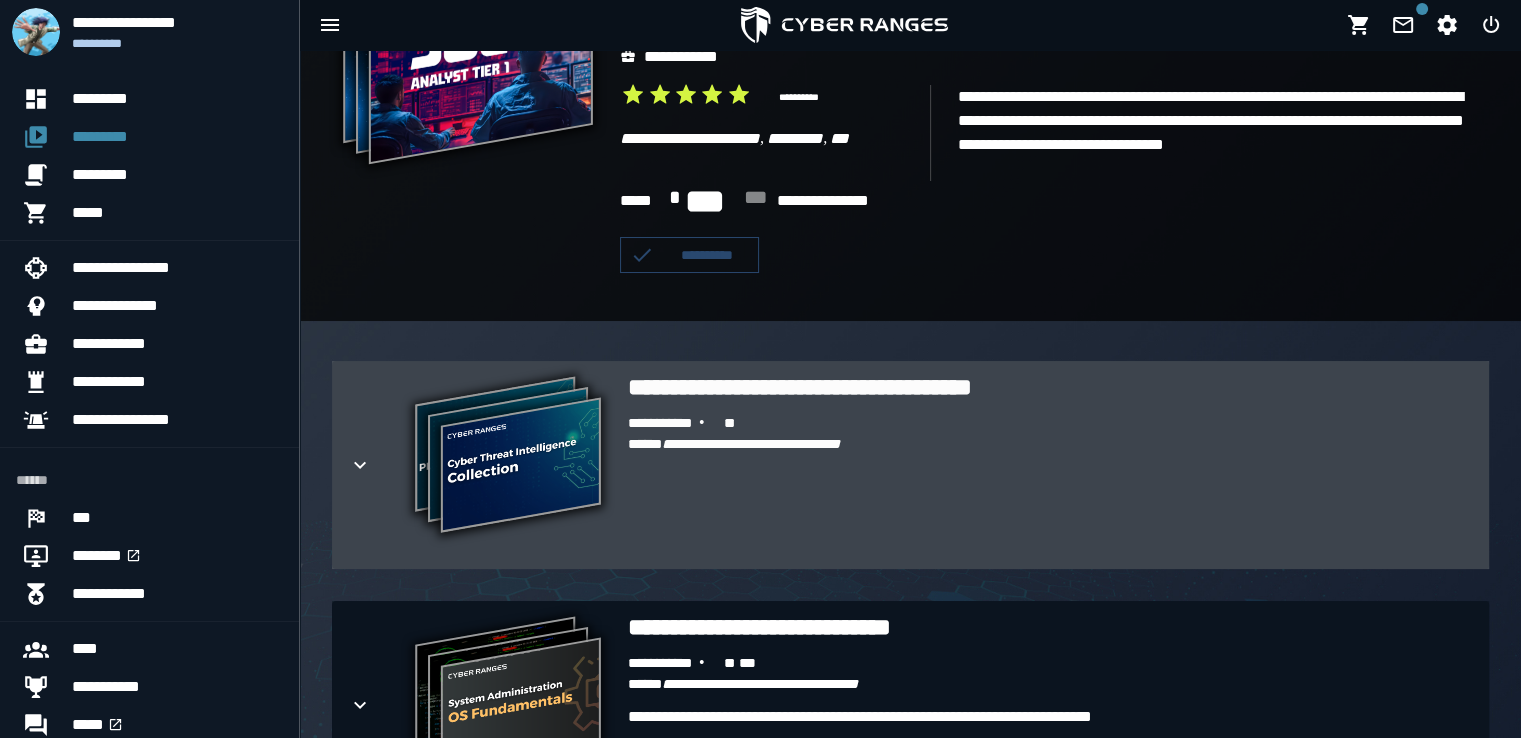 click at bounding box center [376, 465] 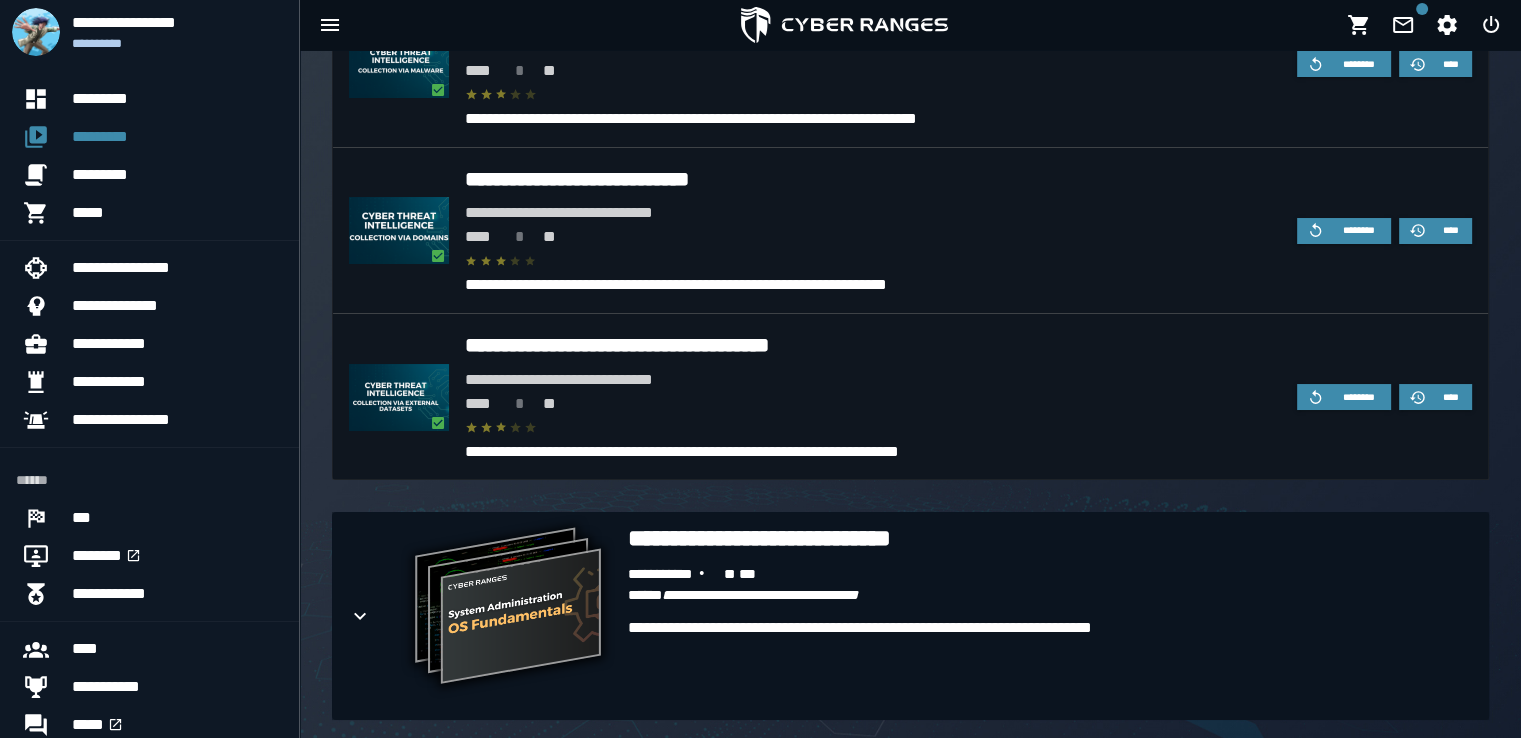 scroll, scrollTop: 1136, scrollLeft: 0, axis: vertical 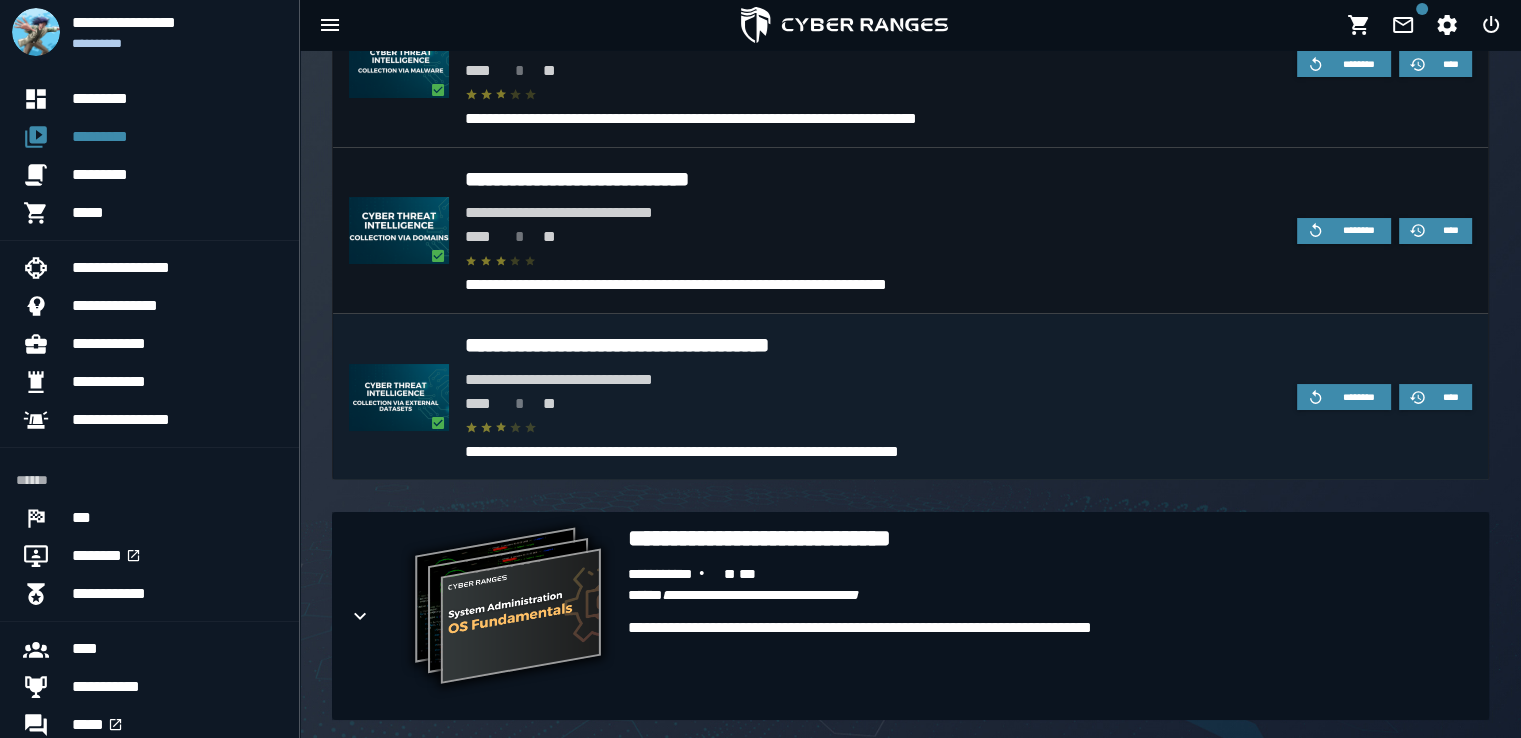 click on "**********" at bounding box center (873, 345) 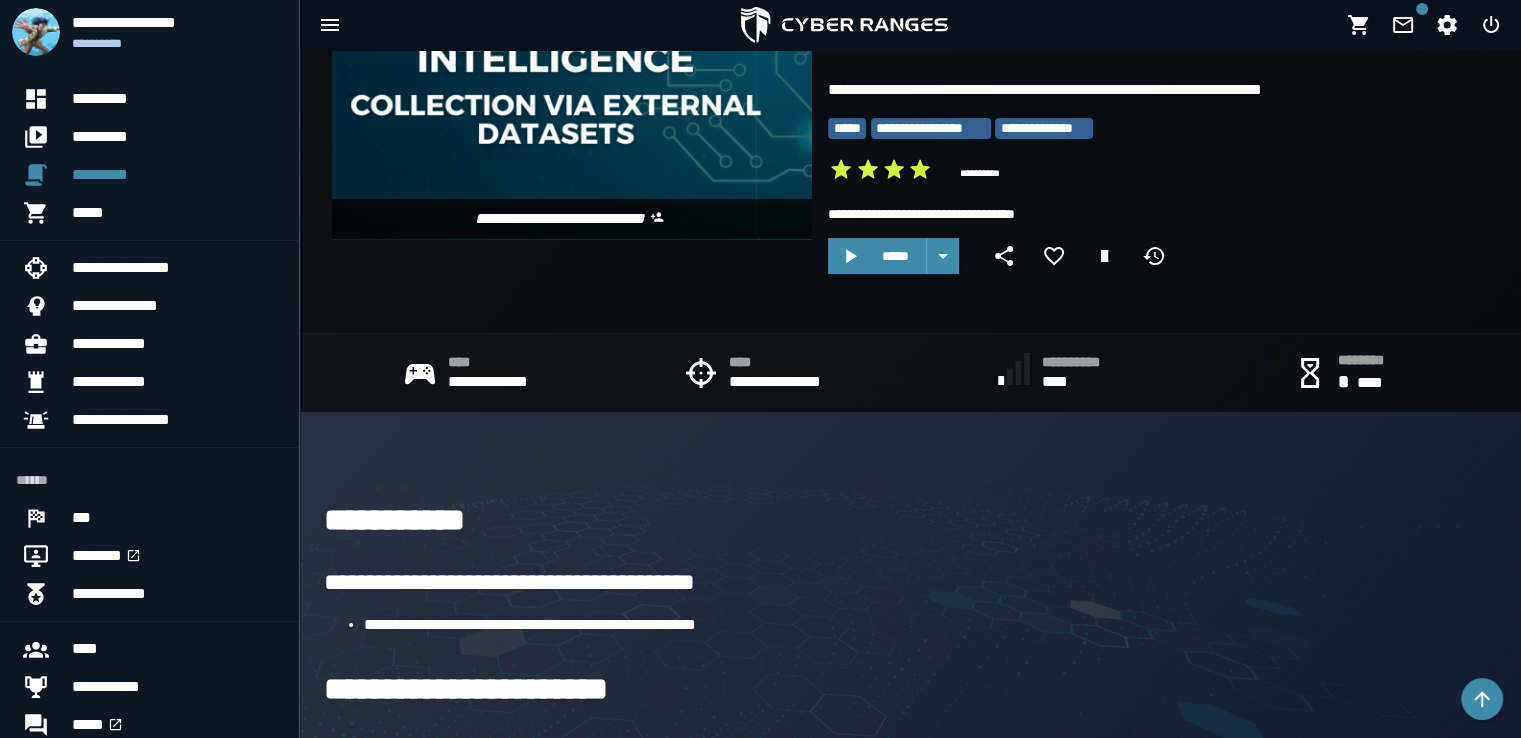 scroll, scrollTop: 178, scrollLeft: 0, axis: vertical 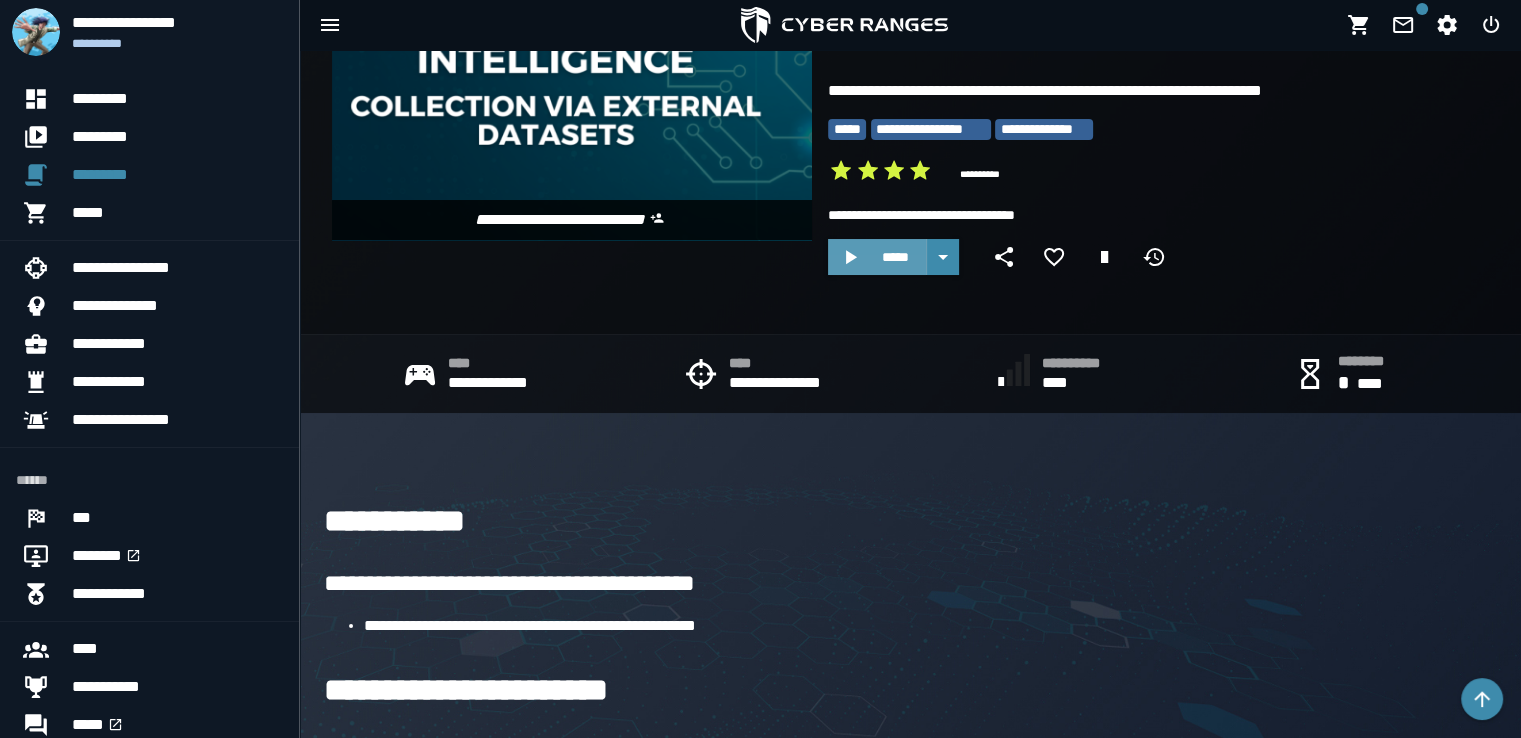 click on "*****" at bounding box center [877, 257] 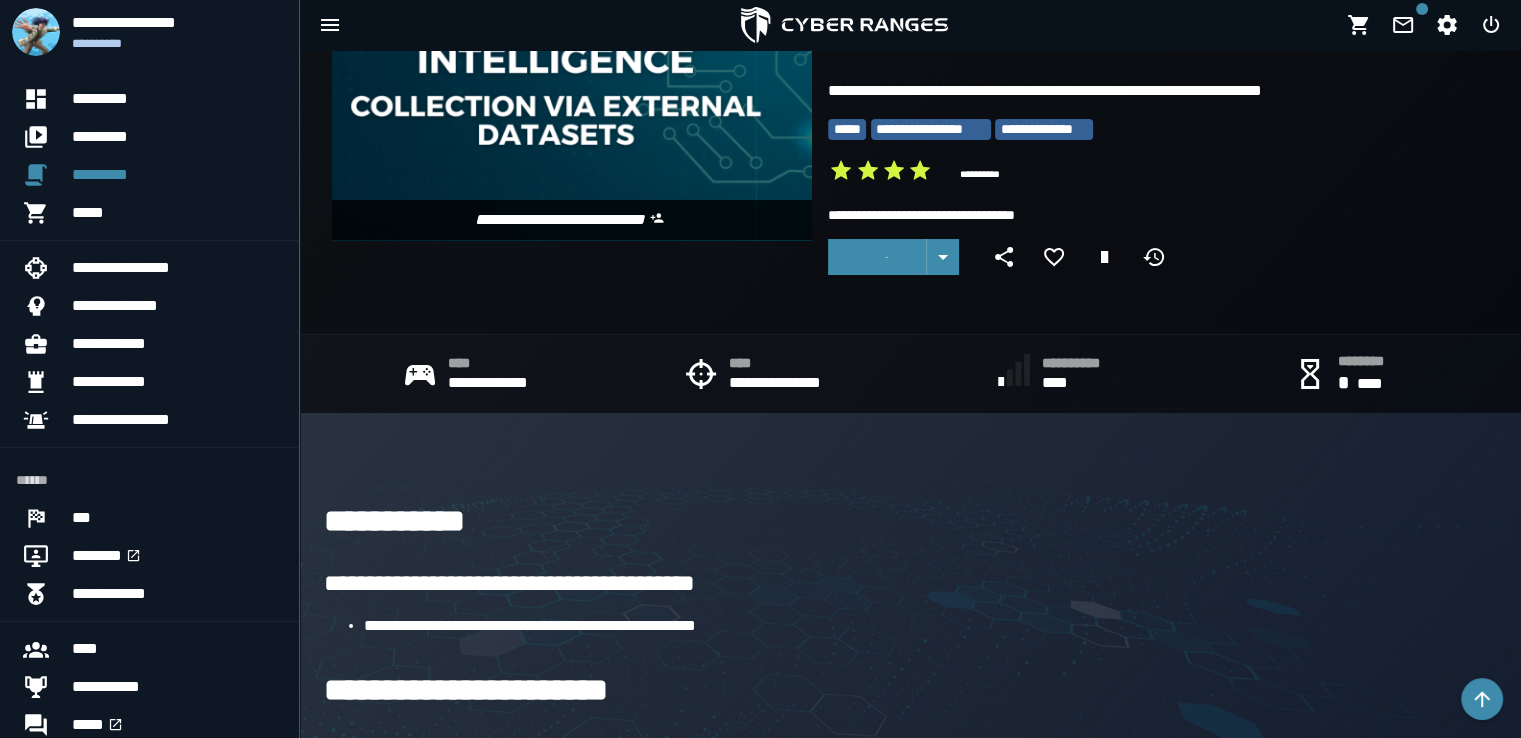 scroll, scrollTop: 0, scrollLeft: 0, axis: both 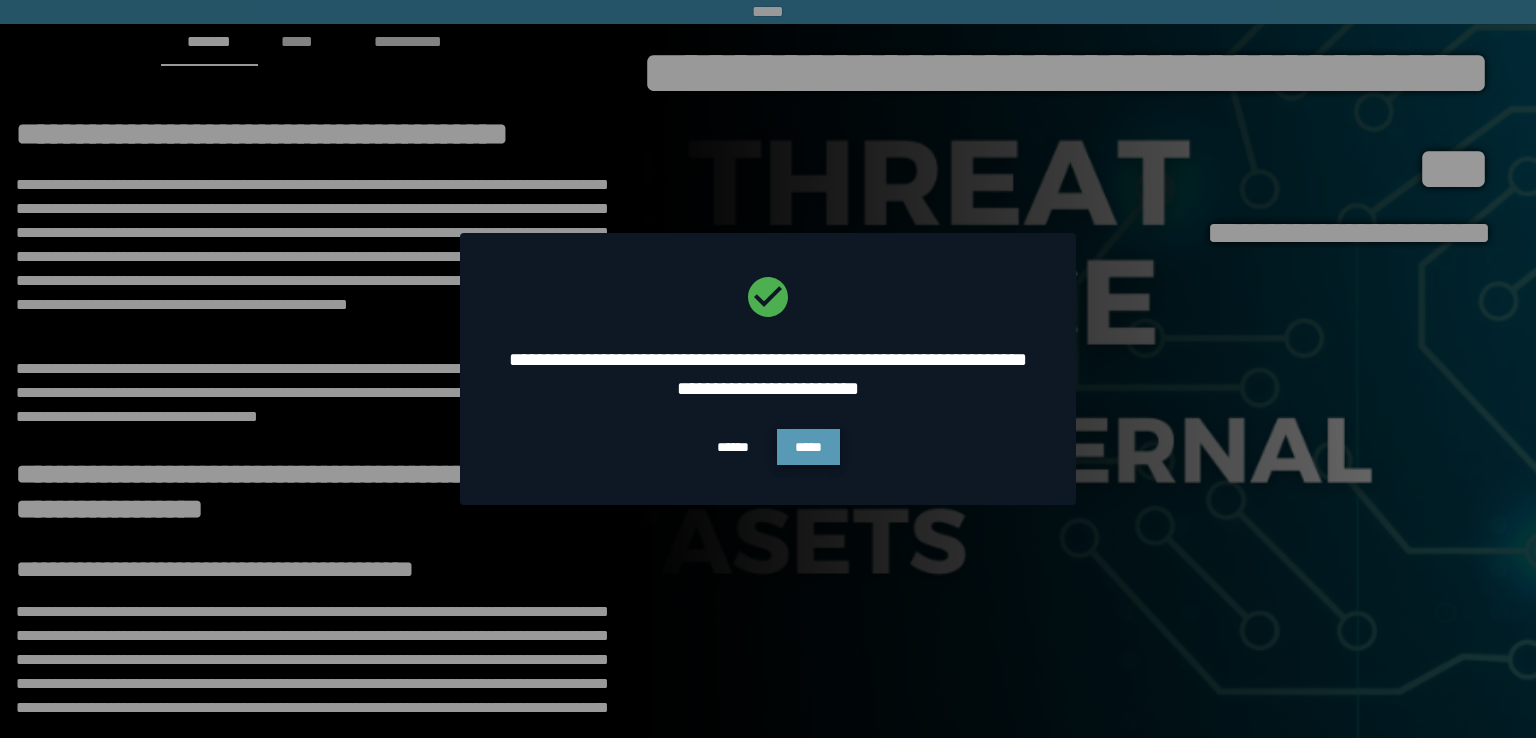 click on "*****" at bounding box center (808, 447) 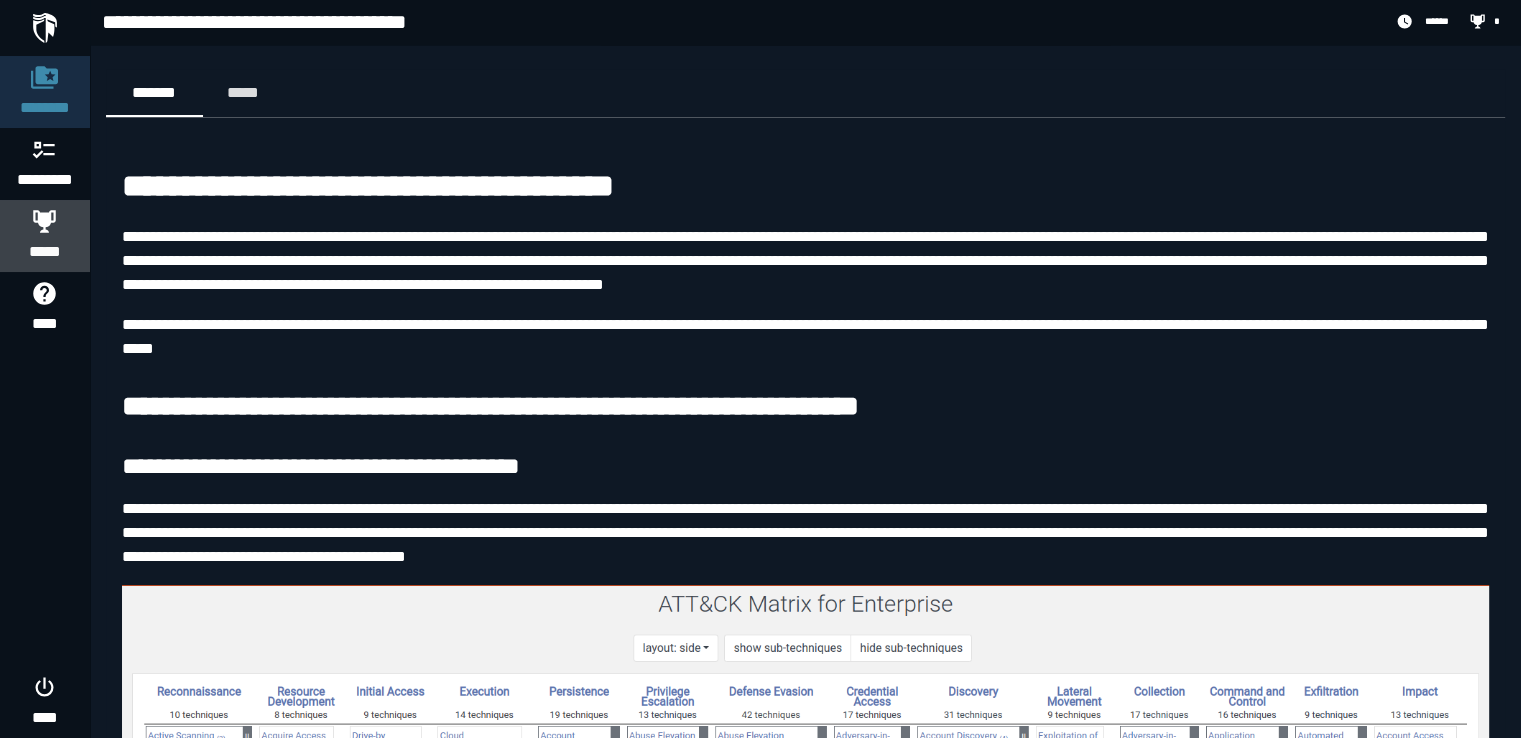 click 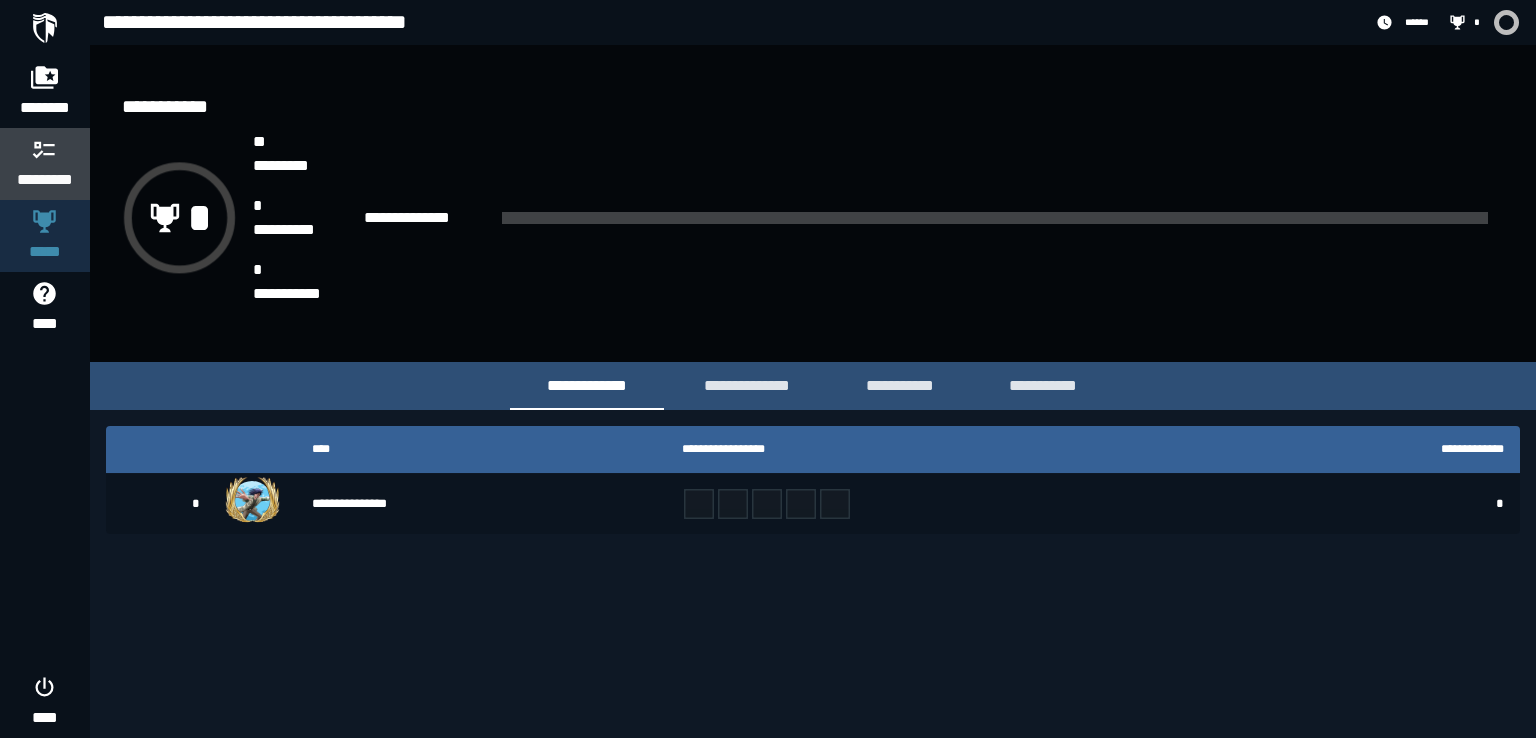click on "*********" at bounding box center [45, 164] 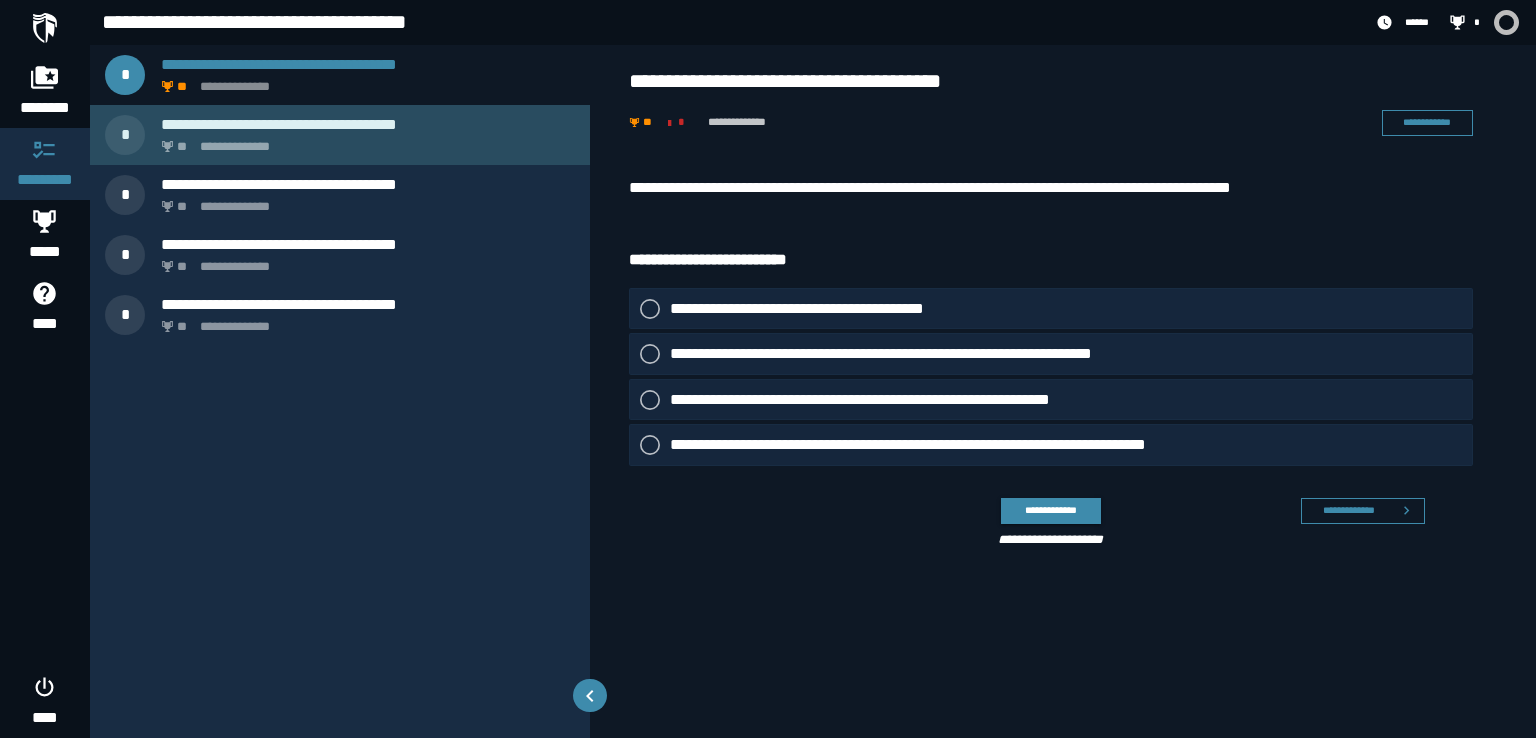 click on "**********" at bounding box center (364, 141) 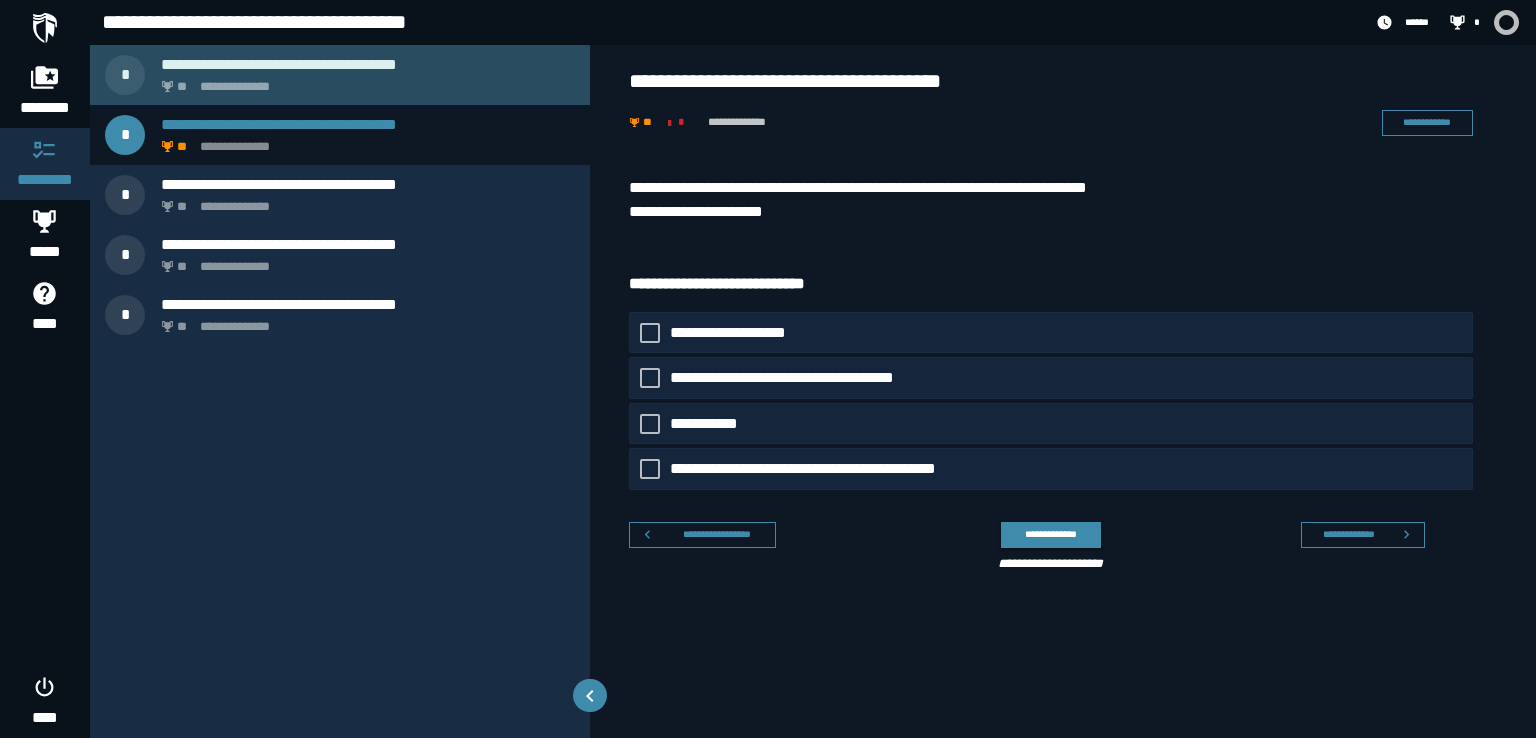 click on "**********" at bounding box center [364, 81] 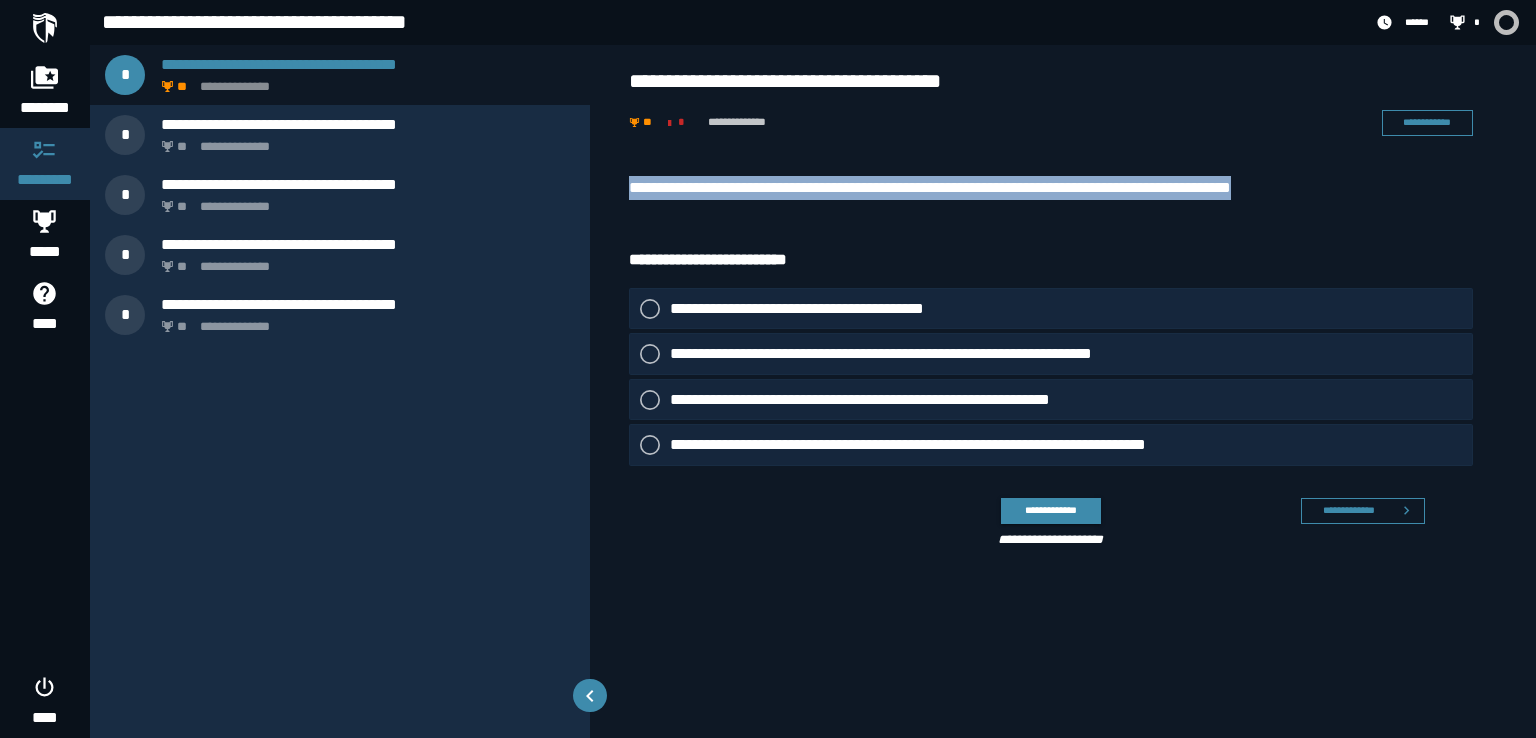 drag, startPoint x: 1327, startPoint y: 182, endPoint x: 608, endPoint y: 171, distance: 719.08417 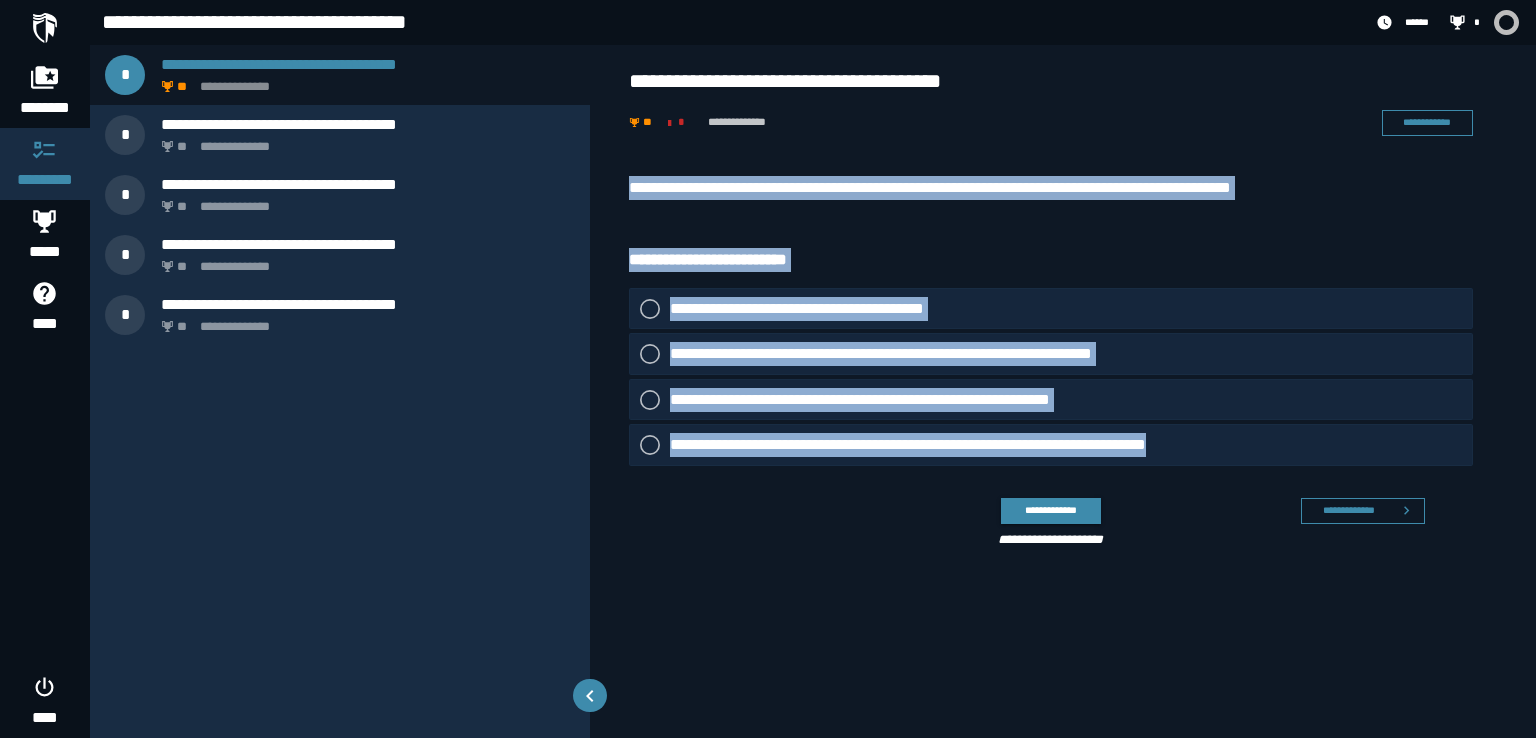 drag, startPoint x: 1233, startPoint y: 453, endPoint x: 620, endPoint y: 173, distance: 673.9206 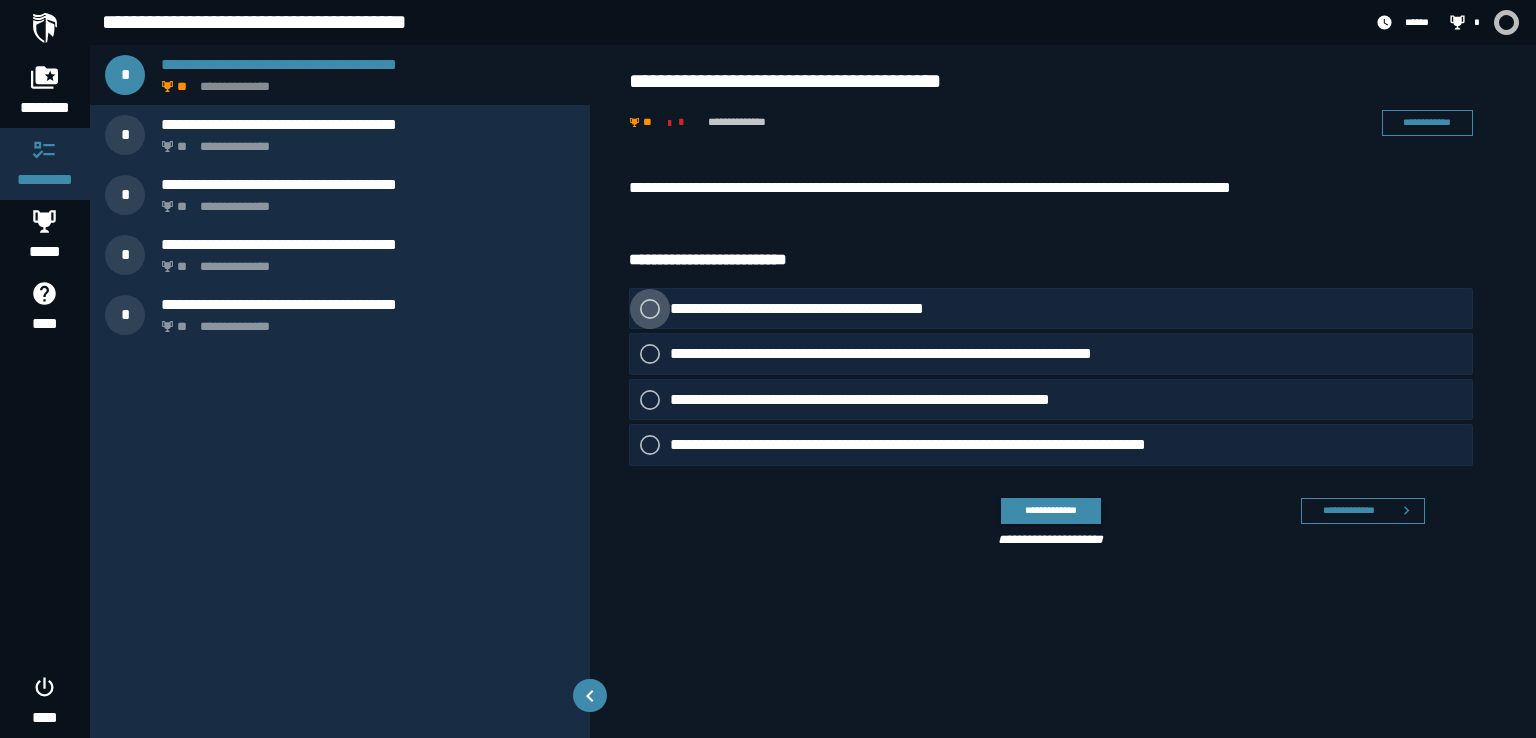 click at bounding box center (650, 309) 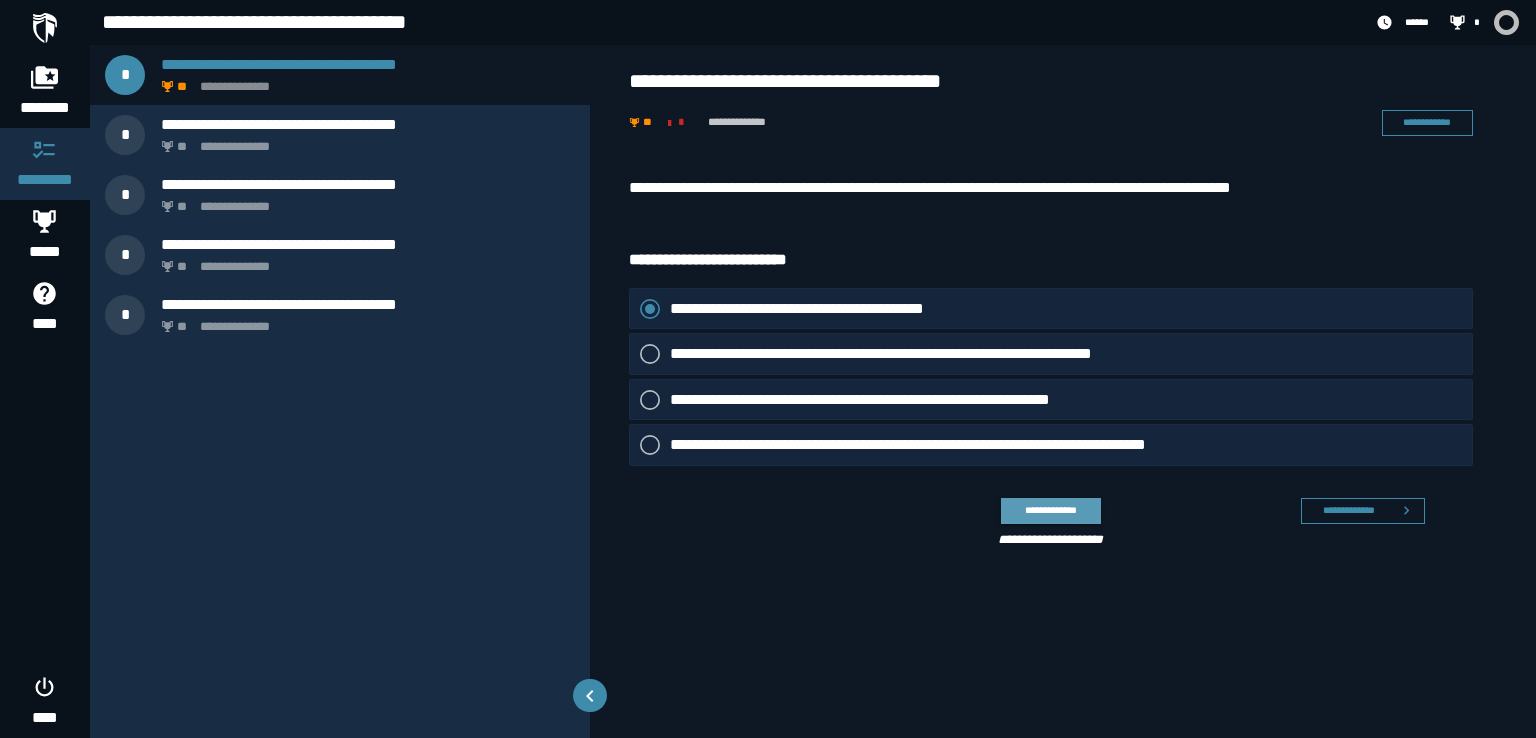 click on "**********" at bounding box center [1050, 510] 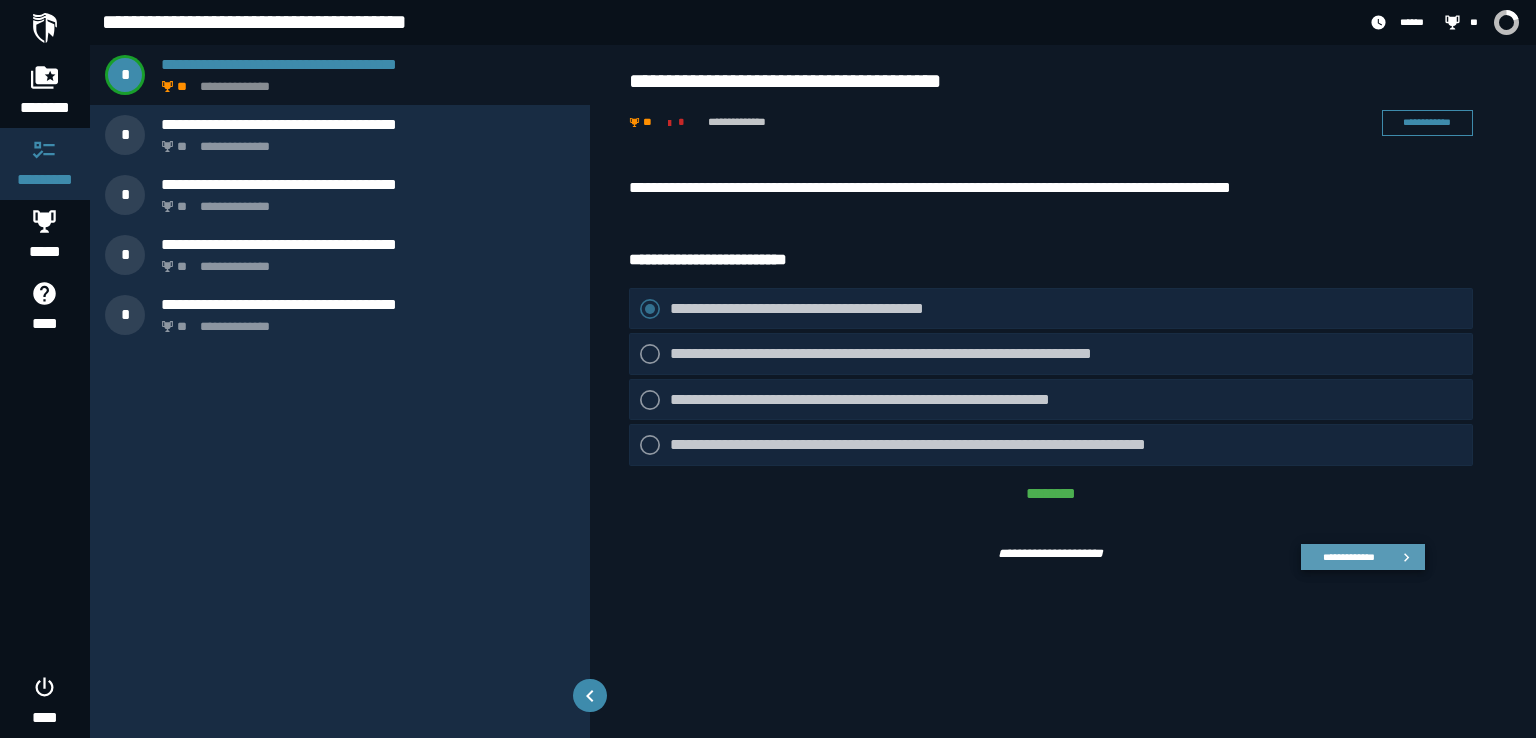 click on "**********" at bounding box center [1363, 557] 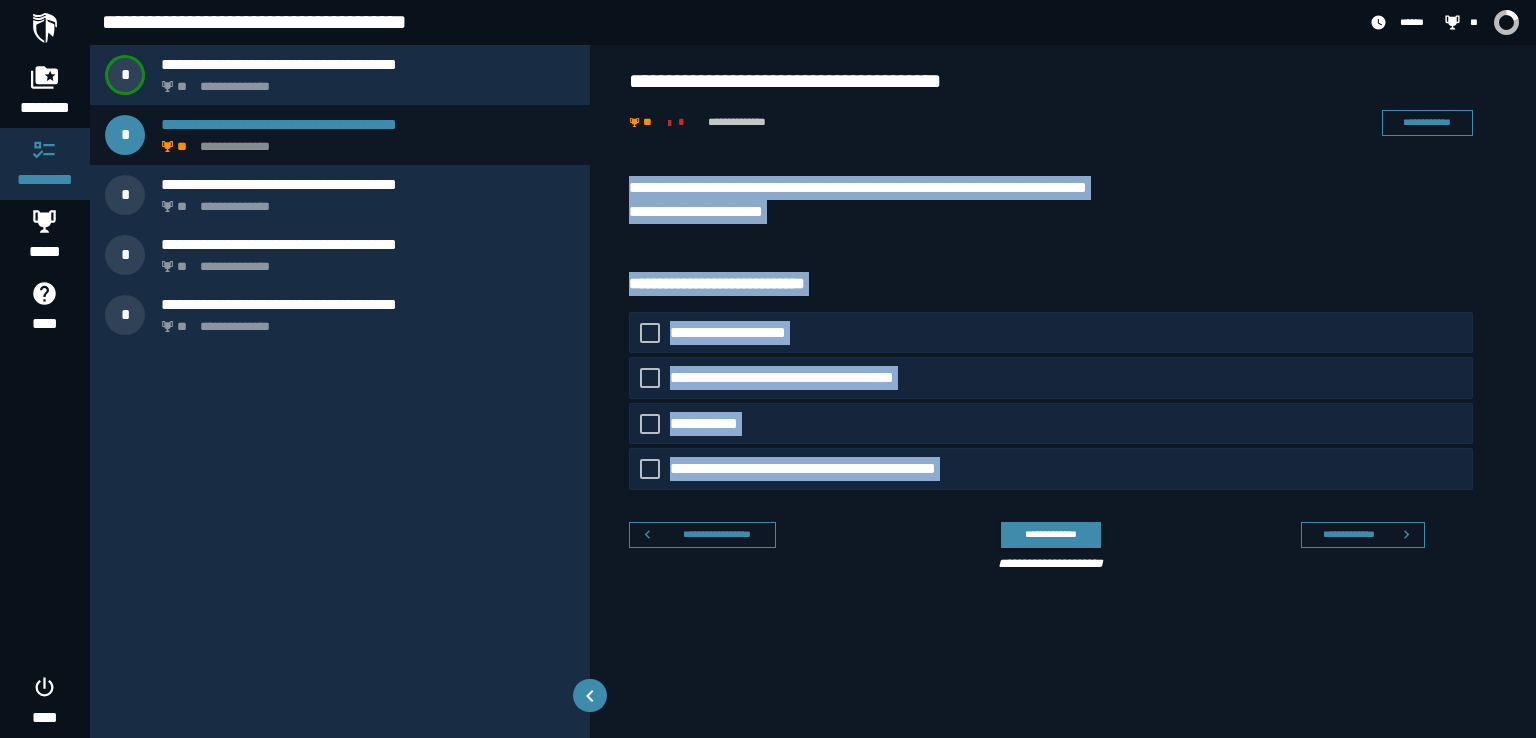 drag, startPoint x: 623, startPoint y: 178, endPoint x: 946, endPoint y: 514, distance: 466.07404 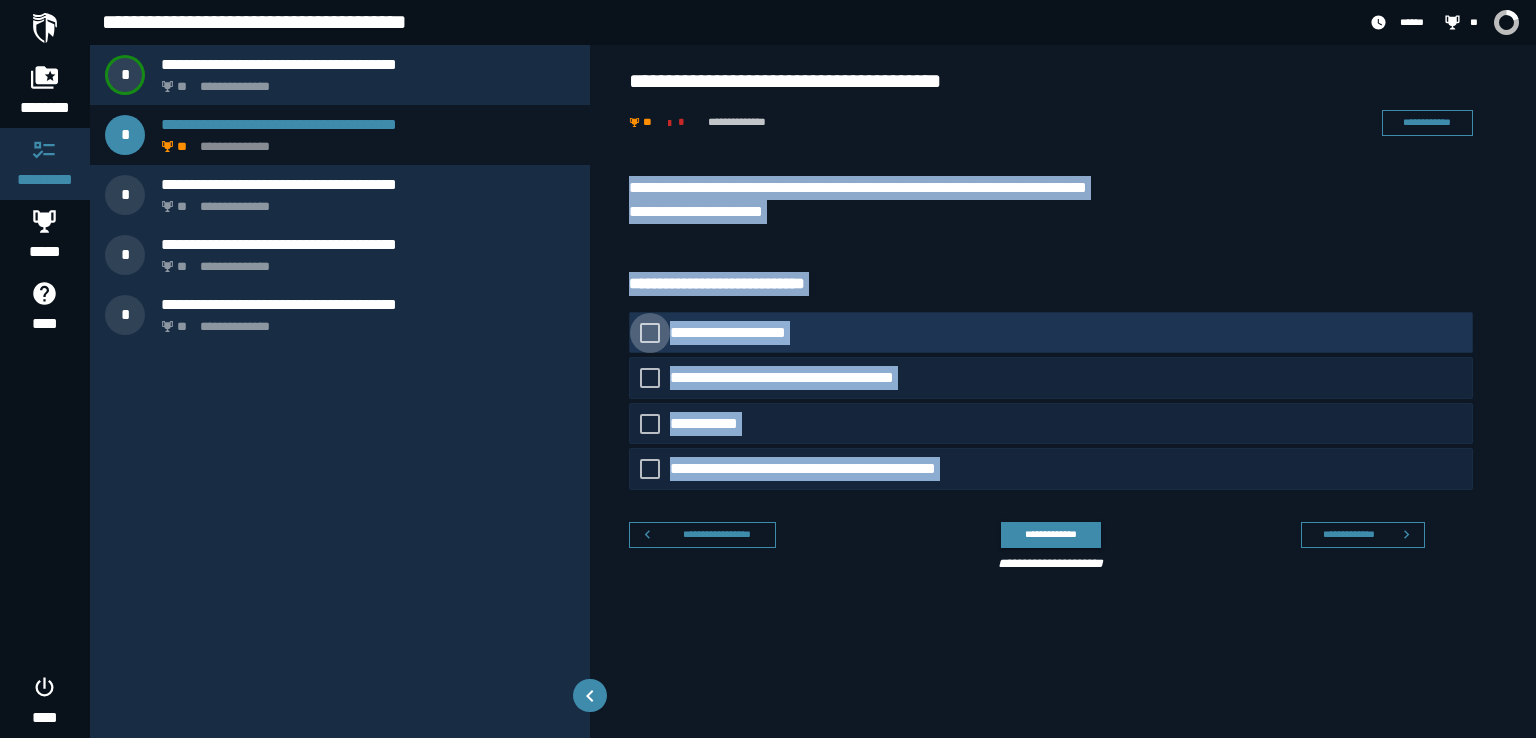 copy on "**********" 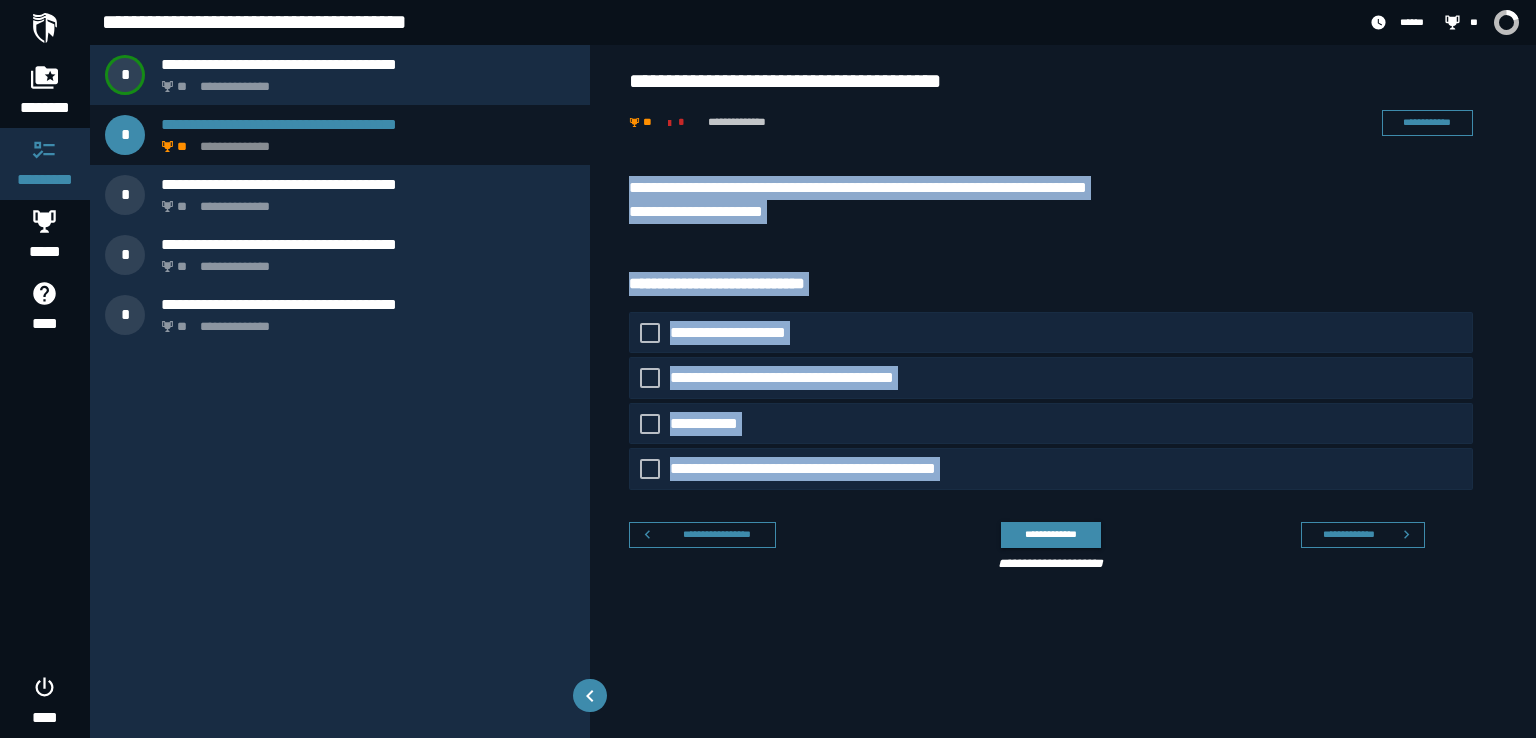 click on "**********" at bounding box center [1063, 378] 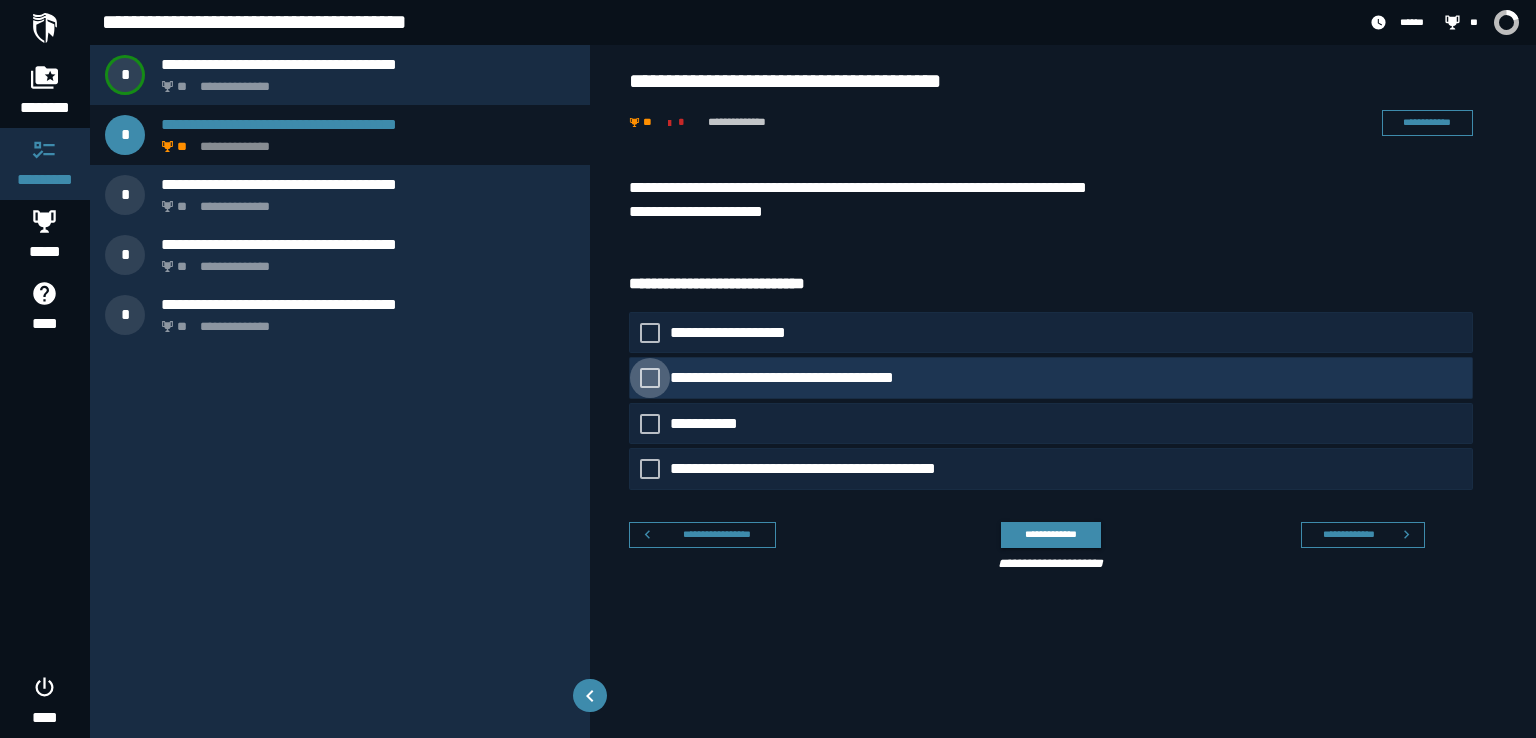 click 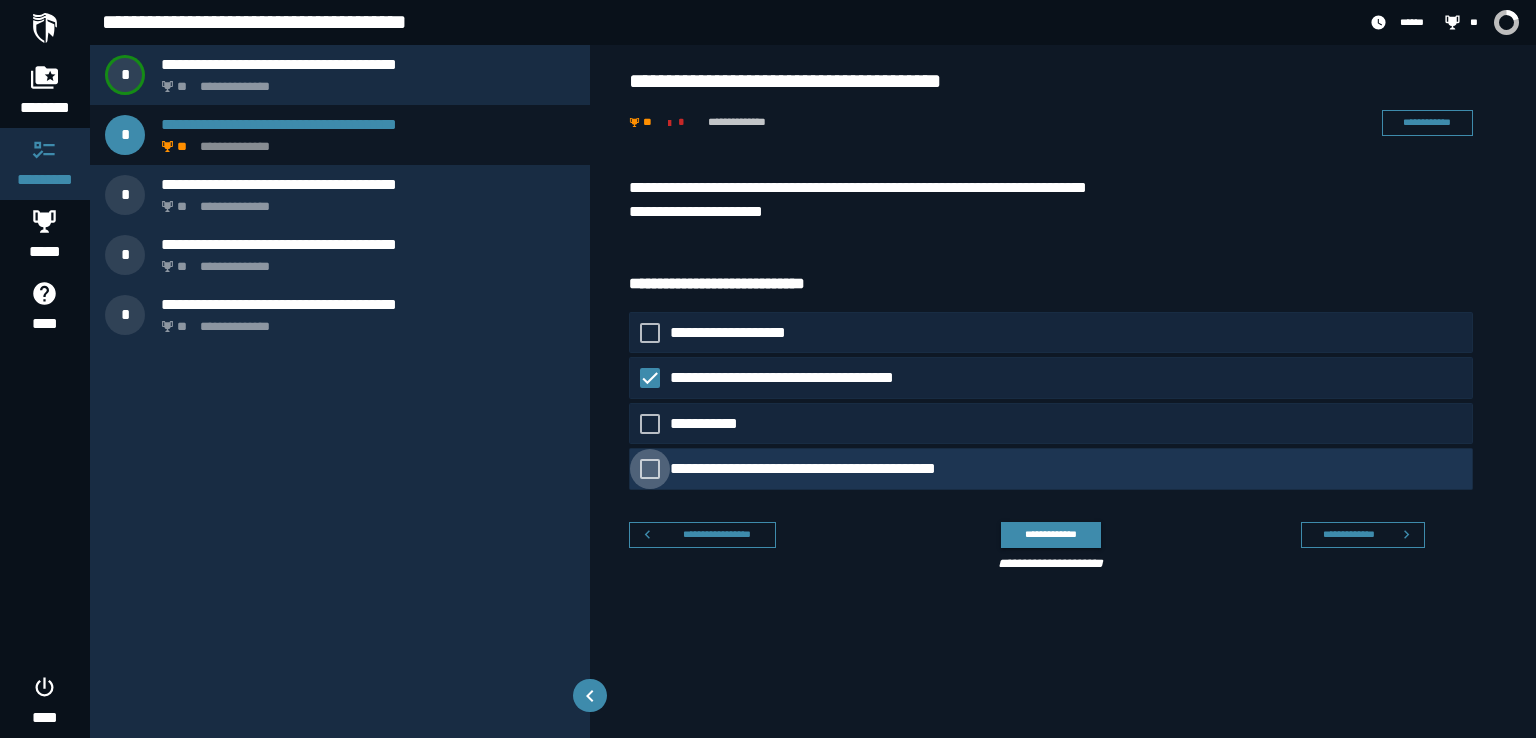 click at bounding box center (650, 469) 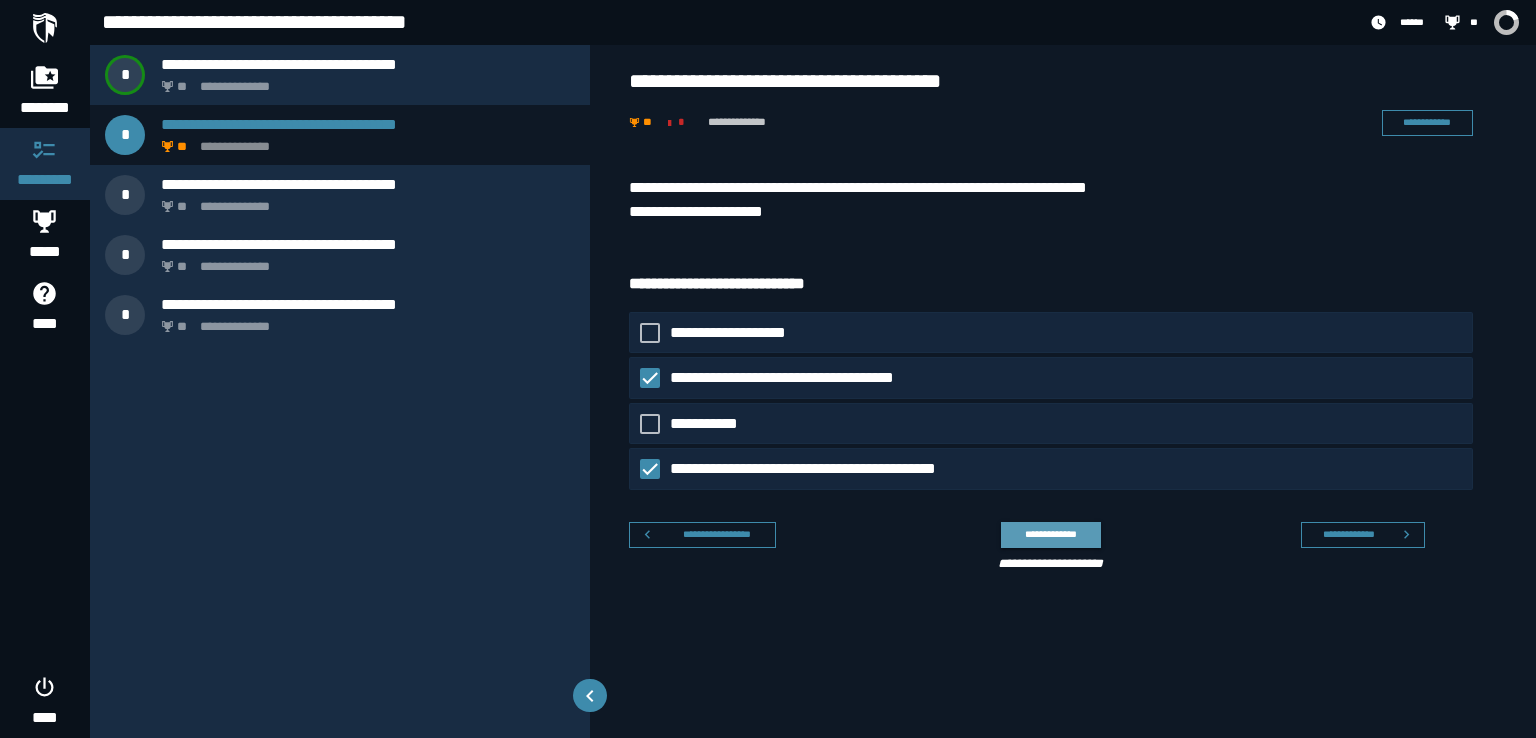 click on "**********" at bounding box center [1050, 534] 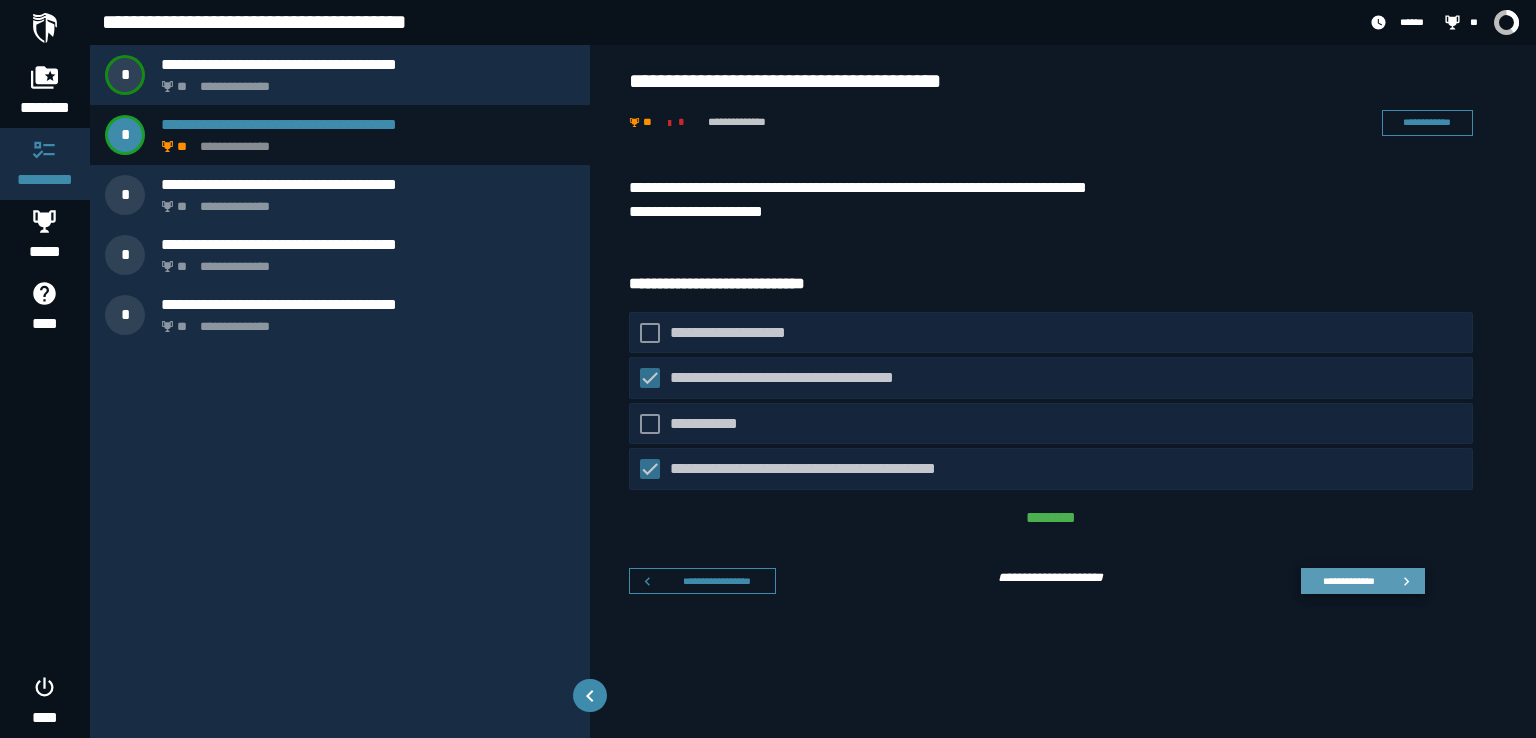 click on "**********" at bounding box center (1348, 581) 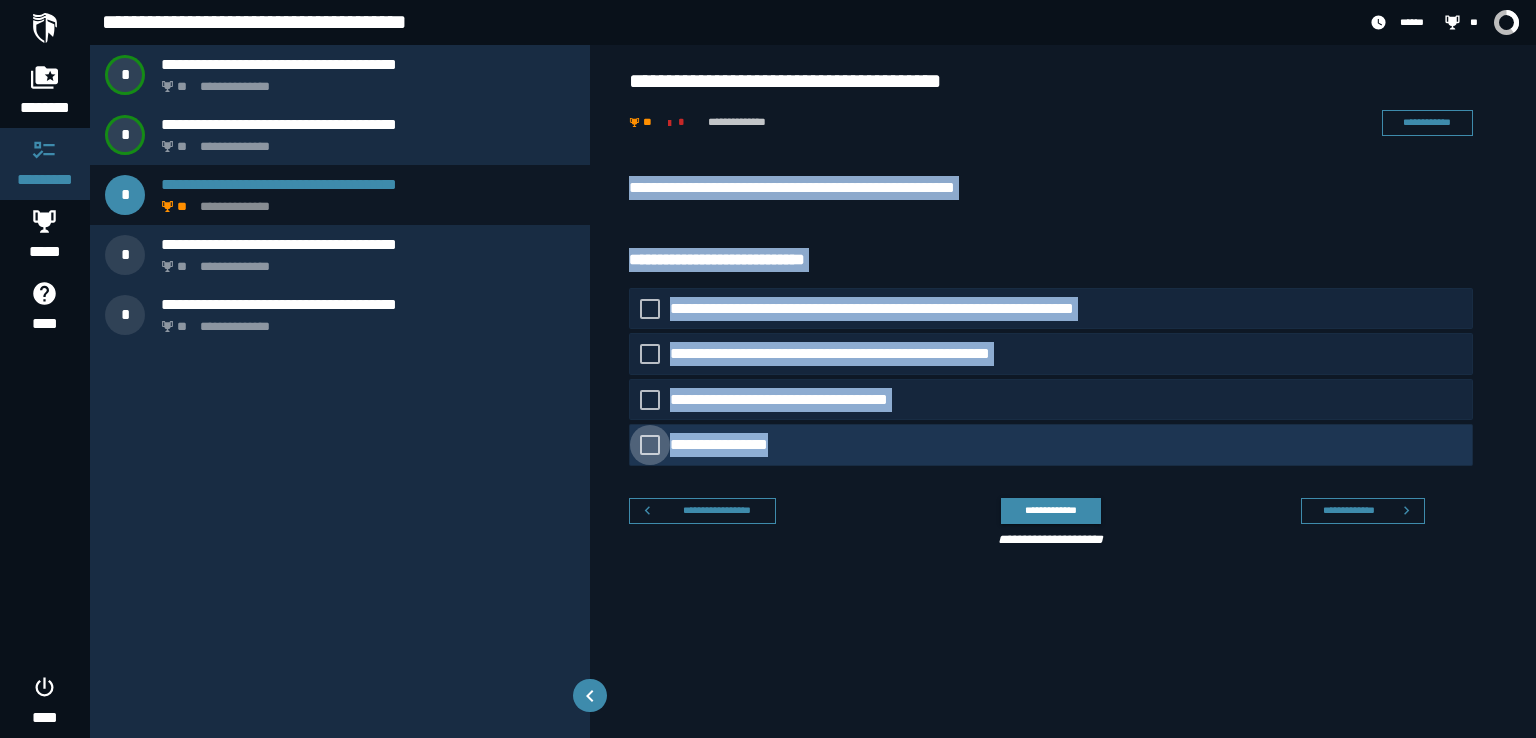 drag, startPoint x: 612, startPoint y: 175, endPoint x: 995, endPoint y: 447, distance: 469.75845 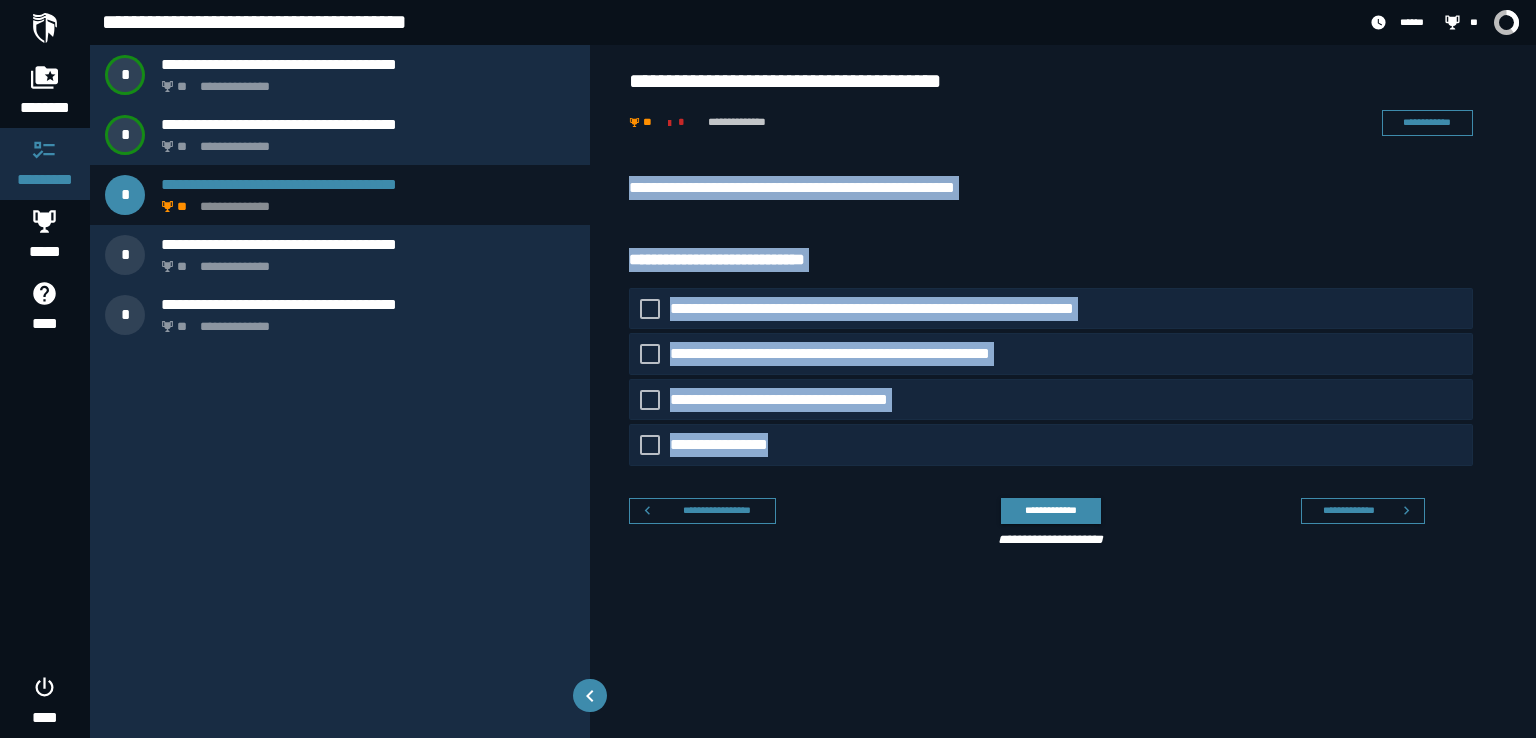 click on "**********" at bounding box center [1051, 188] 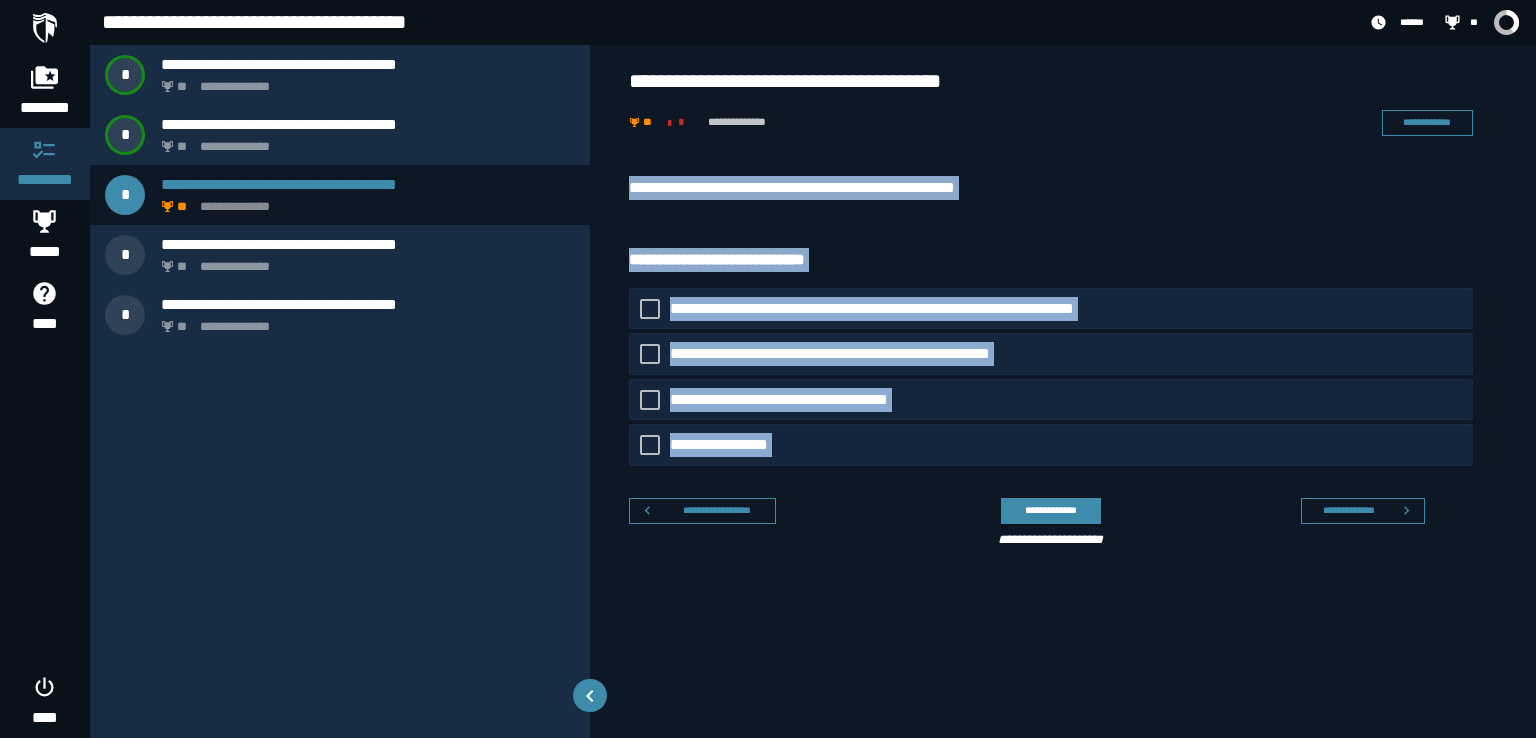 drag, startPoint x: 628, startPoint y: 181, endPoint x: 800, endPoint y: 482, distance: 346.6771 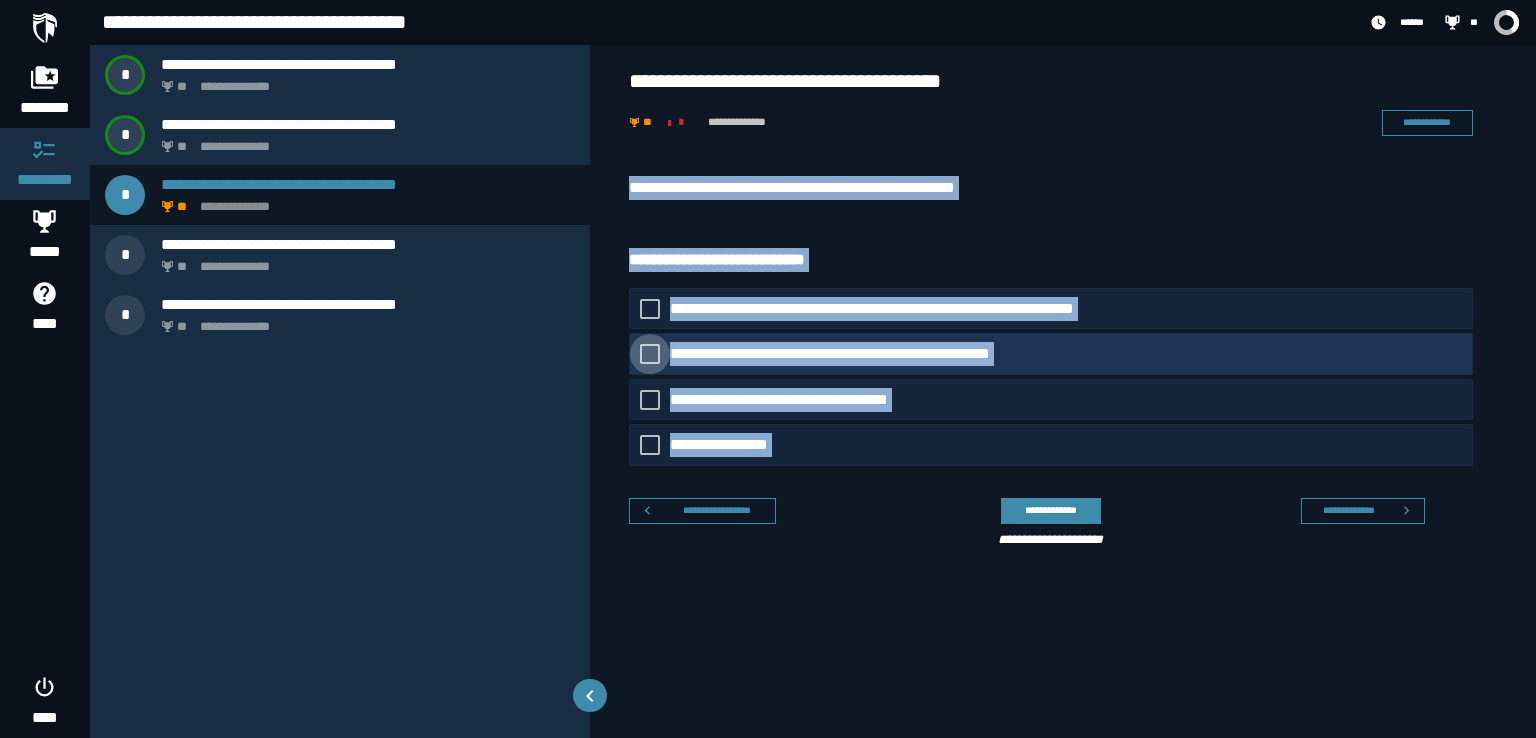 copy on "[FIRST] [LAST]" 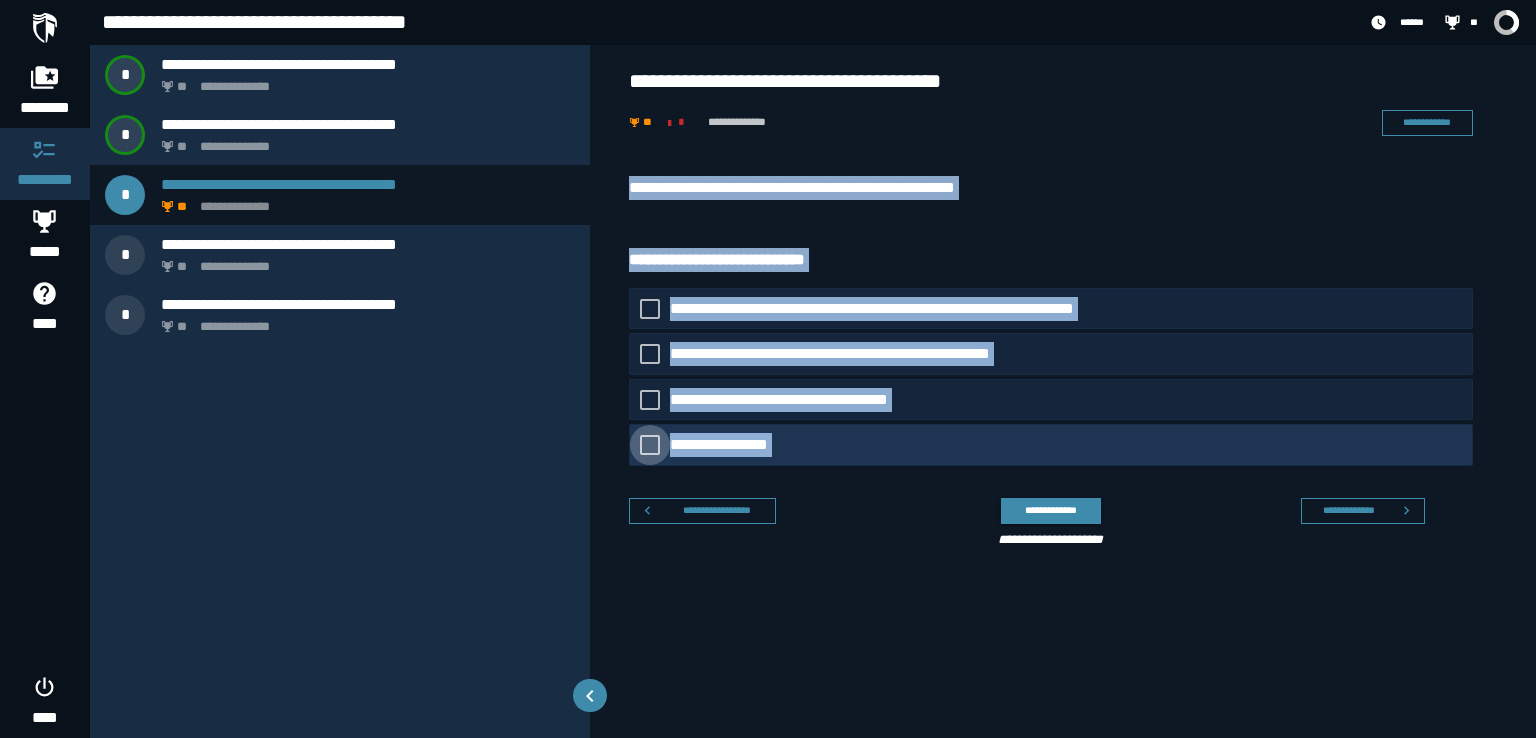click at bounding box center [650, 445] 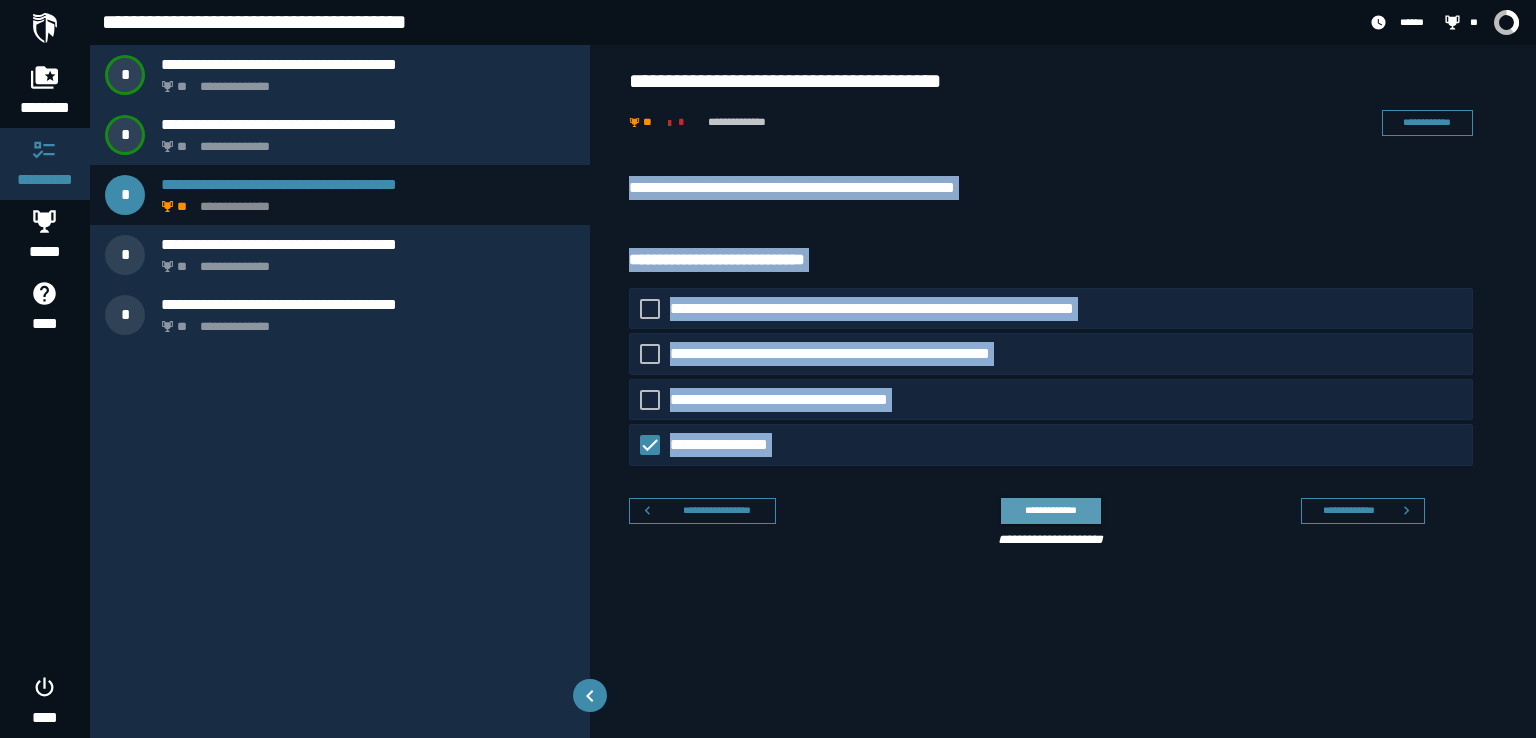 click on "**********" at bounding box center [1050, 510] 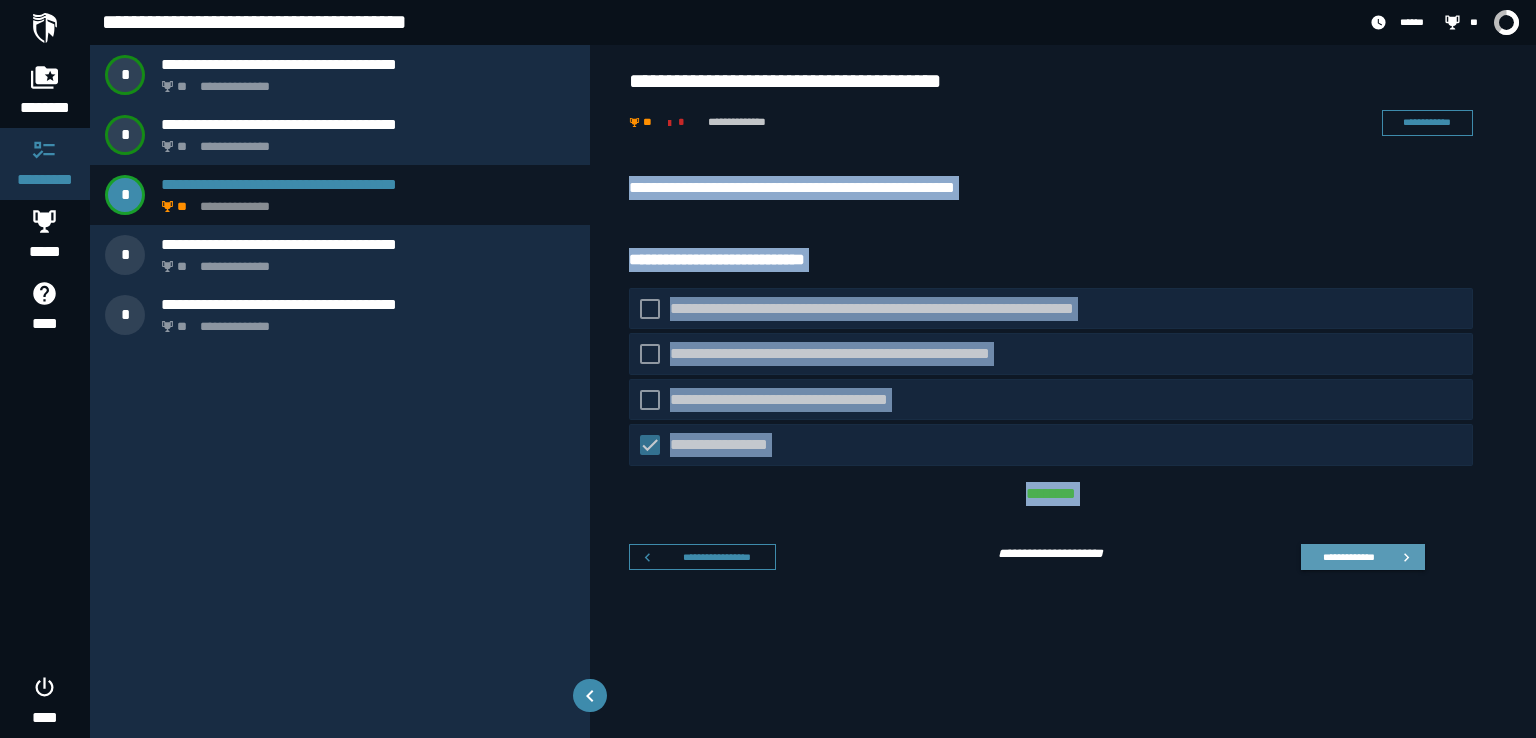 click on "**********" at bounding box center [1348, 557] 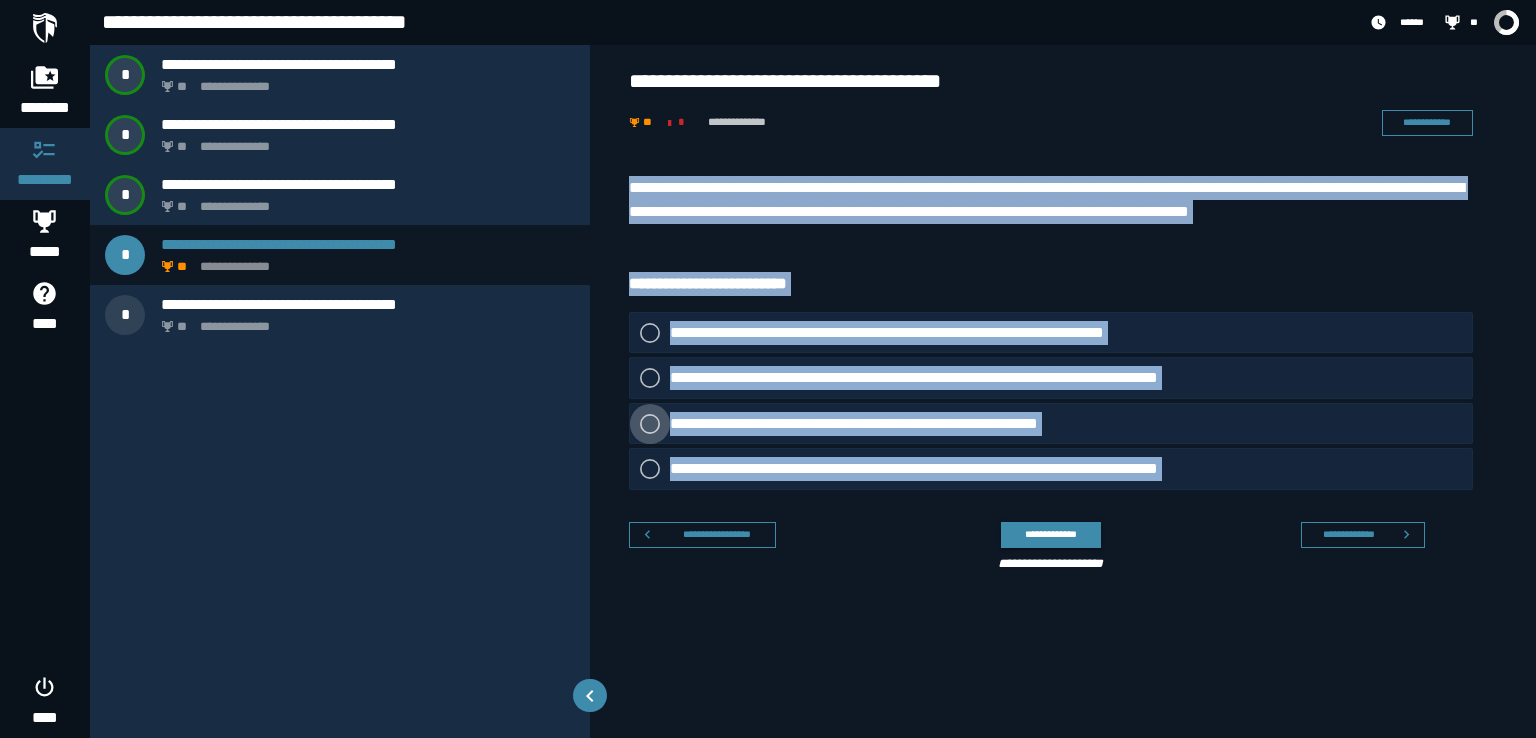 drag, startPoint x: 647, startPoint y: 377, endPoint x: 744, endPoint y: 424, distance: 107.78683 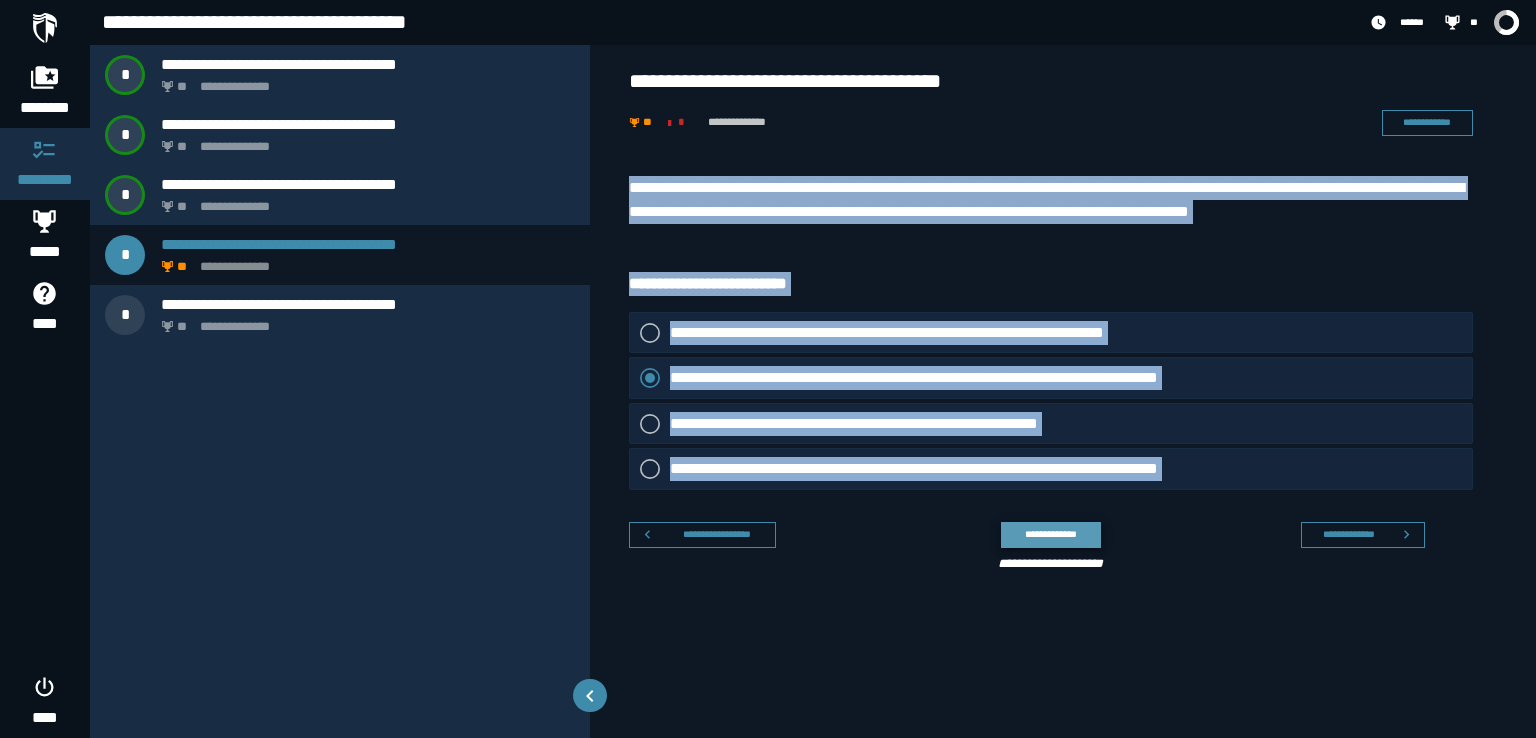 click on "**********" at bounding box center [1050, 534] 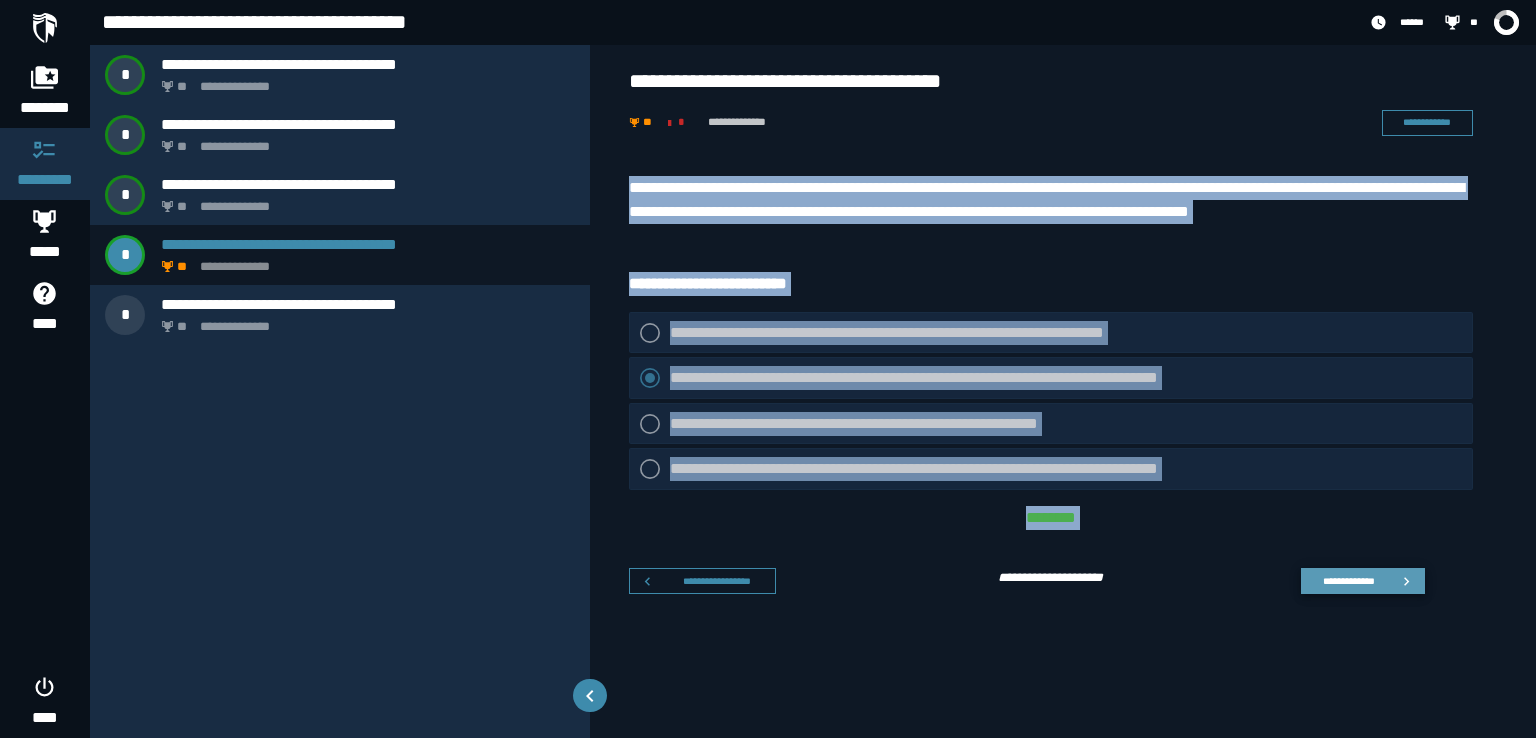 click on "**********" at bounding box center (1348, 581) 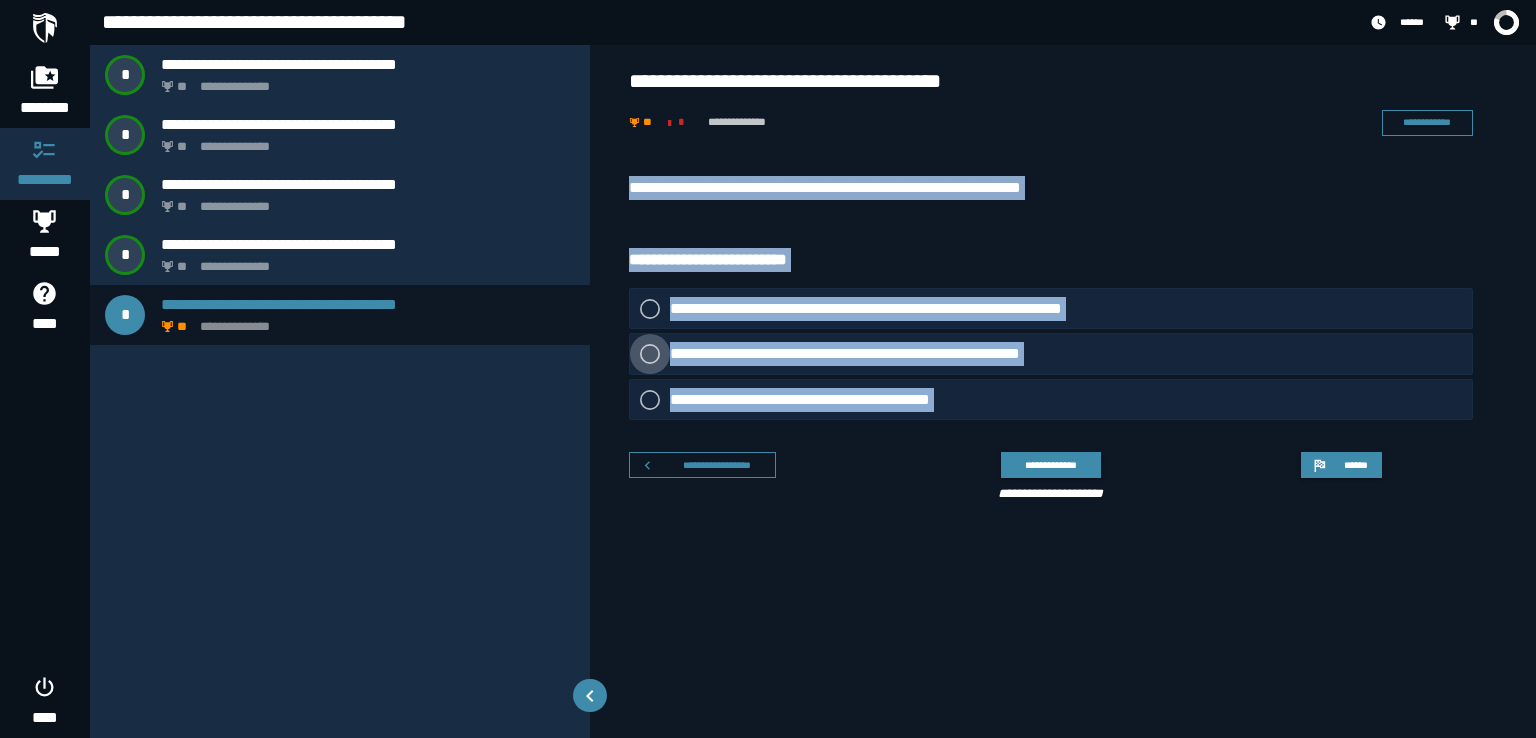 click 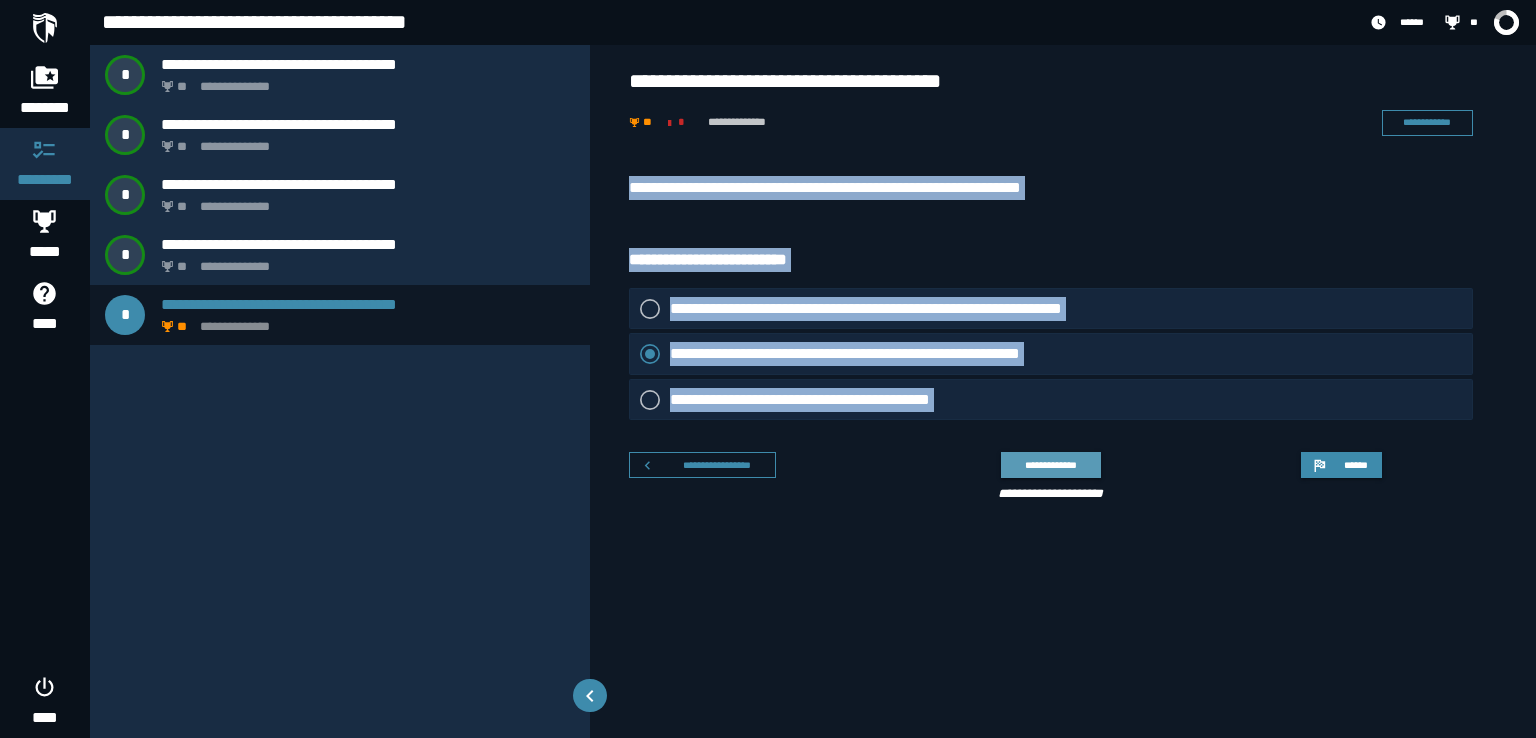 click on "**********" at bounding box center [1050, 465] 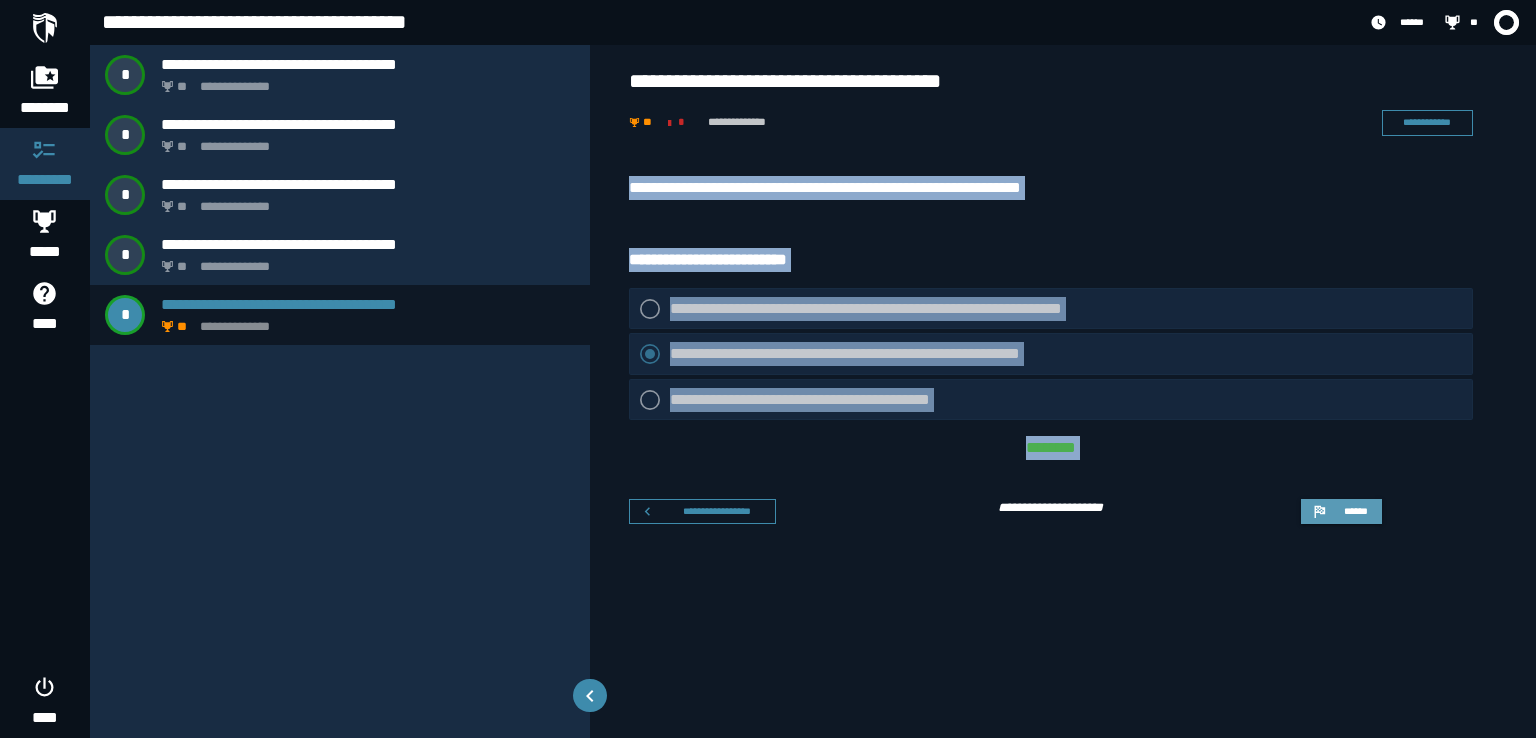 click on "******" at bounding box center [1355, 511] 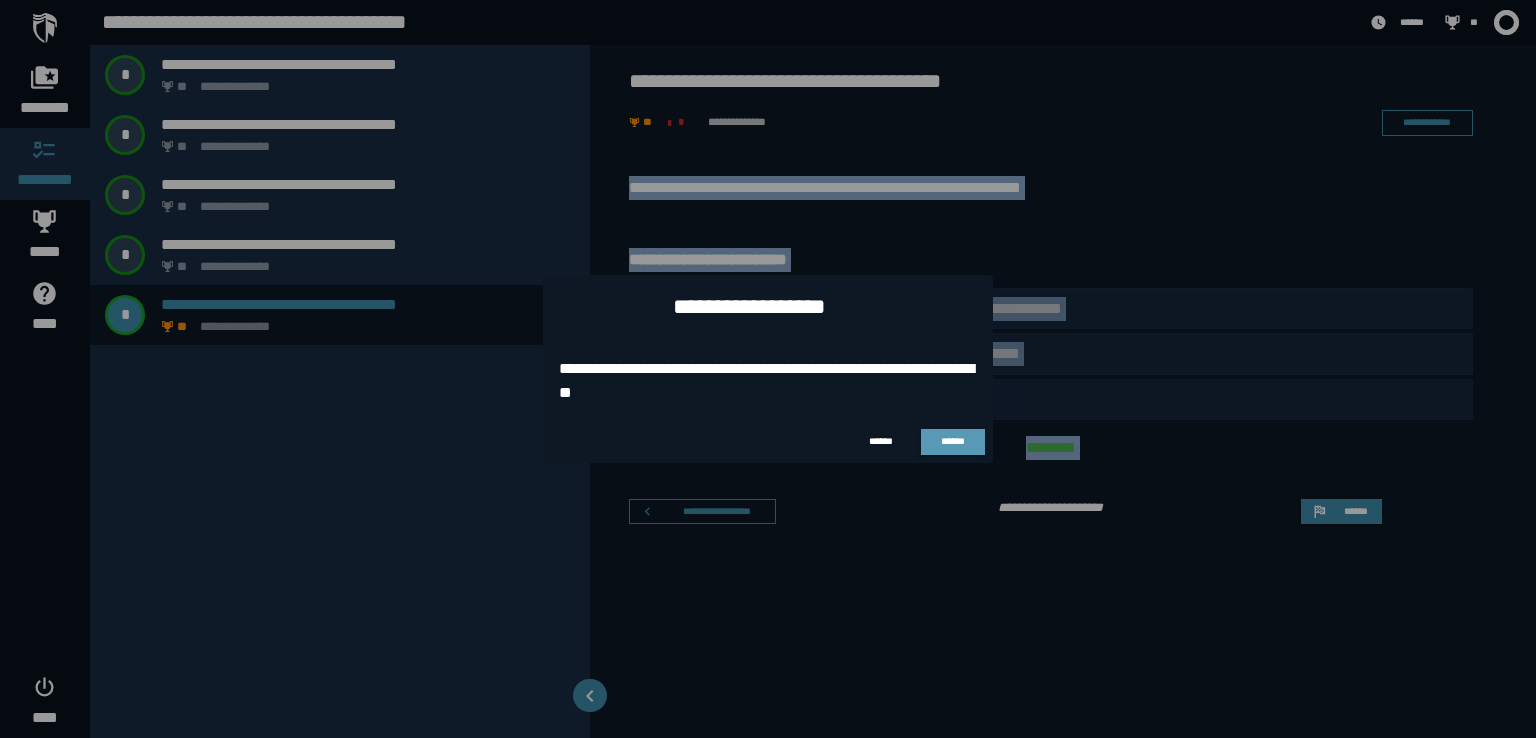 click on "******" at bounding box center [953, 441] 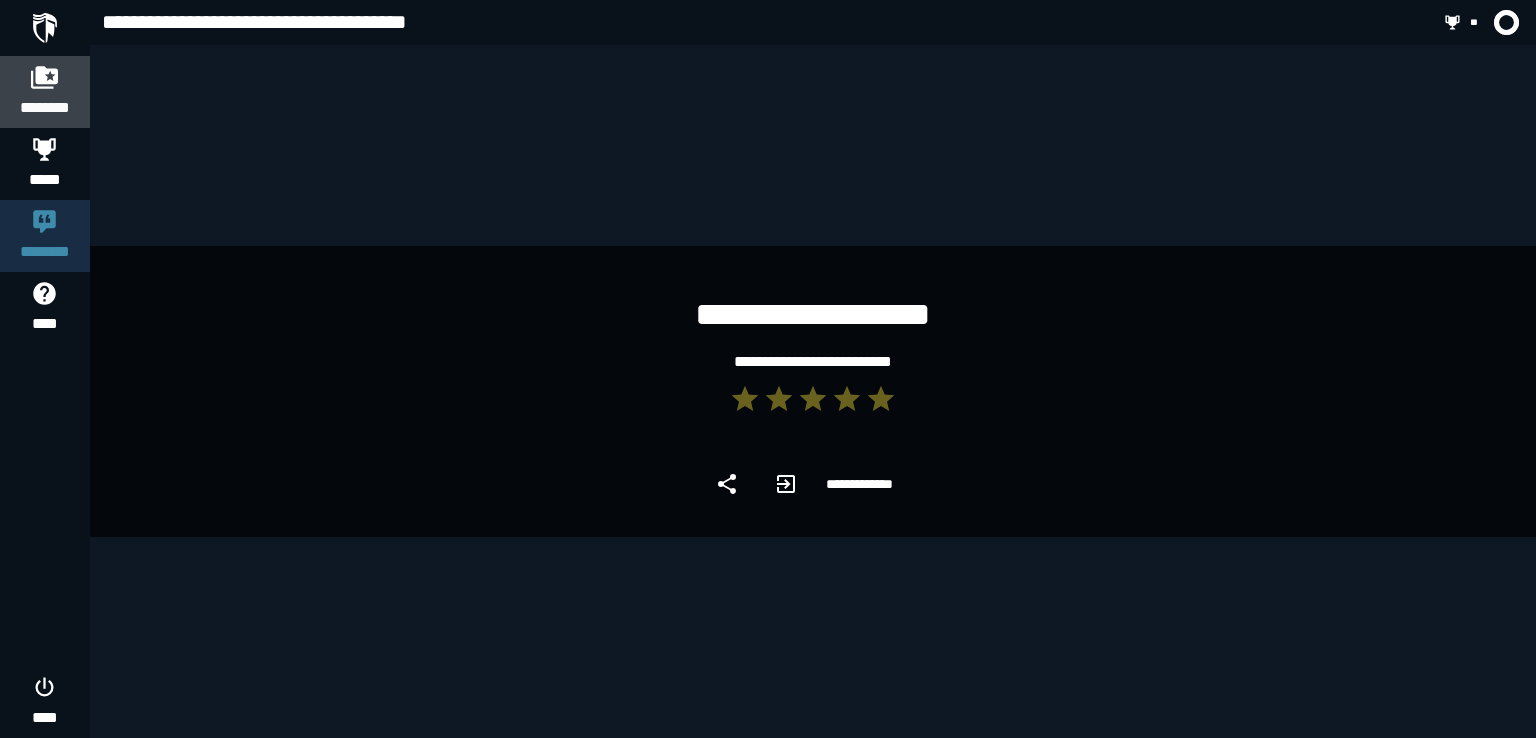 click at bounding box center [45, 77] 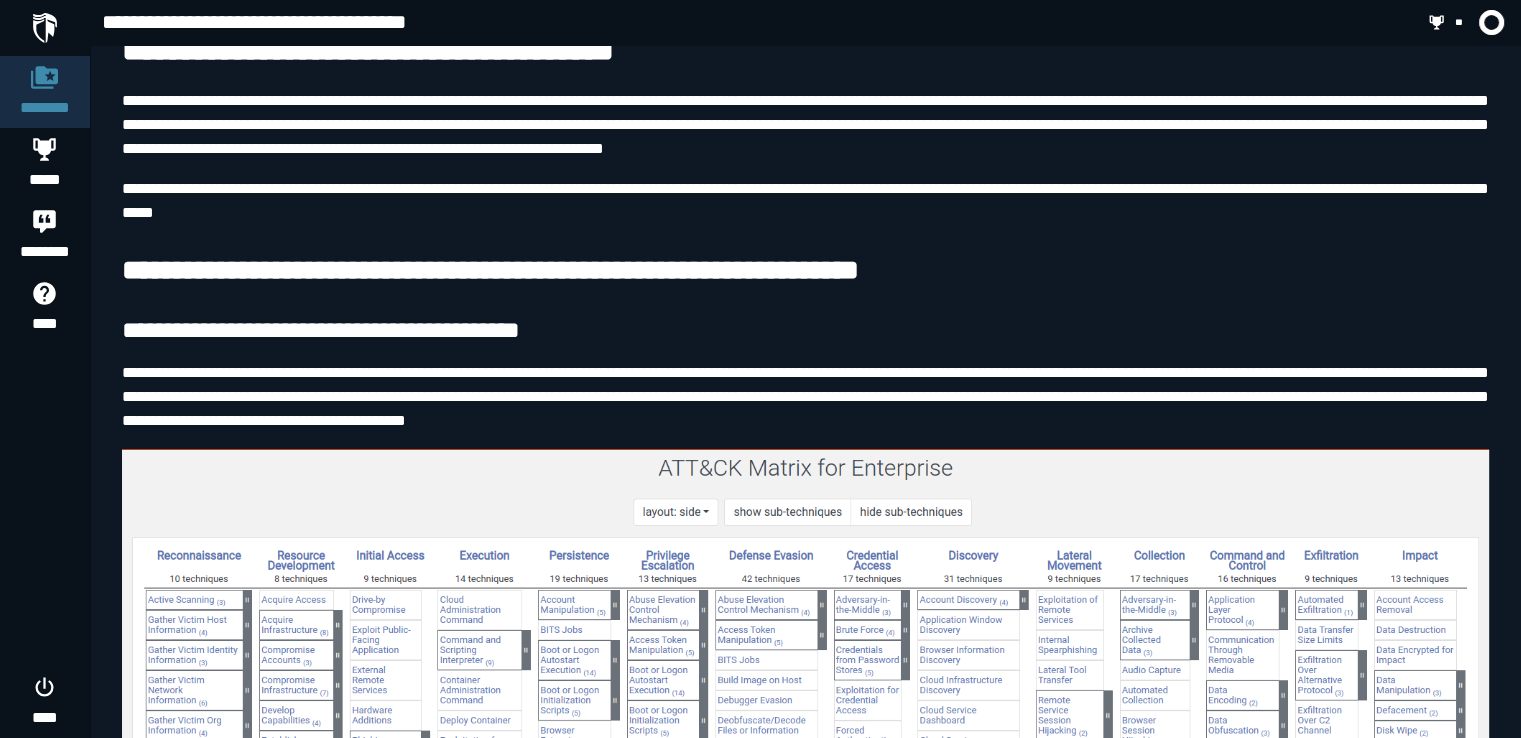 scroll, scrollTop: 0, scrollLeft: 0, axis: both 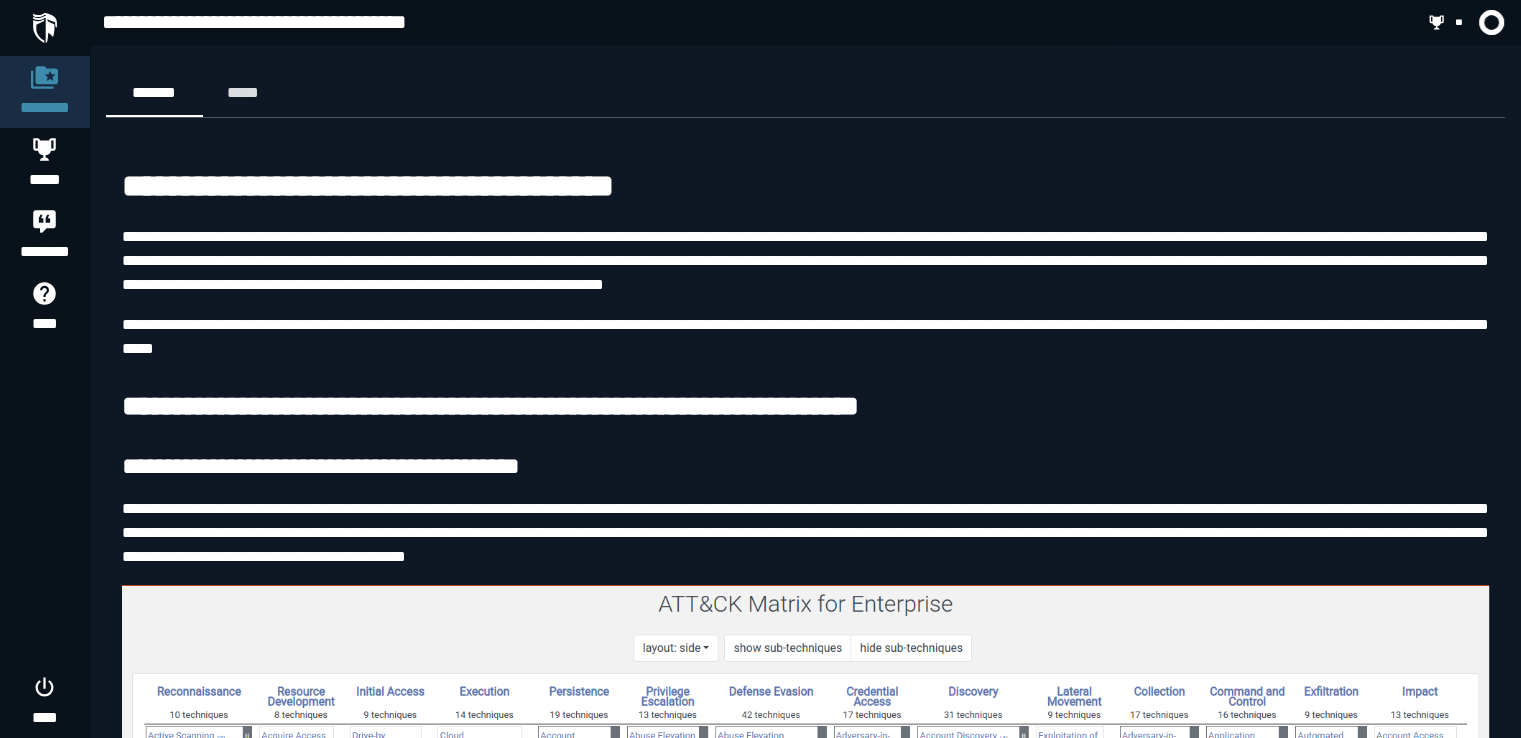 click at bounding box center (45, 28) 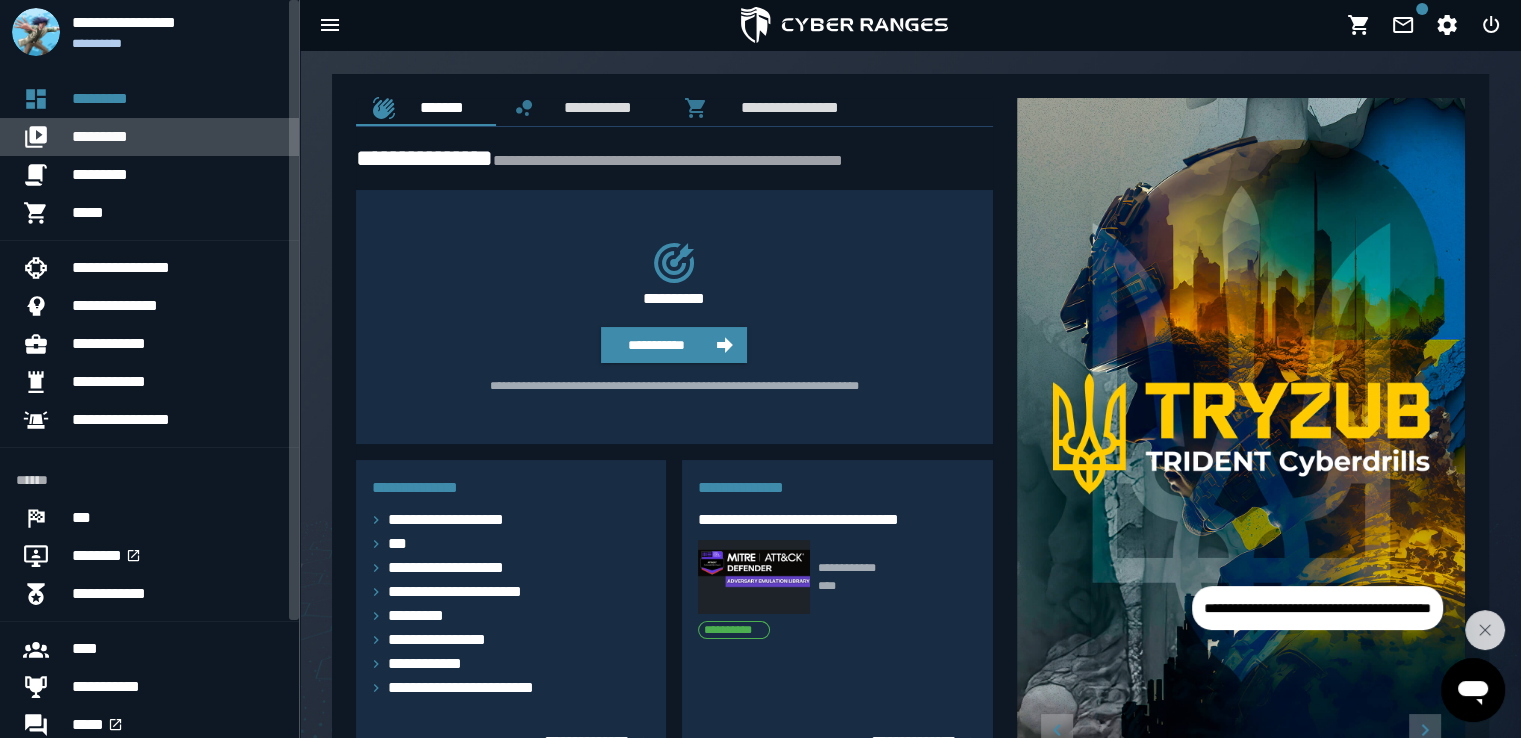 click on "*********" at bounding box center (177, 137) 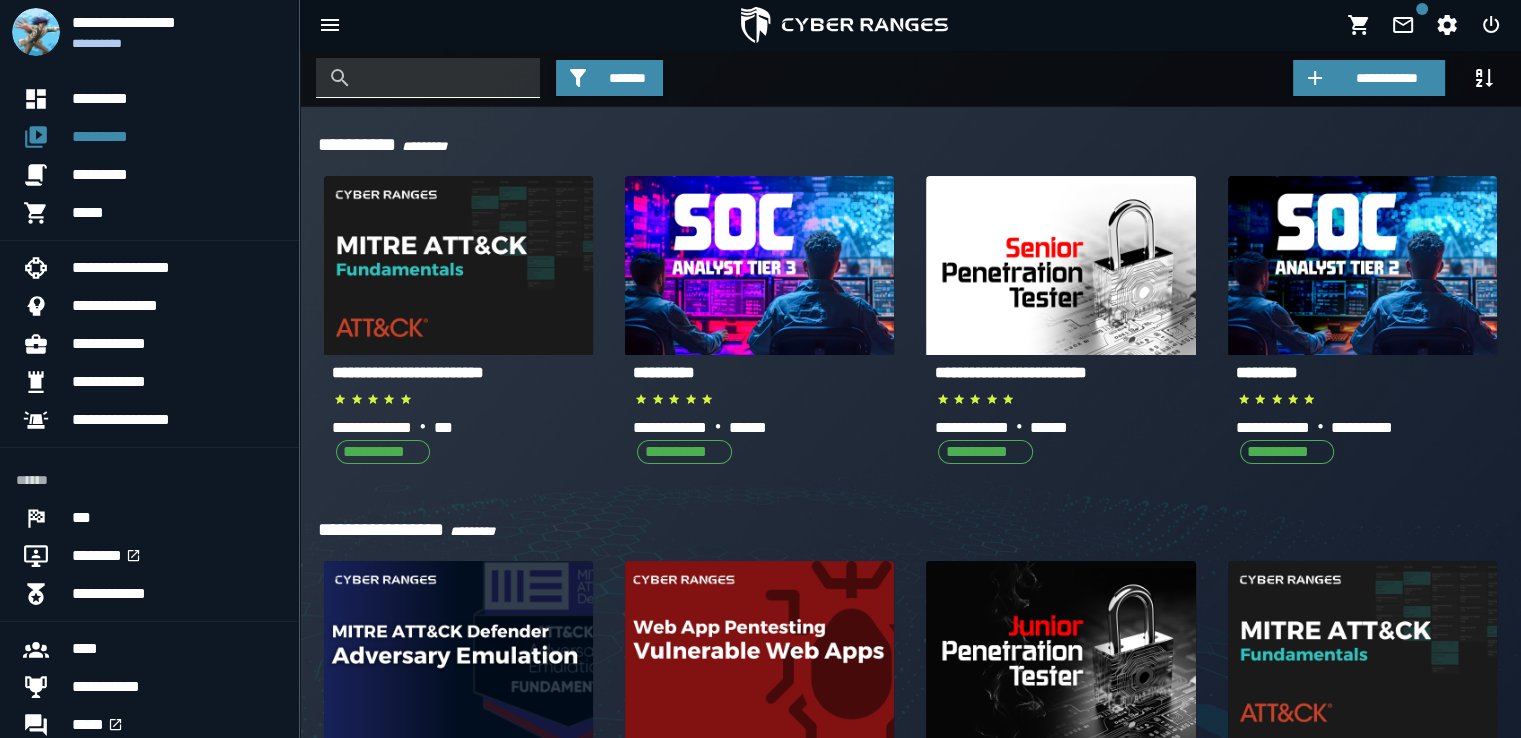 click at bounding box center (443, 78) 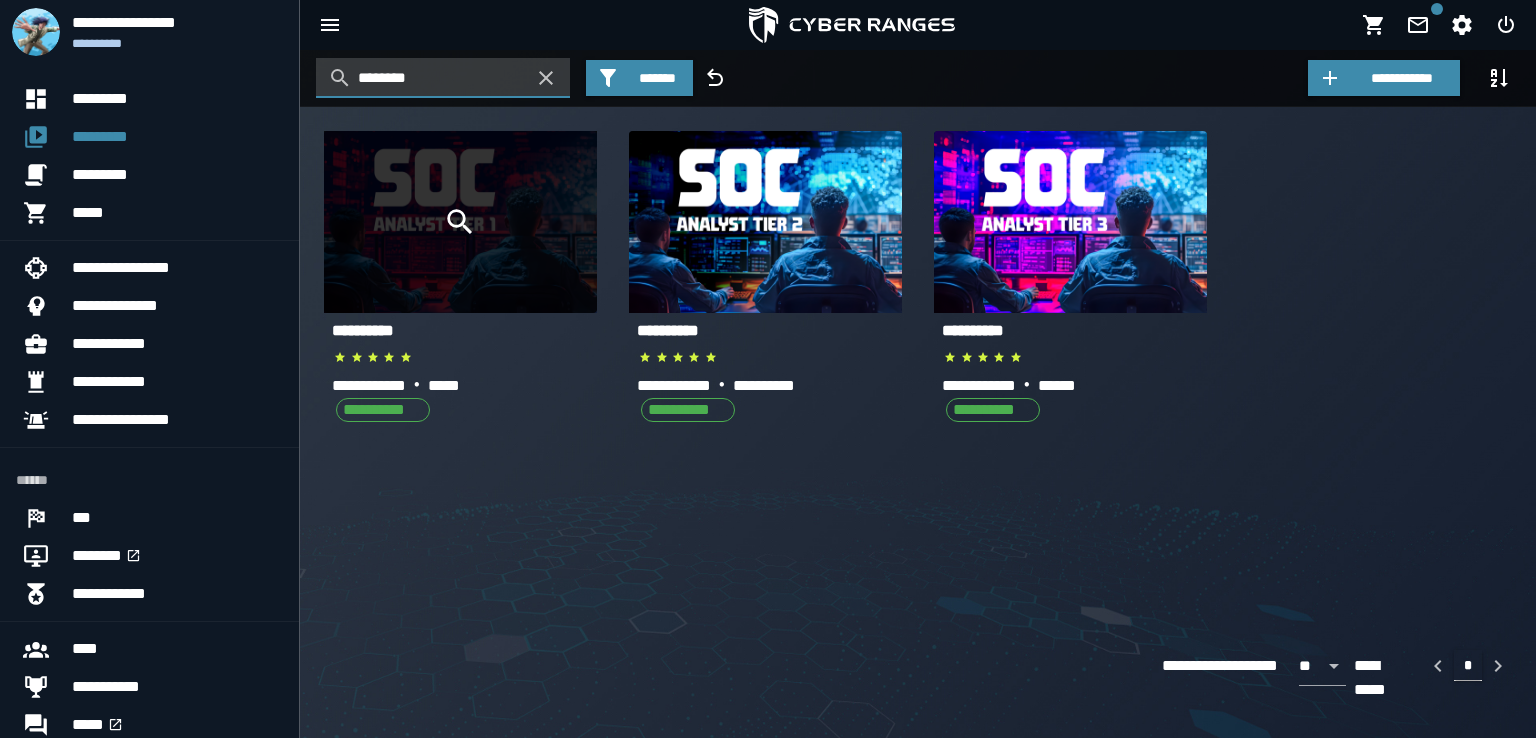 type on "********" 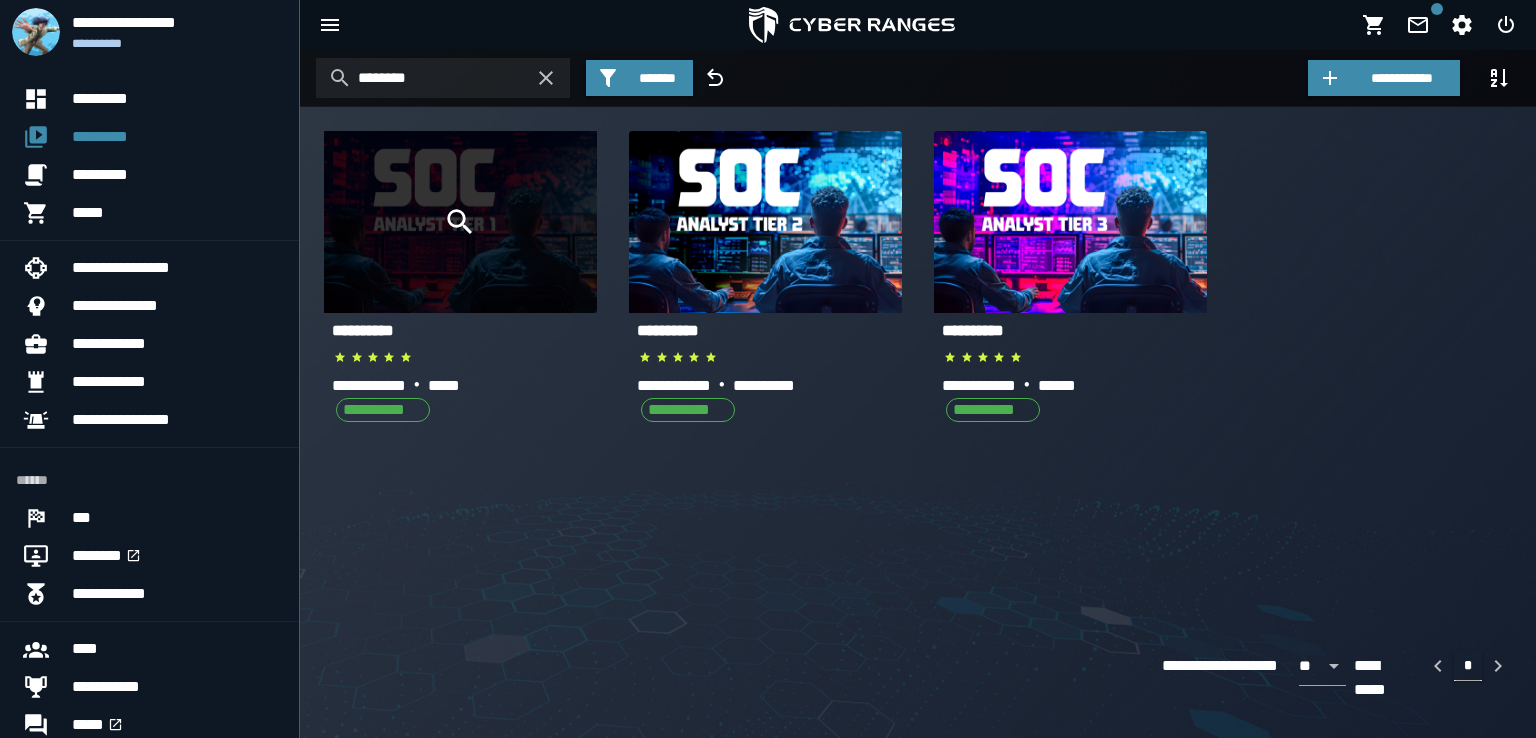 click 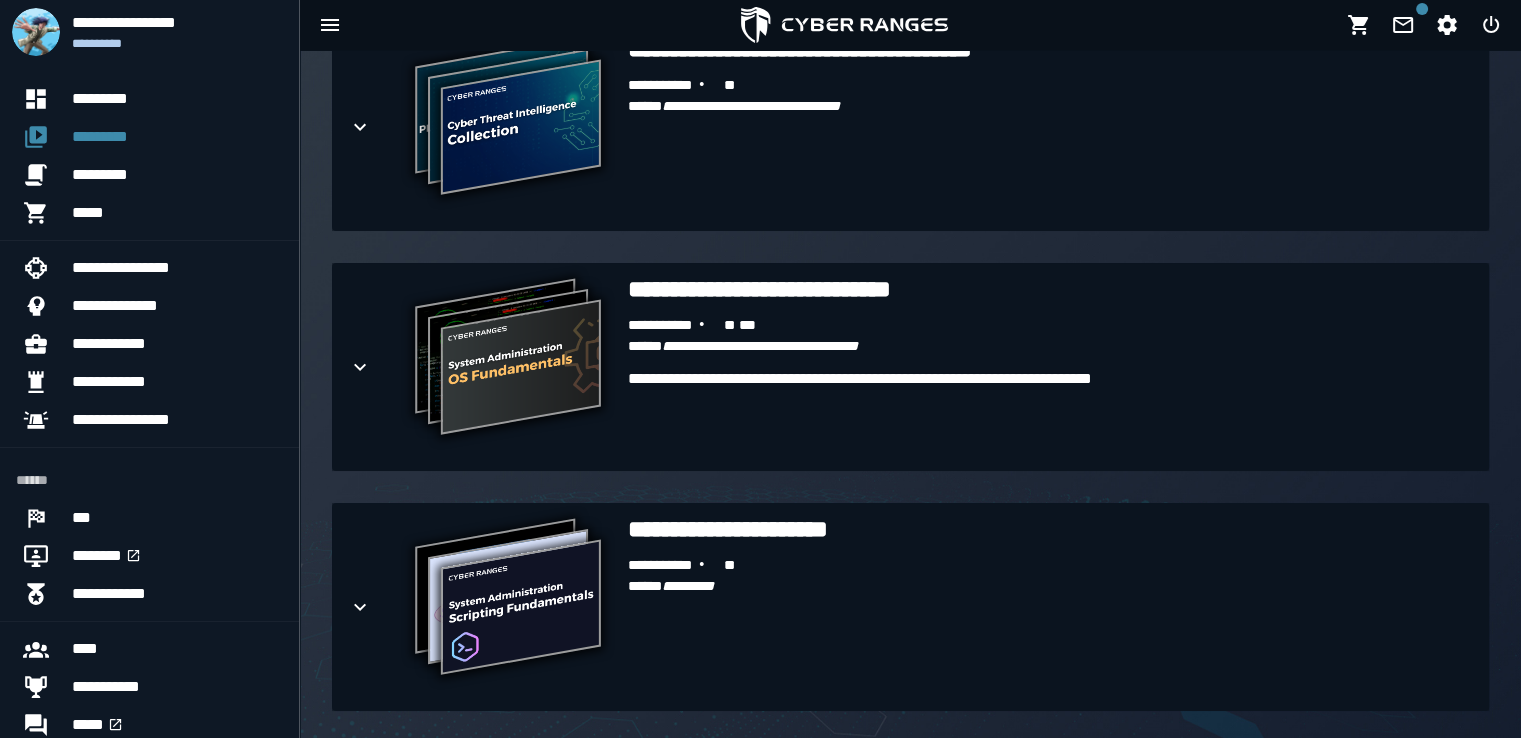 scroll, scrollTop: 556, scrollLeft: 0, axis: vertical 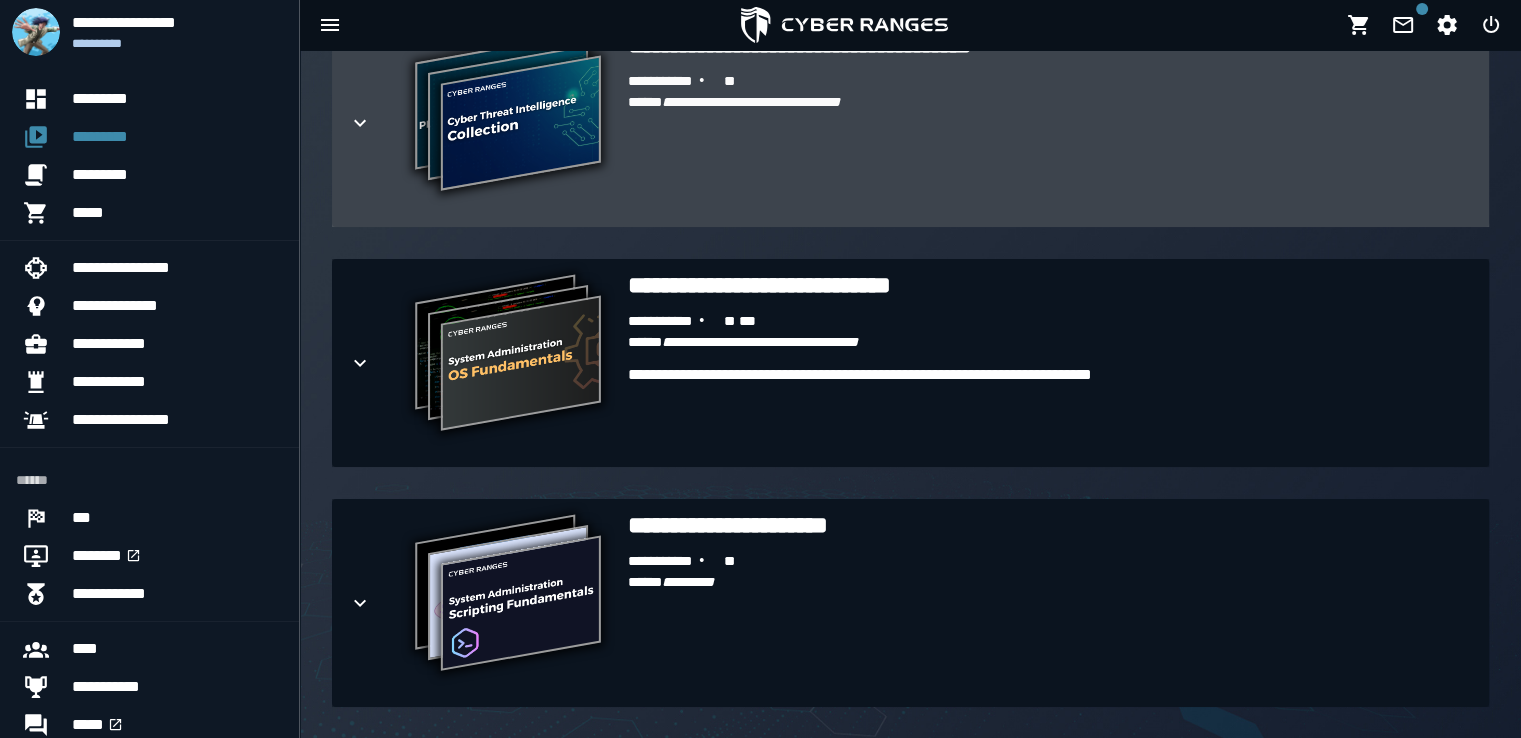 click 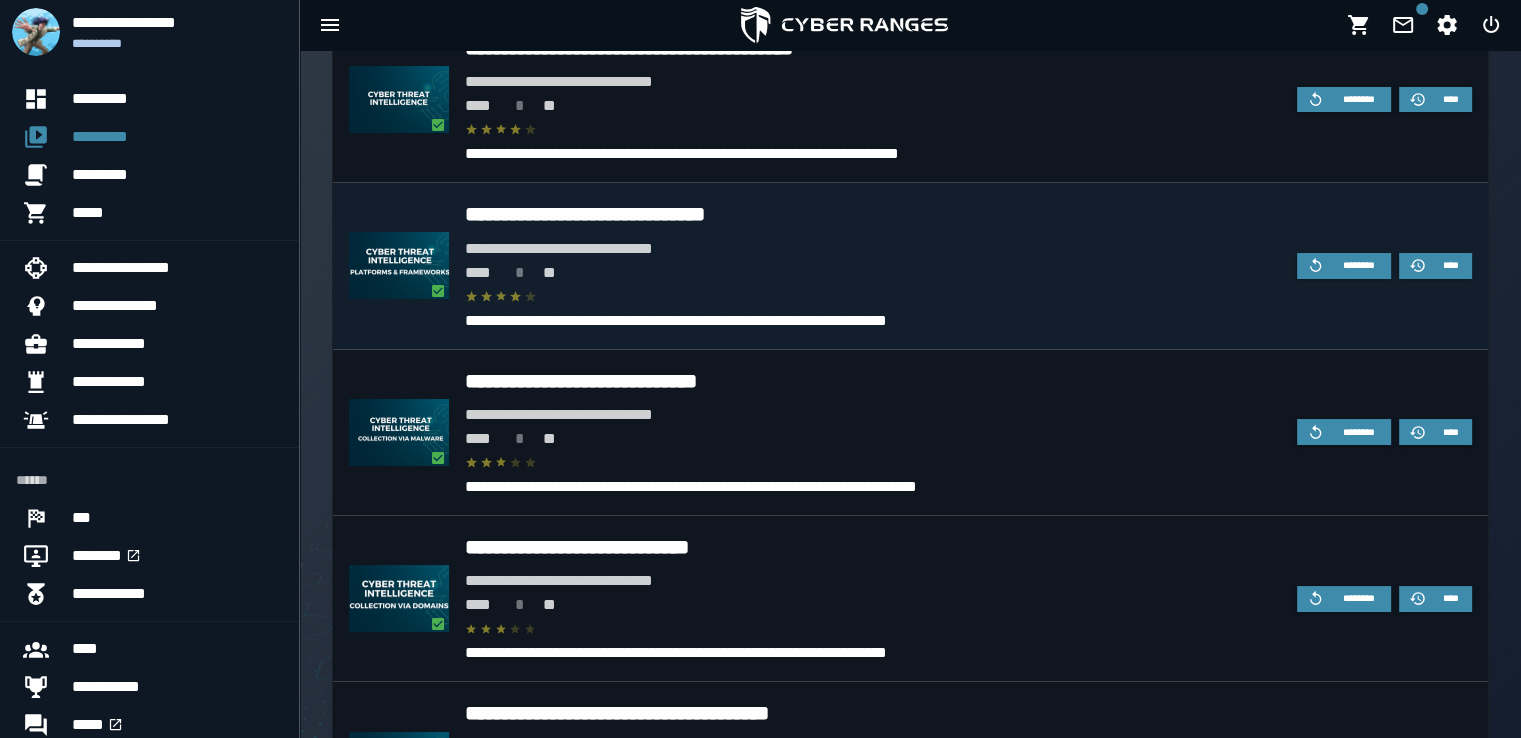 scroll, scrollTop: 770, scrollLeft: 0, axis: vertical 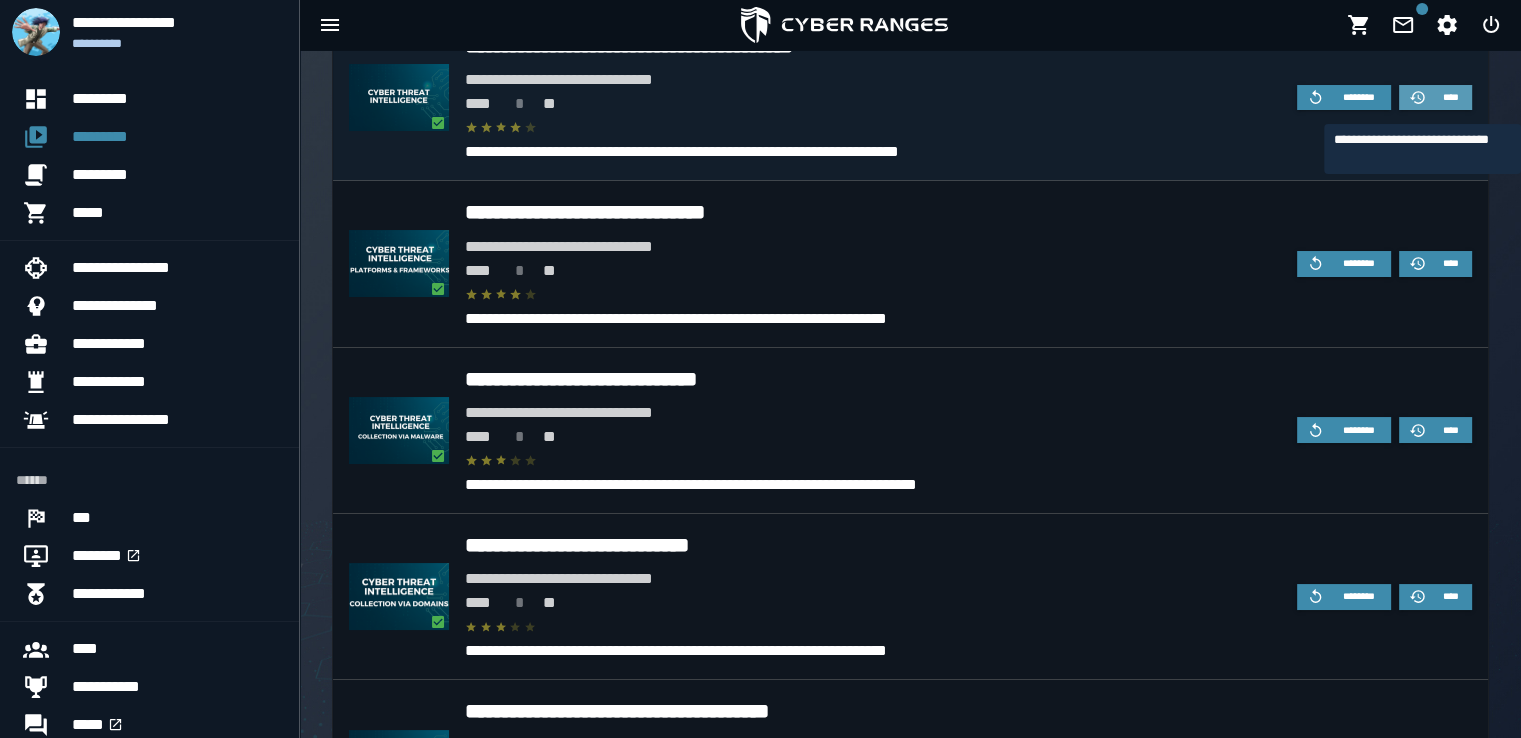 click on "****" at bounding box center (1450, 97) 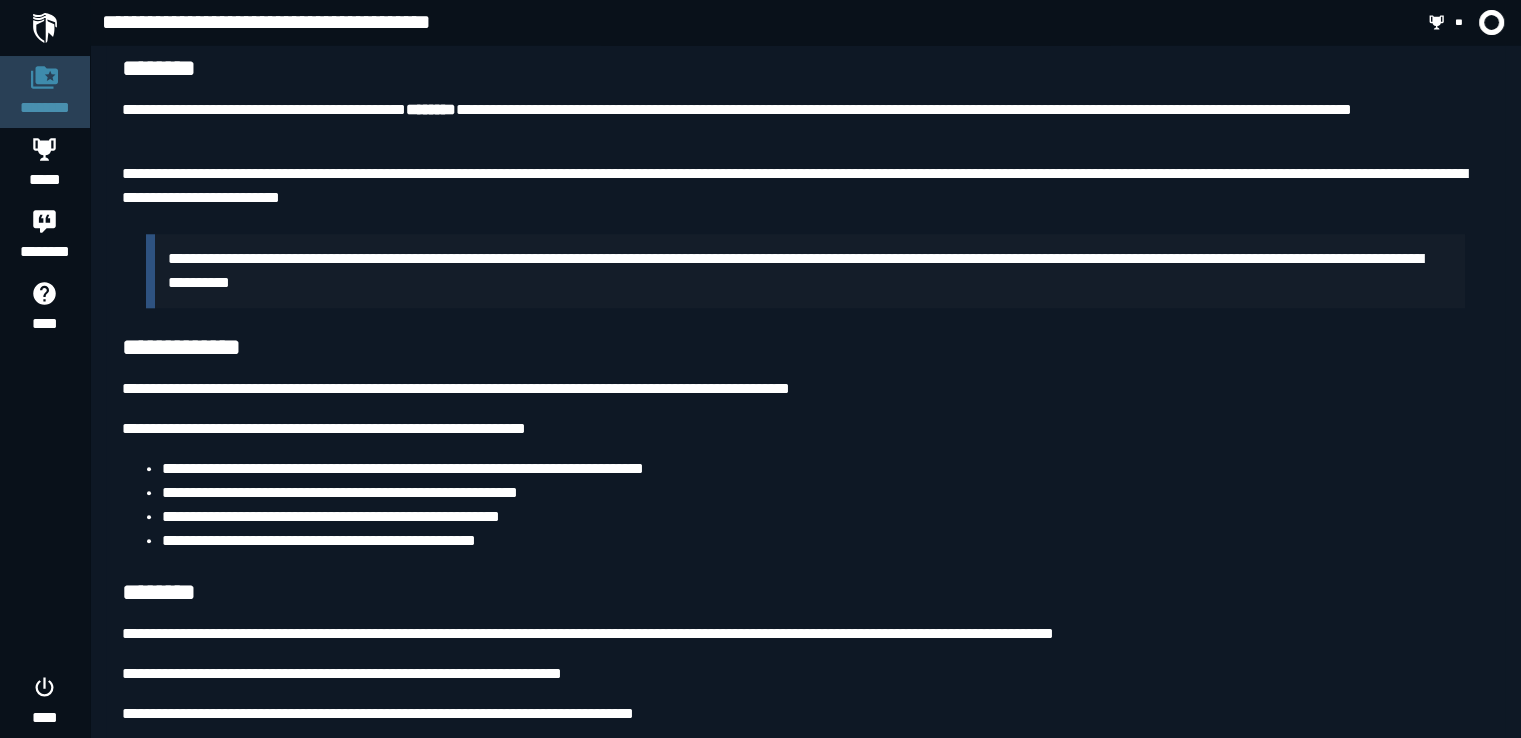 scroll, scrollTop: 1992, scrollLeft: 0, axis: vertical 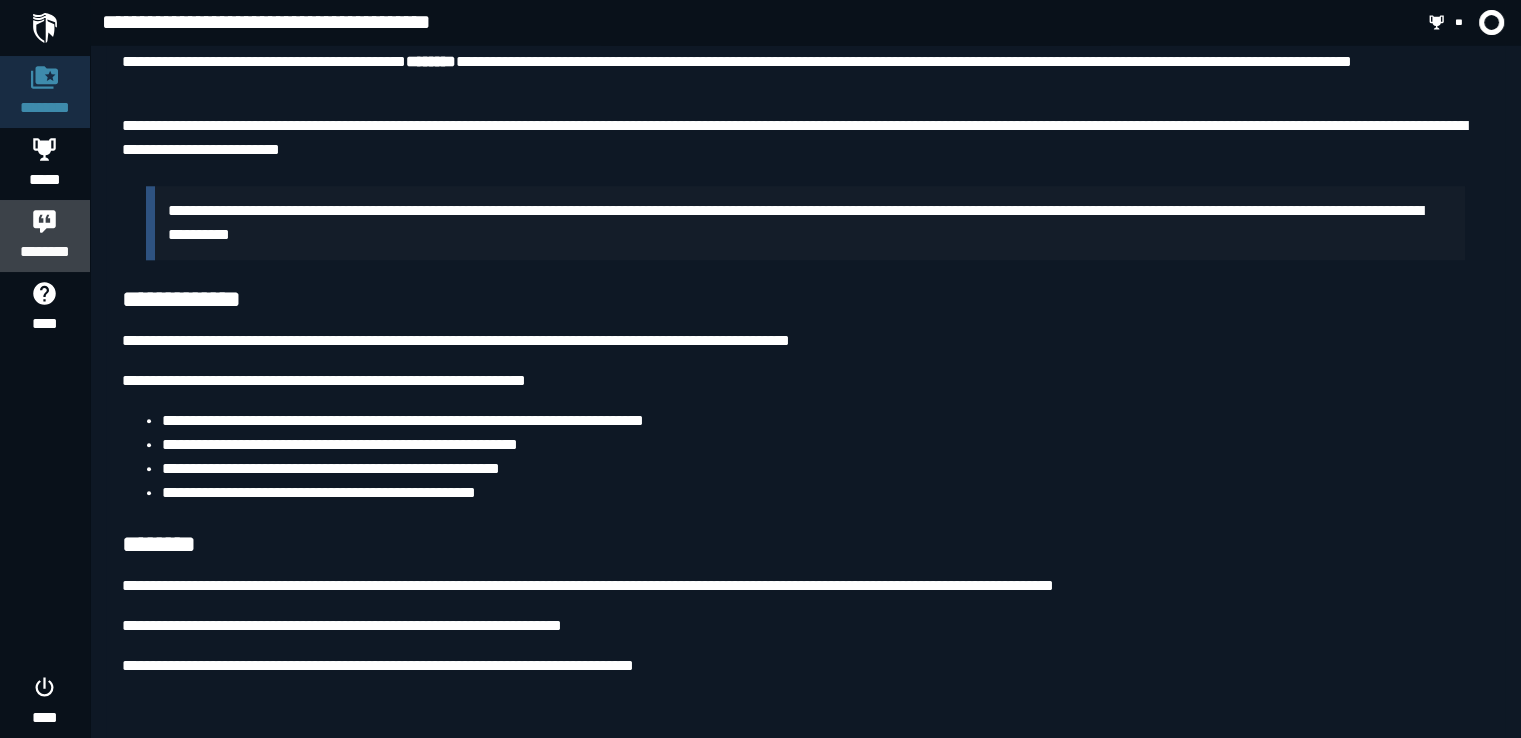 click 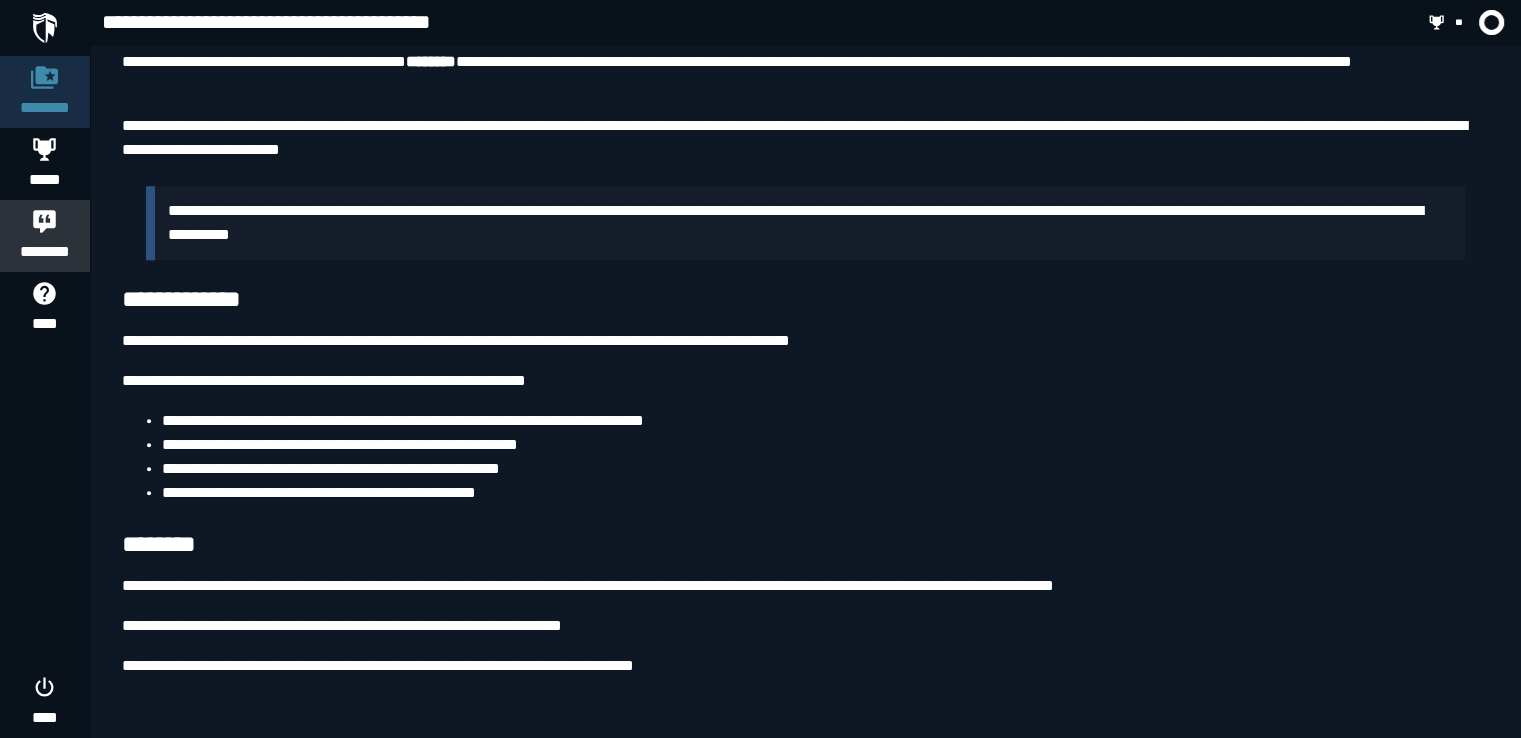 scroll, scrollTop: 0, scrollLeft: 0, axis: both 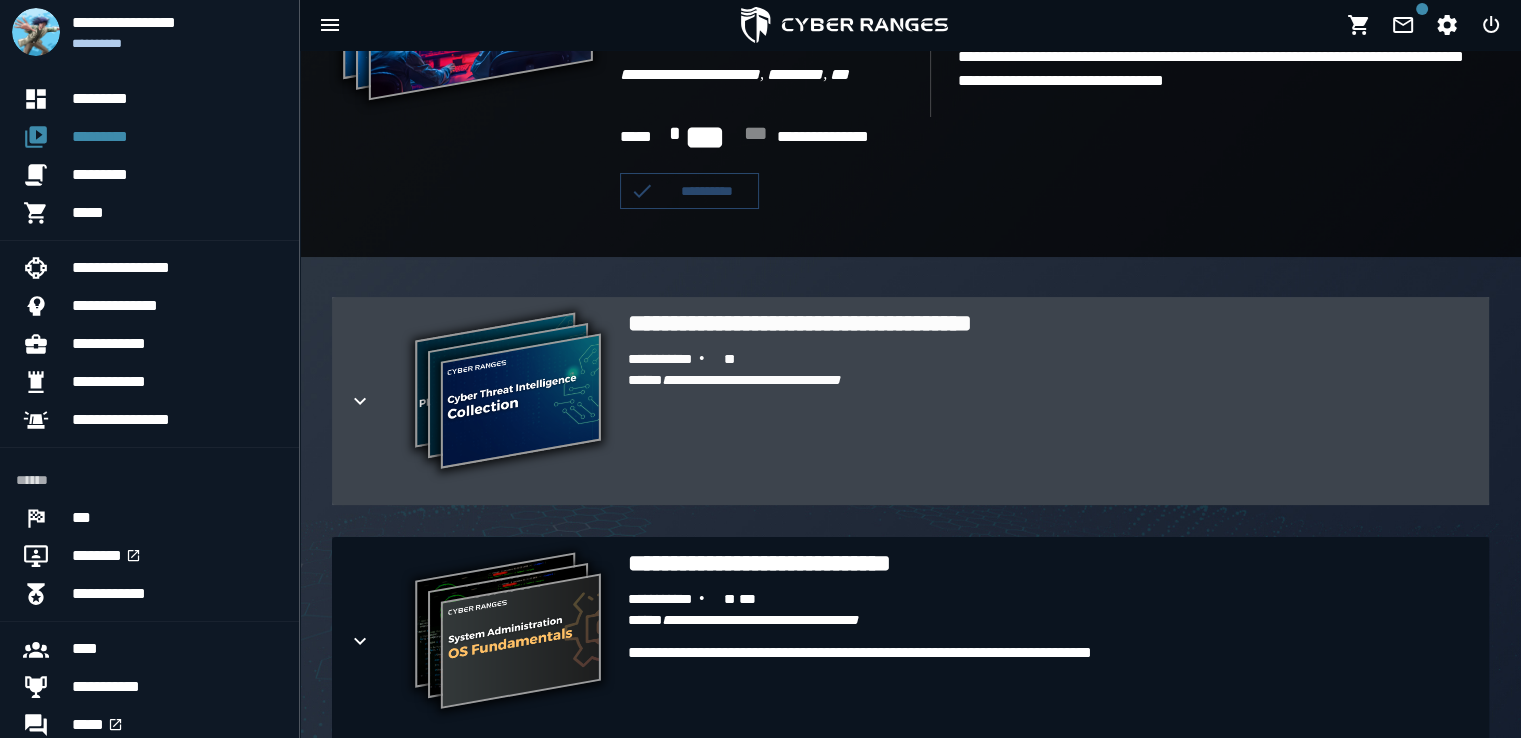 click at bounding box center (376, 401) 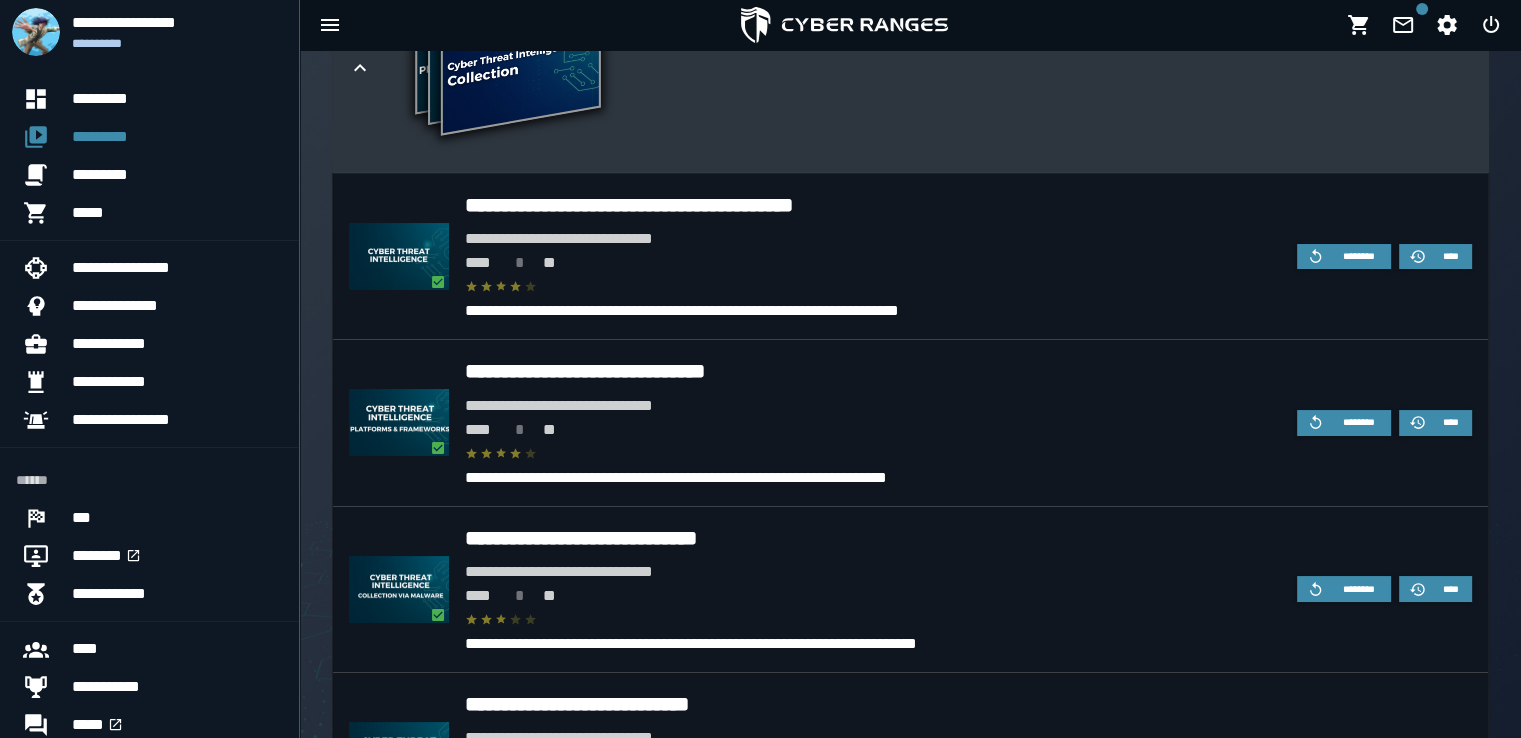 scroll, scrollTop: 659, scrollLeft: 0, axis: vertical 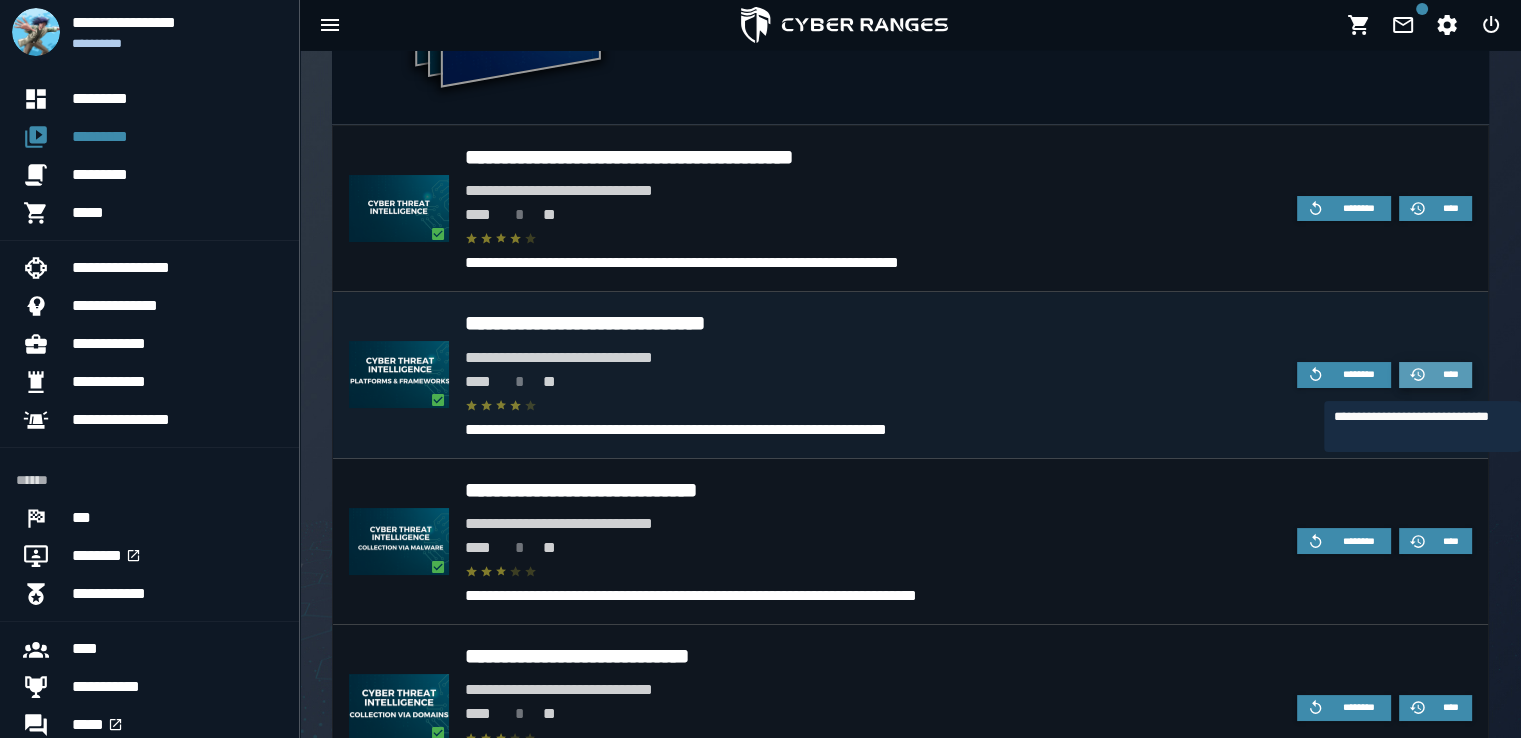 click on "****" at bounding box center (1450, 374) 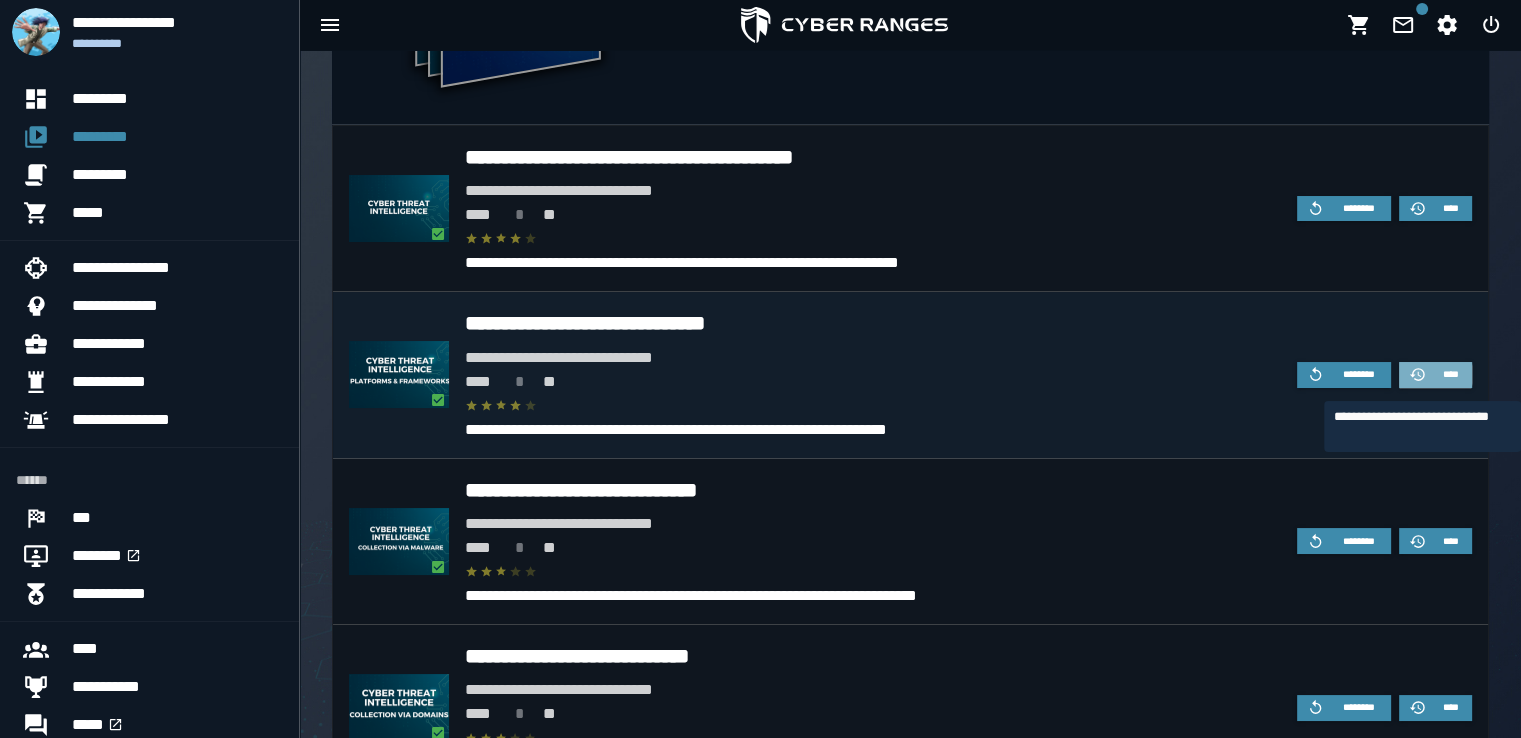scroll, scrollTop: 0, scrollLeft: 0, axis: both 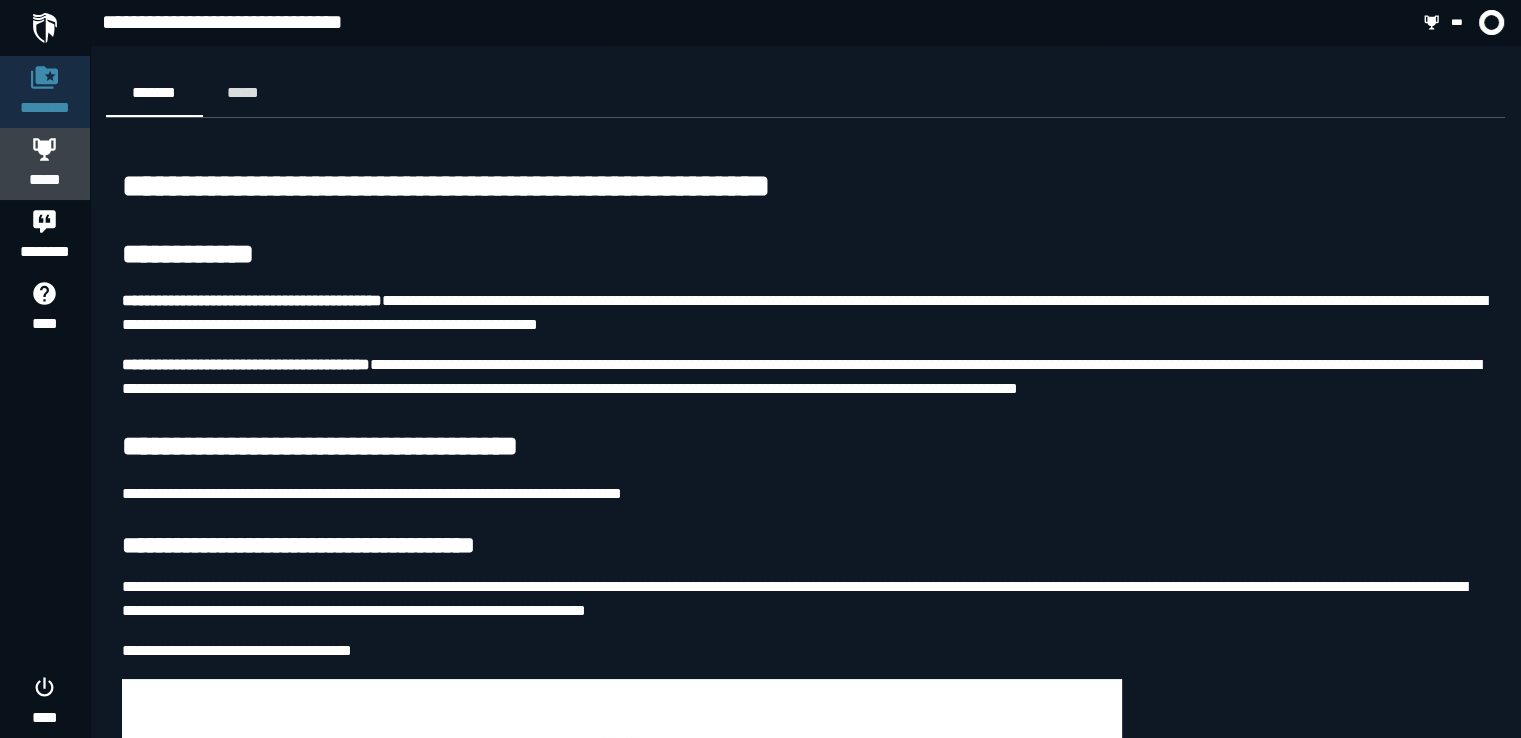 click 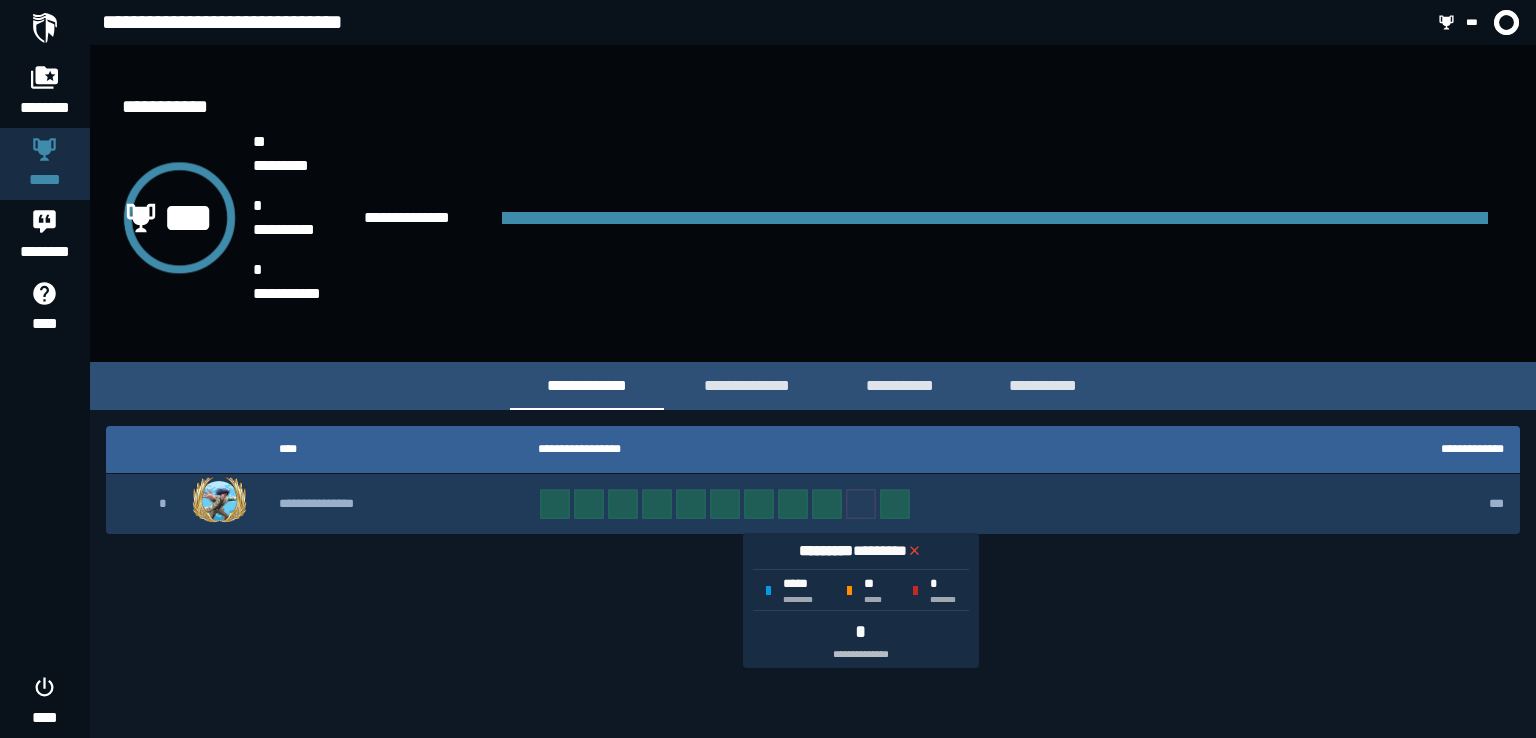 click 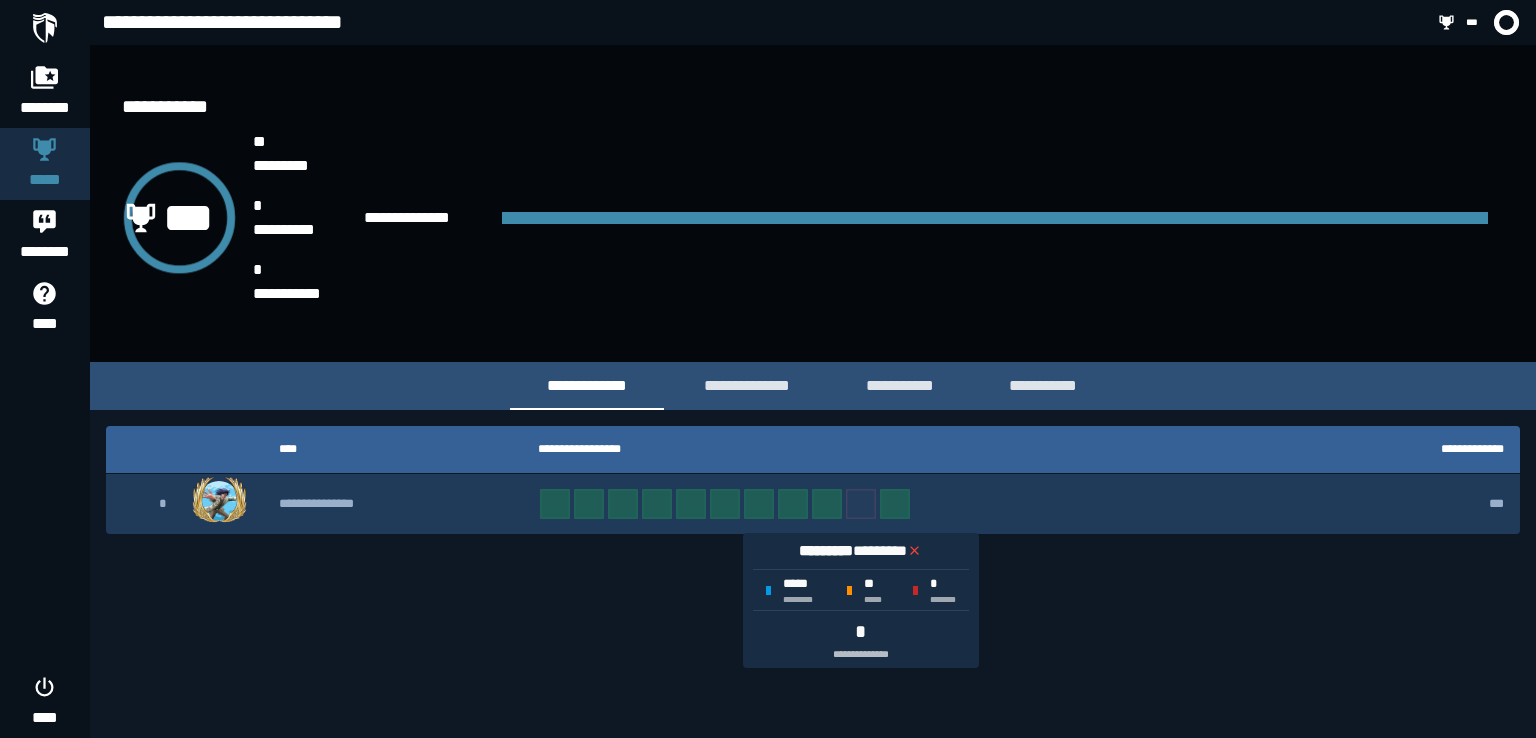 click 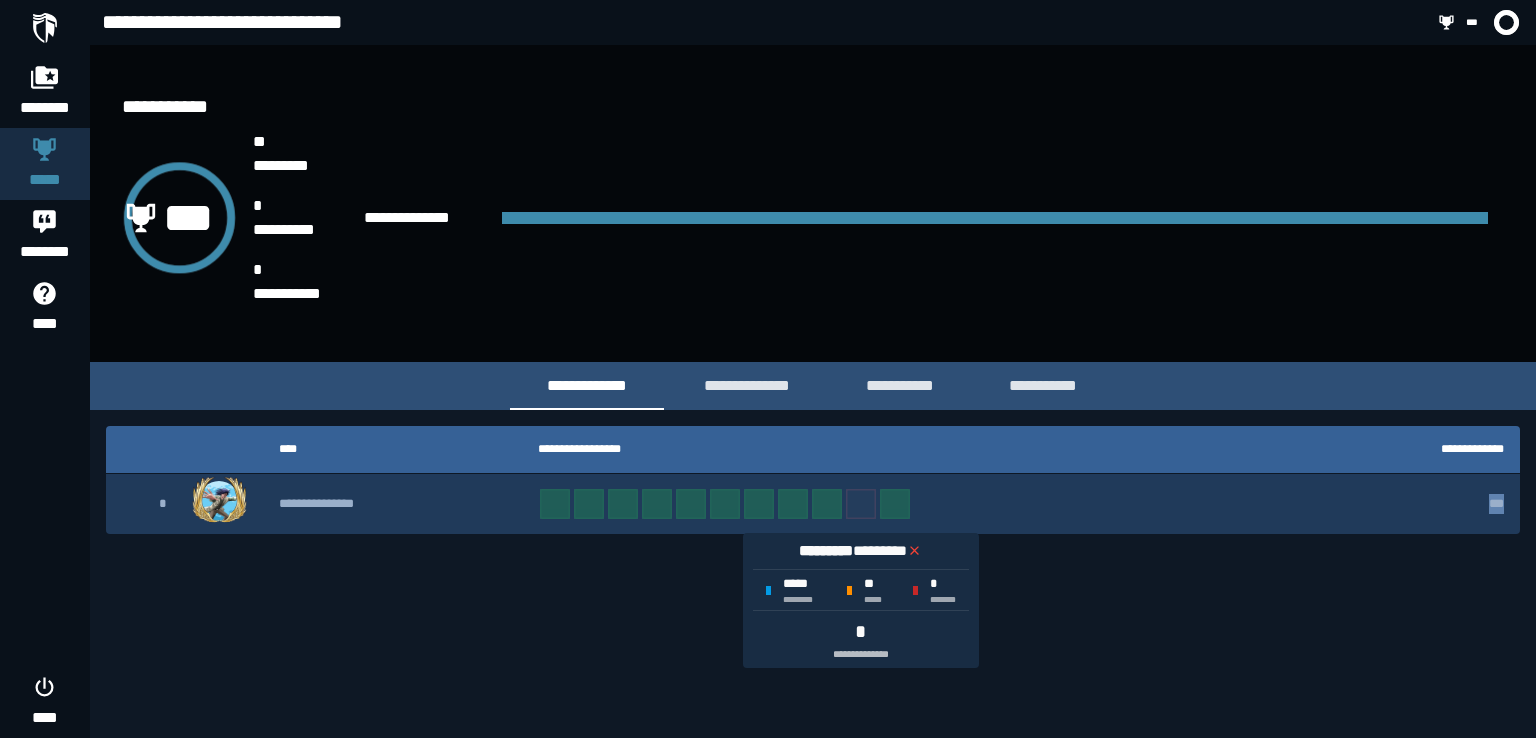 click 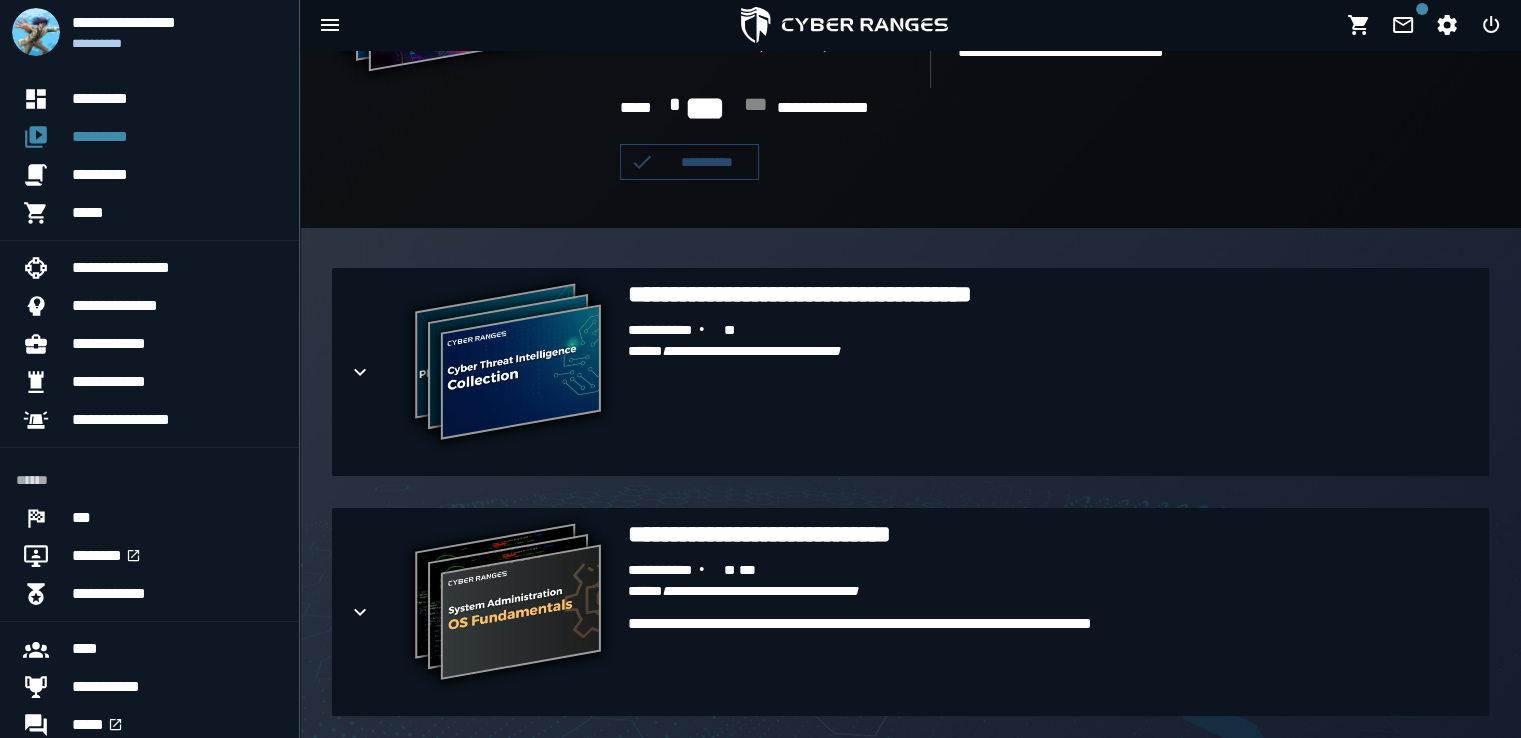 scroll, scrollTop: 308, scrollLeft: 0, axis: vertical 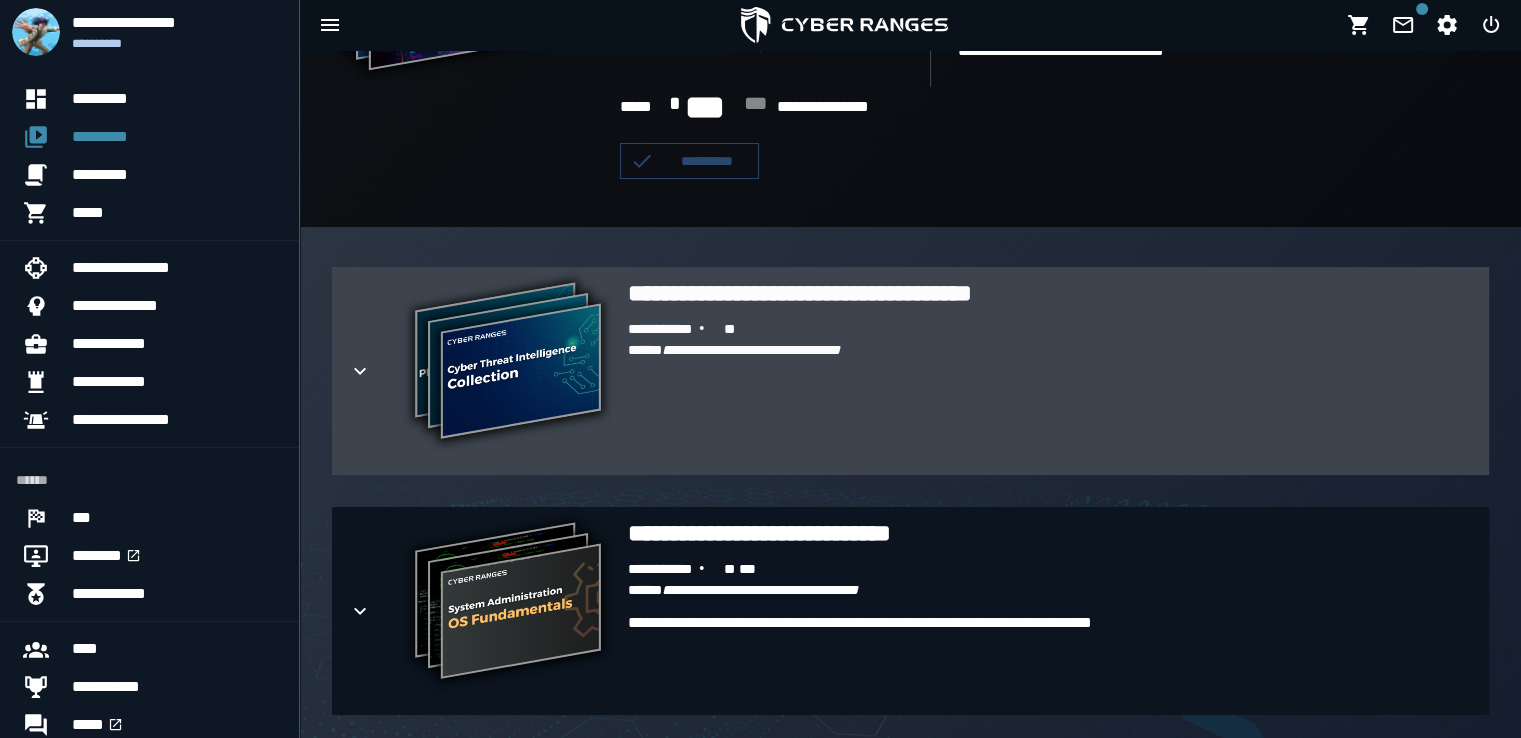 click on "[FIRST] [LAST]" at bounding box center (1050, 389) 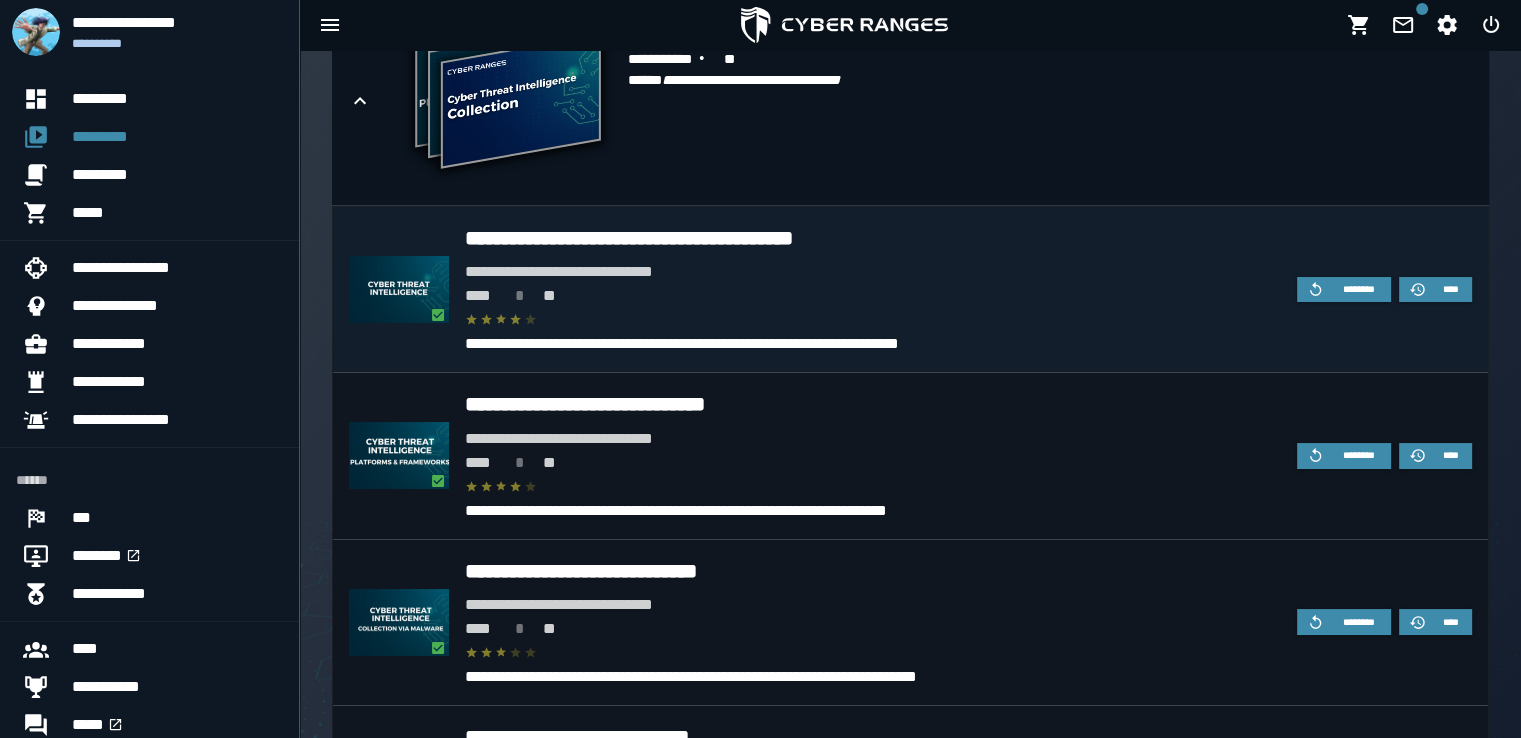scroll, scrollTop: 674, scrollLeft: 0, axis: vertical 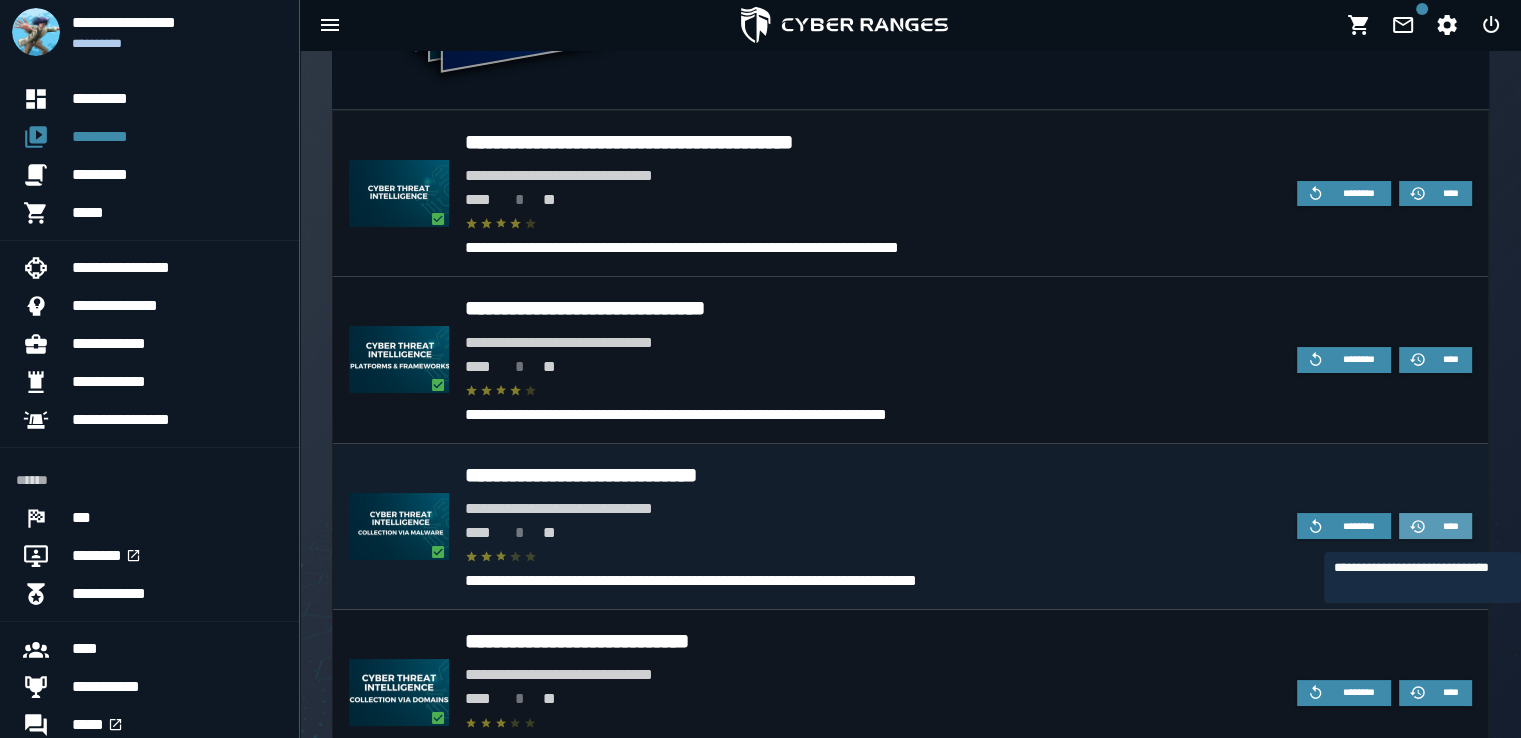 click on "****" at bounding box center [1450, 526] 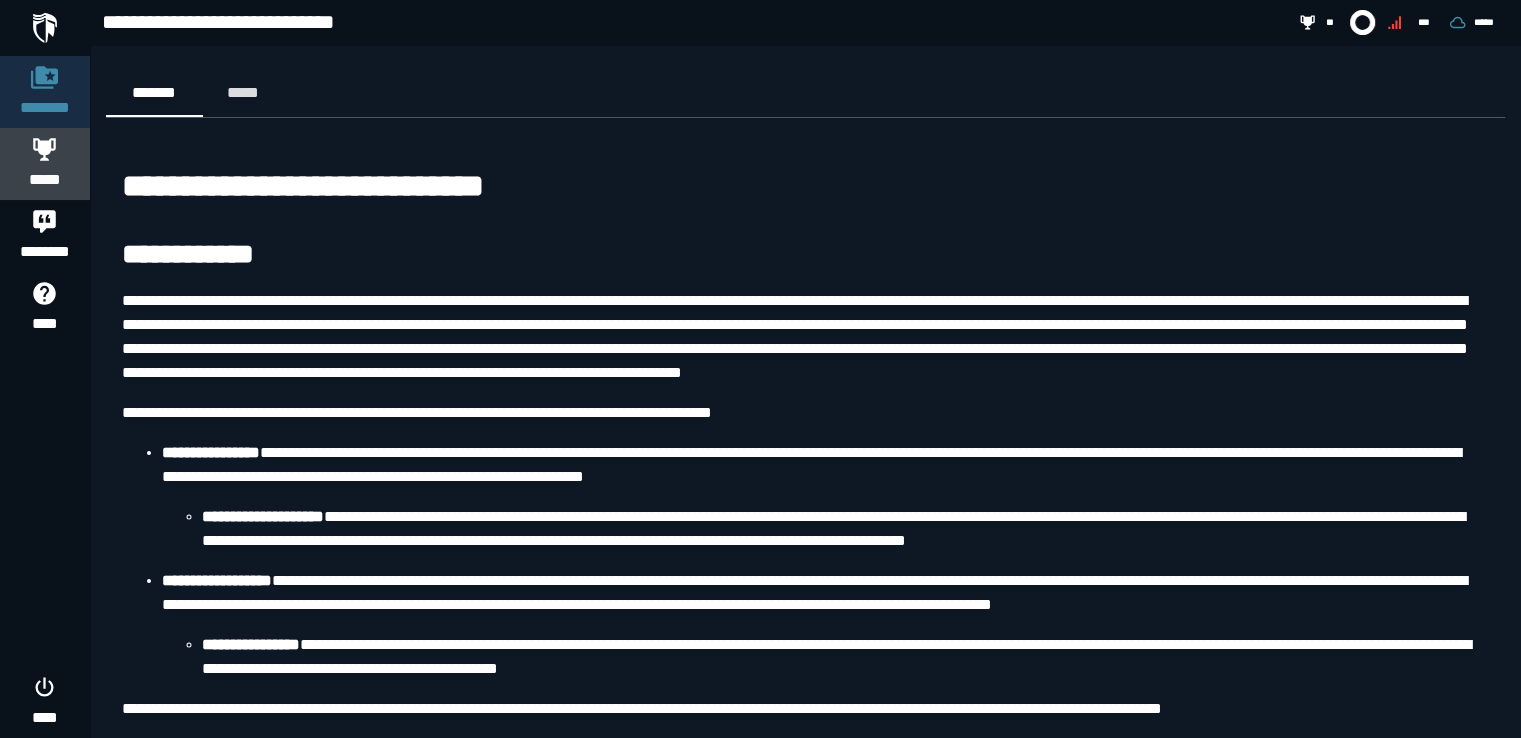 click on "*****" 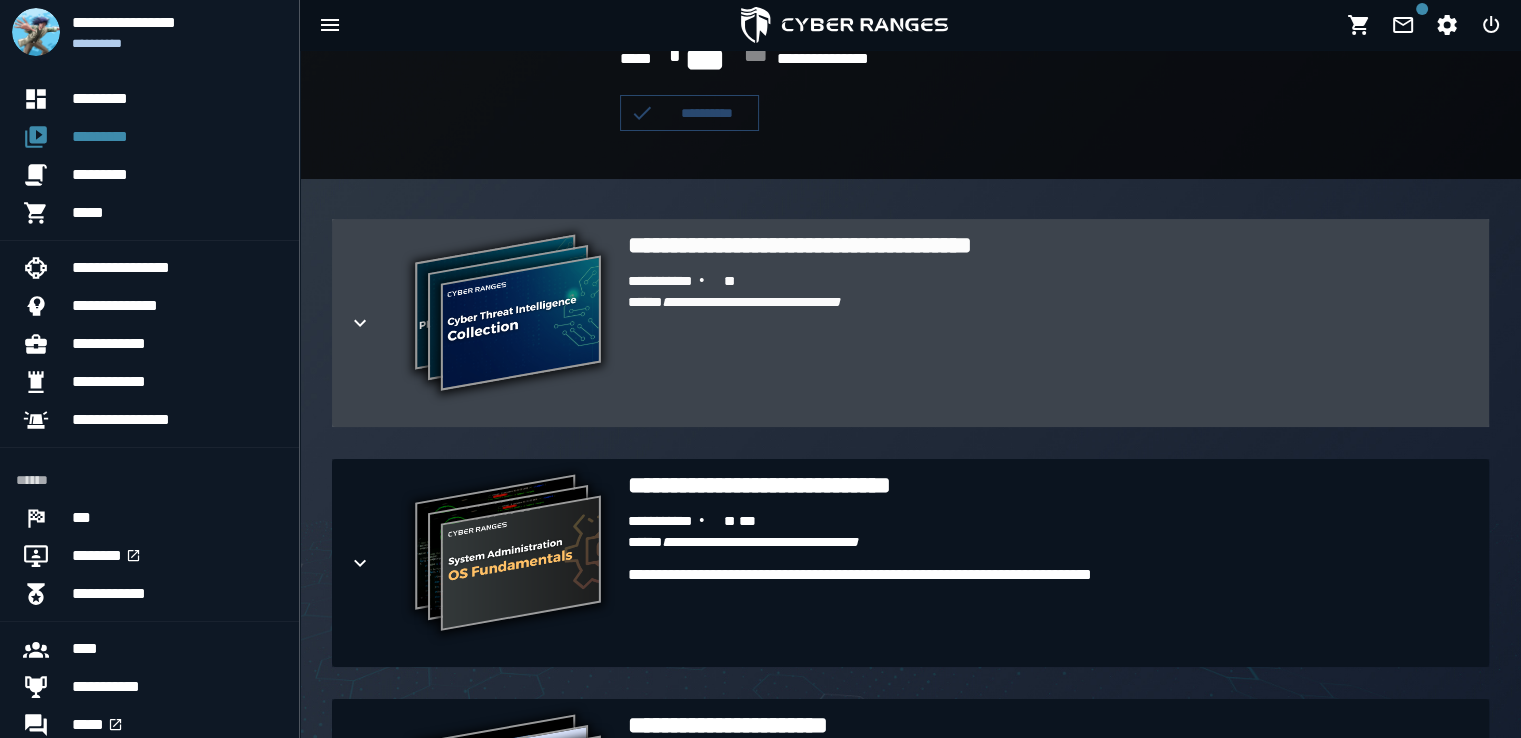 click on "[FIRST] [LAST]" at bounding box center [1050, 341] 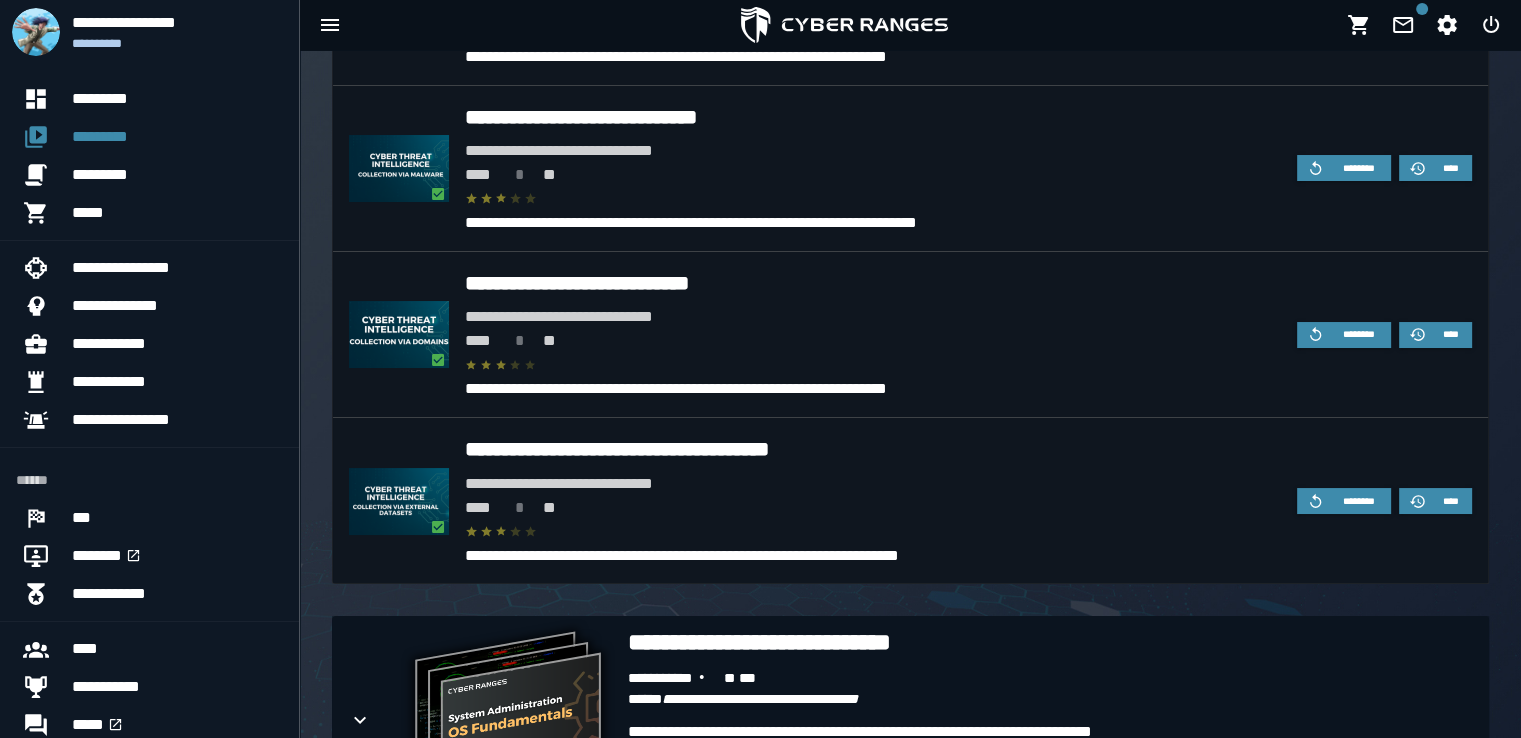 scroll, scrollTop: 1032, scrollLeft: 0, axis: vertical 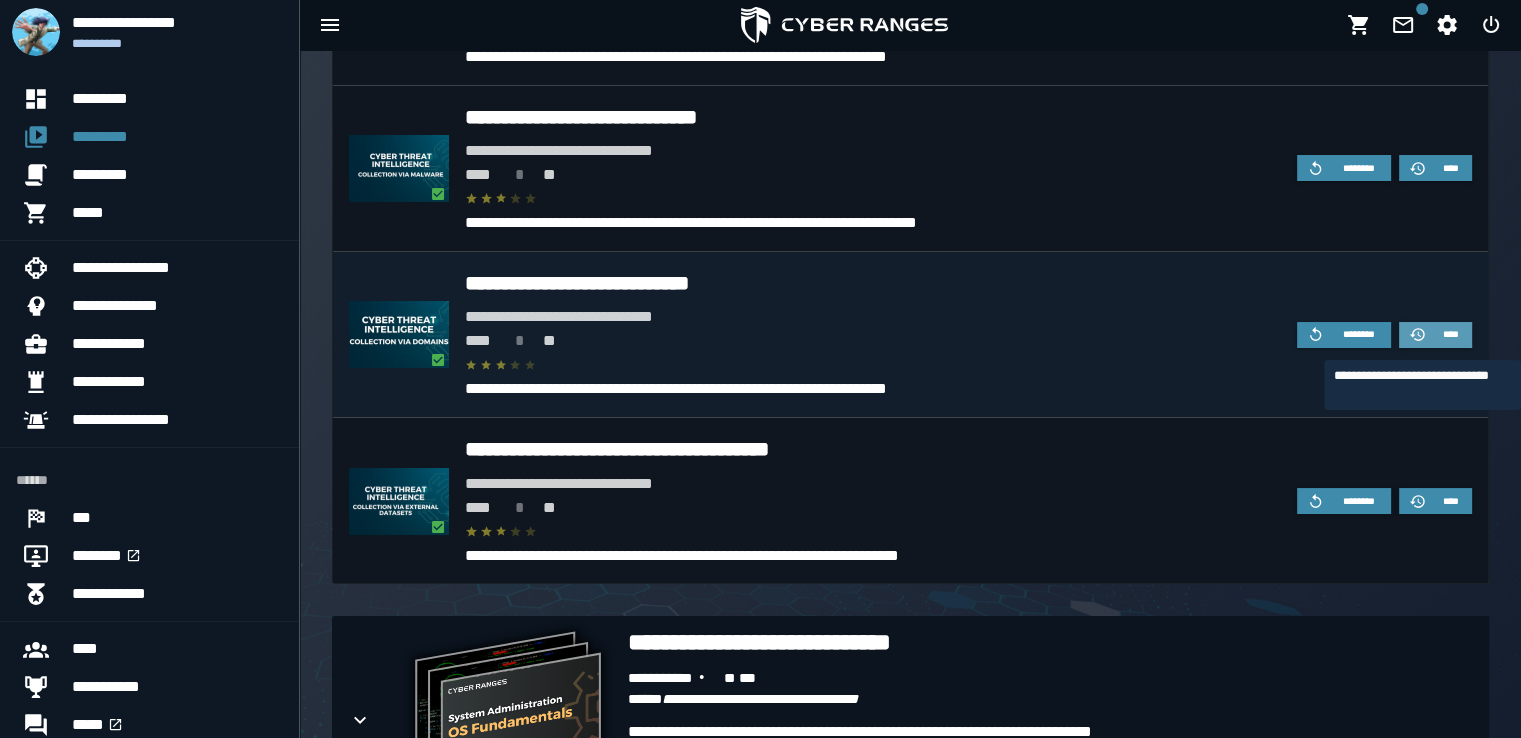 click on "****" at bounding box center [1450, 334] 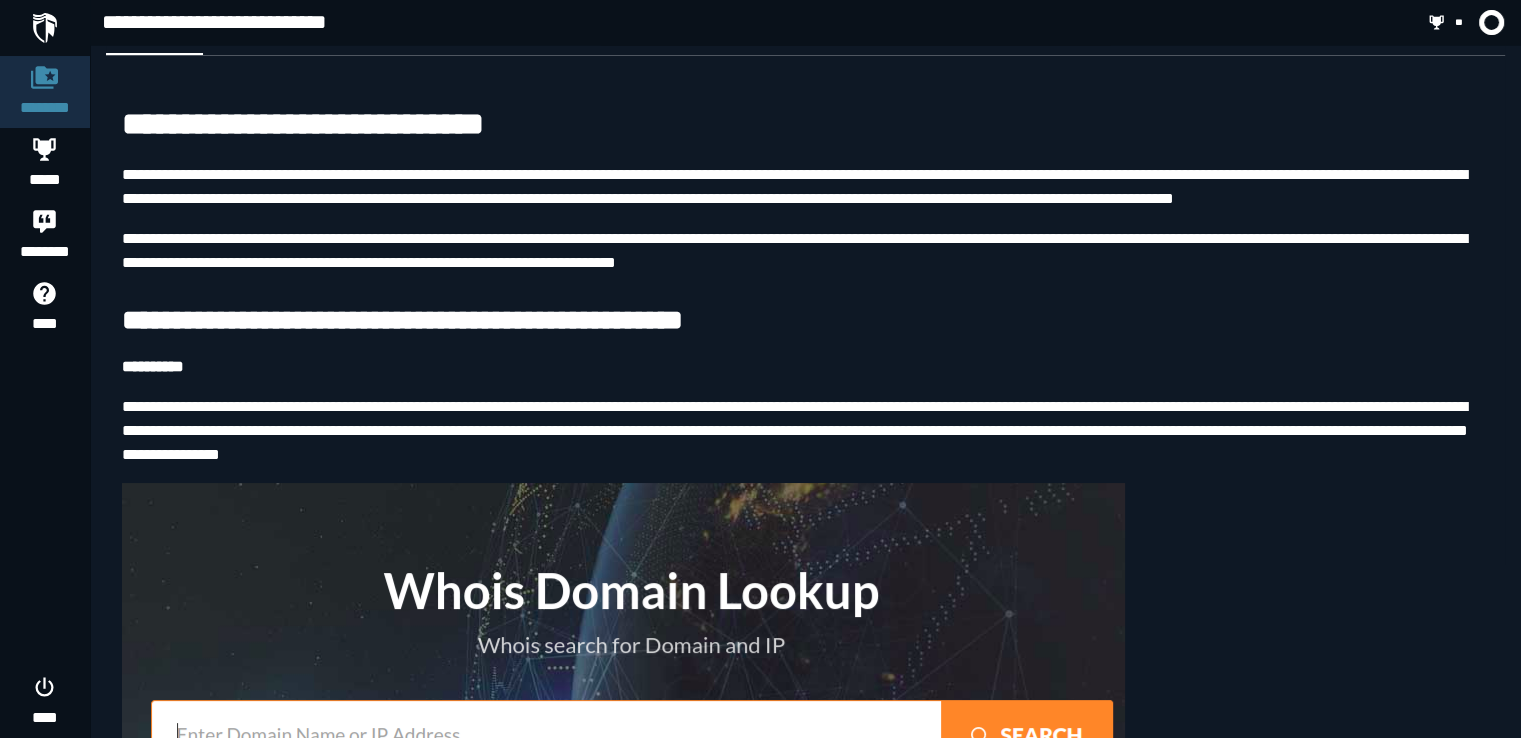 scroll, scrollTop: 78, scrollLeft: 0, axis: vertical 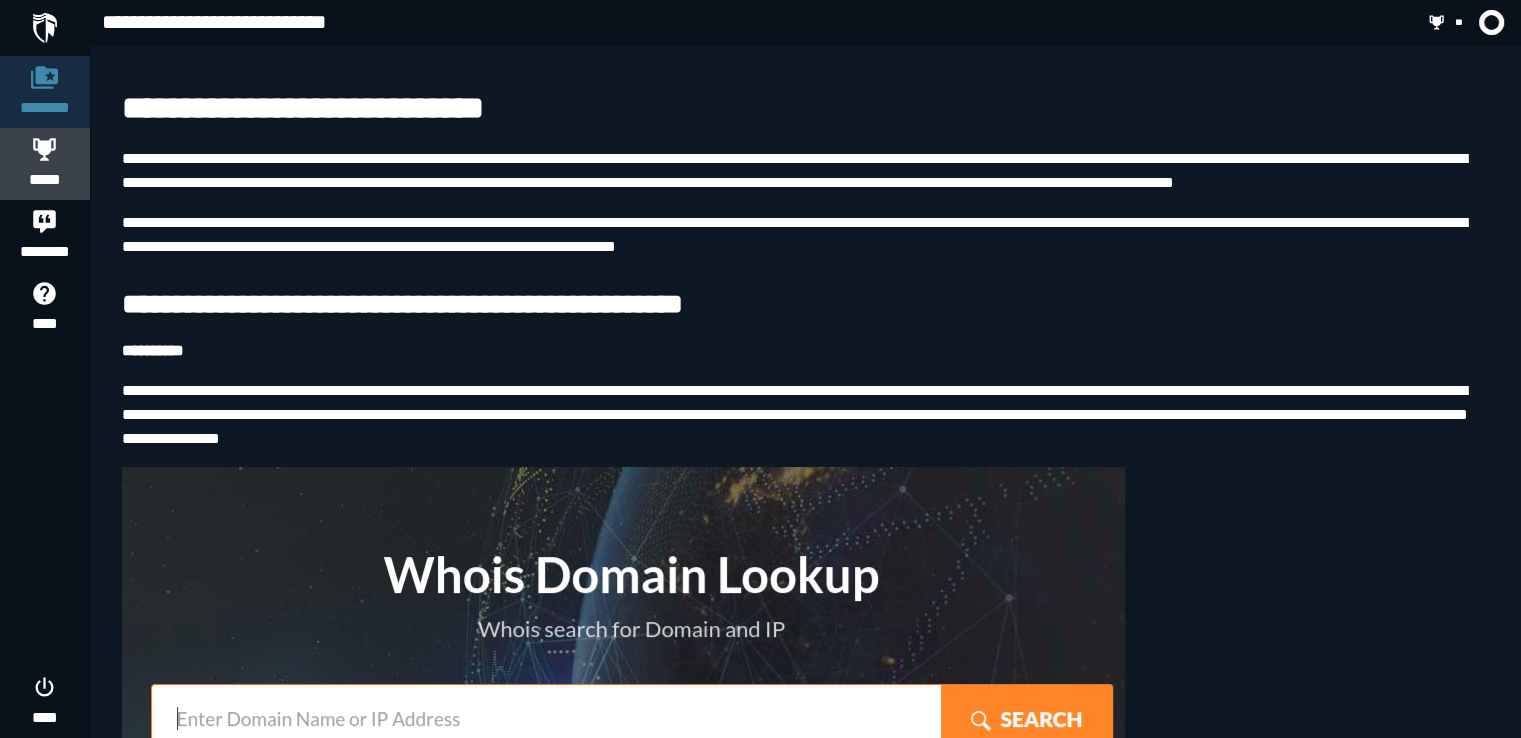 click on "*****" 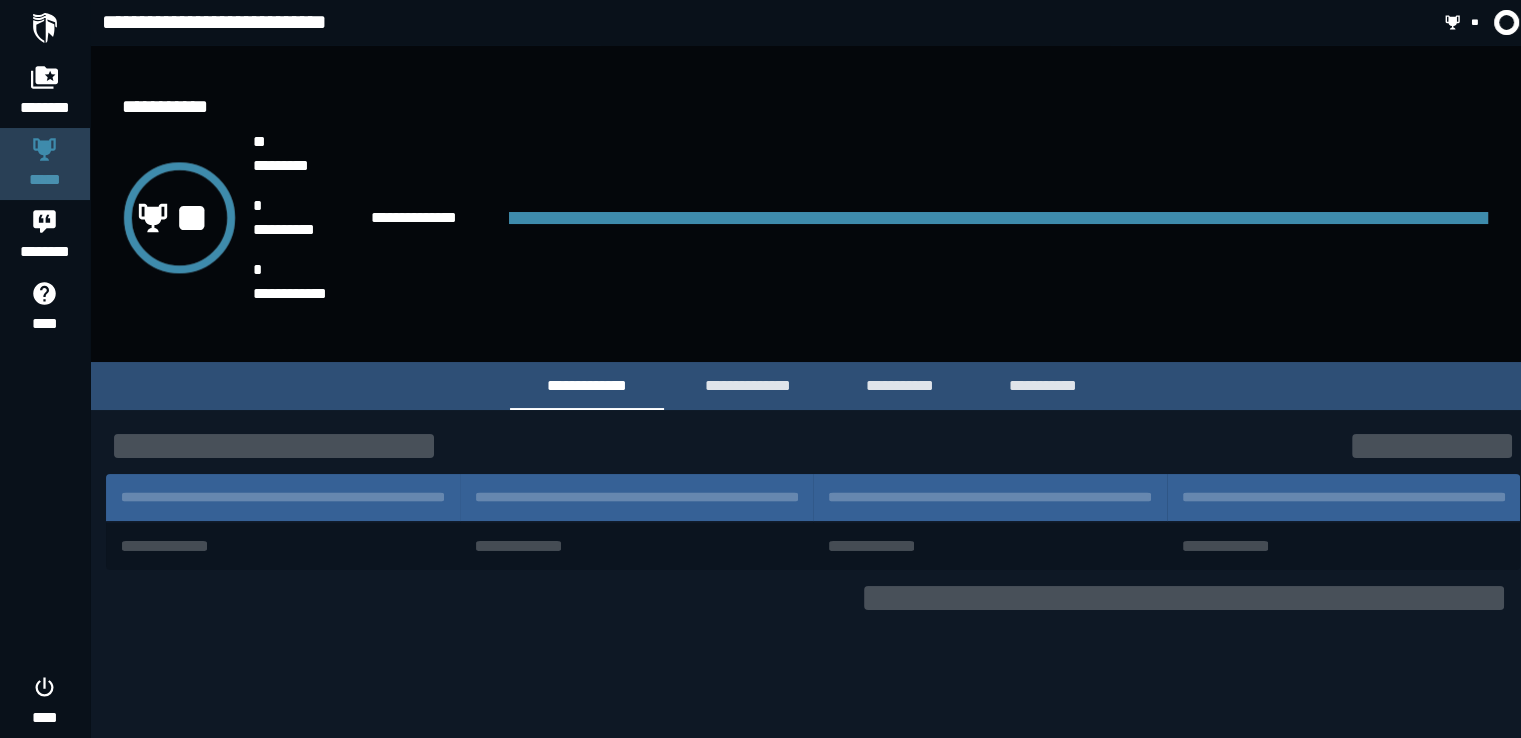 scroll, scrollTop: 0, scrollLeft: 0, axis: both 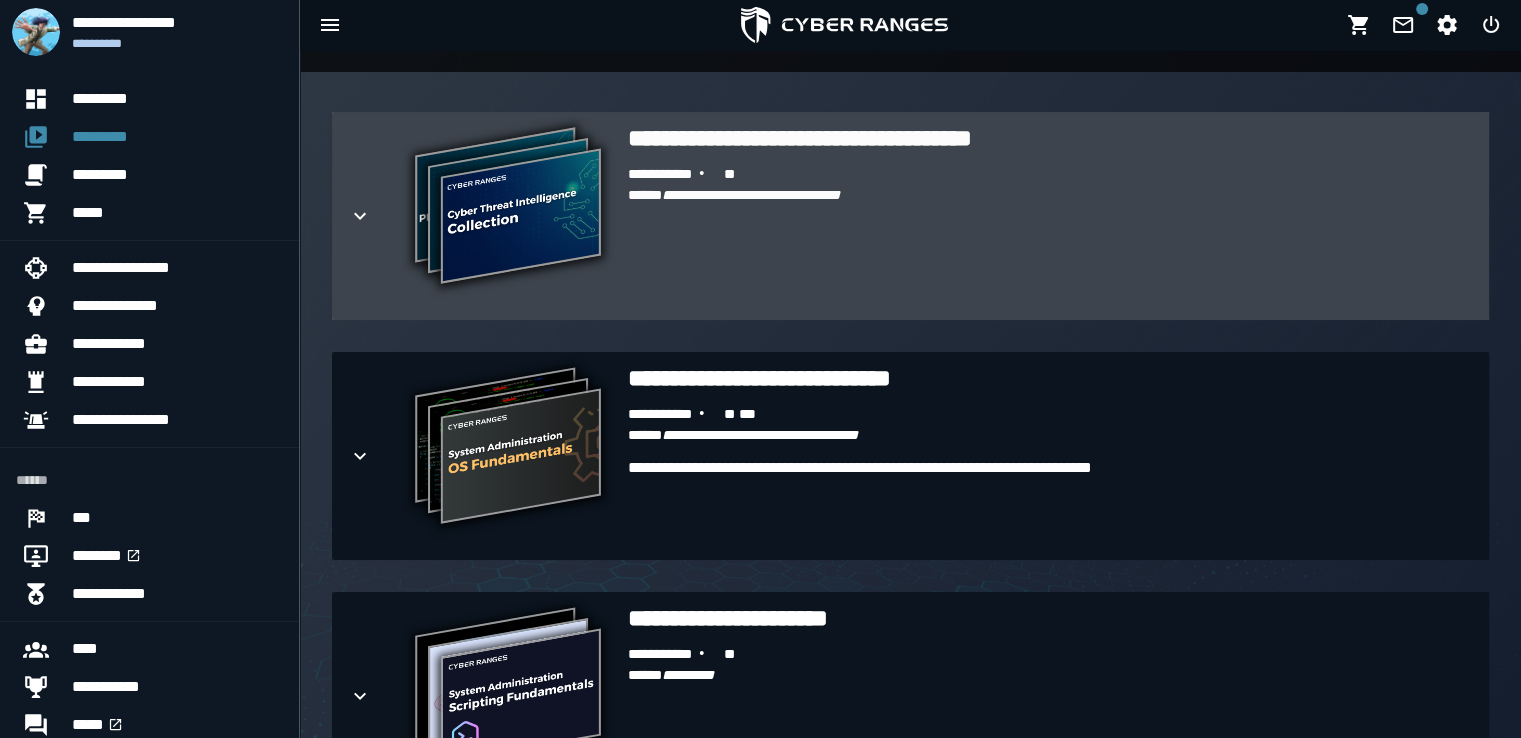 click on "[FIRST] [LAST]" at bounding box center [1050, 234] 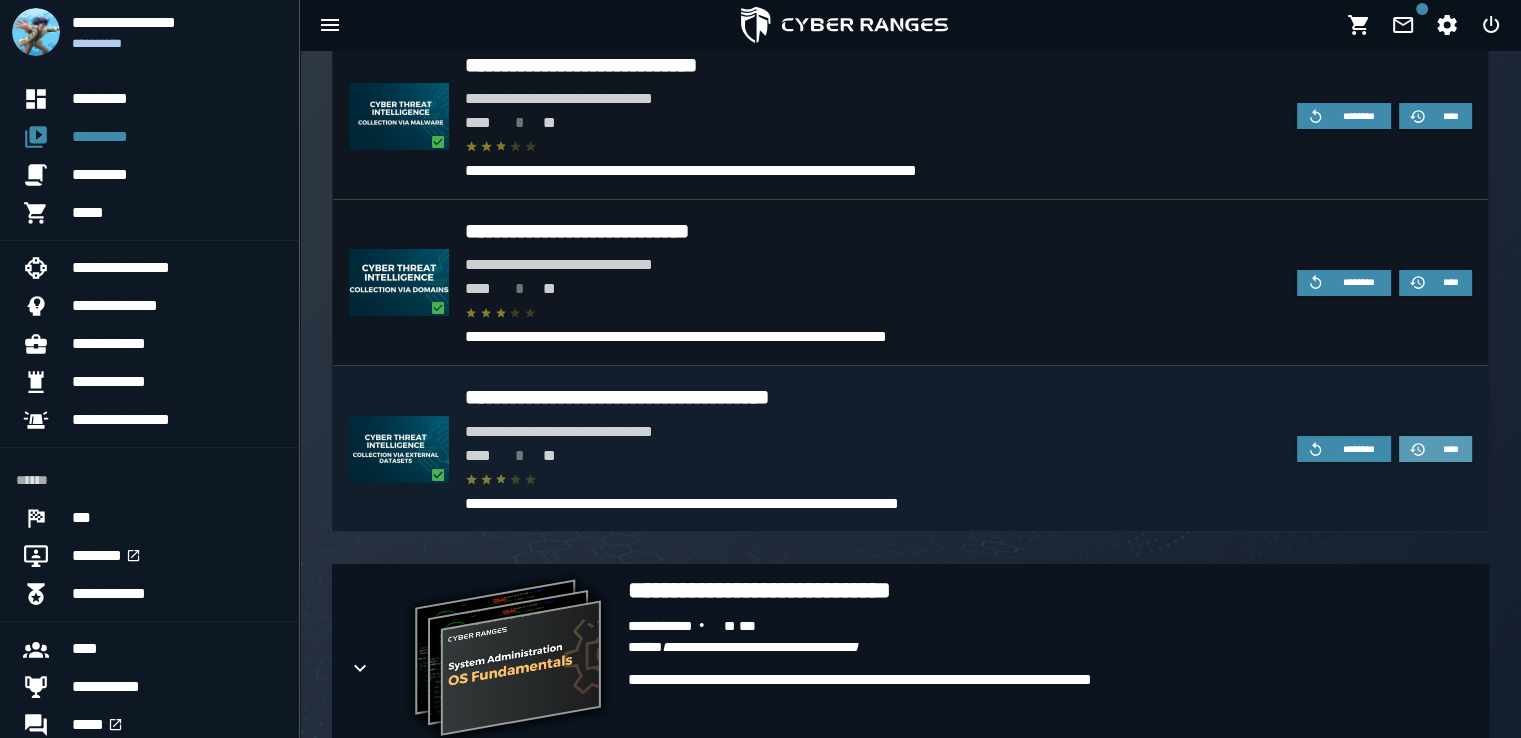 scroll, scrollTop: 1088, scrollLeft: 0, axis: vertical 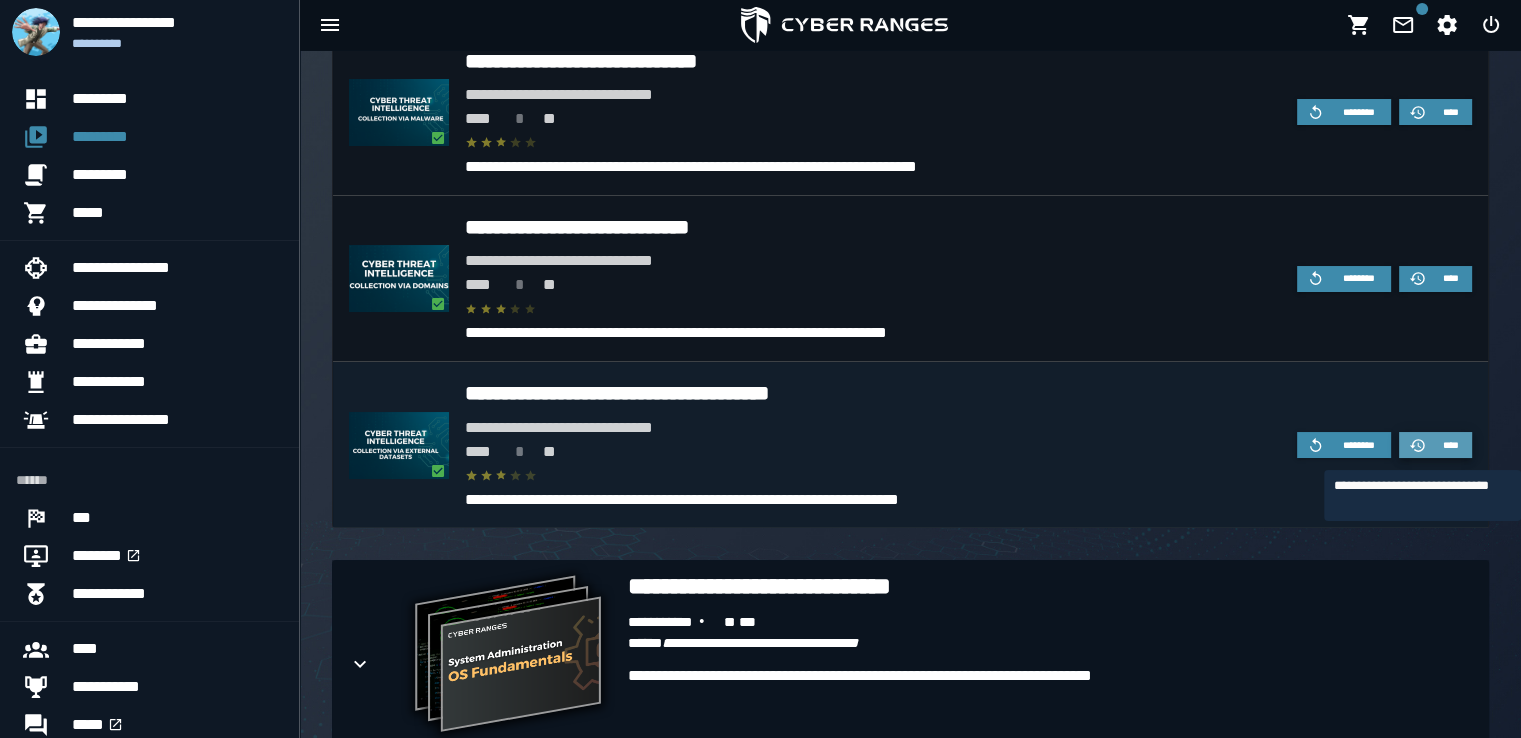 click on "****" at bounding box center (1450, 445) 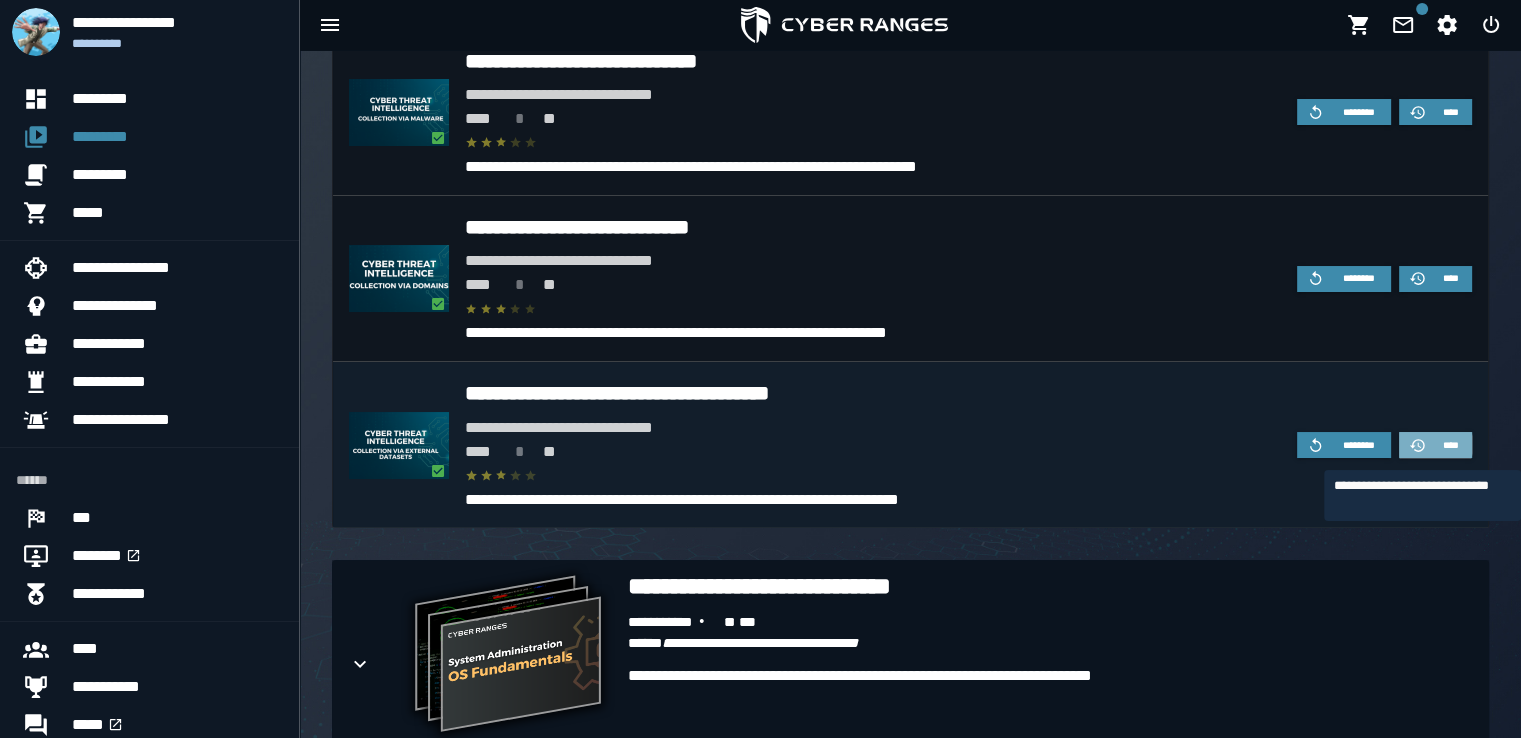 scroll, scrollTop: 0, scrollLeft: 0, axis: both 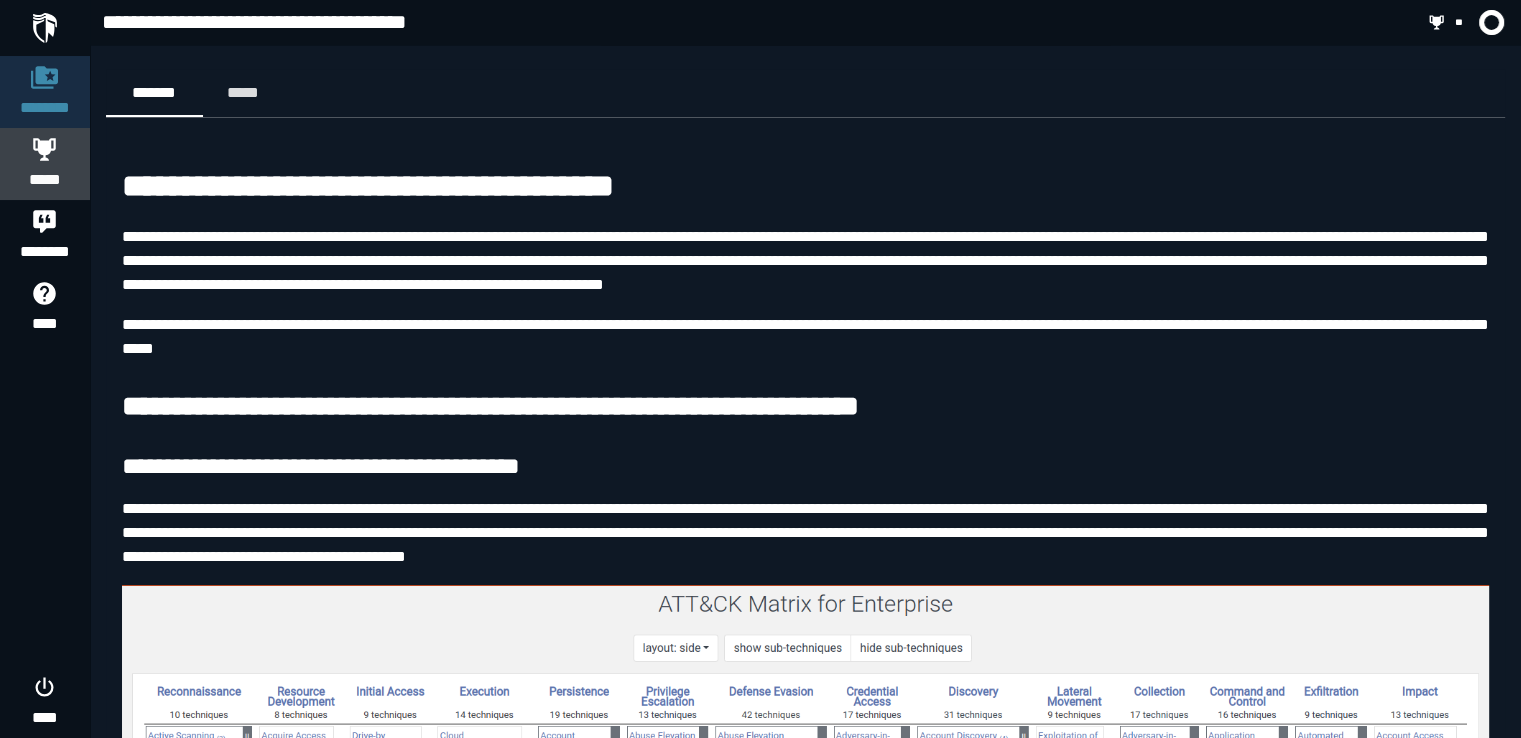 click on "*****" 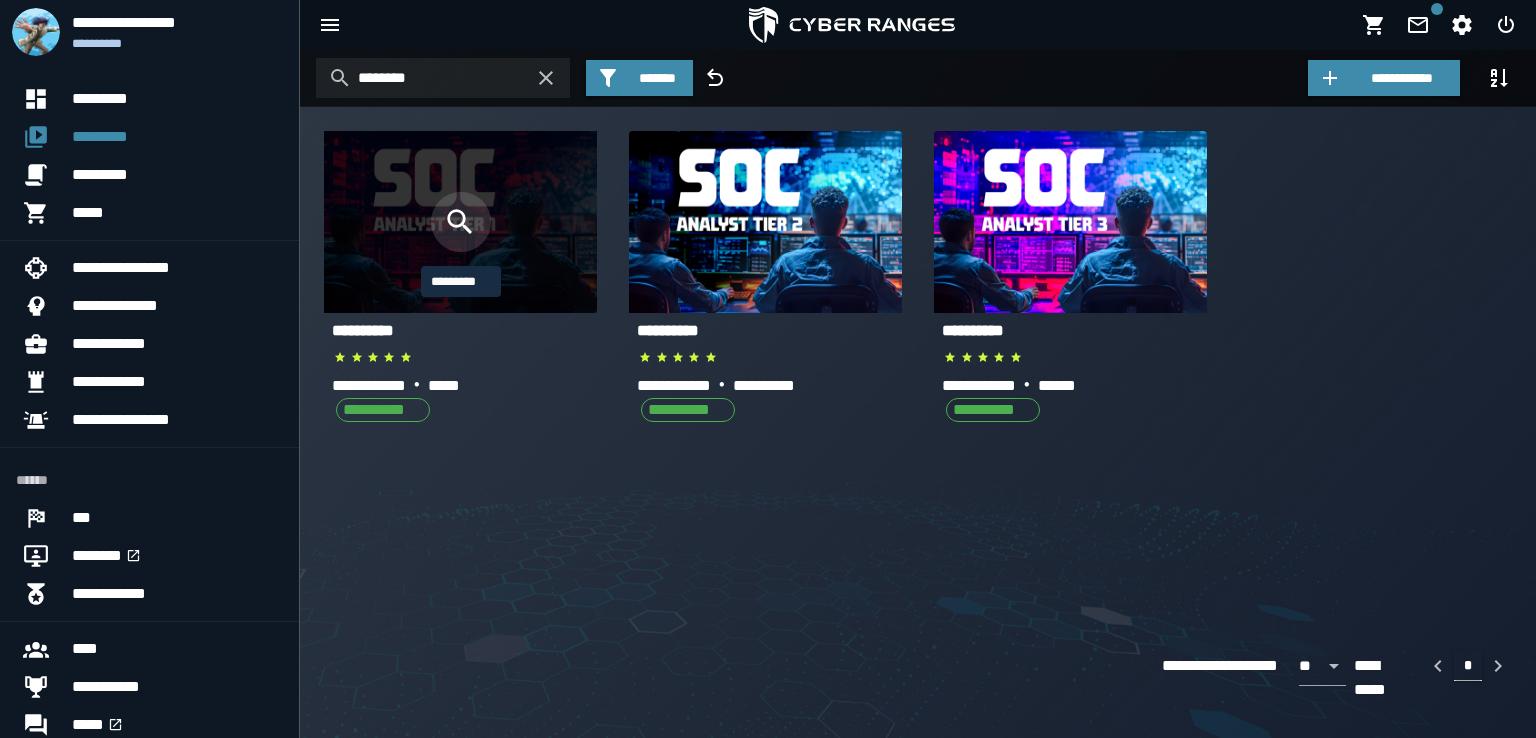 click at bounding box center (461, 222) 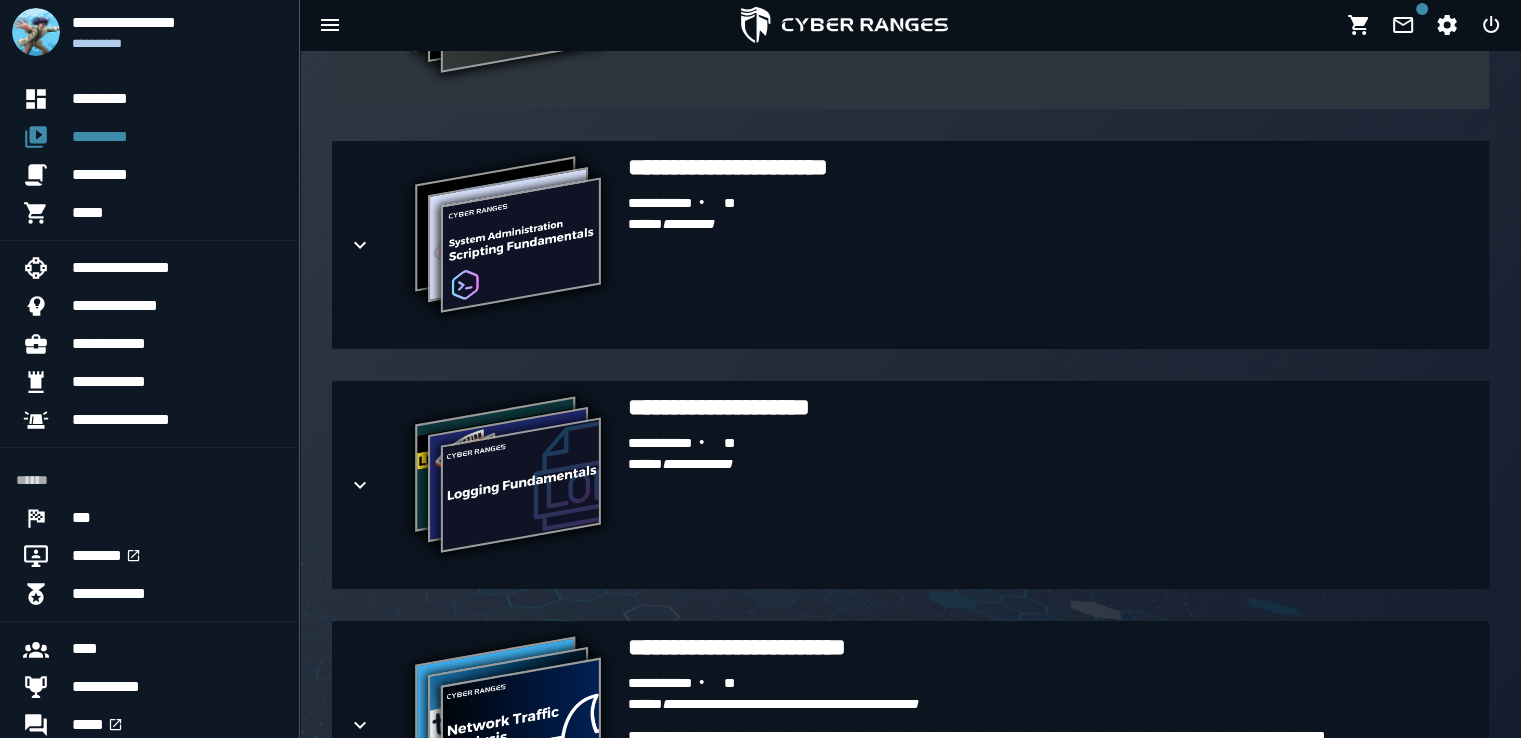 scroll, scrollTop: 915, scrollLeft: 0, axis: vertical 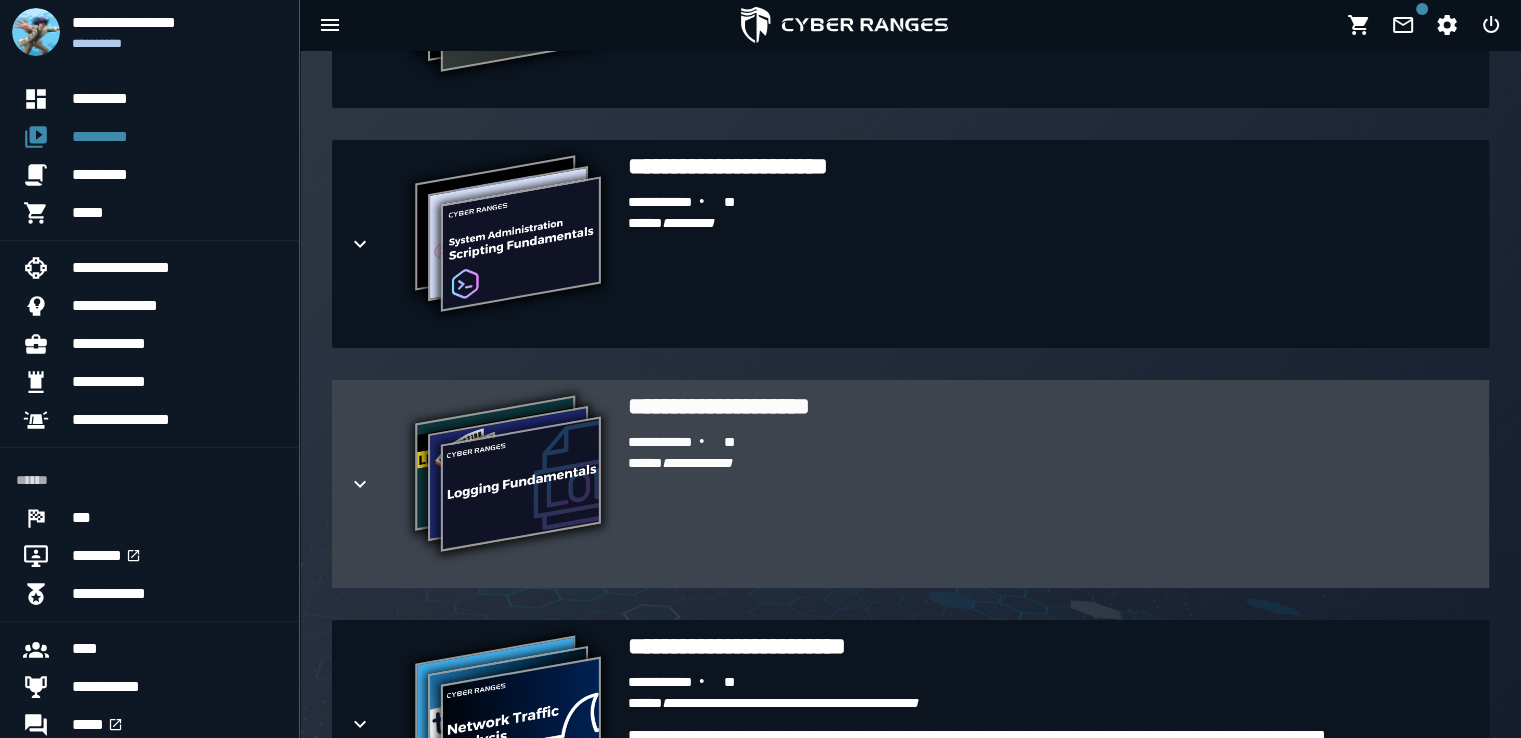 click on "**********" at bounding box center (1050, 406) 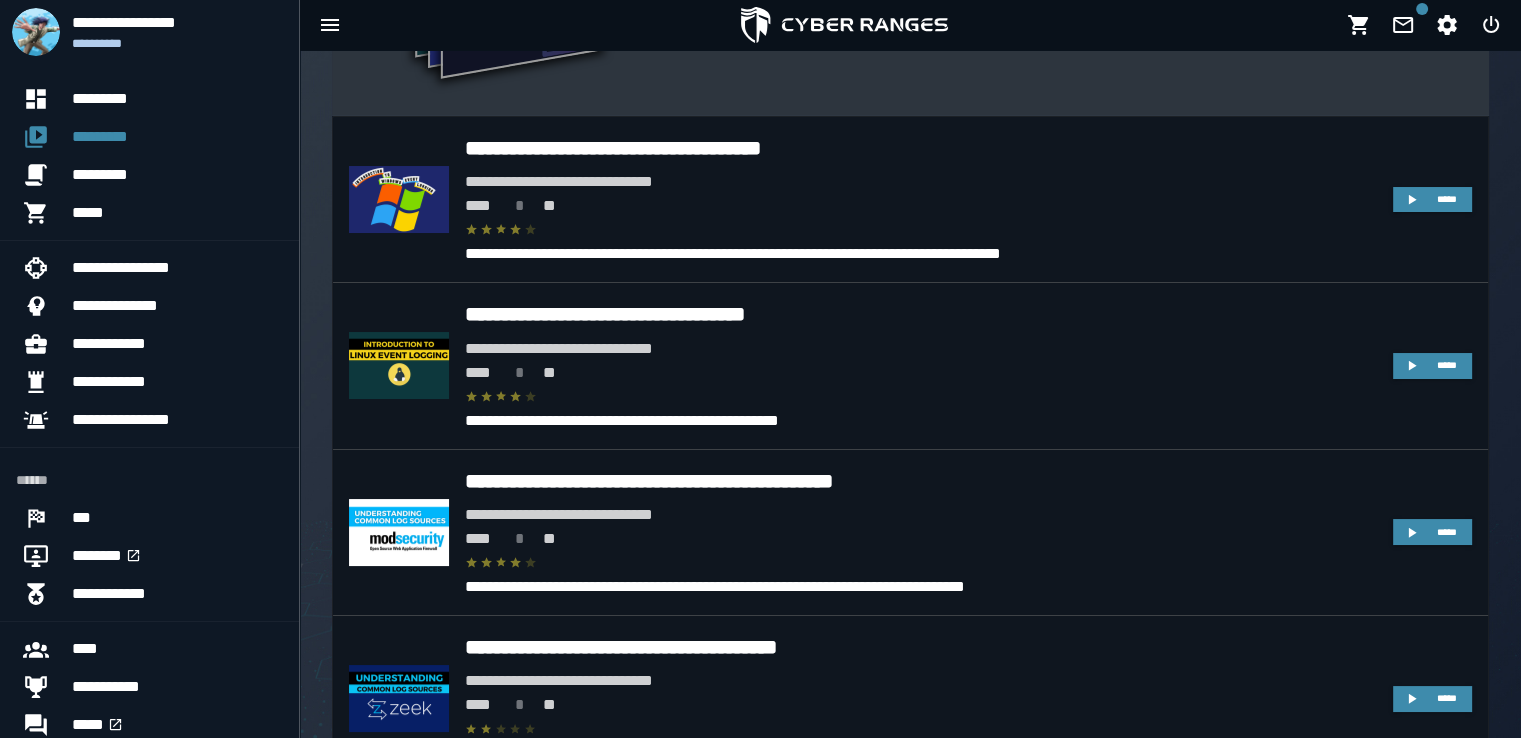 scroll, scrollTop: 1386, scrollLeft: 0, axis: vertical 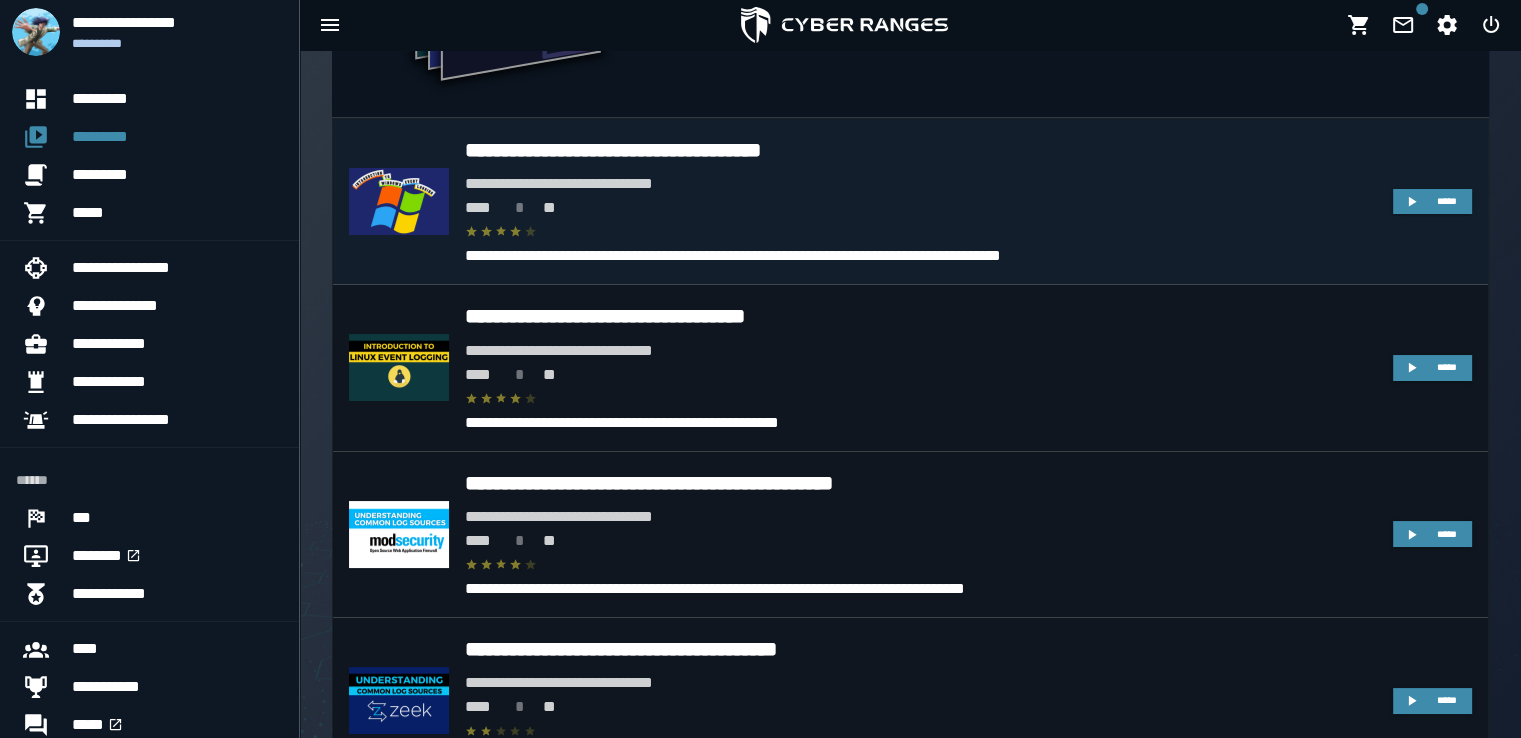 click on "**********" at bounding box center [921, 150] 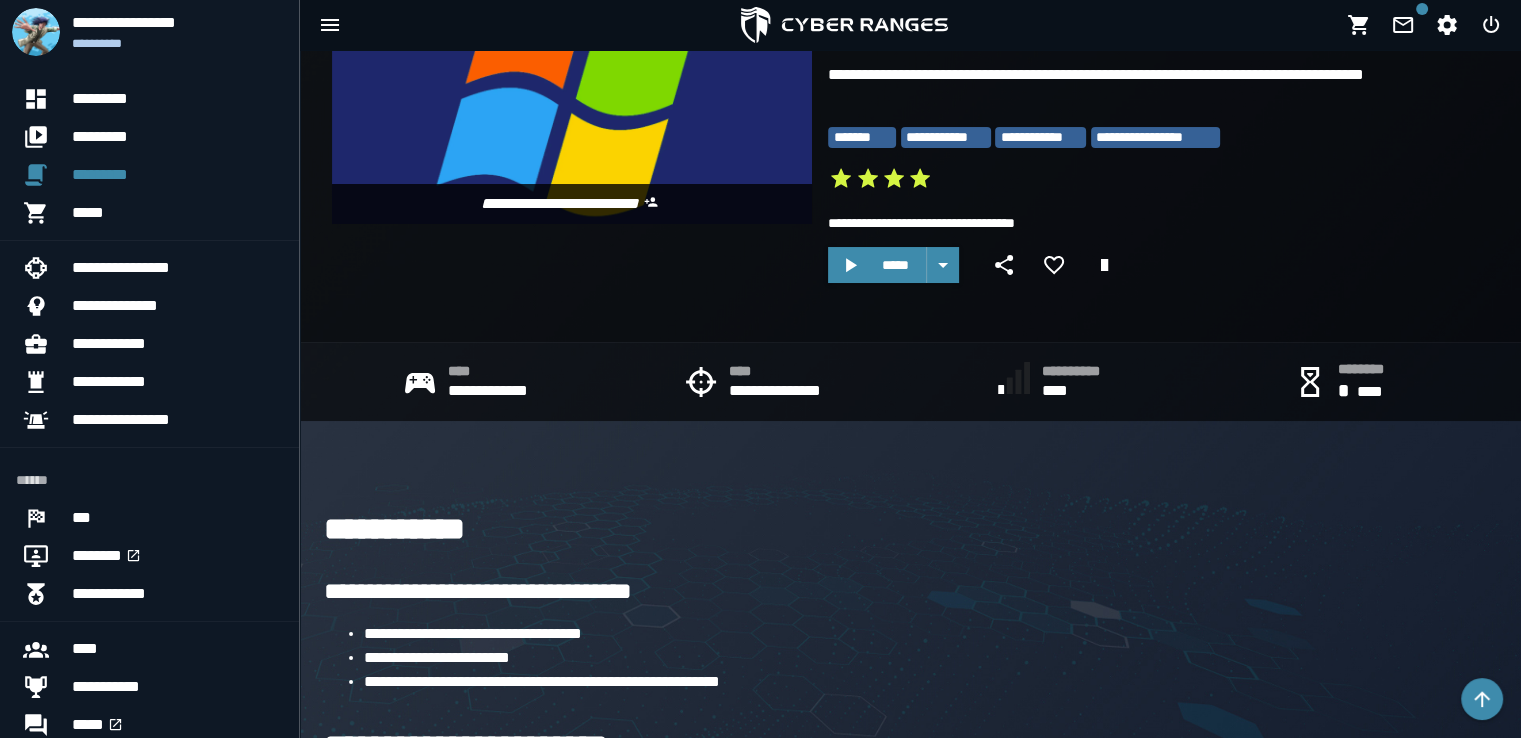 scroll, scrollTop: 184, scrollLeft: 0, axis: vertical 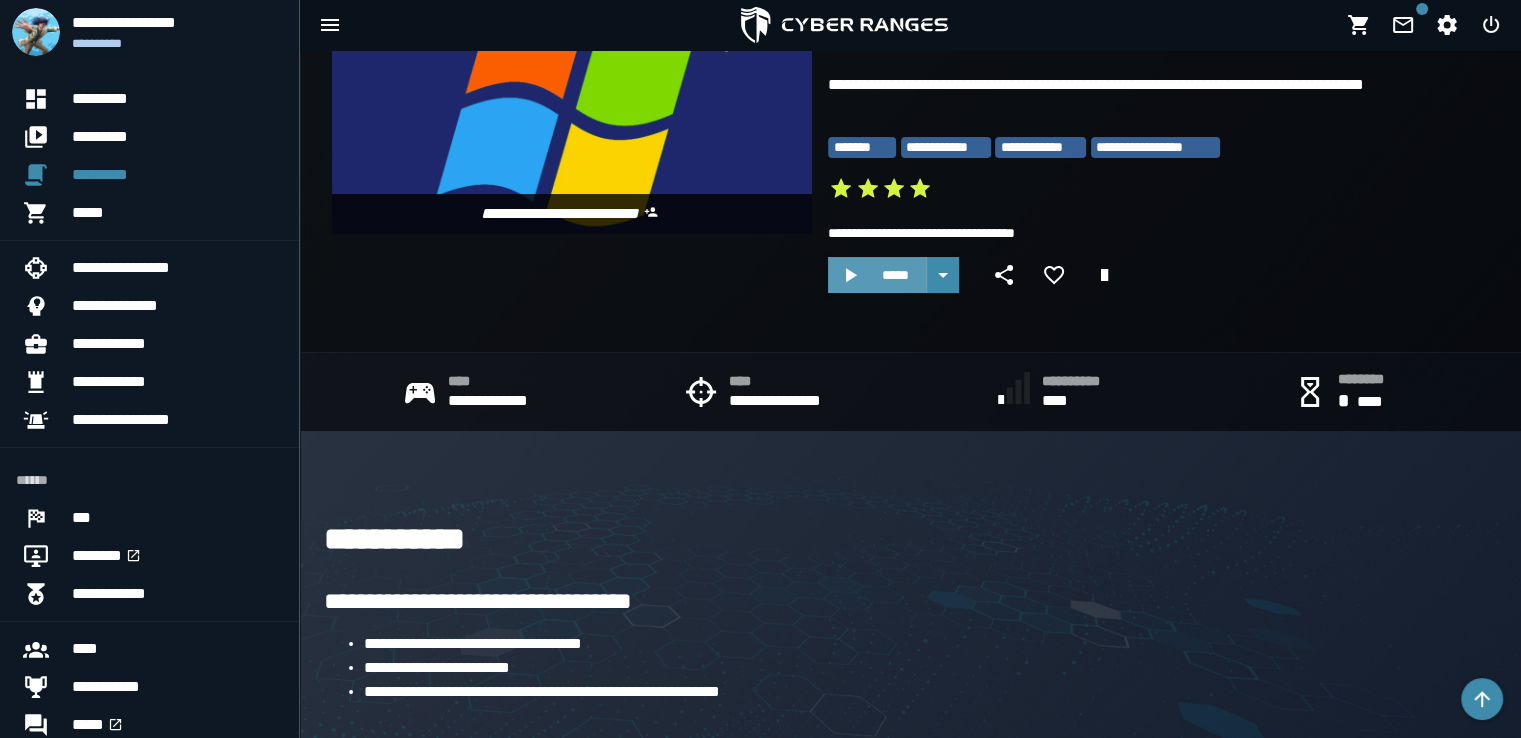 click on "*****" at bounding box center [895, 275] 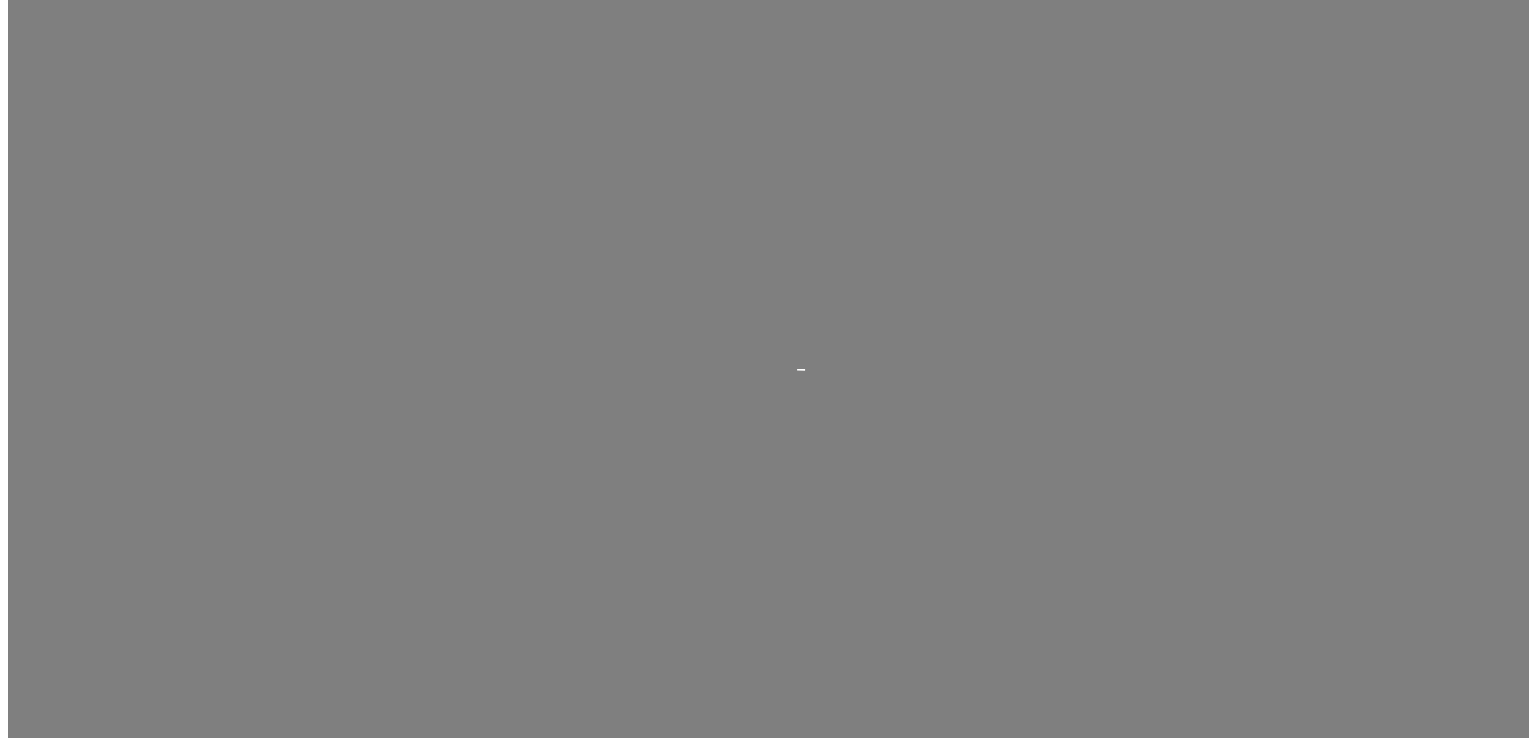 scroll, scrollTop: 0, scrollLeft: 0, axis: both 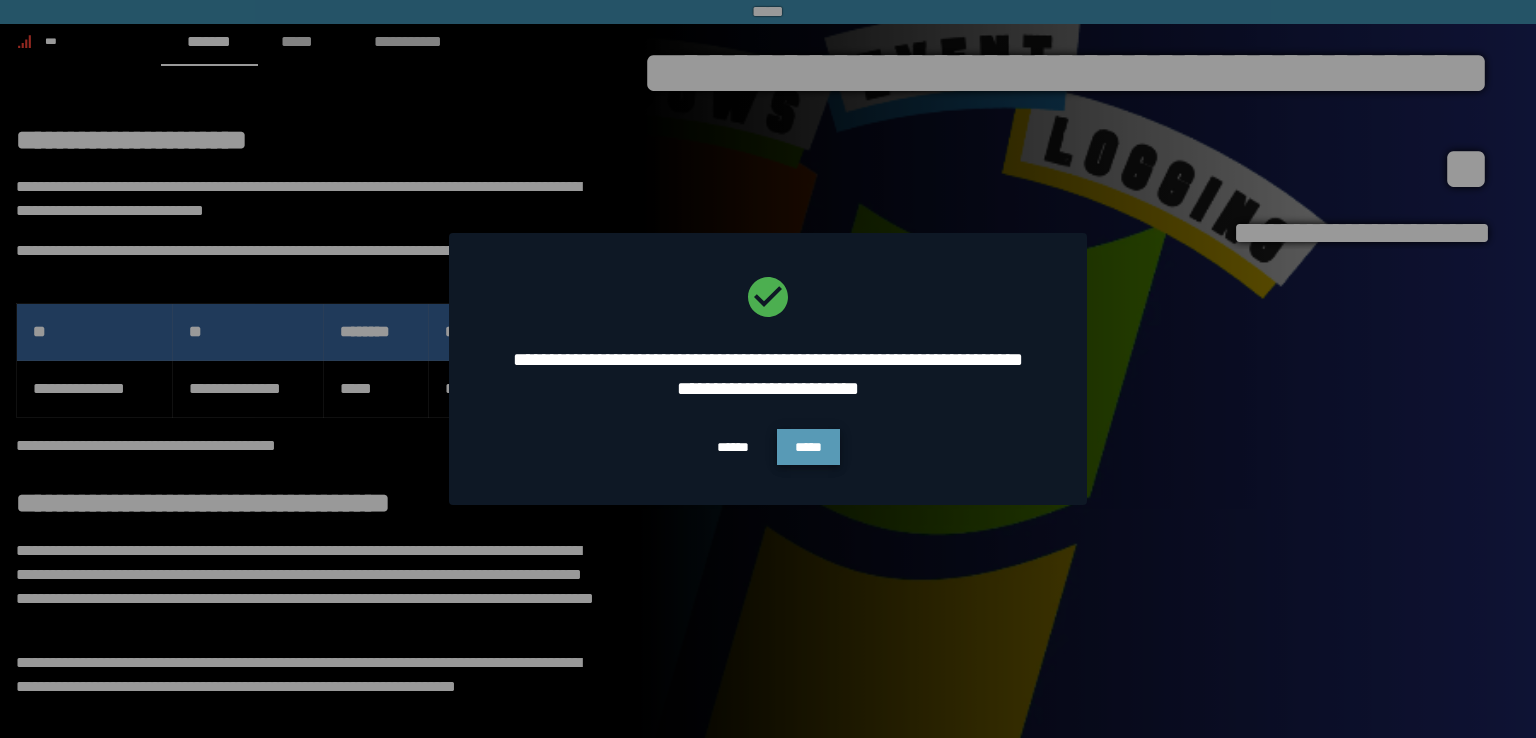 click on "*****" at bounding box center (808, 447) 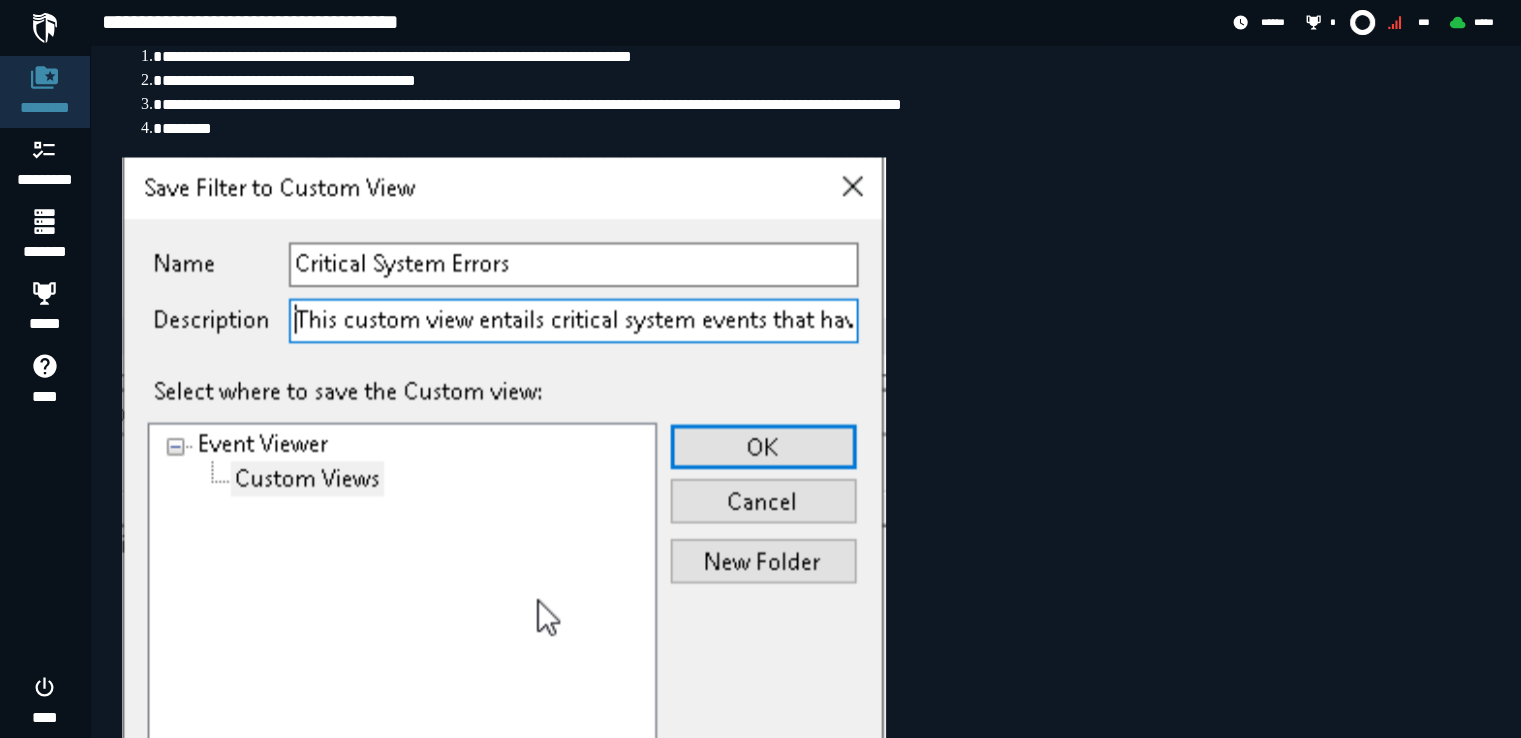 scroll, scrollTop: 11707, scrollLeft: 0, axis: vertical 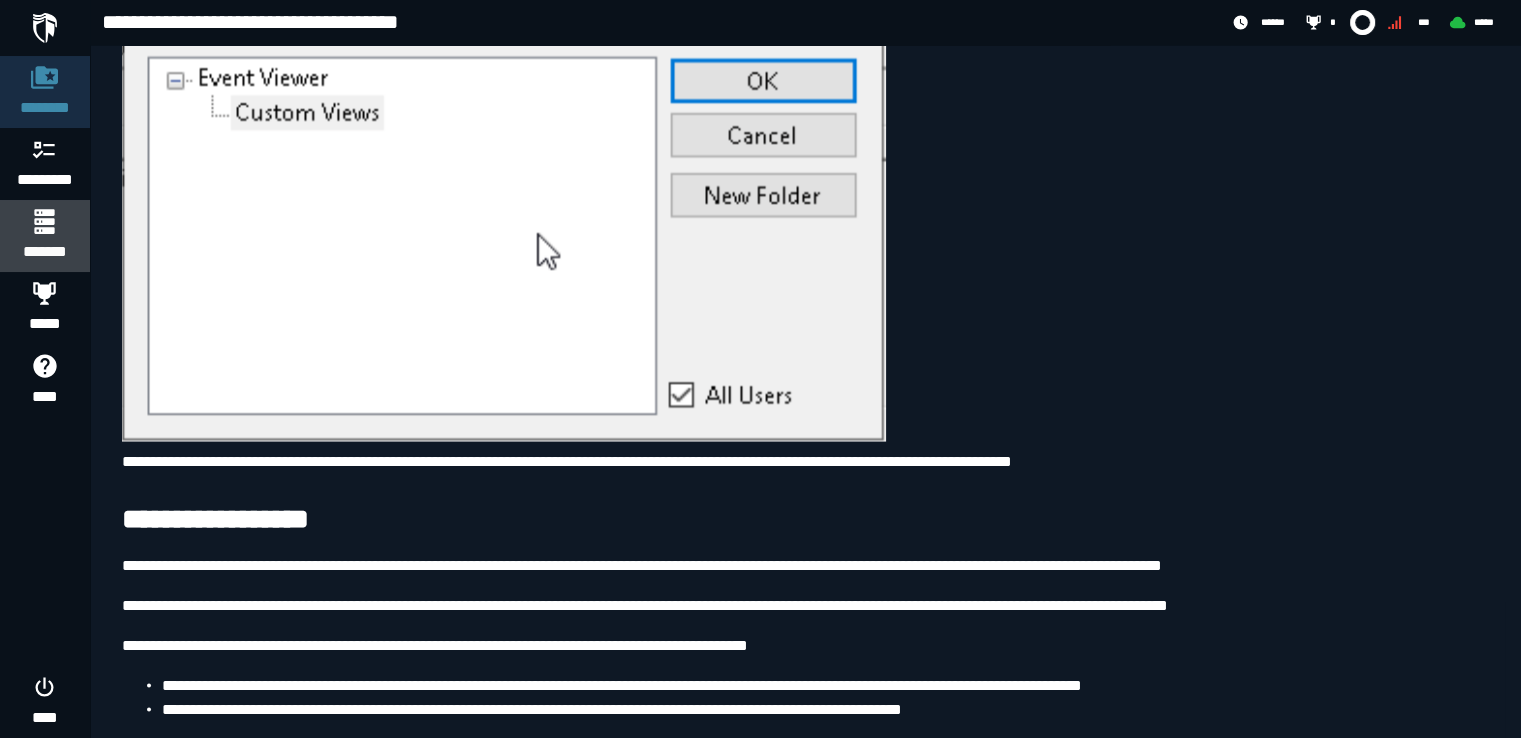 click 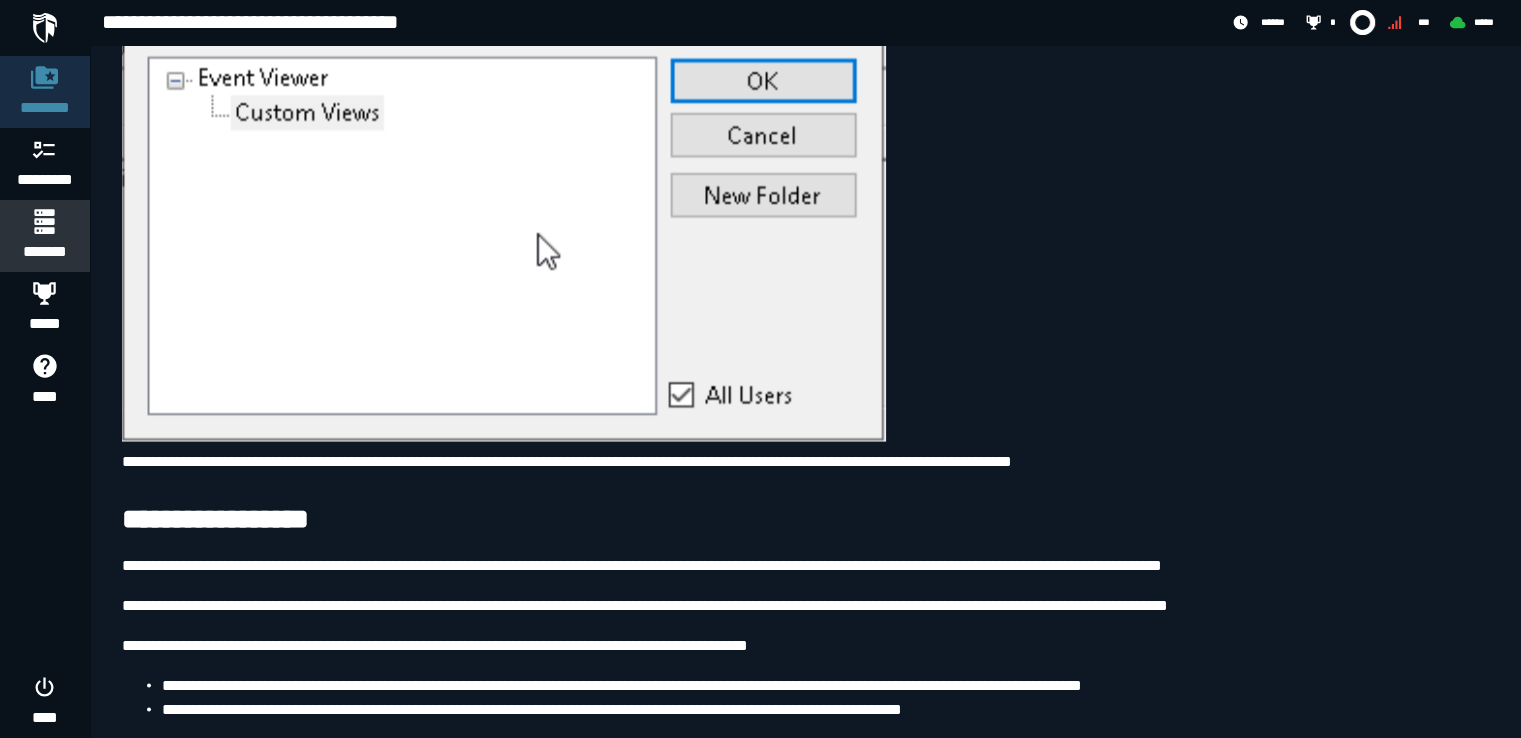 scroll, scrollTop: 0, scrollLeft: 0, axis: both 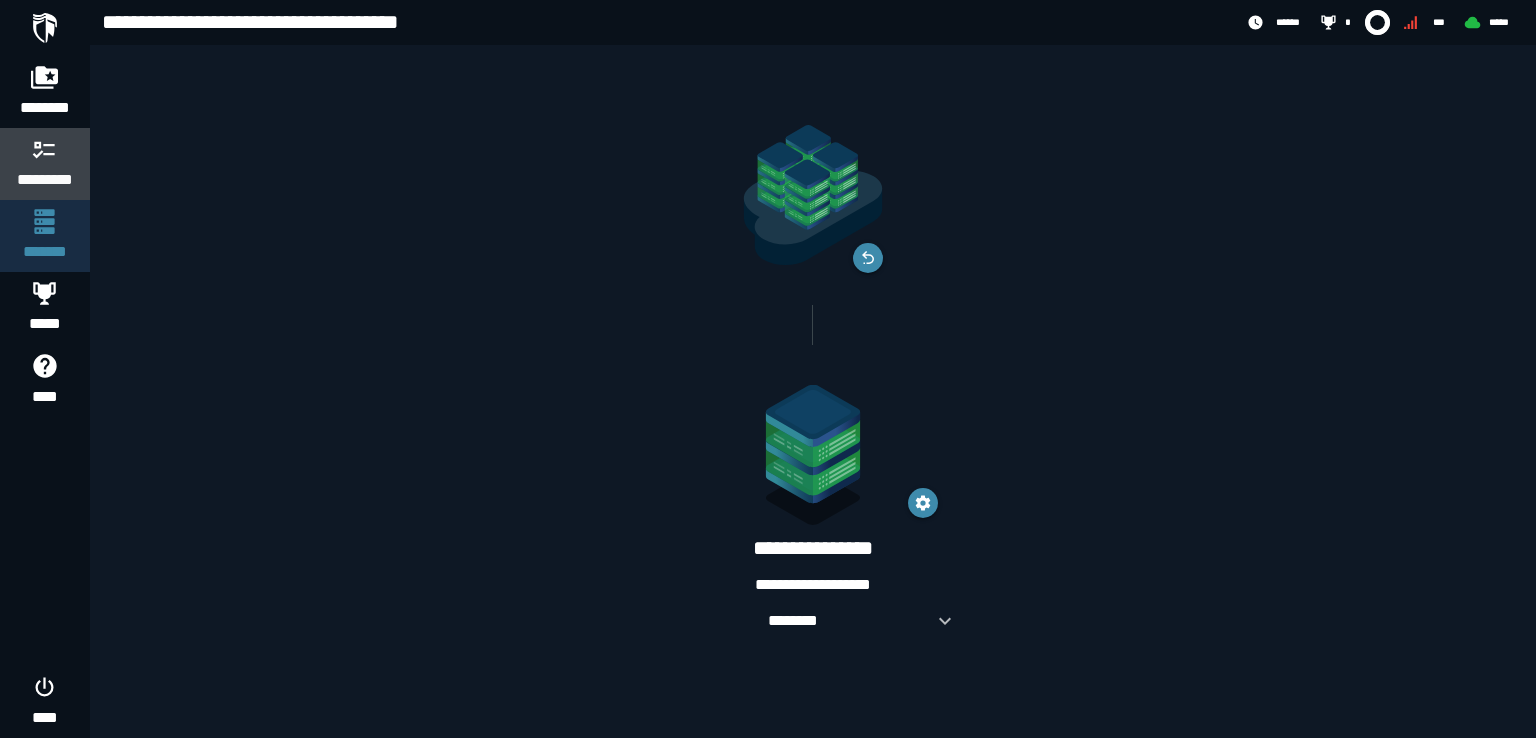 click 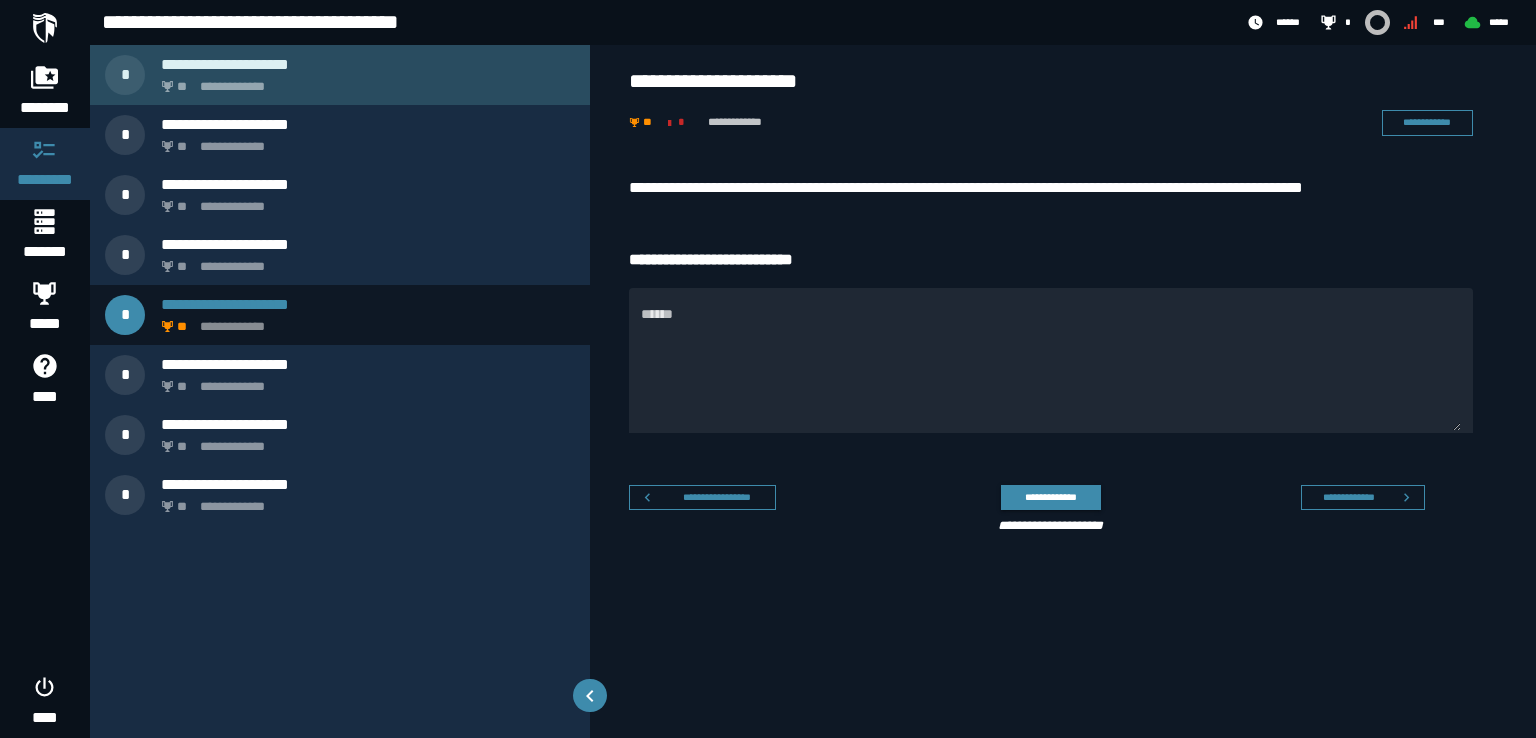 click on "**********" at bounding box center (364, 81) 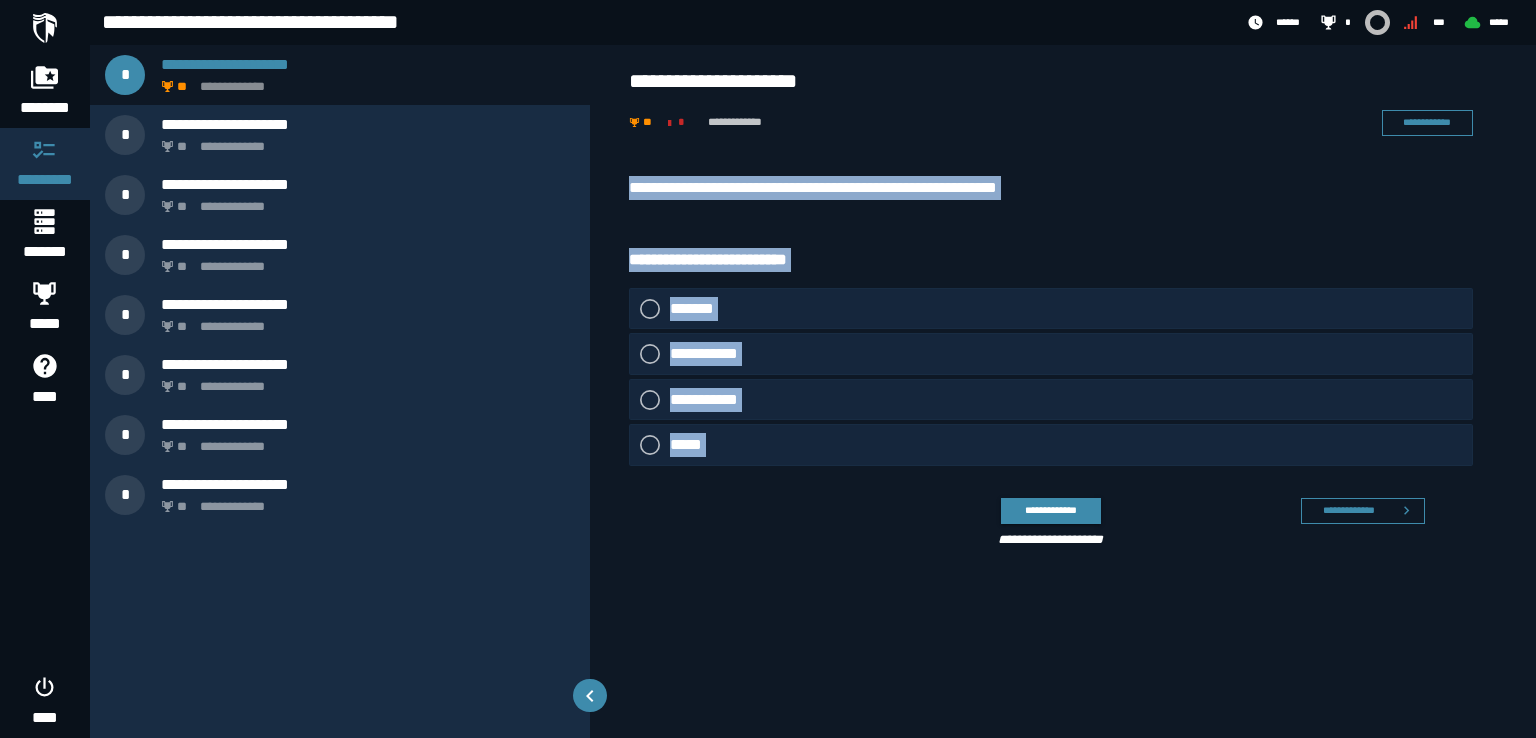 drag, startPoint x: 607, startPoint y: 180, endPoint x: 752, endPoint y: 480, distance: 333.20413 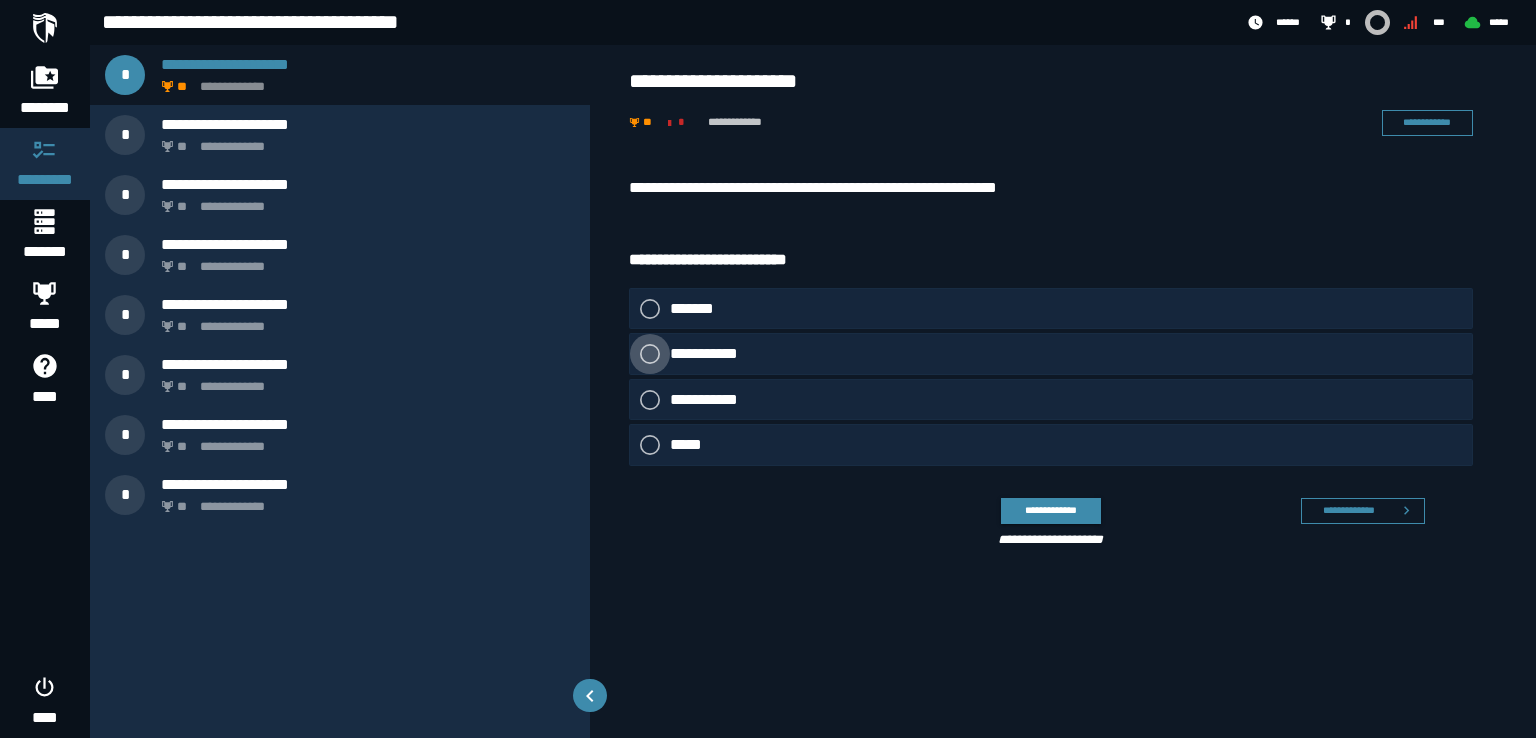 click at bounding box center (650, 354) 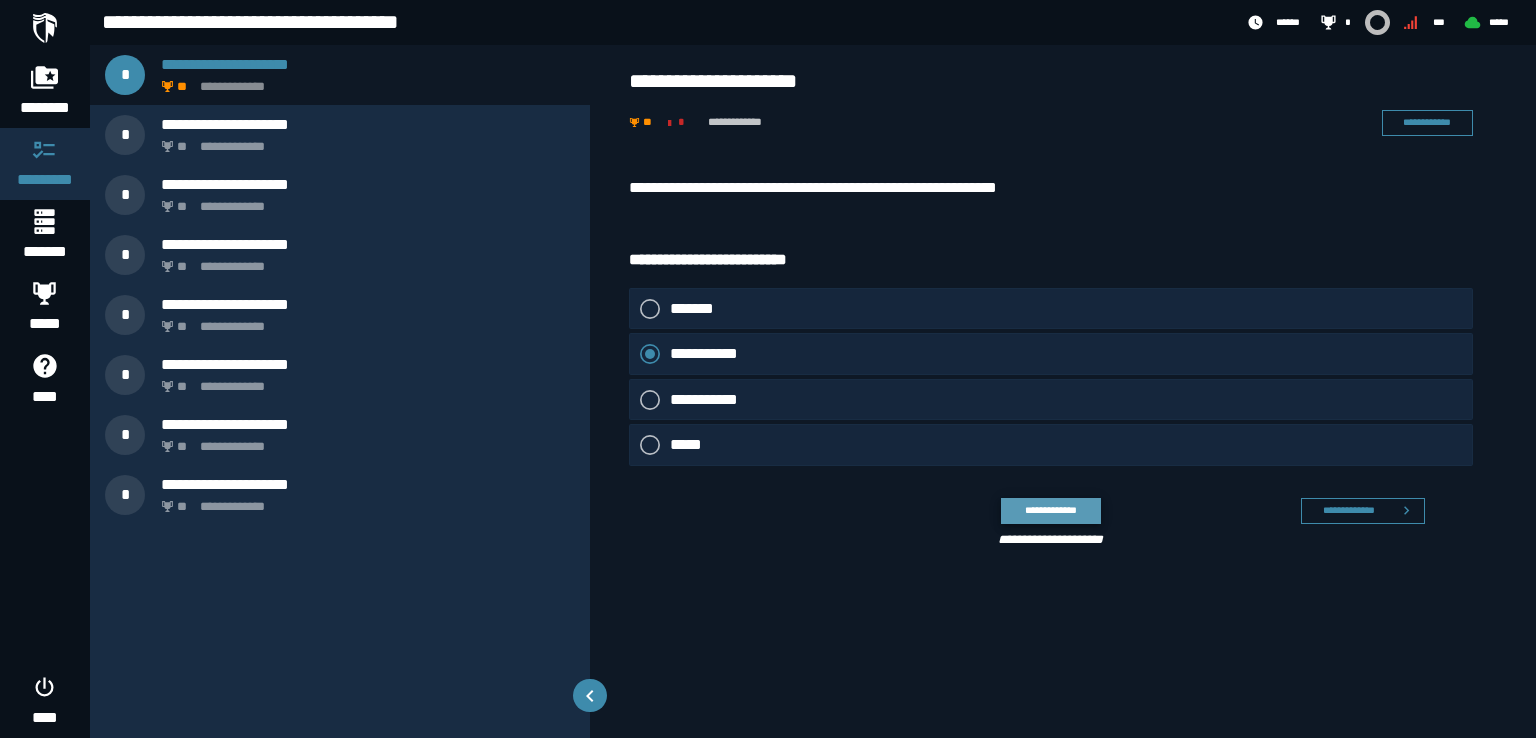 click on "**********" 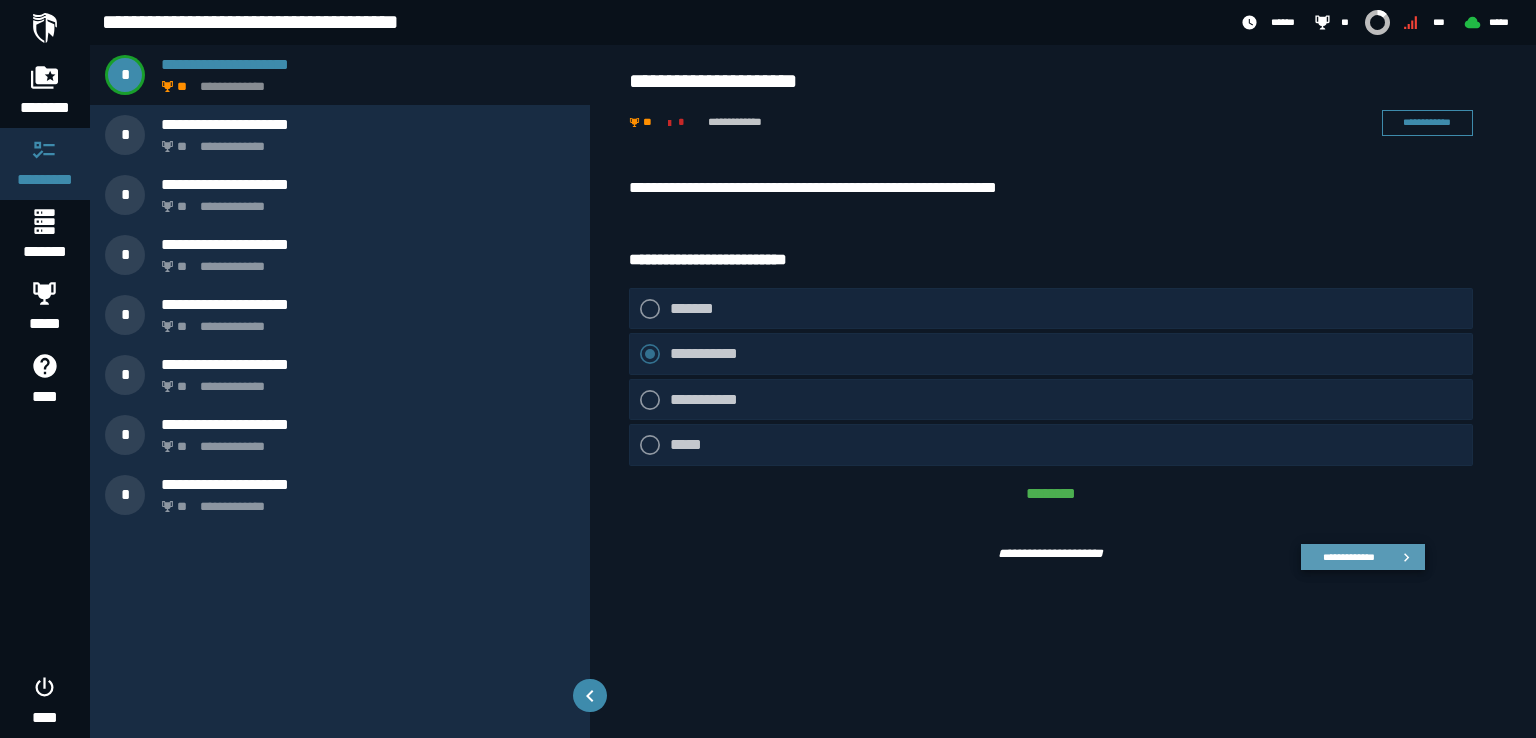 click on "**********" at bounding box center [1348, 557] 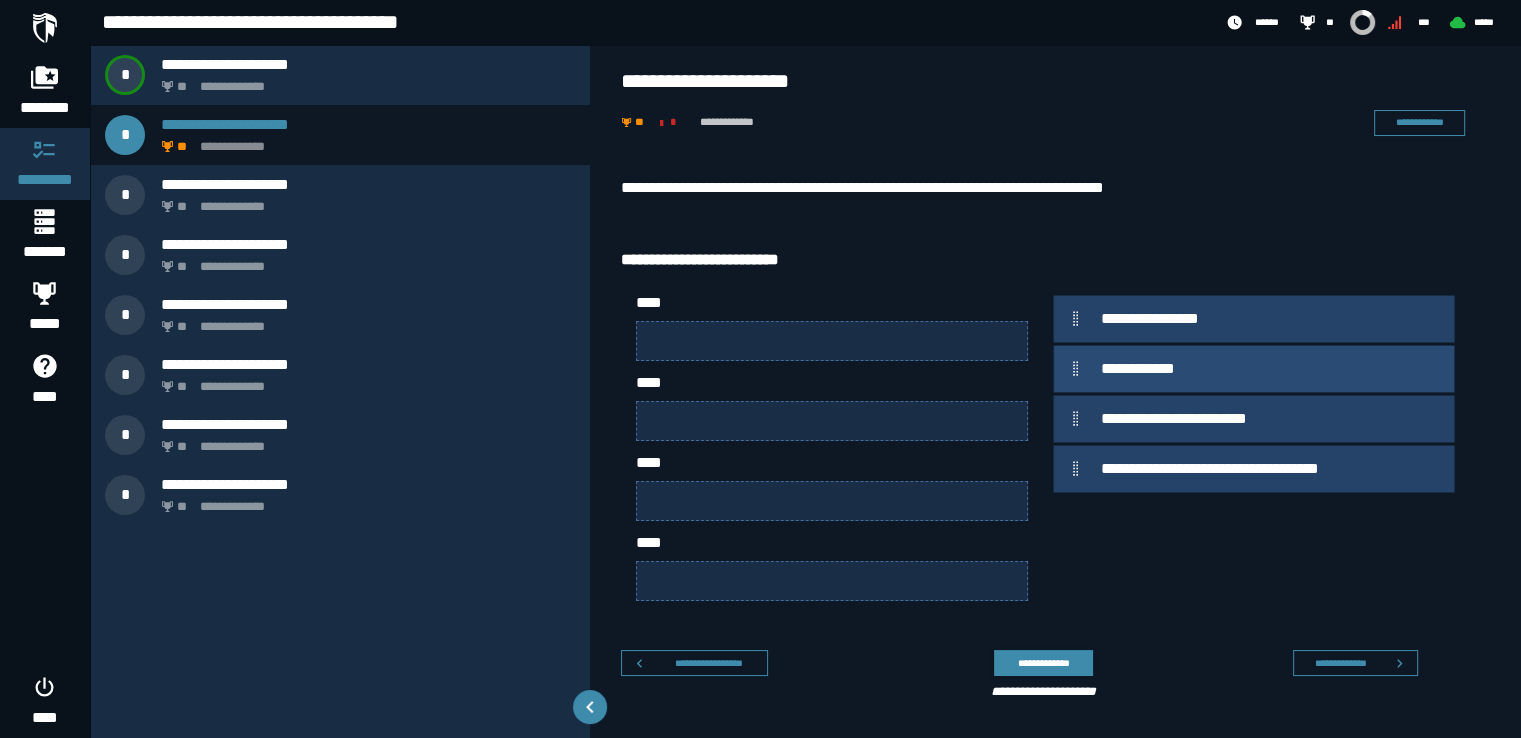 type 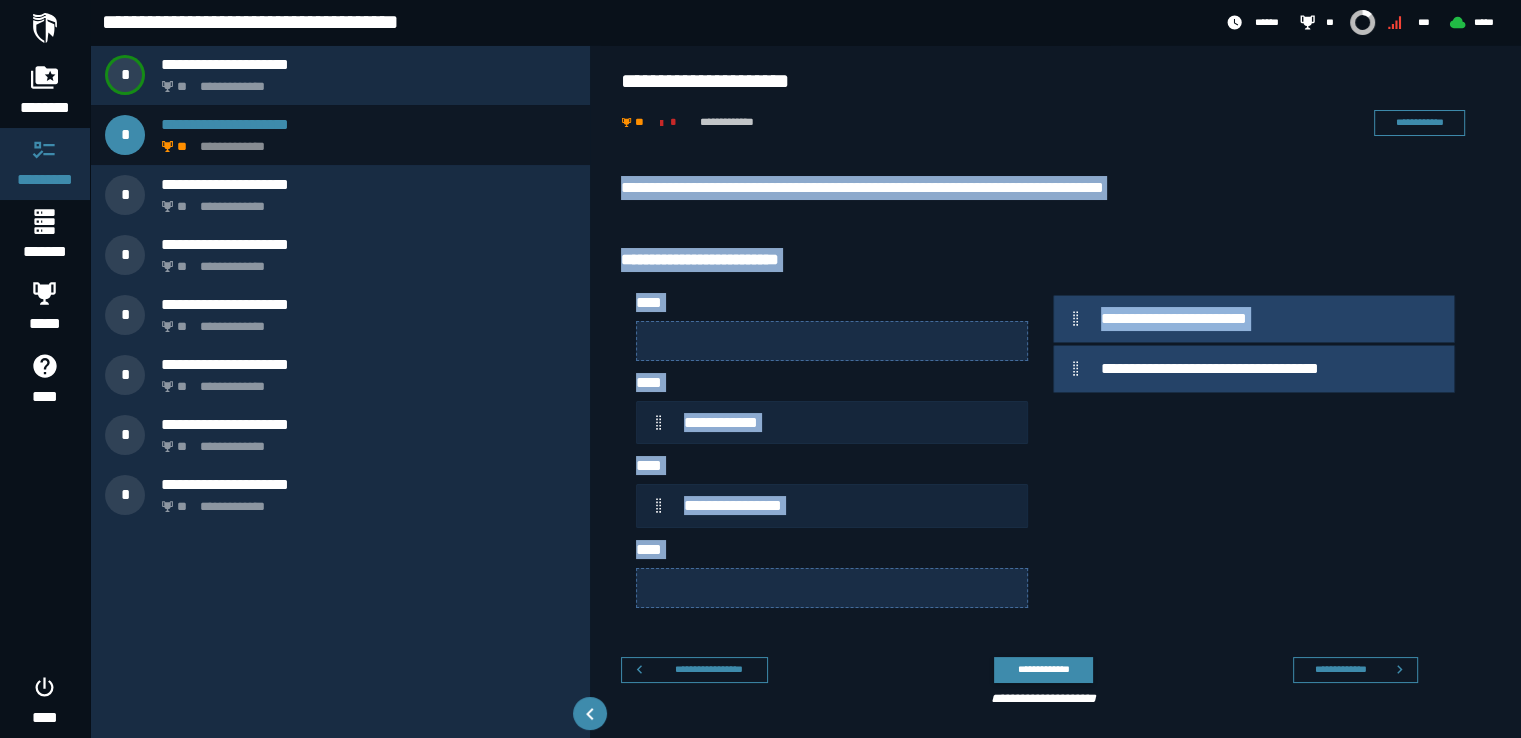 drag, startPoint x: 612, startPoint y: 175, endPoint x: 1096, endPoint y: 620, distance: 657.4808 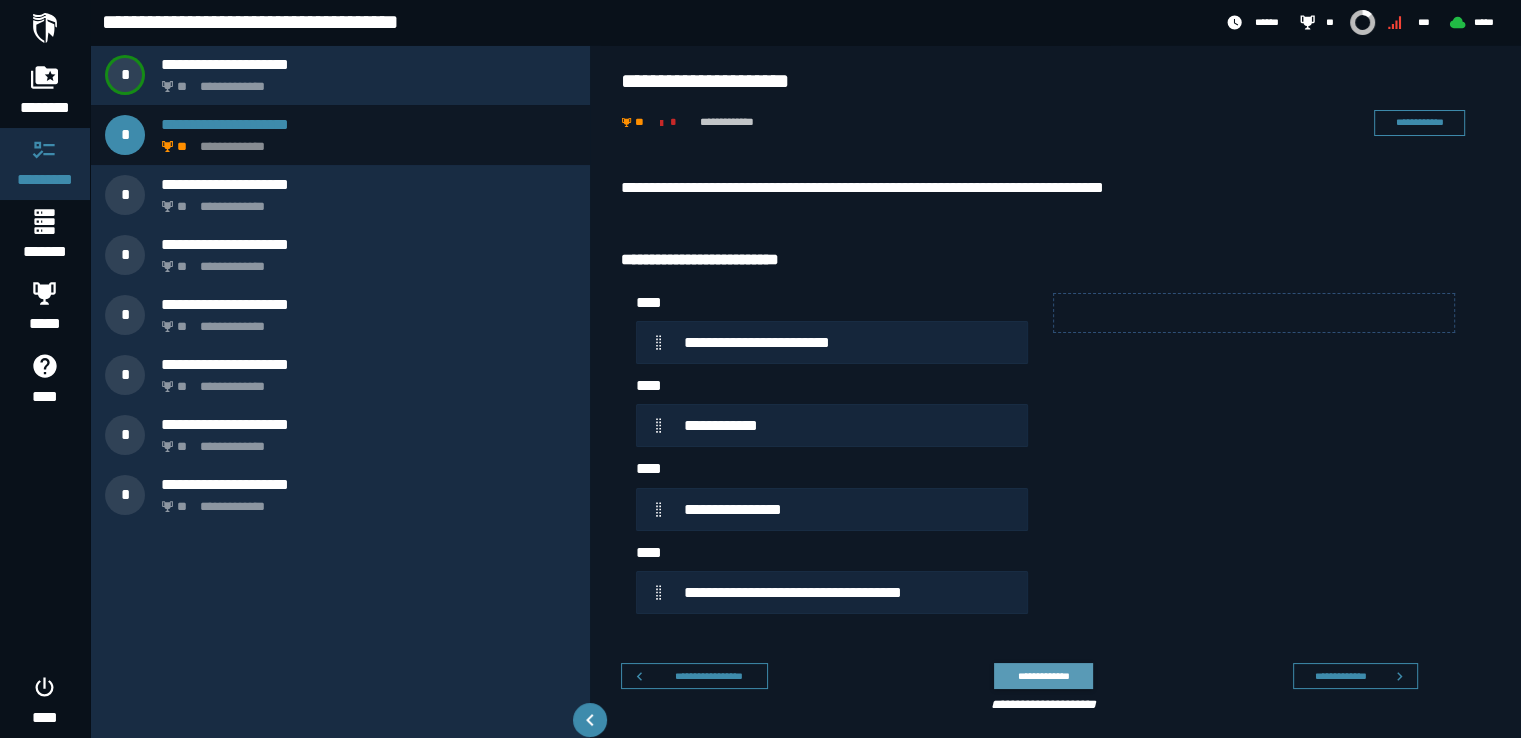 click on "**********" at bounding box center (1043, 676) 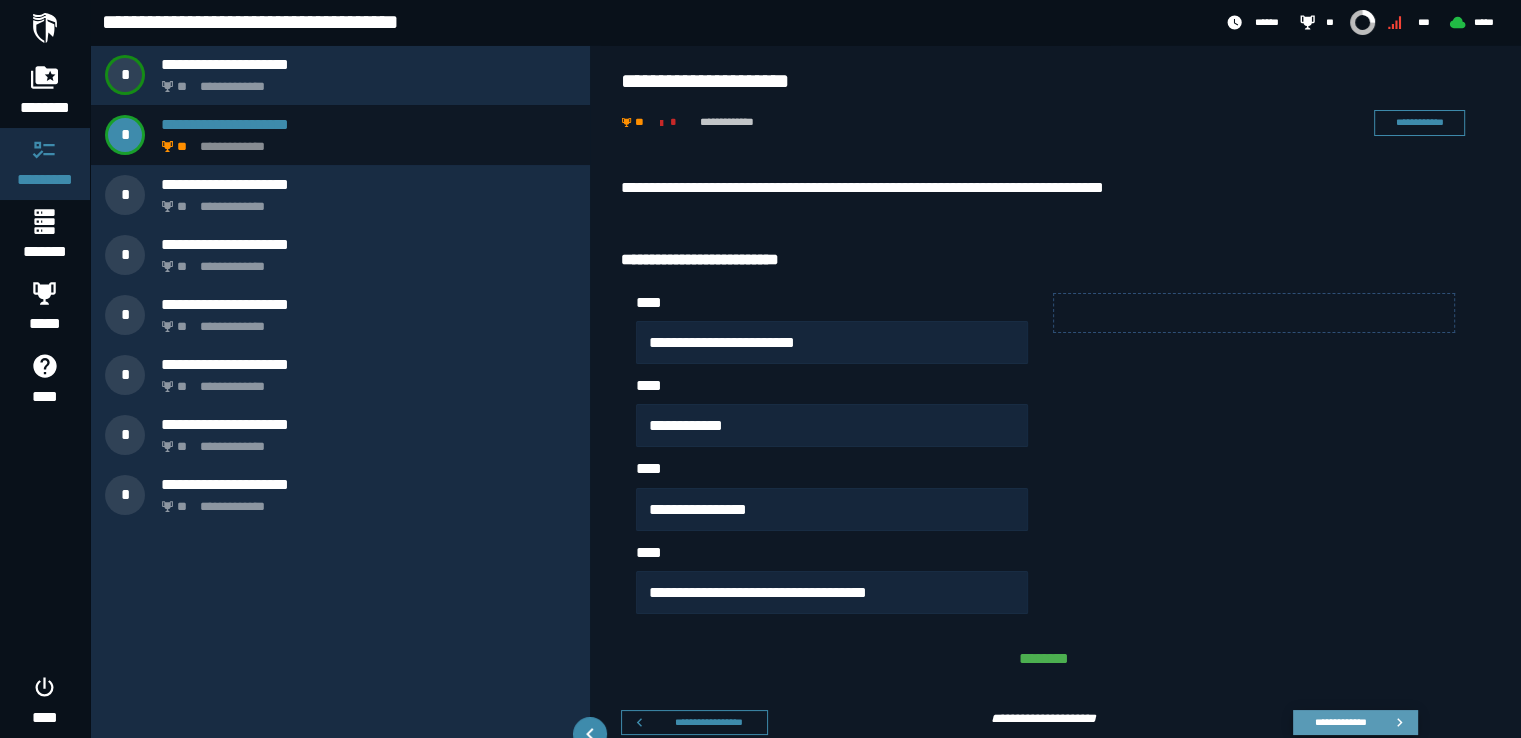 click on "**********" at bounding box center [1340, 722] 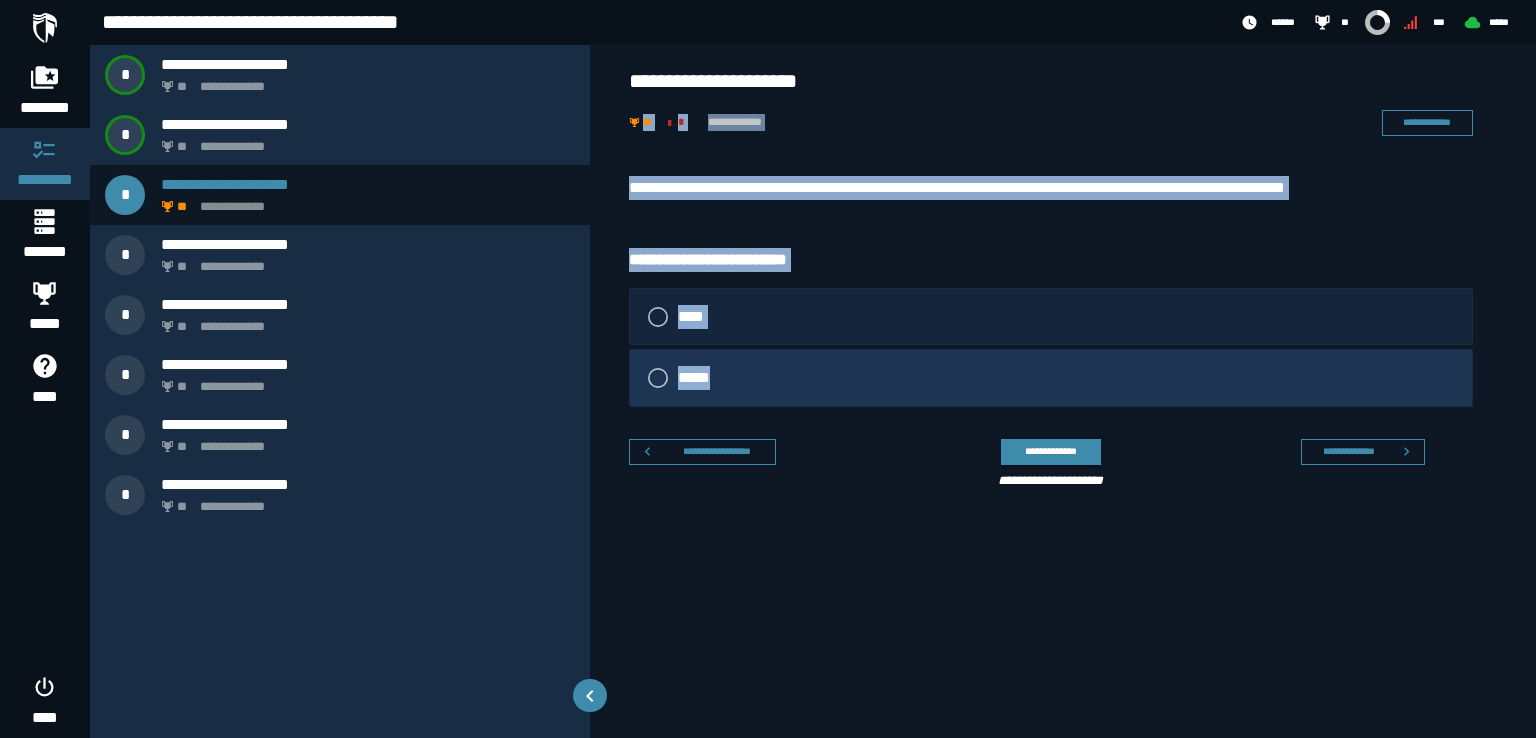 drag, startPoint x: 628, startPoint y: 159, endPoint x: 814, endPoint y: 402, distance: 306.0147 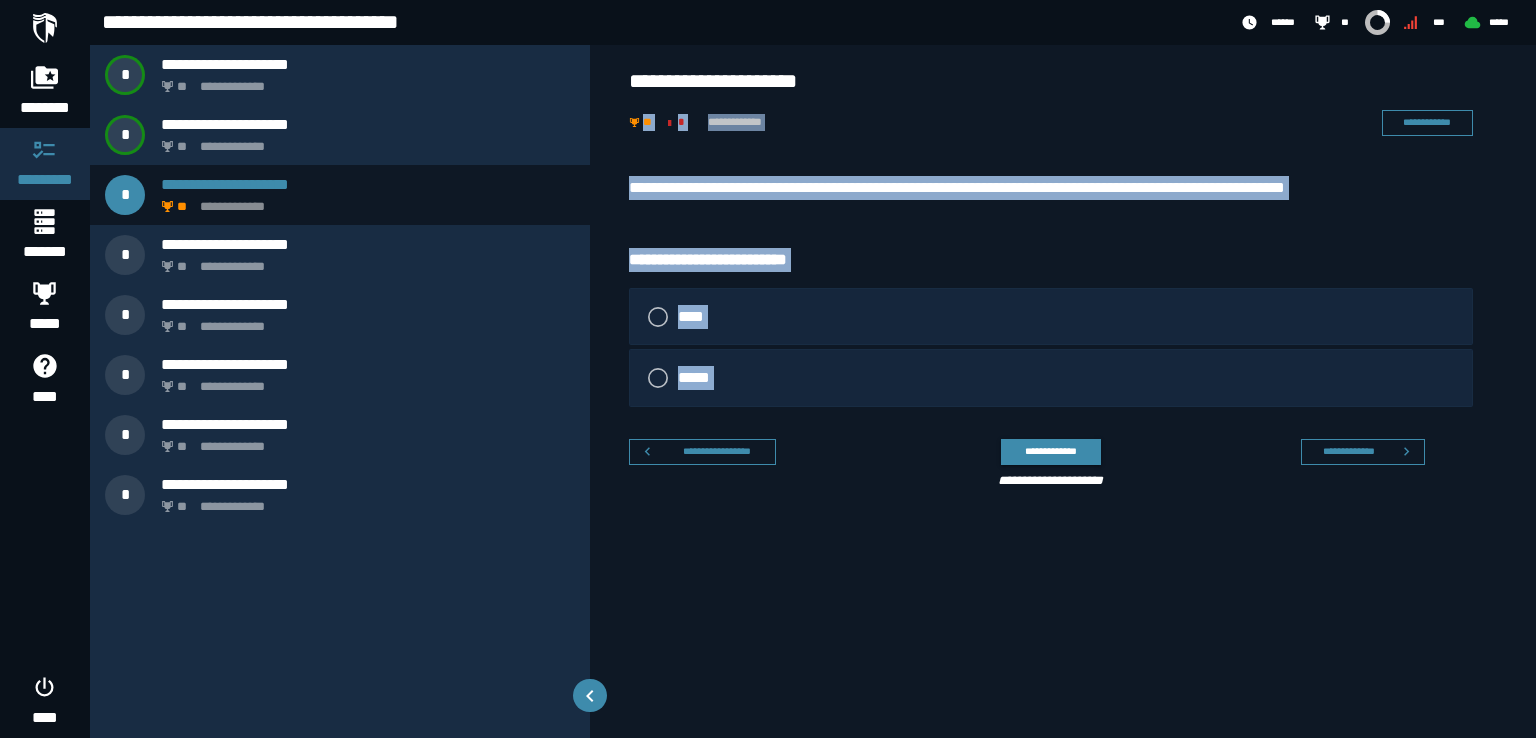 copy on "[FIRST] [LAST]" 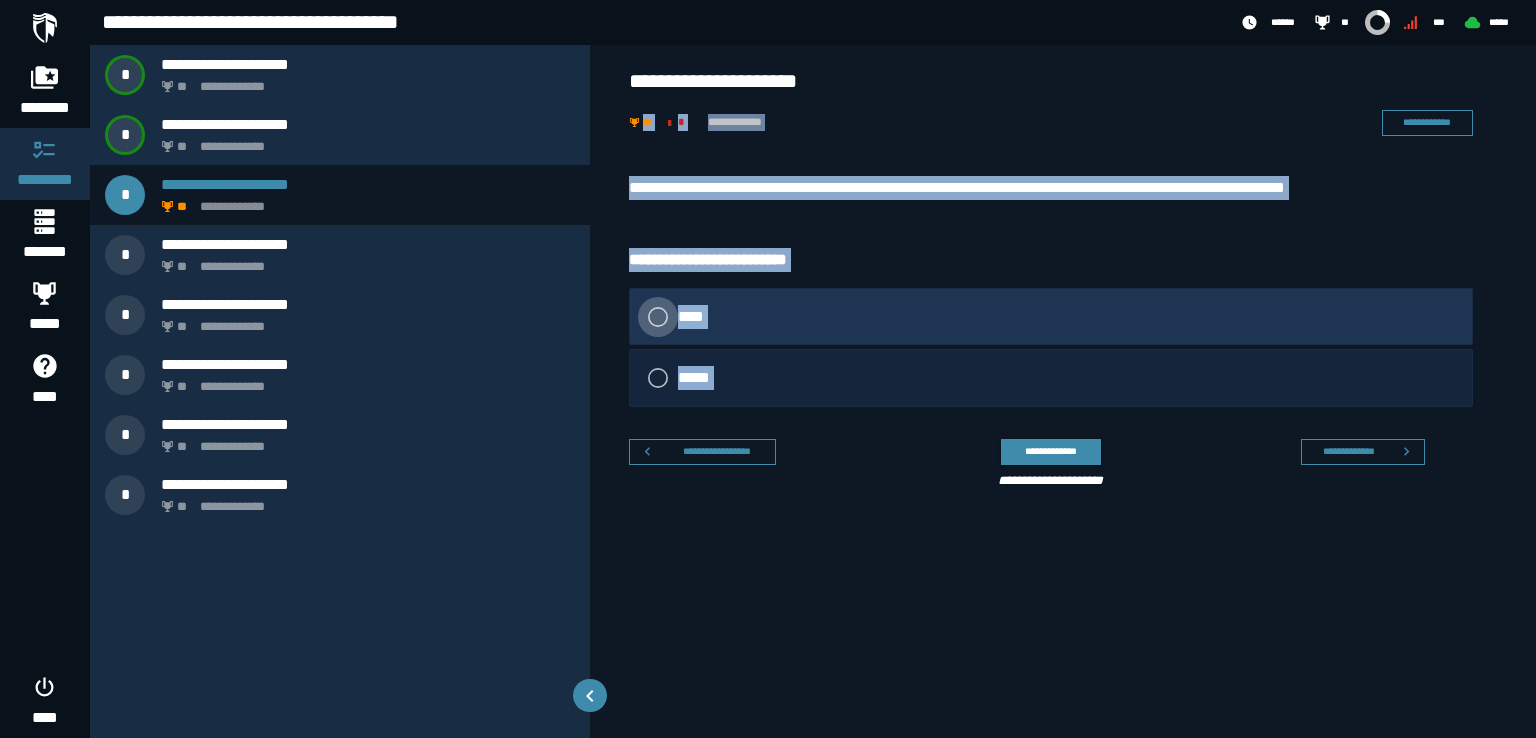 click 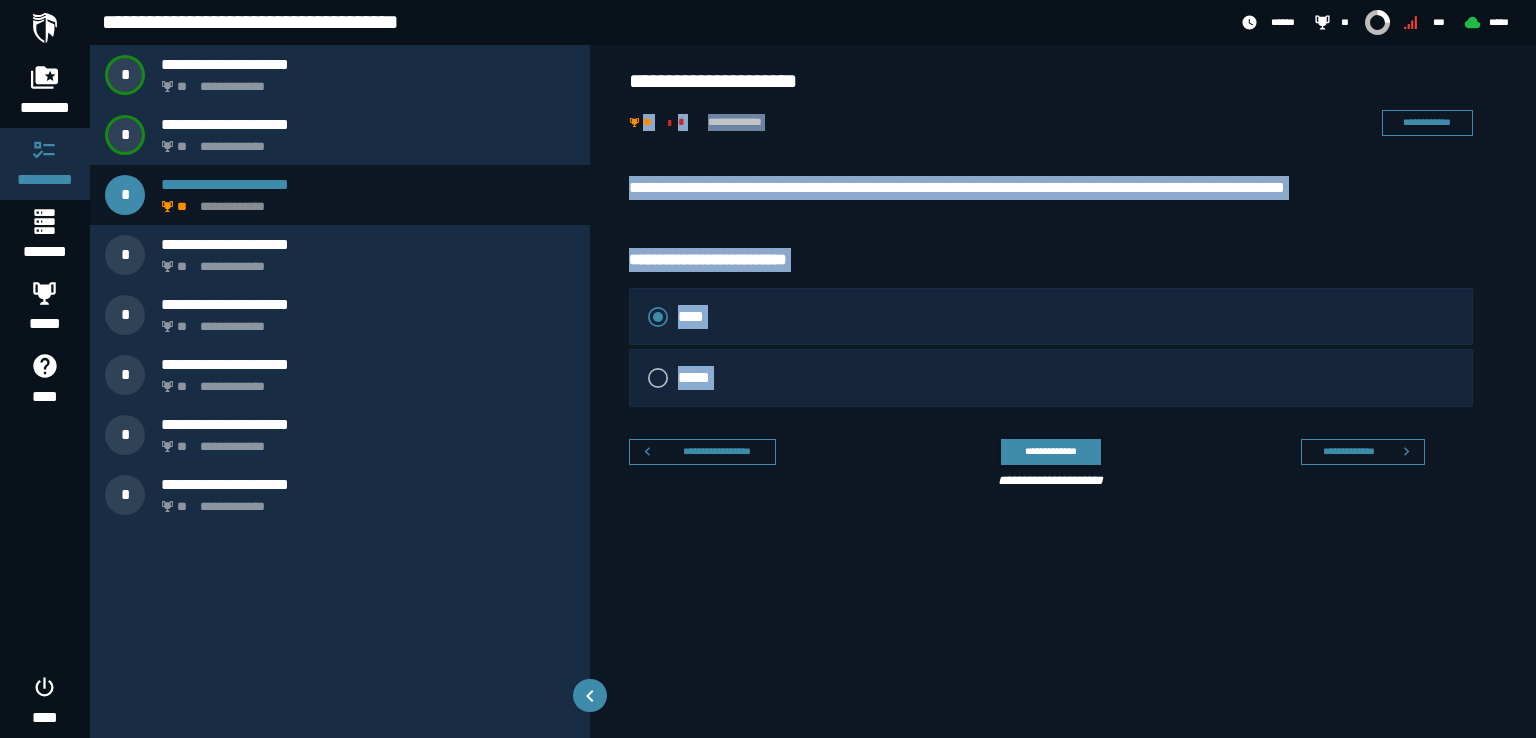 click on "**********" at bounding box center [1063, 437] 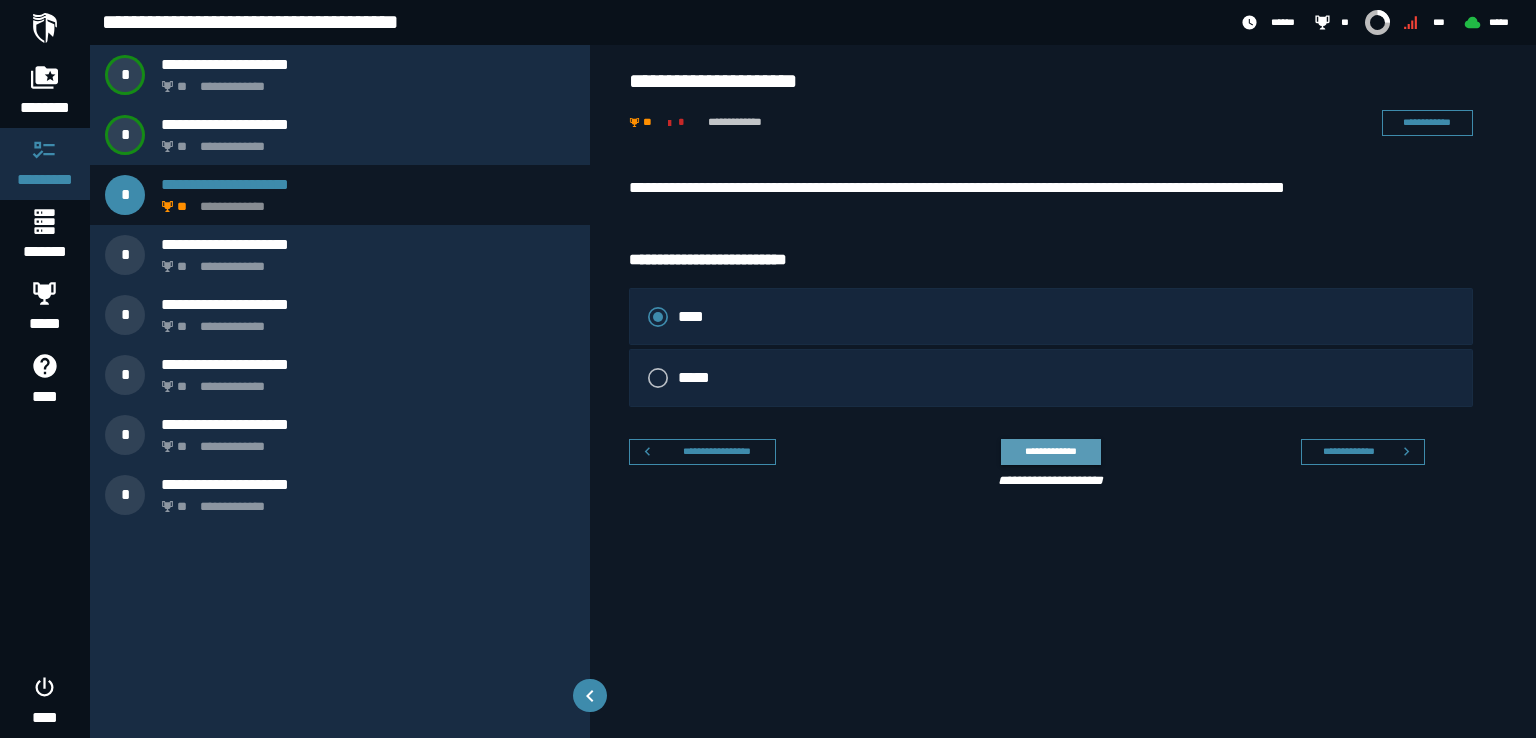 click on "**********" at bounding box center (1050, 451) 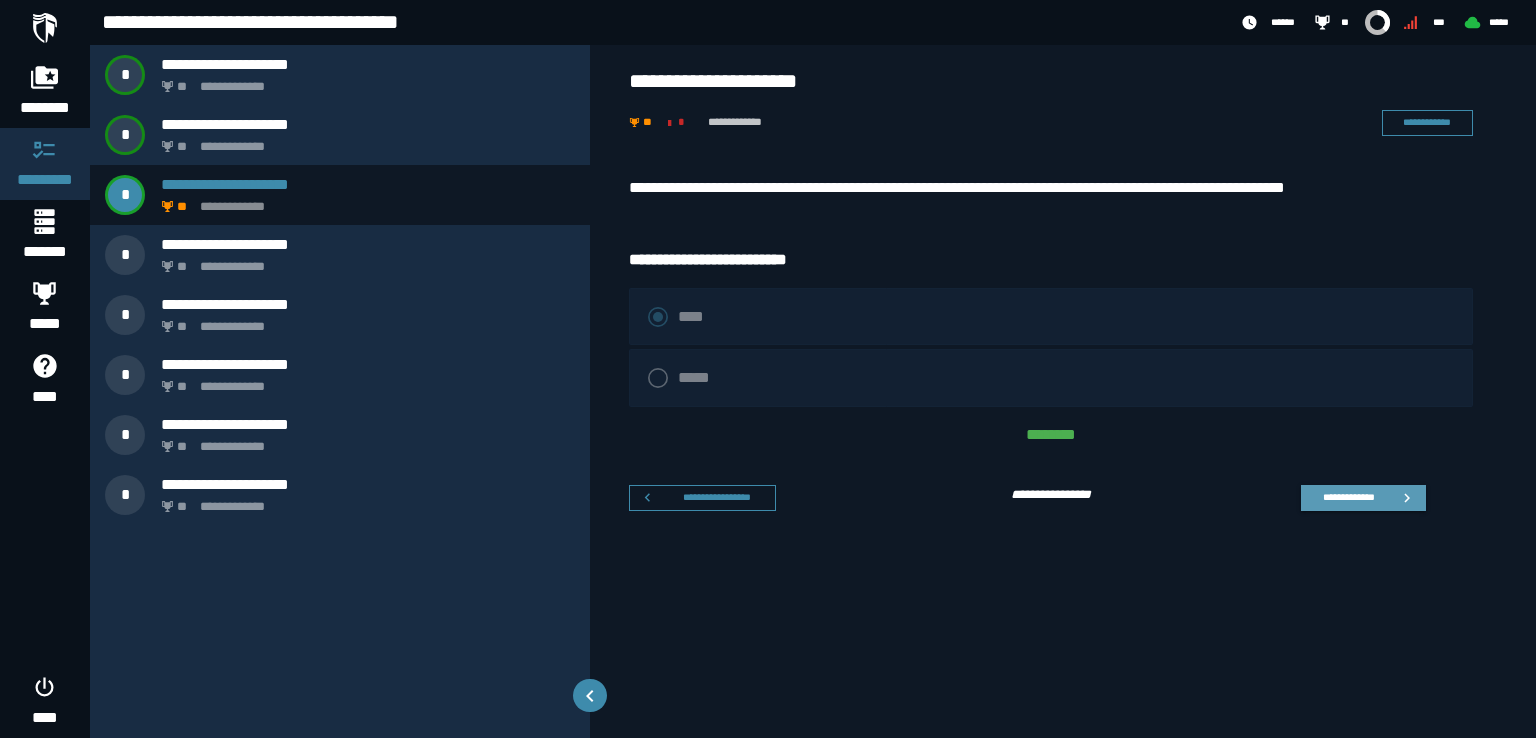 click on "**********" at bounding box center [1363, 498] 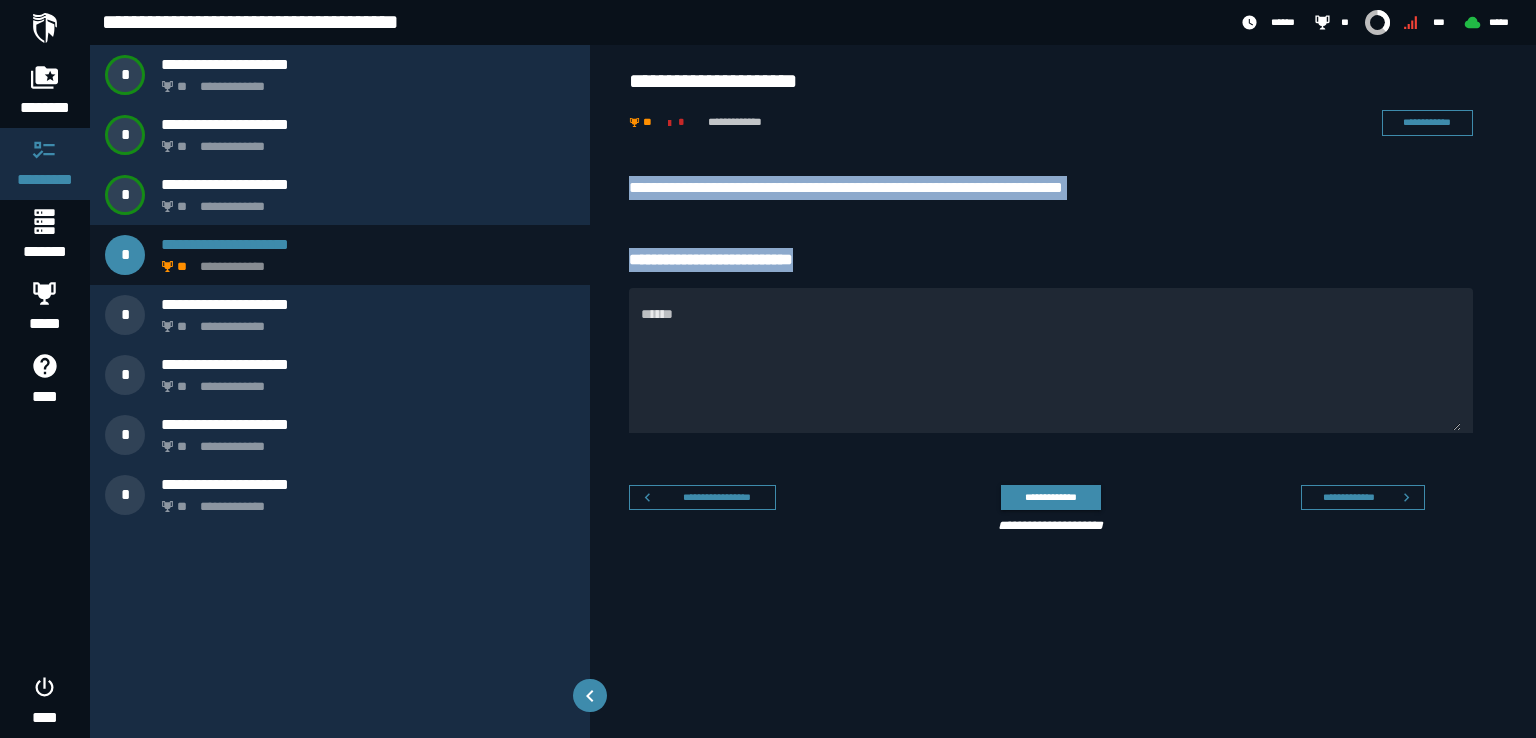 drag, startPoint x: 612, startPoint y: 172, endPoint x: 884, endPoint y: 272, distance: 289.79993 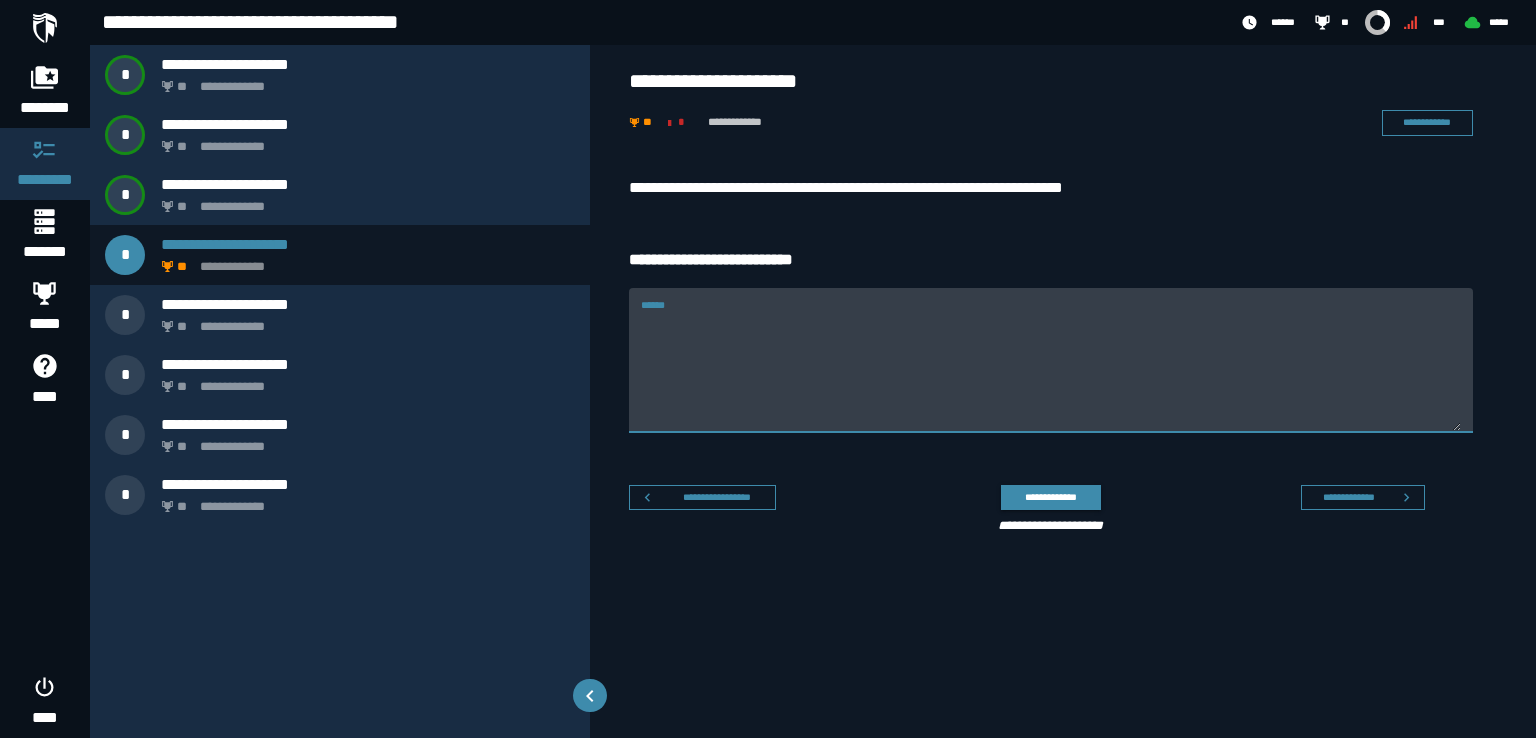 click on "******" at bounding box center [1051, 360] 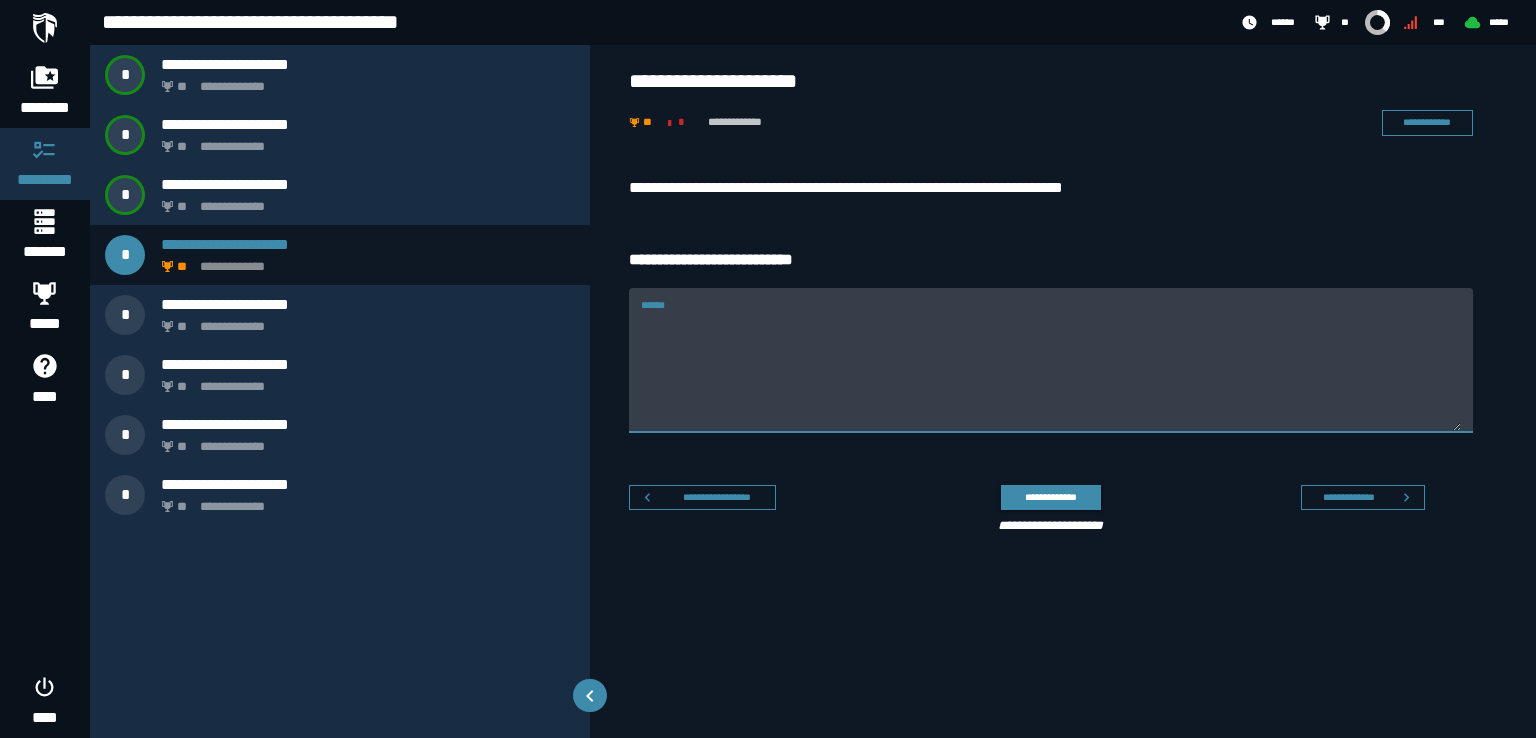 drag, startPoint x: 690, startPoint y: 312, endPoint x: 670, endPoint y: 319, distance: 21.189621 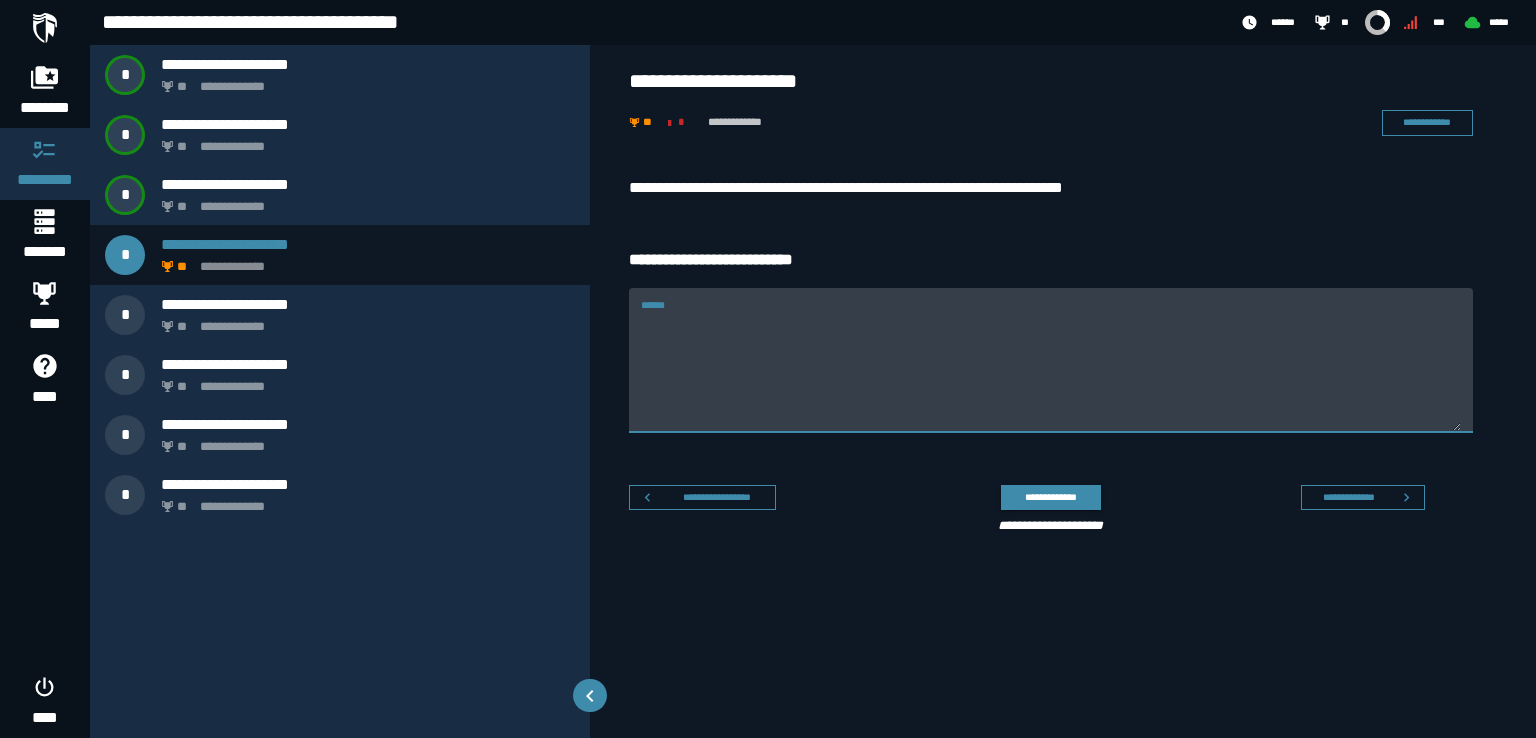 paste on "**********" 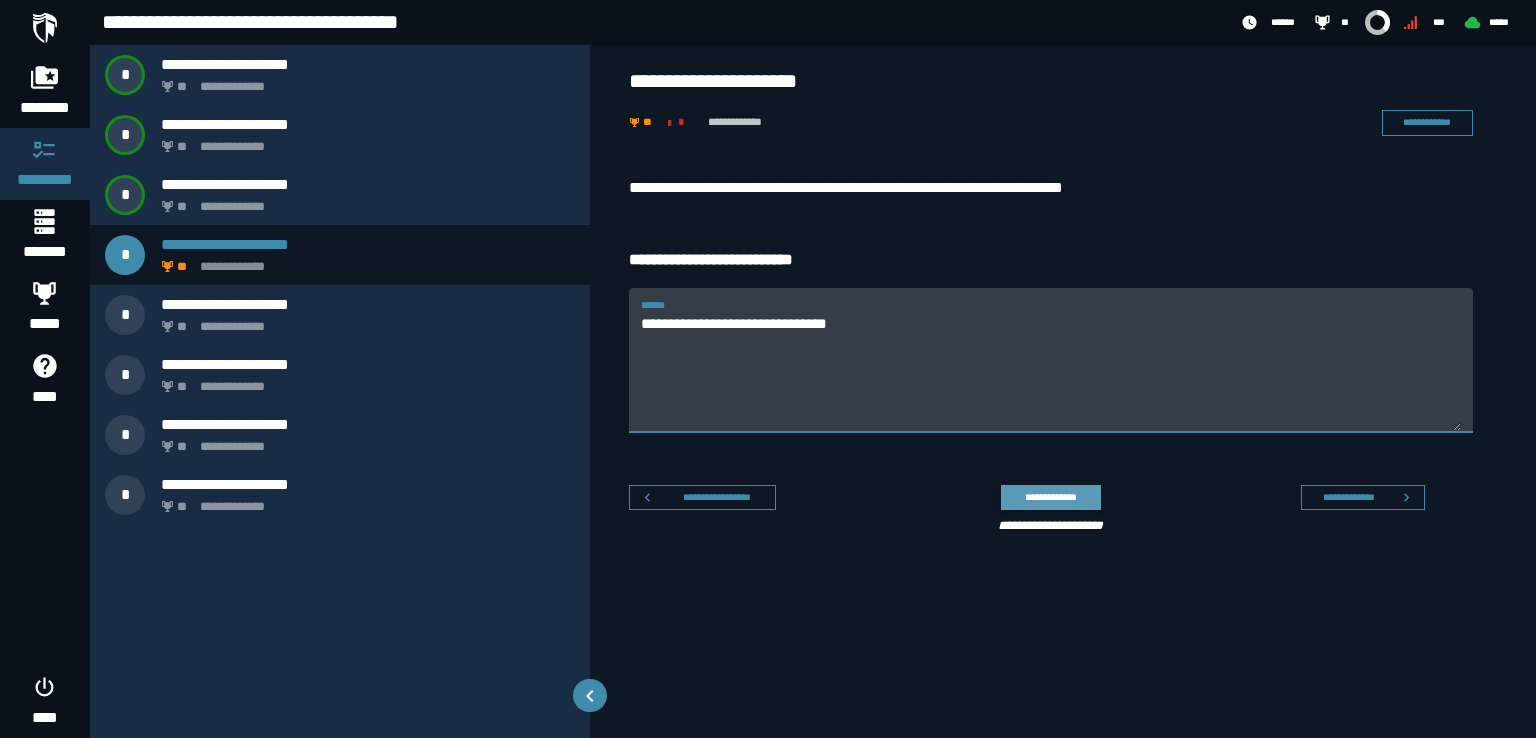 click on "**********" at bounding box center [1050, 497] 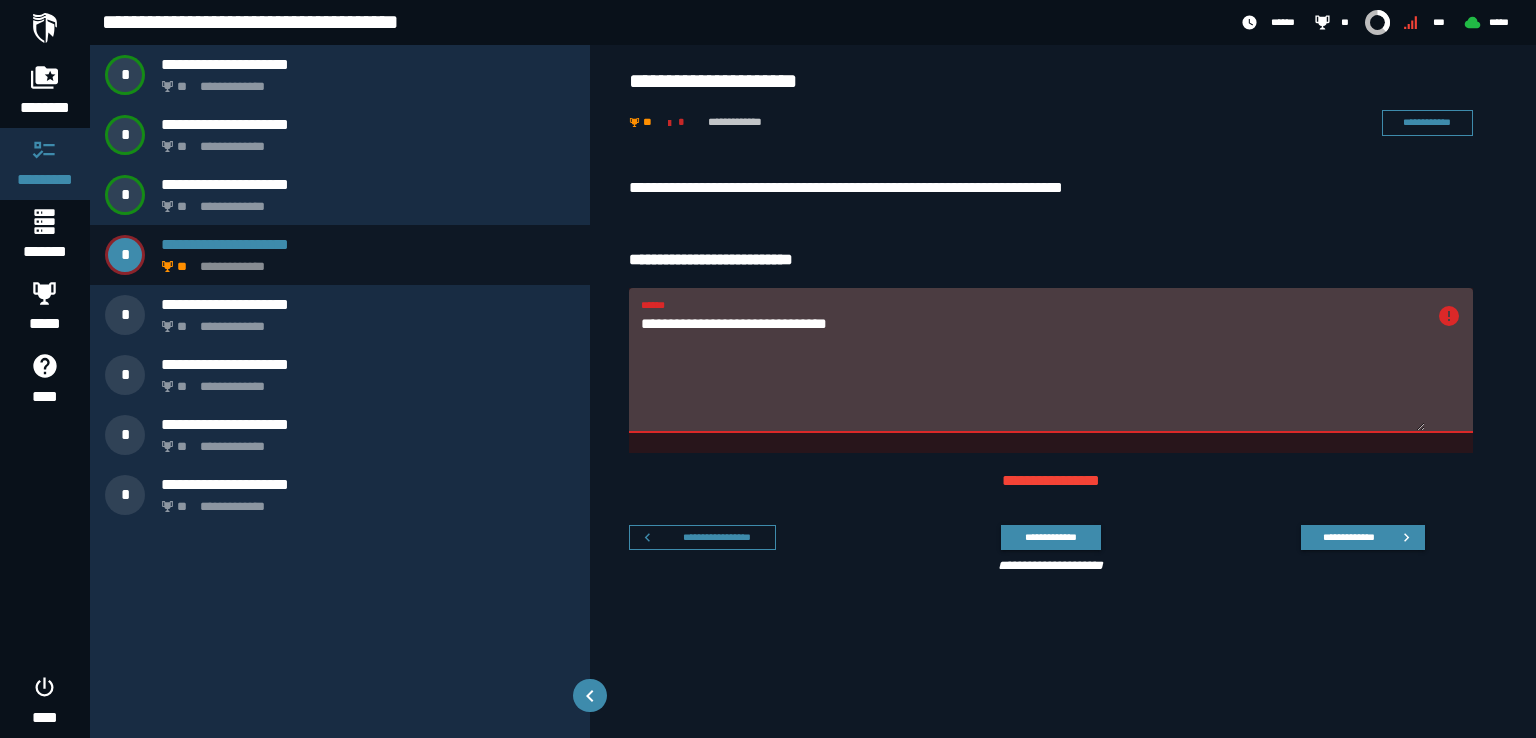 click on "**********" at bounding box center (1033, 372) 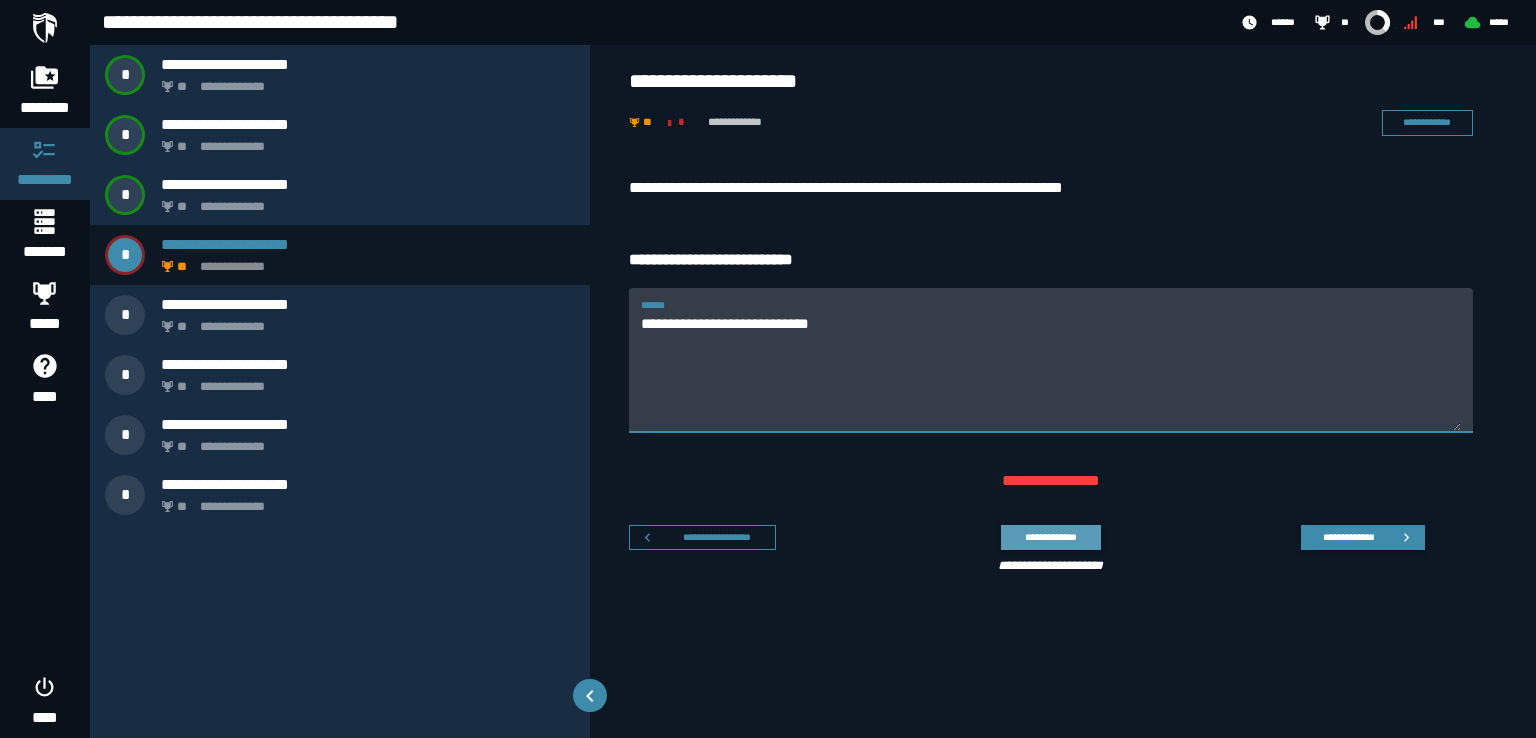 type on "**********" 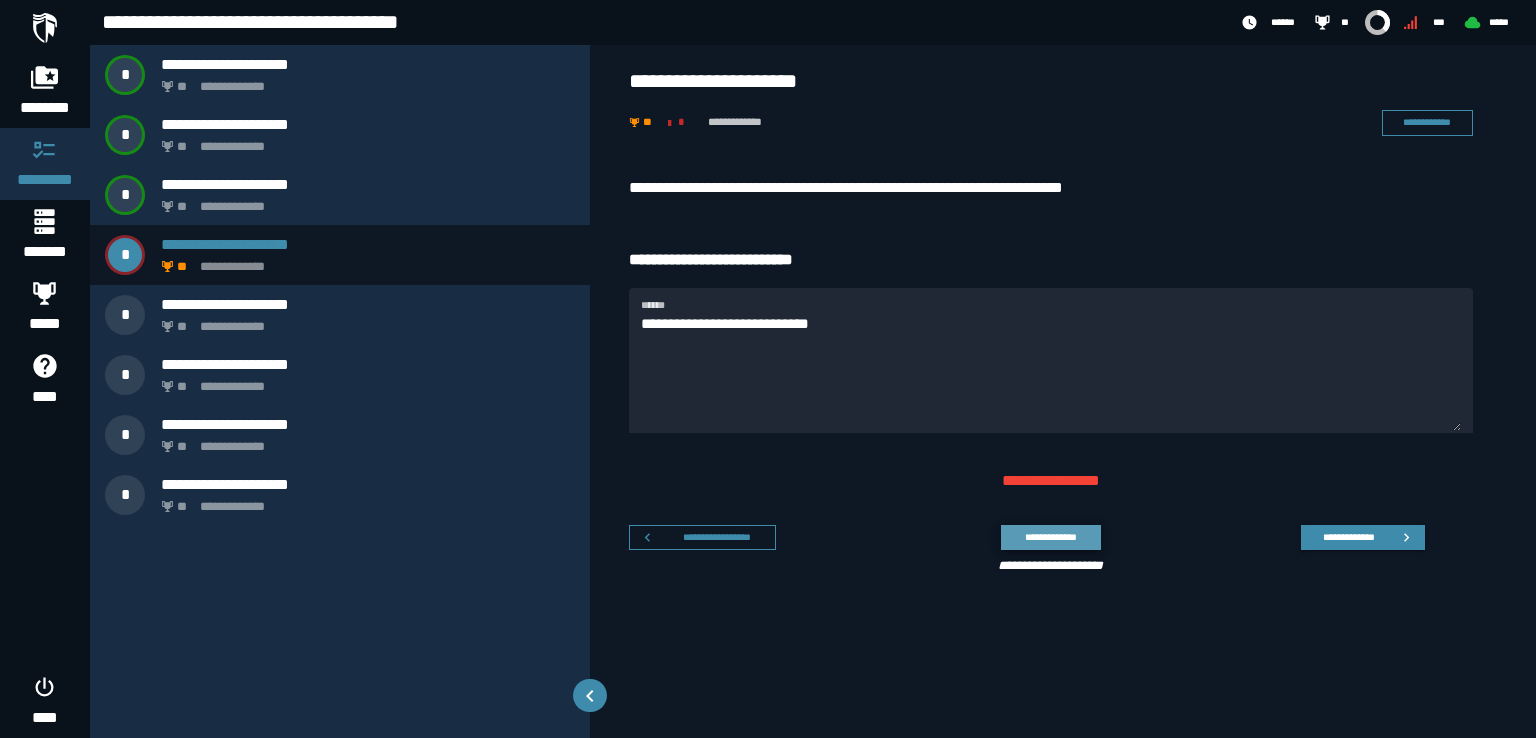 click on "**********" at bounding box center [1050, 537] 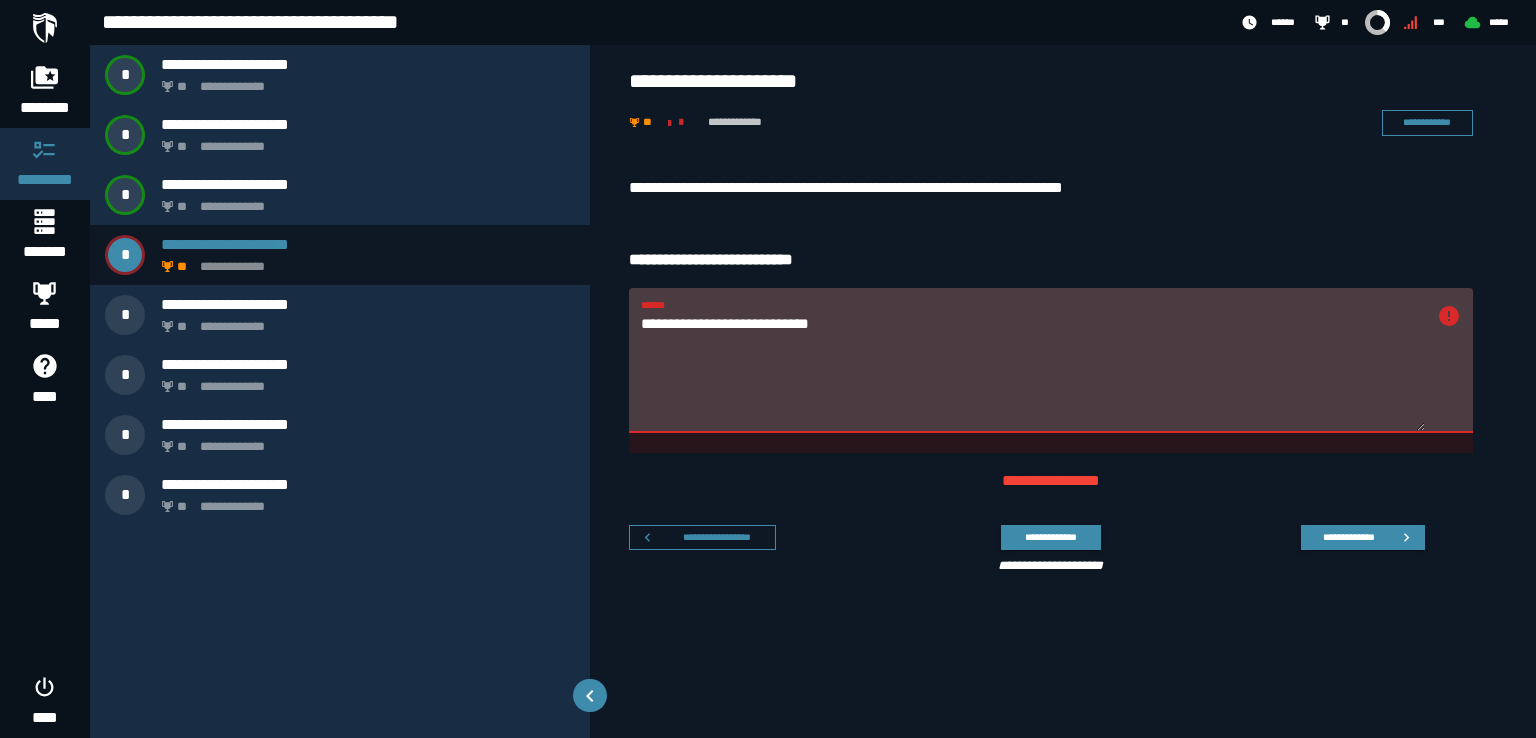 click on "**********" at bounding box center (1033, 372) 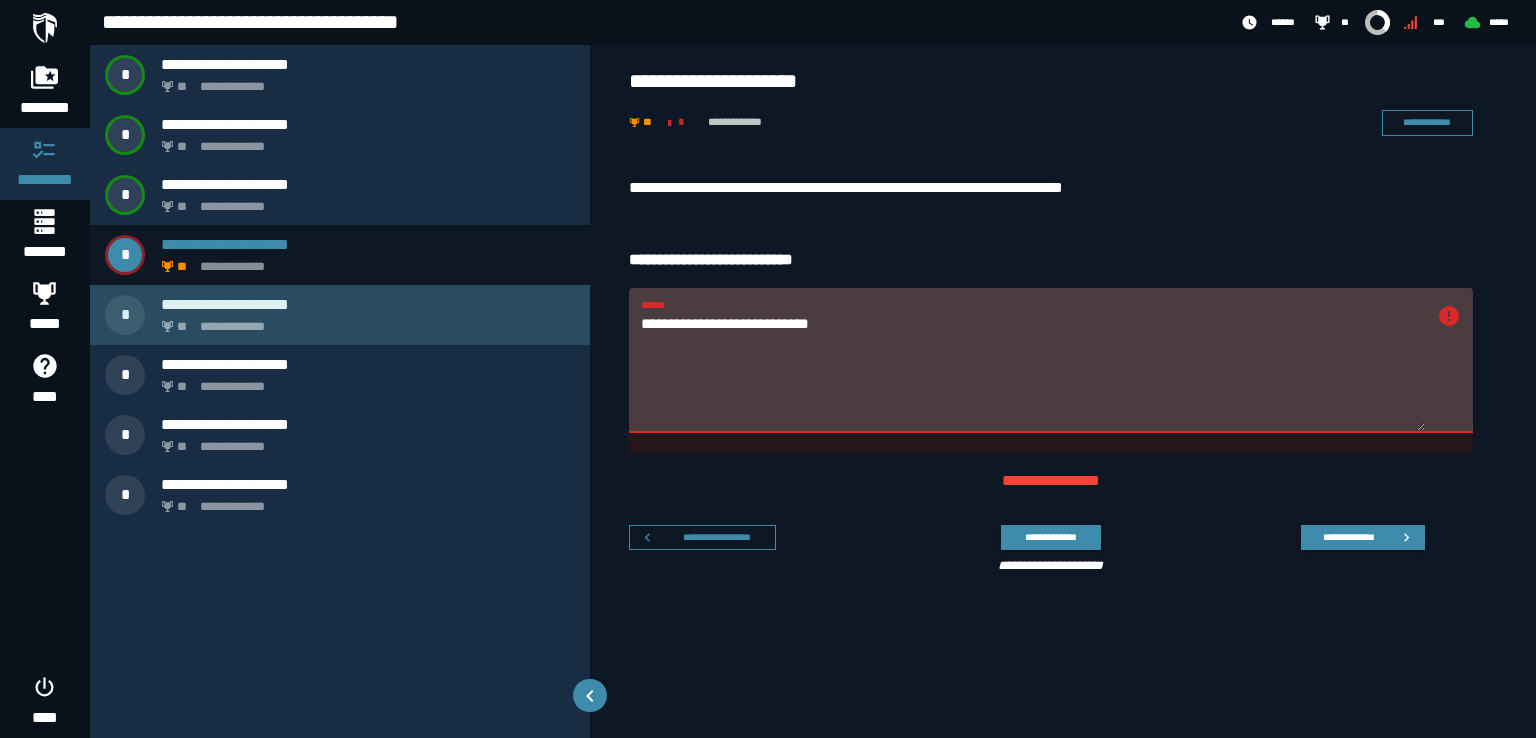 click on "**********" at bounding box center [364, 321] 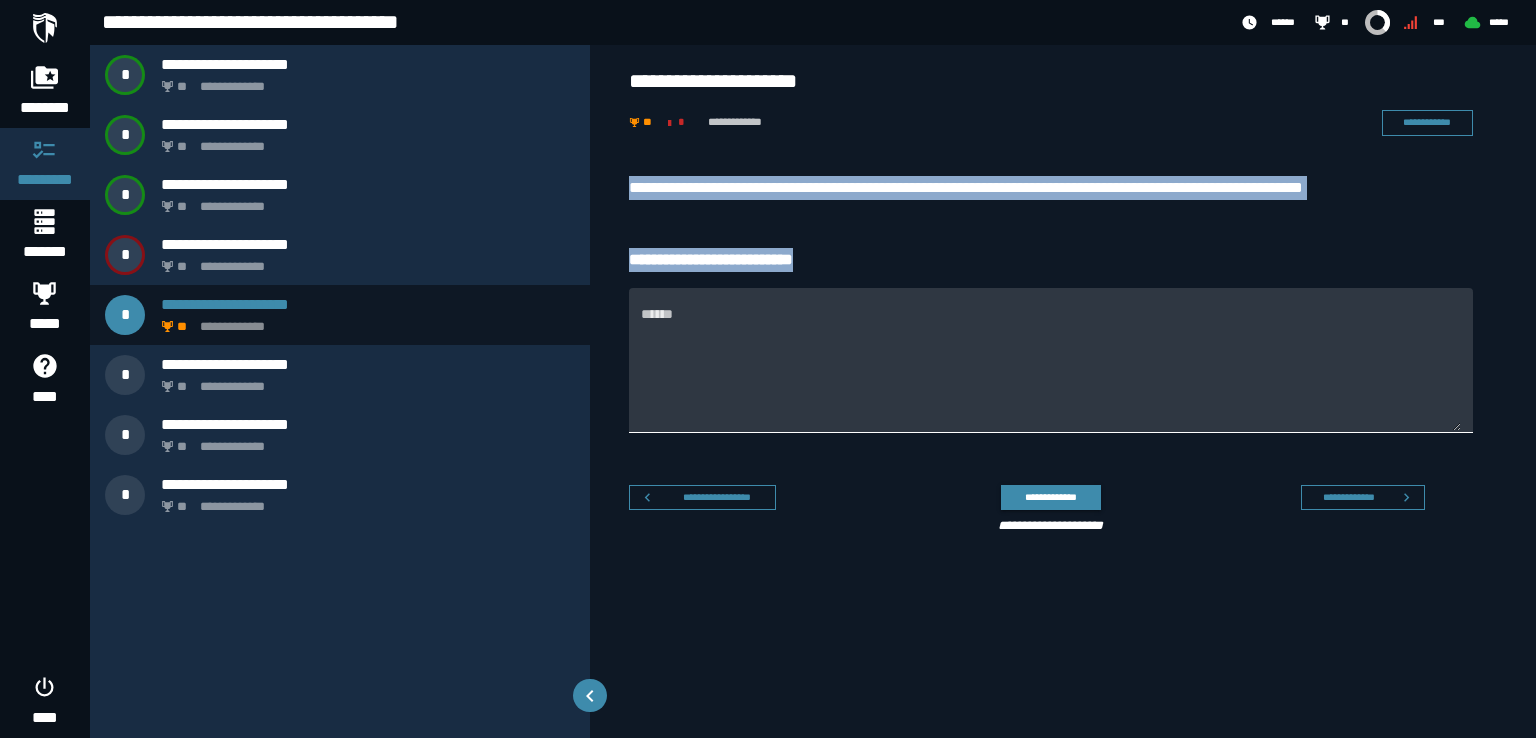 drag, startPoint x: 612, startPoint y: 194, endPoint x: 928, endPoint y: 293, distance: 331.145 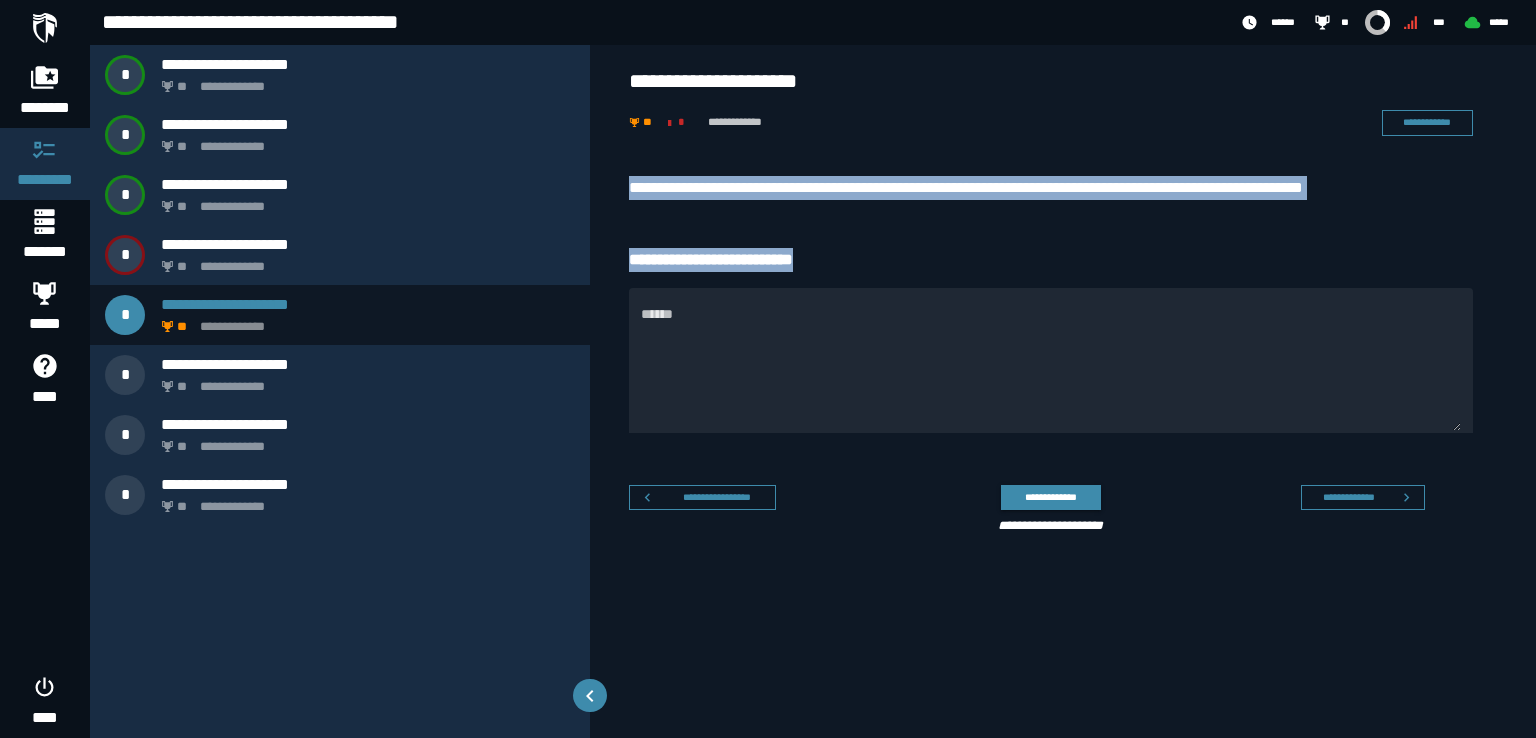 copy on "[FIRST] [LAST]" 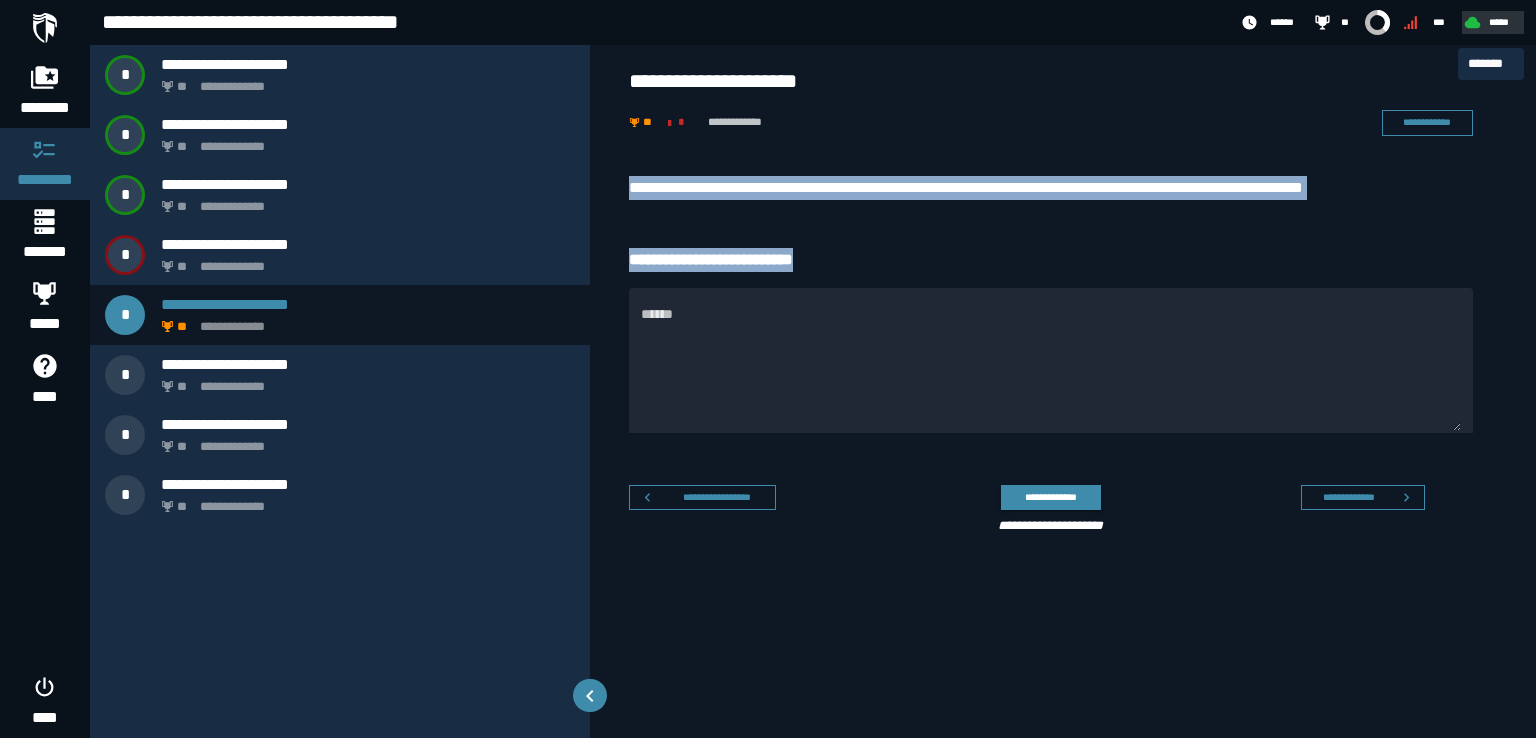 click on "*****" at bounding box center [1490, 22] 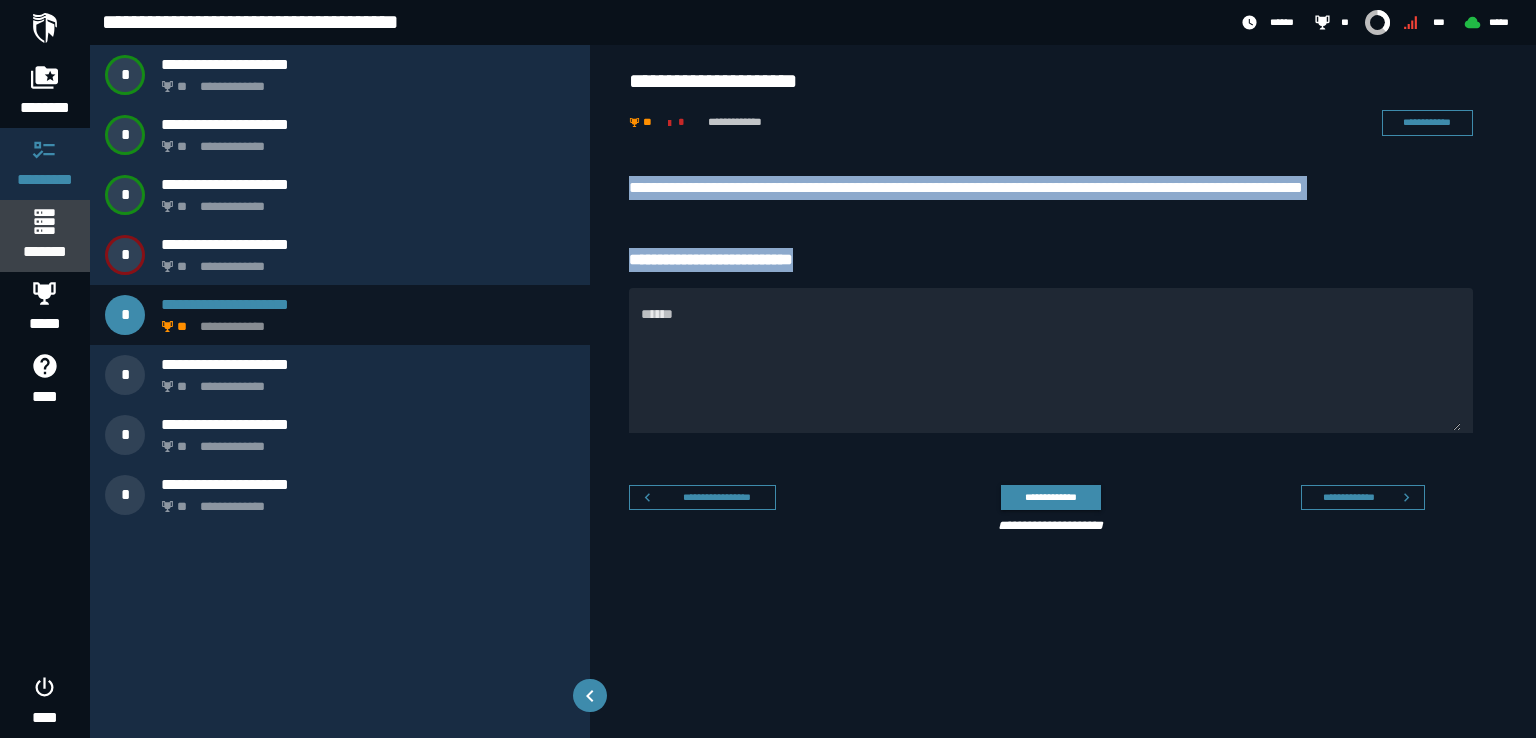 click on "*******" at bounding box center [44, 252] 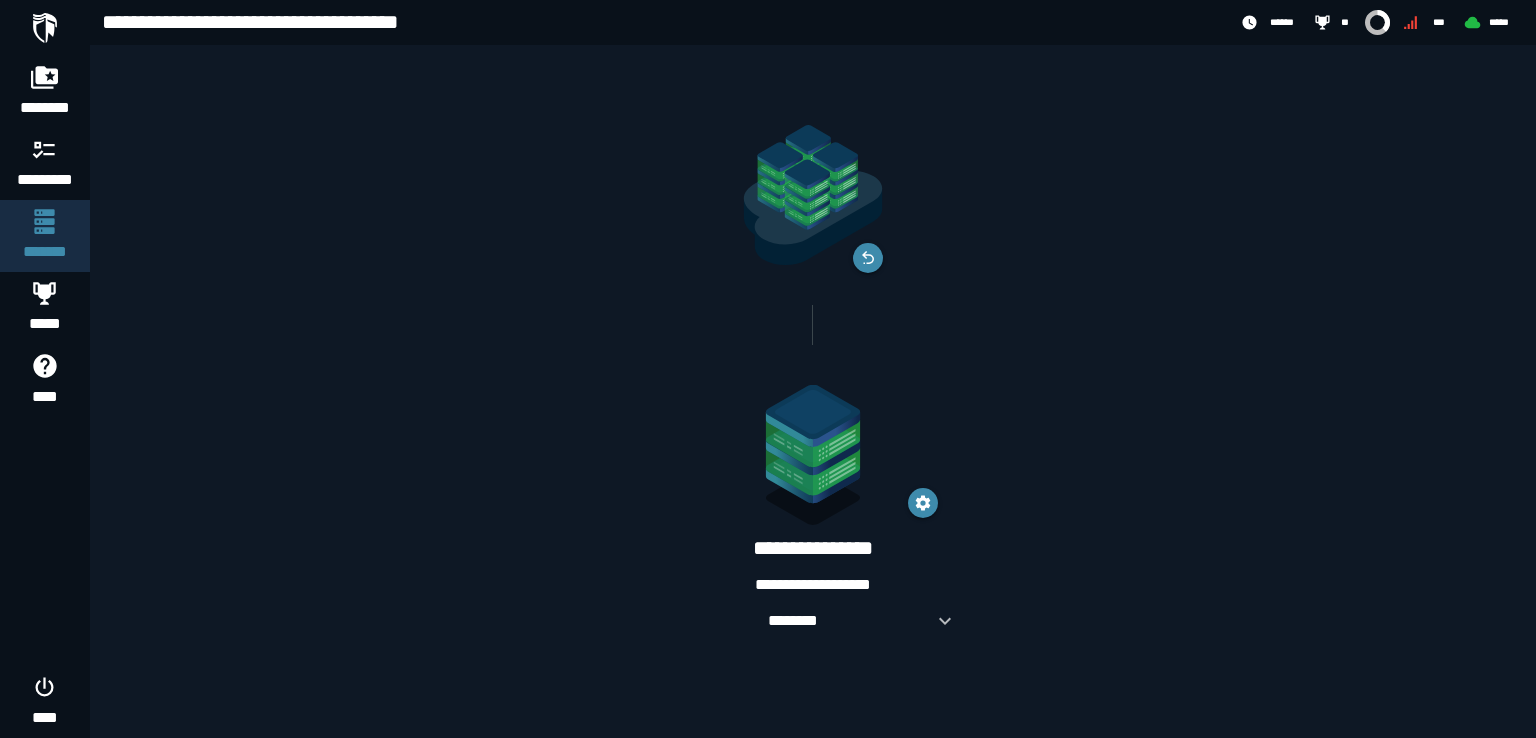 click at bounding box center (813, 459) 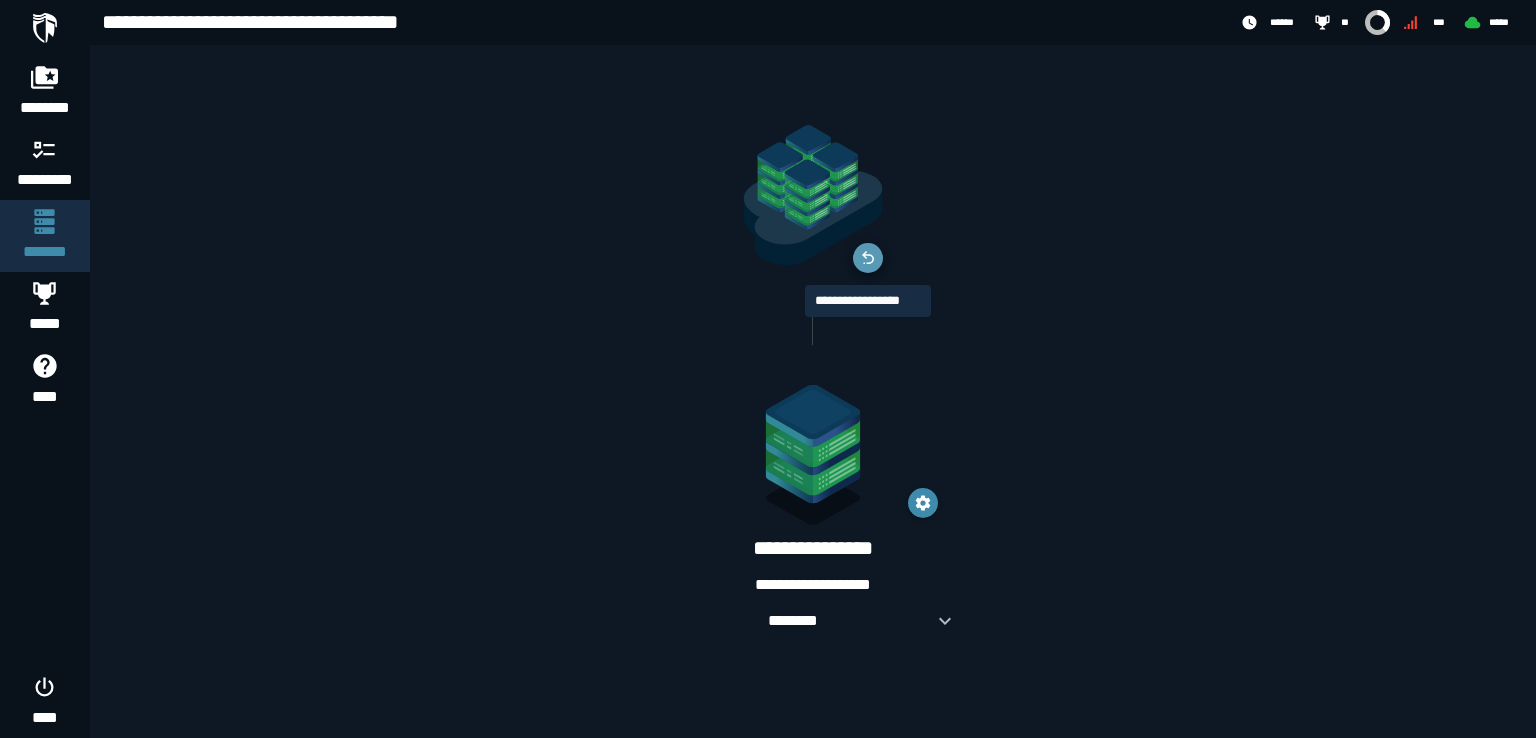 click 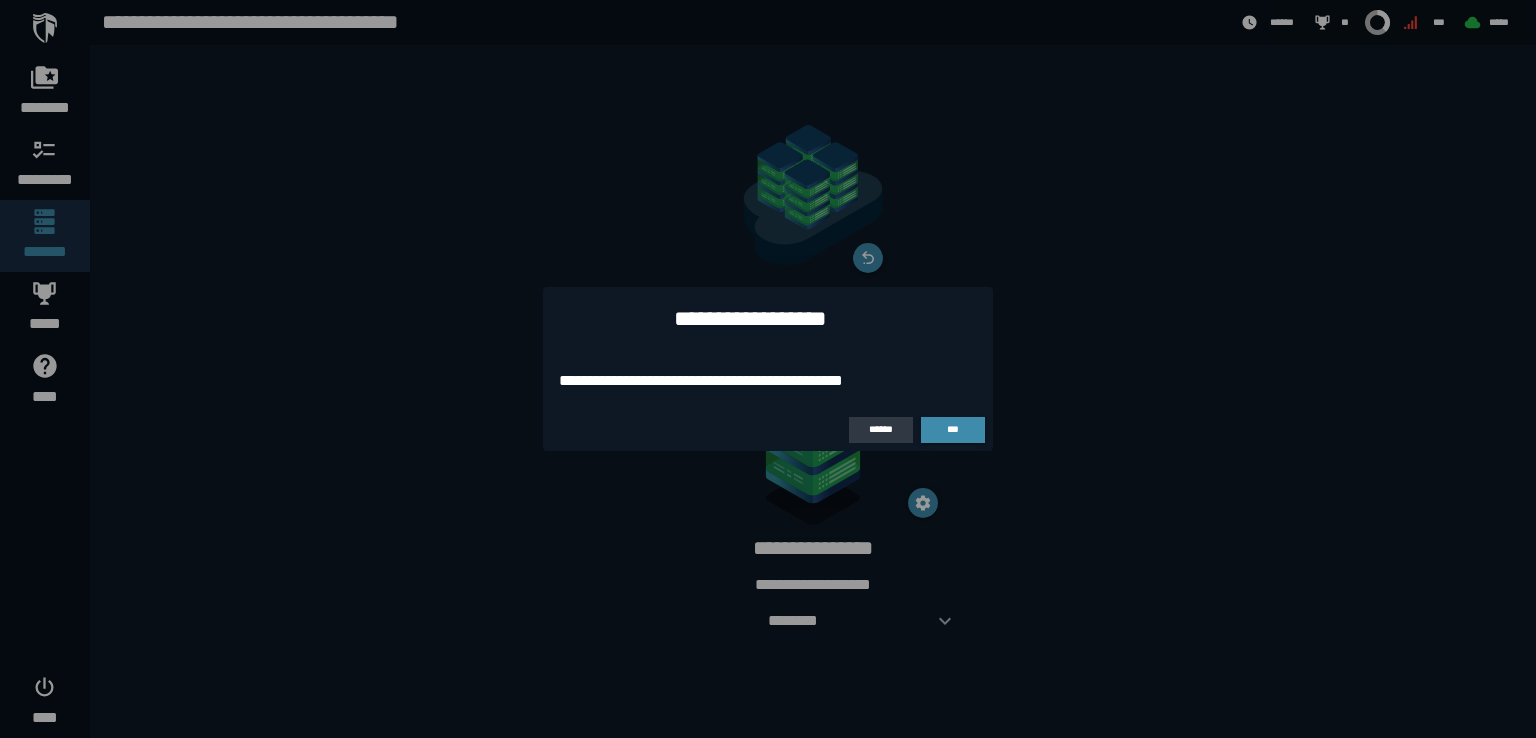 click on "******" at bounding box center [881, 429] 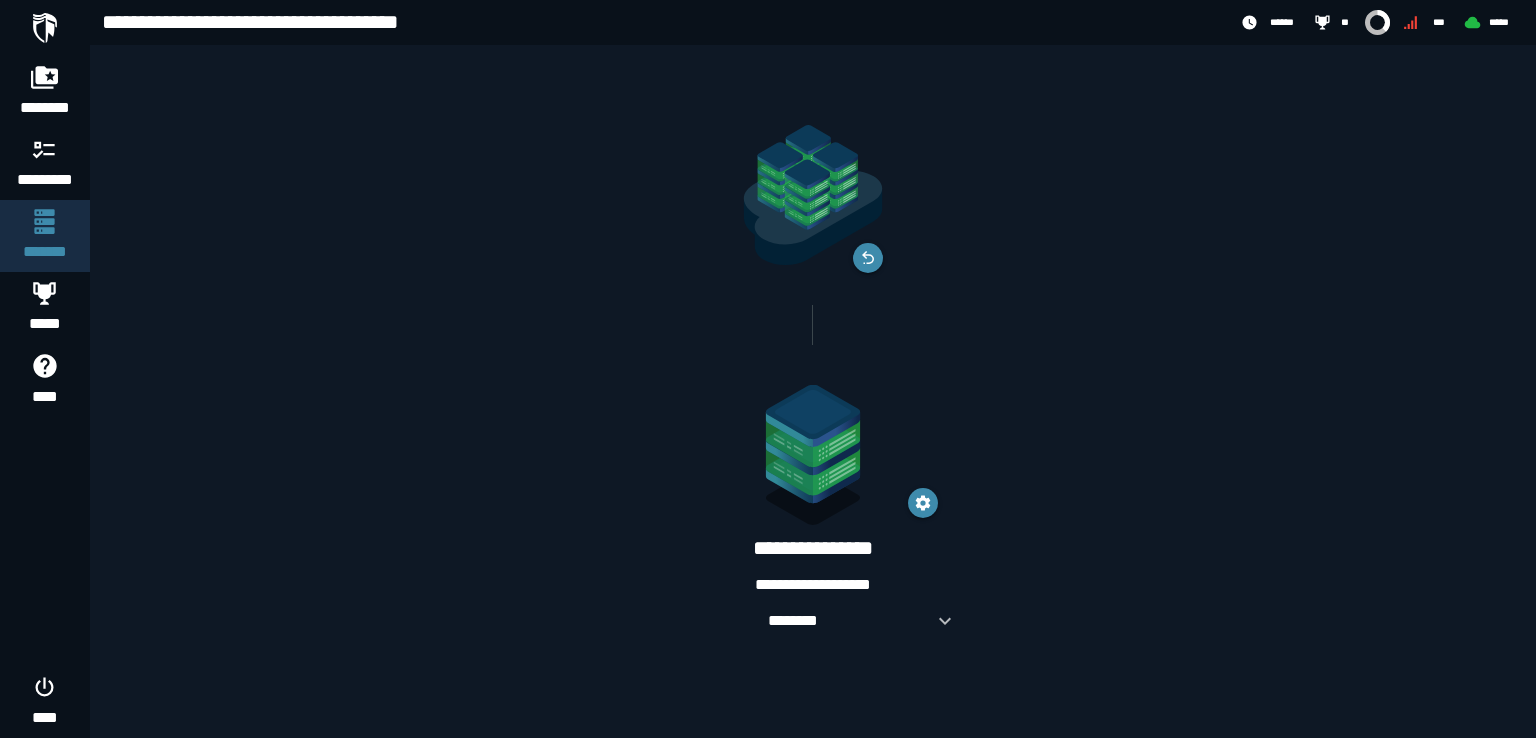 click on "**********" at bounding box center (813, 585) 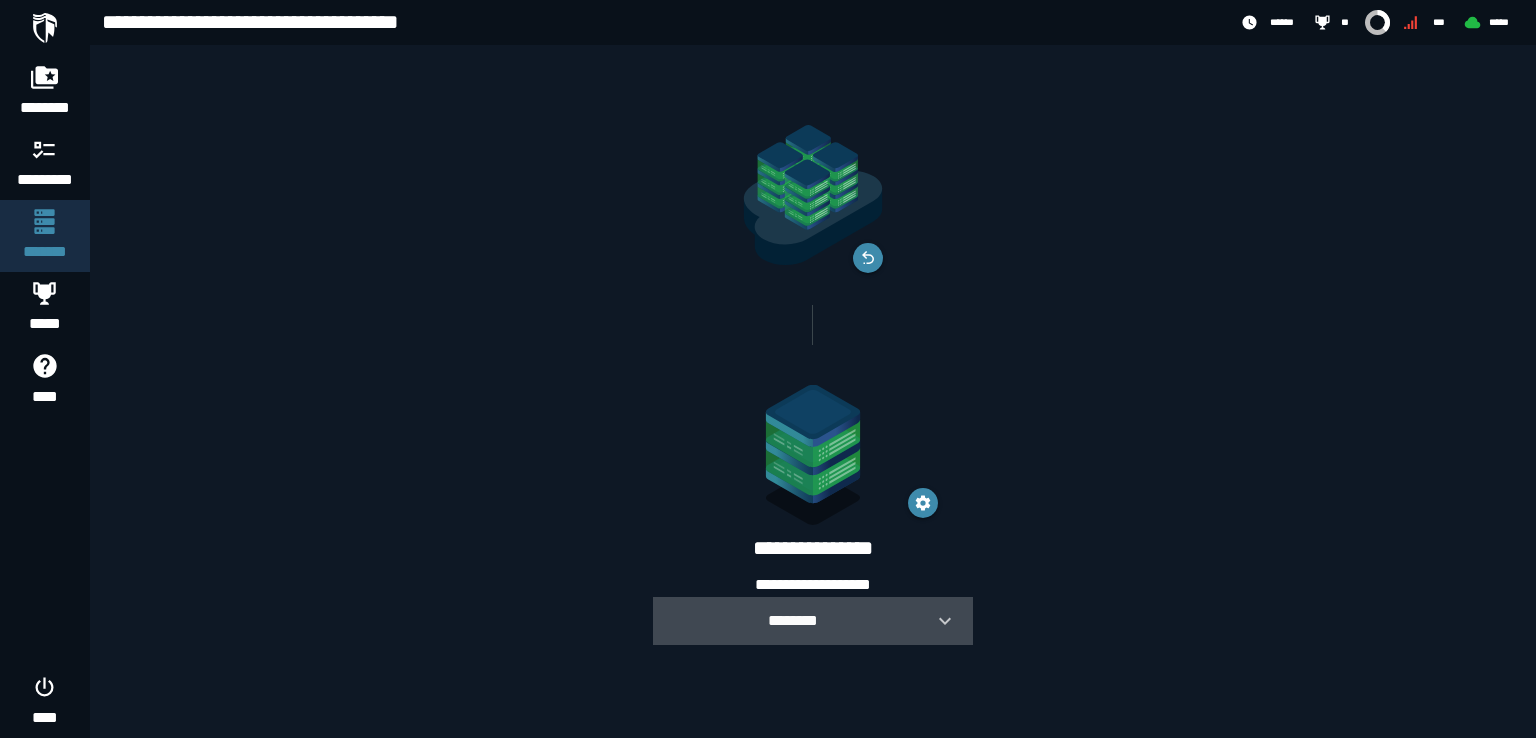 click on "********" at bounding box center [793, 620] 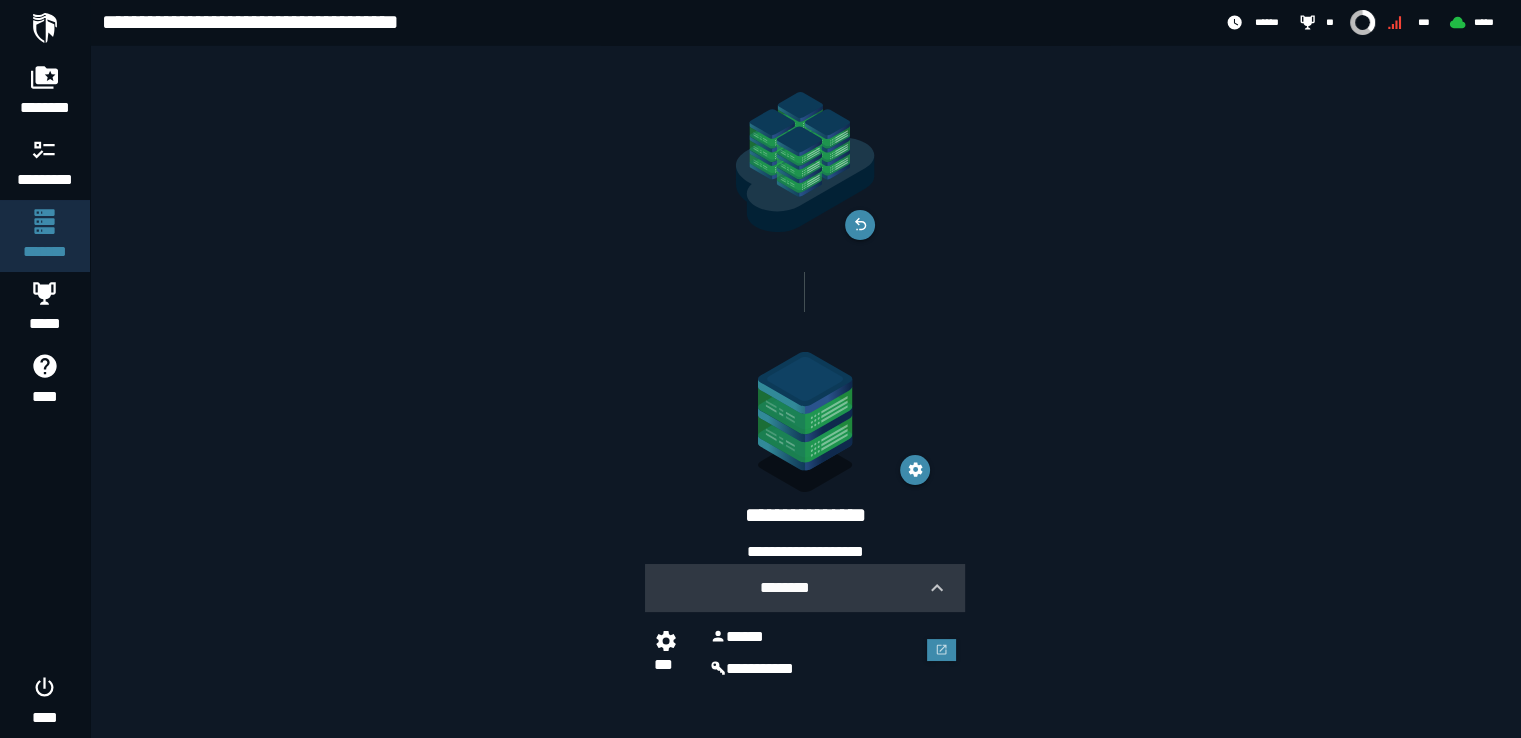 scroll, scrollTop: 32, scrollLeft: 0, axis: vertical 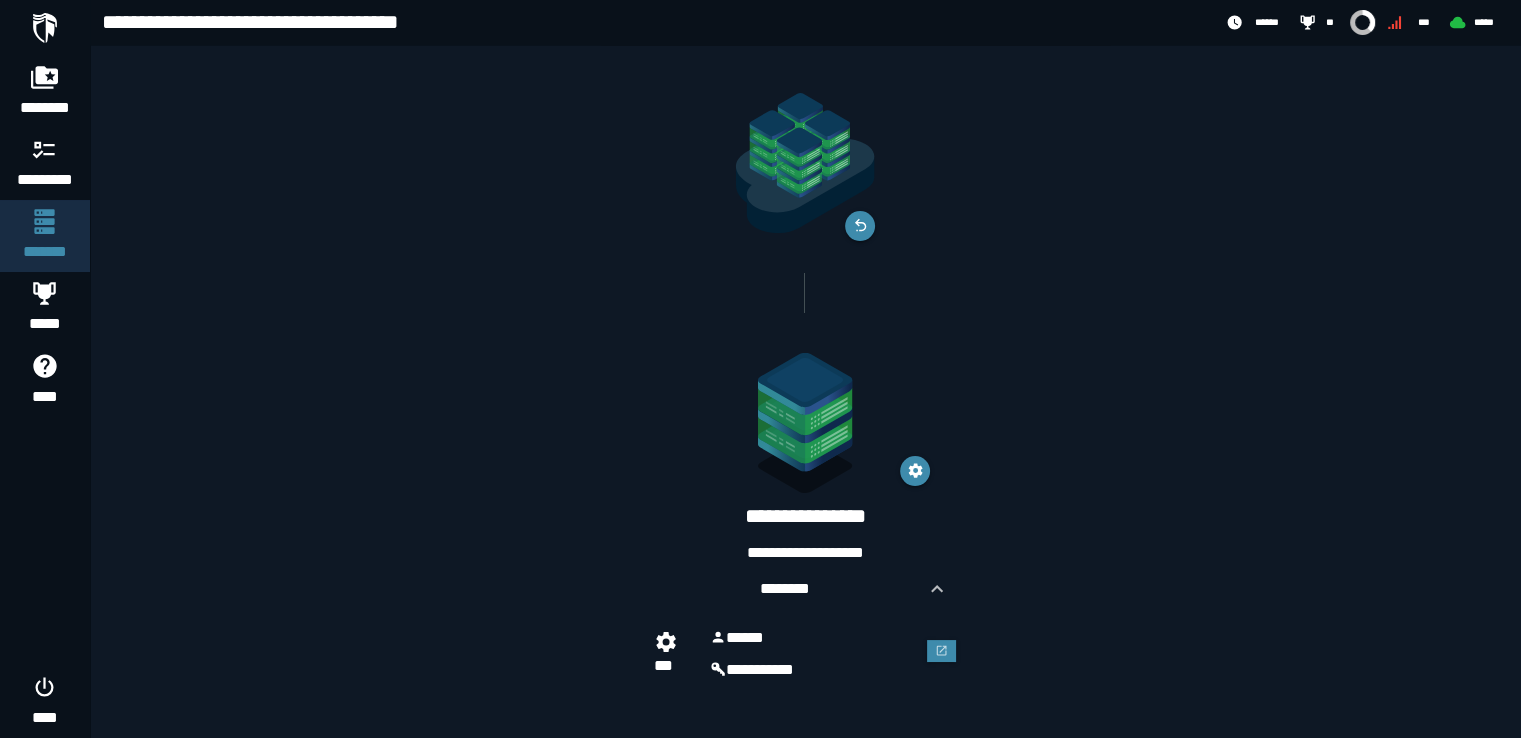 click on "*****" at bounding box center [813, 638] 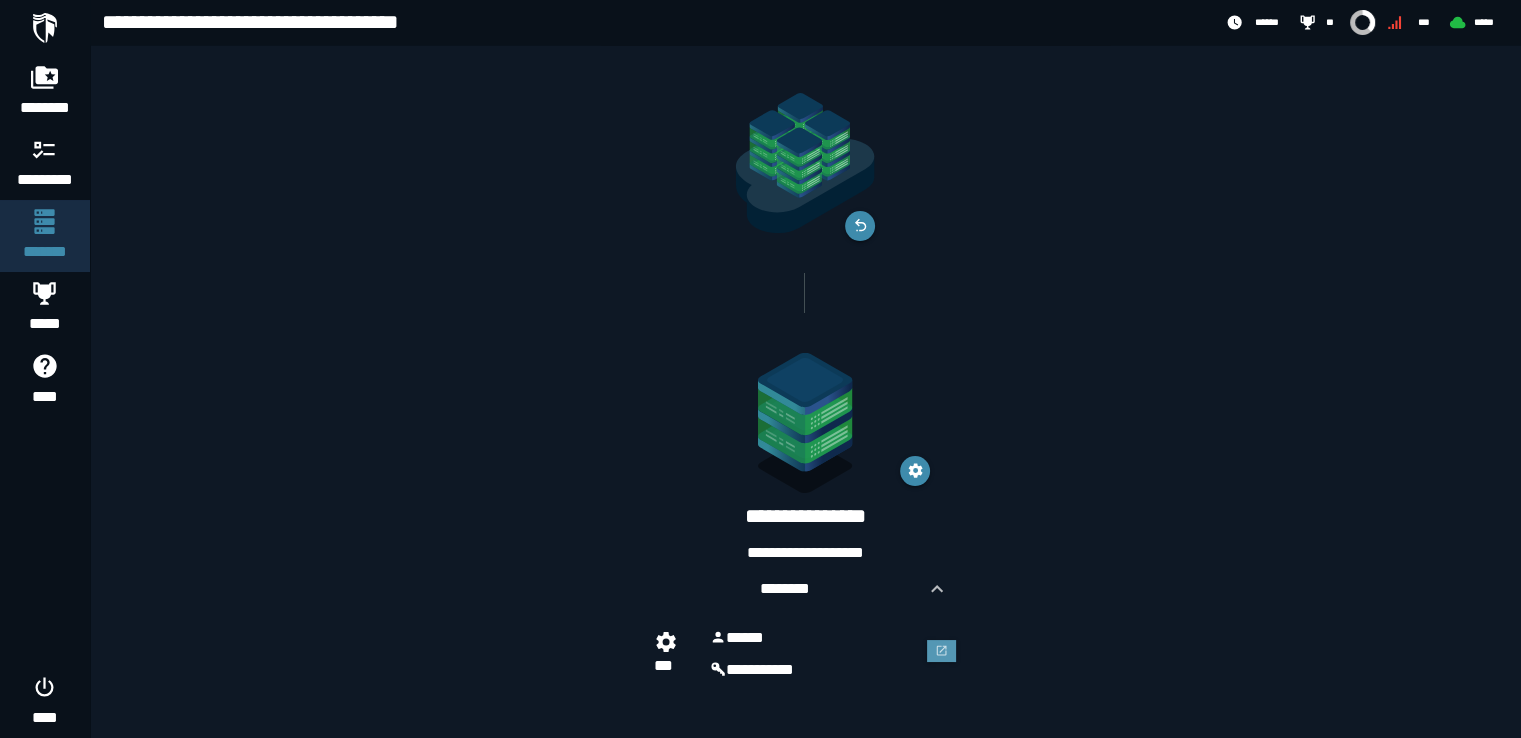 click at bounding box center [942, 651] 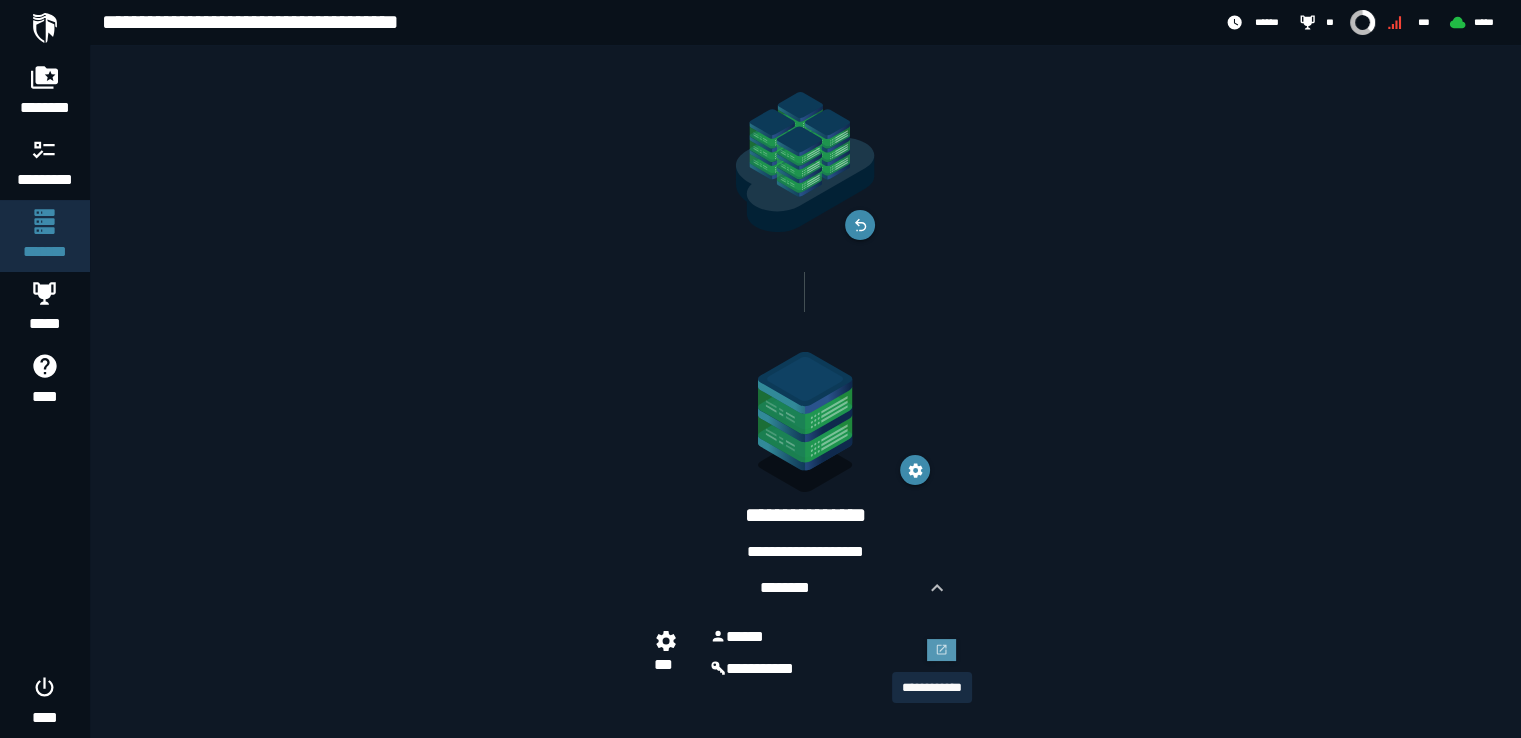 scroll, scrollTop: 0, scrollLeft: 0, axis: both 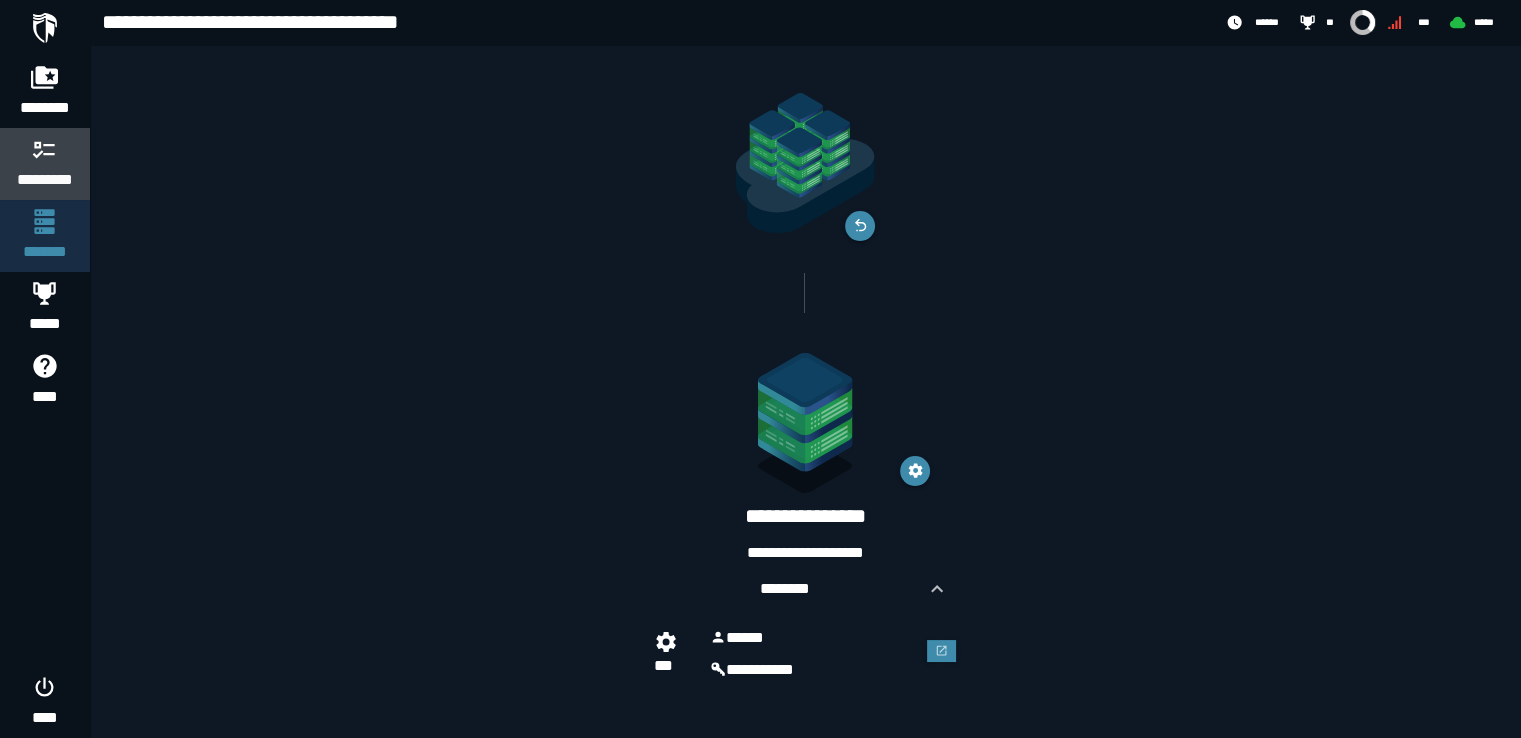 click at bounding box center (45, 149) 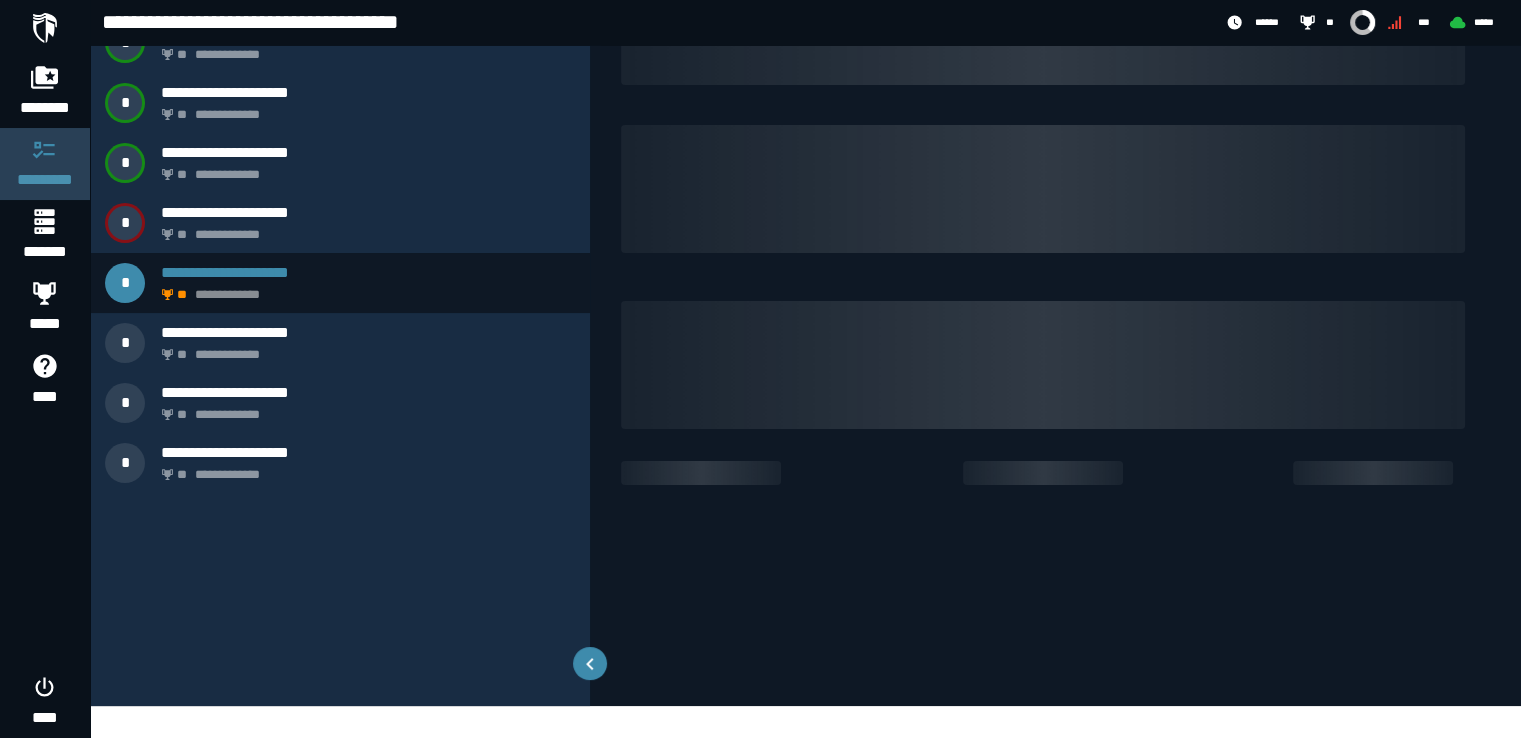 scroll, scrollTop: 0, scrollLeft: 0, axis: both 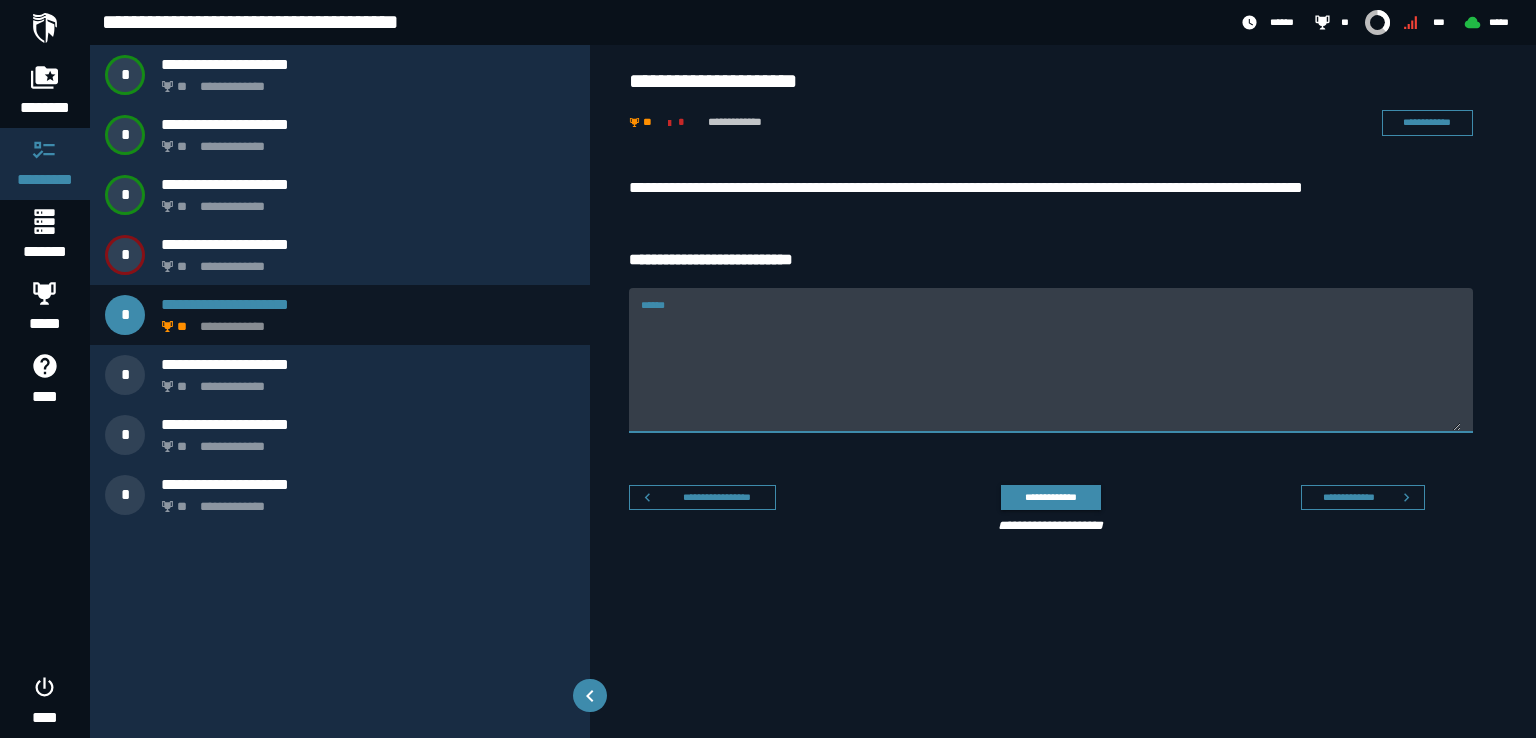 paste on "**********" 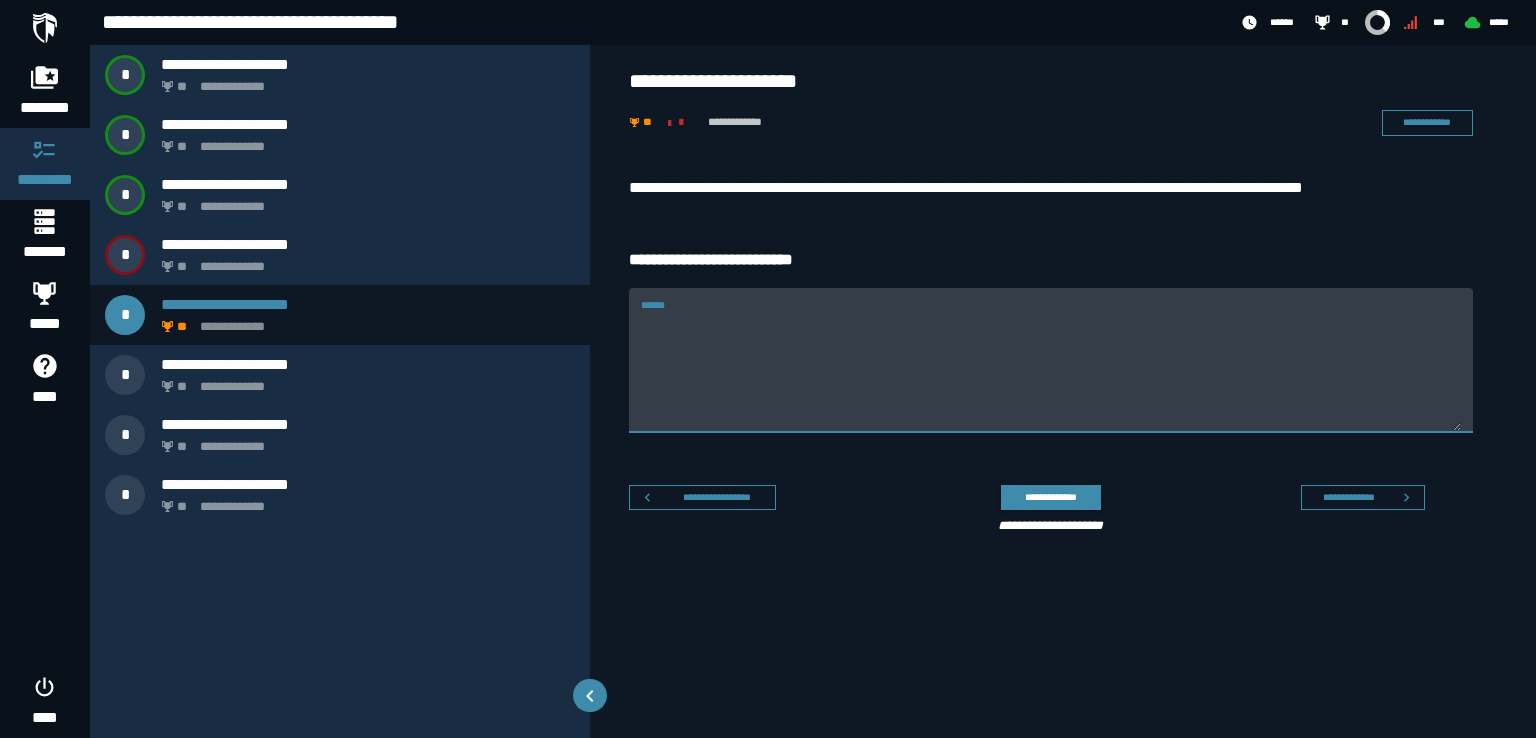 type on "**********" 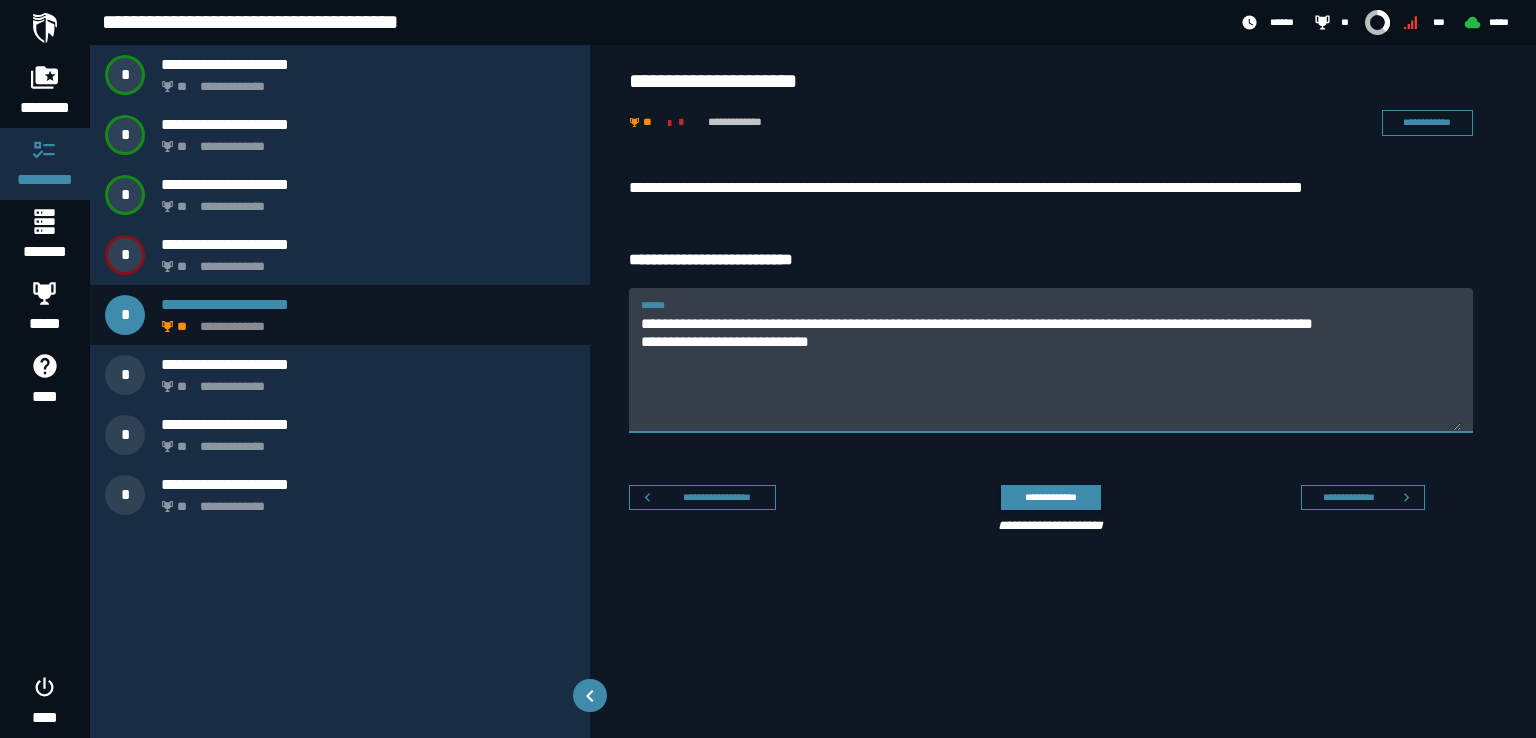 drag, startPoint x: 859, startPoint y: 333, endPoint x: 633, endPoint y: 305, distance: 227.7279 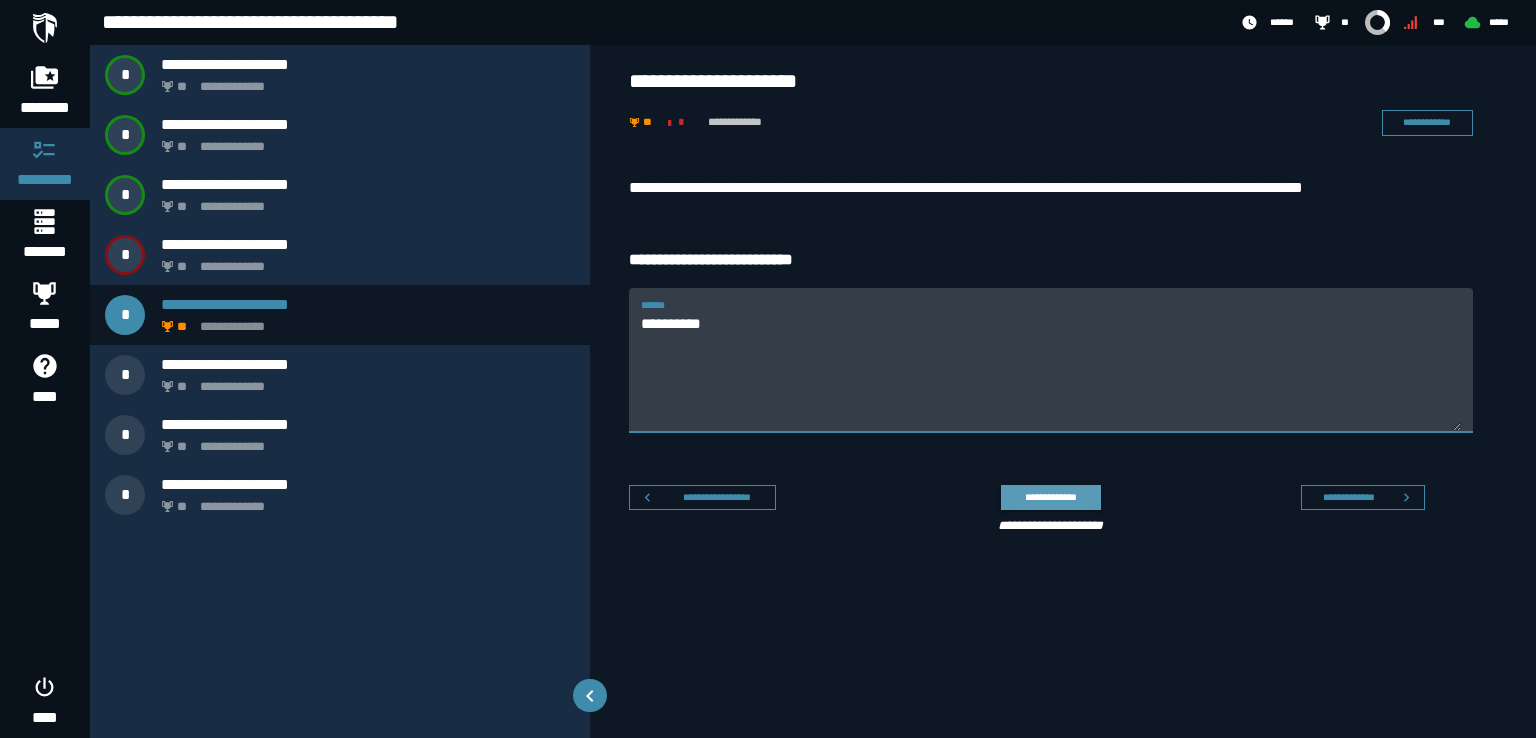 type on "********" 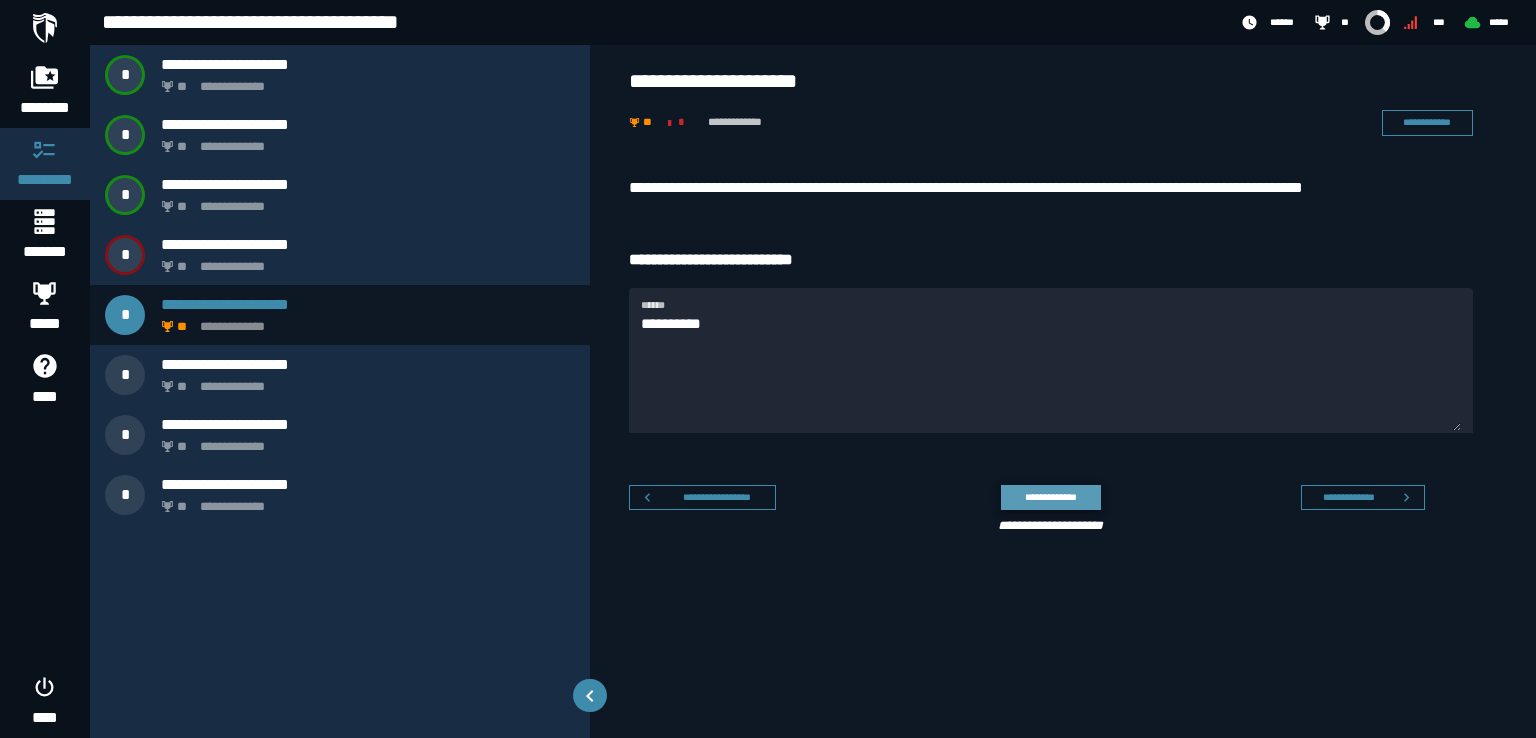 click on "**********" 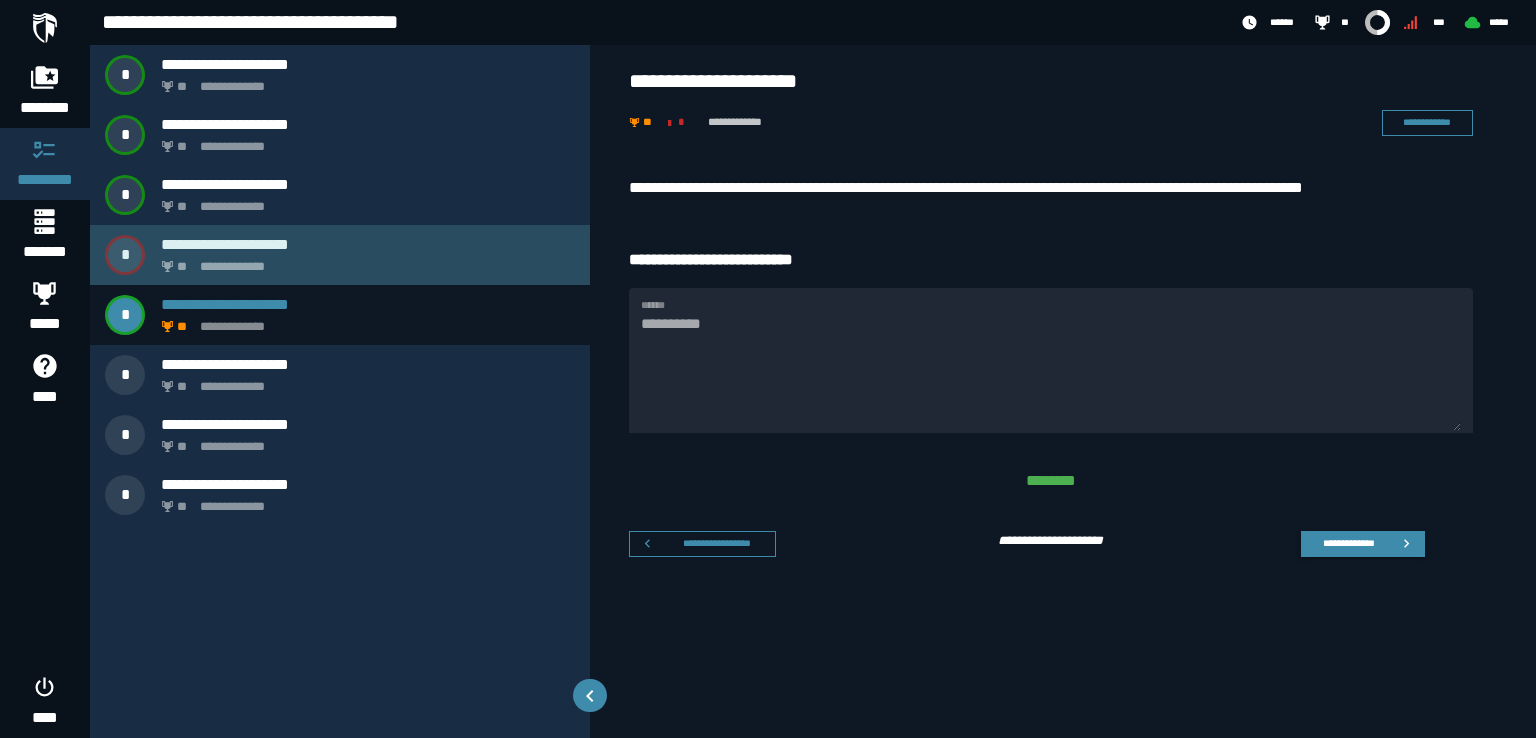 click on "**********" at bounding box center (364, 261) 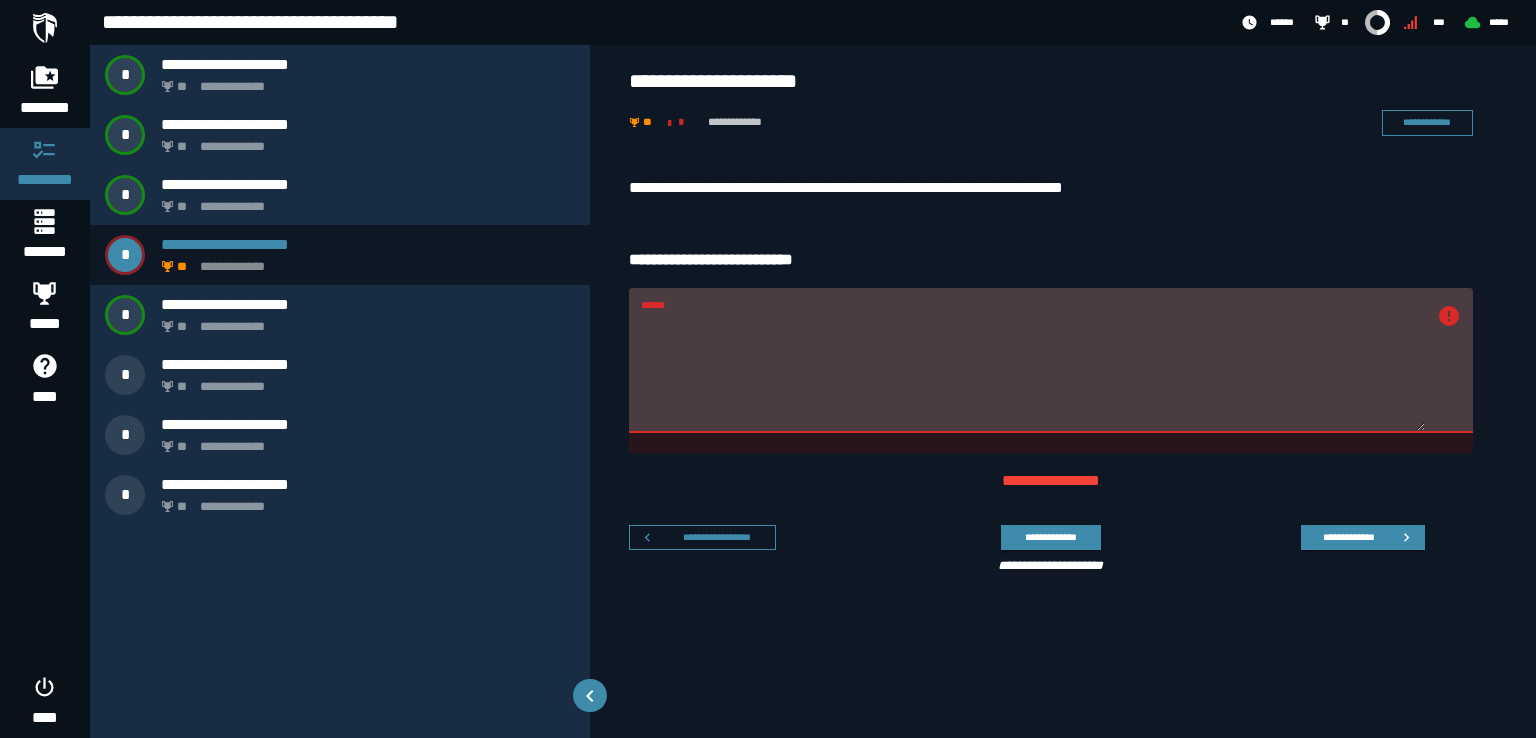 drag, startPoint x: 875, startPoint y: 322, endPoint x: 664, endPoint y: 330, distance: 211.15161 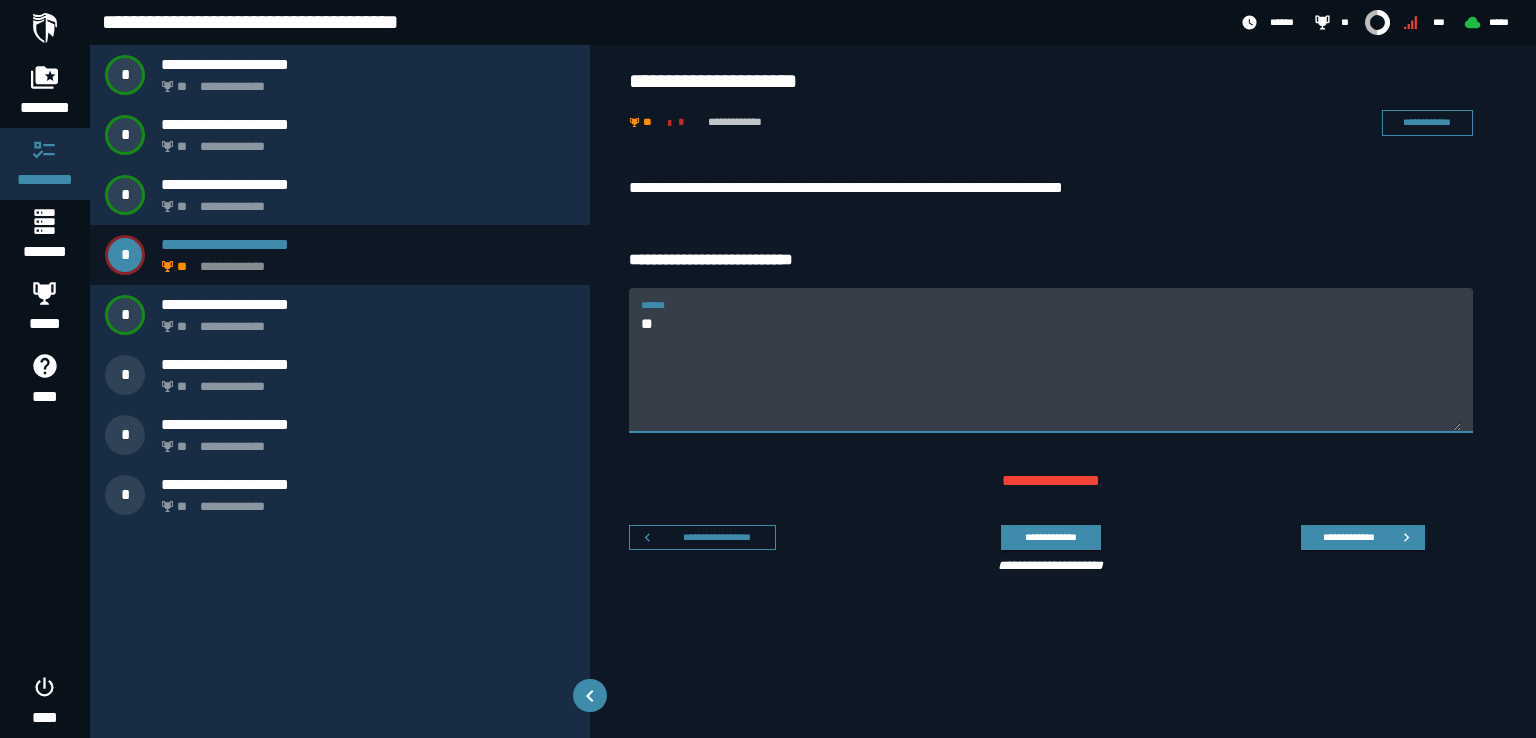 type on "*" 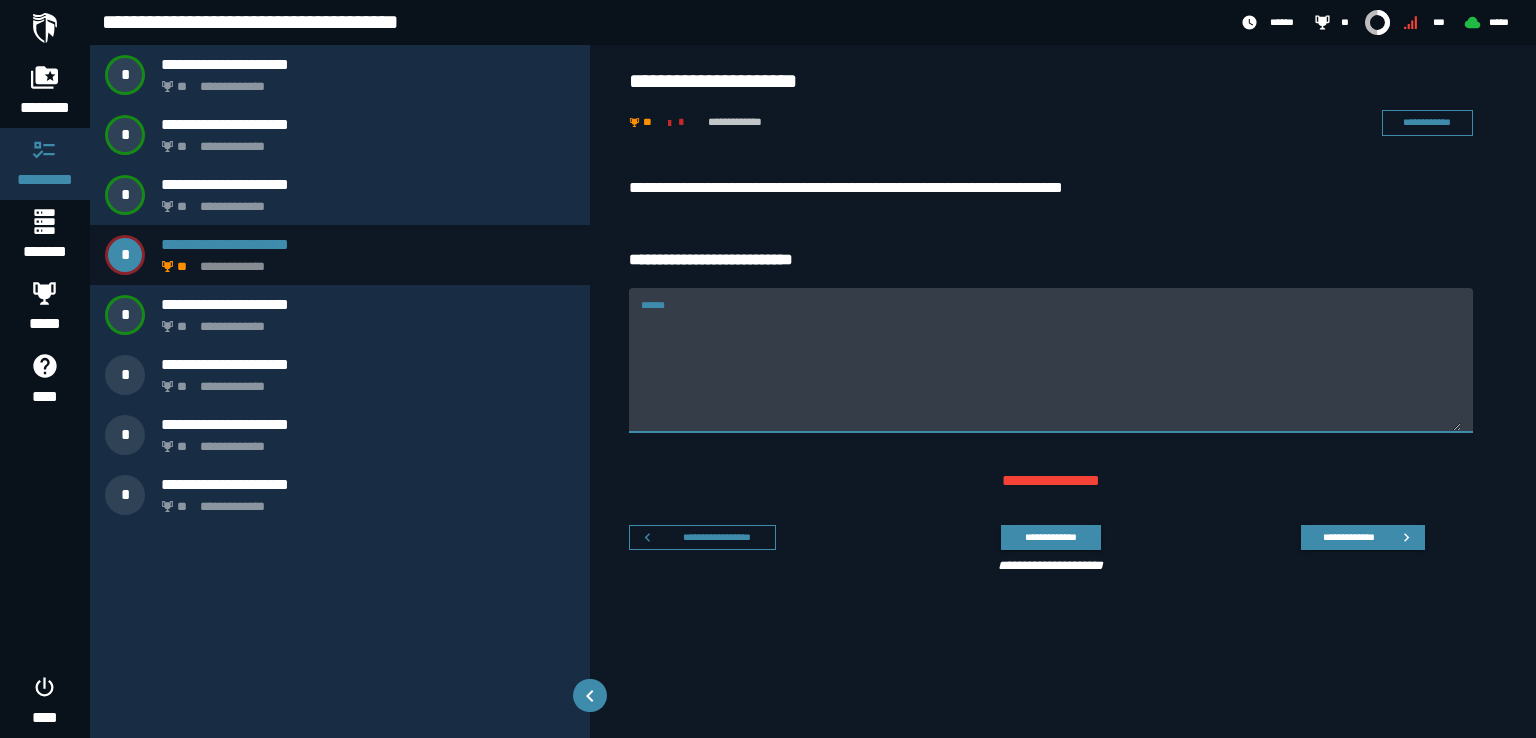 type 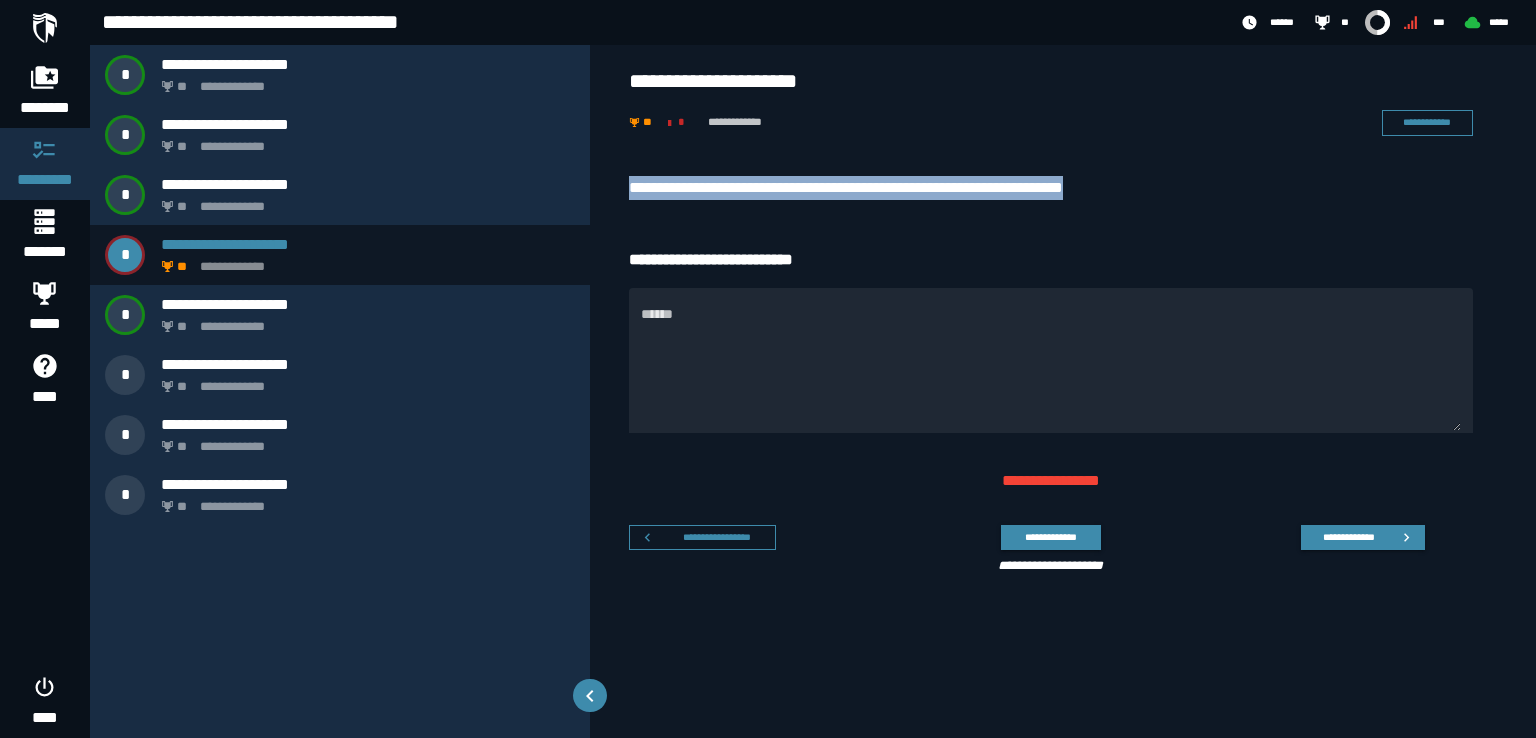 drag, startPoint x: 1067, startPoint y: 181, endPoint x: 608, endPoint y: 187, distance: 459.0392 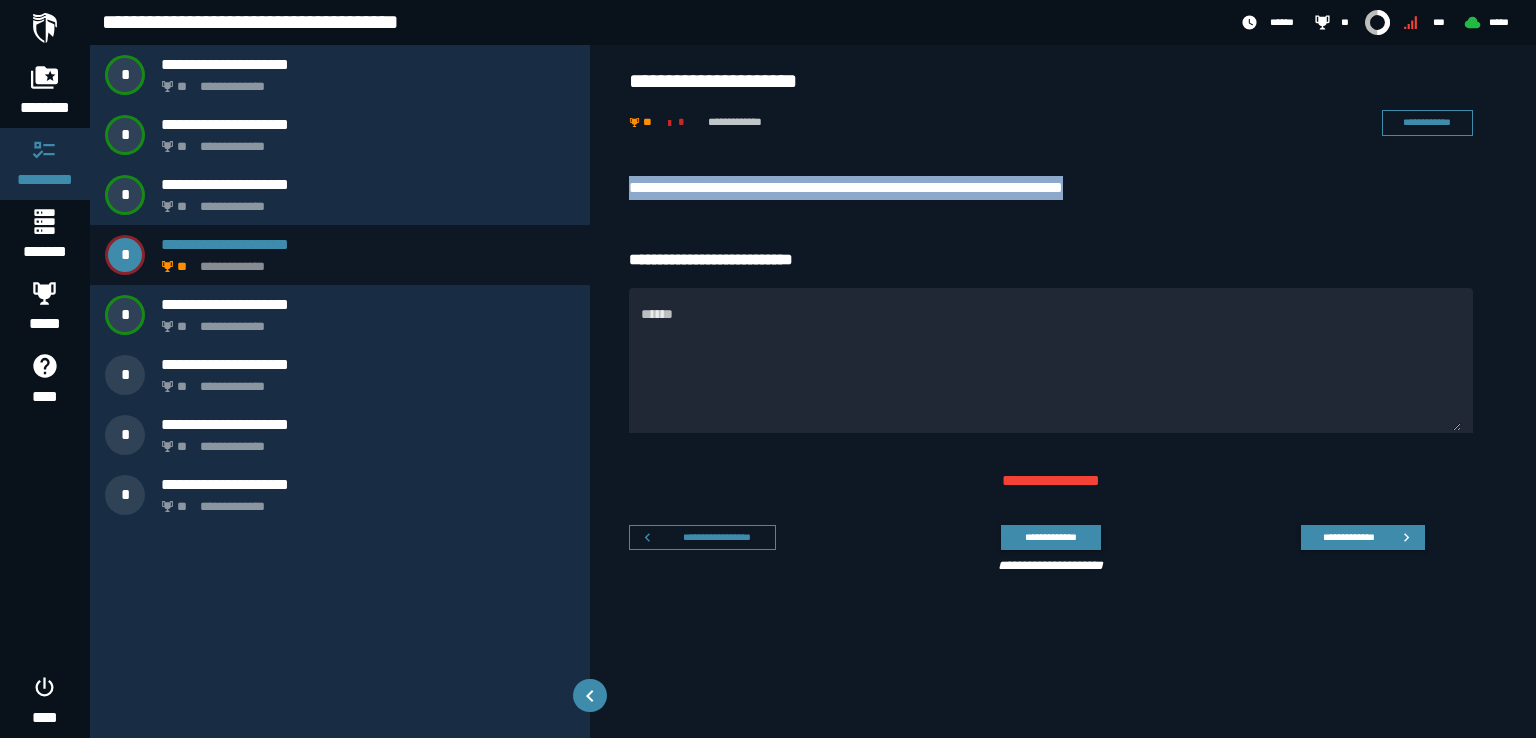copy on "**********" 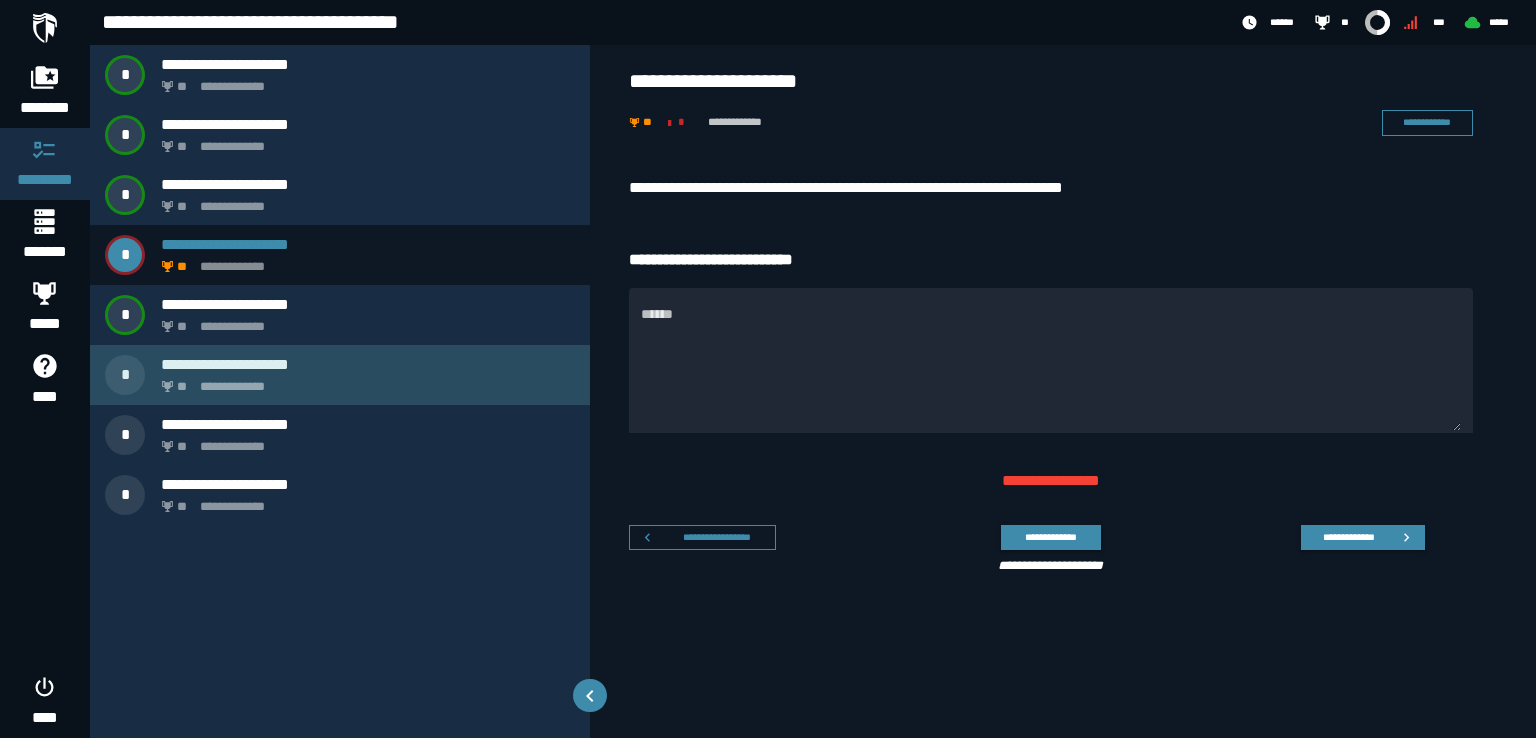 click on "**********" at bounding box center [364, 381] 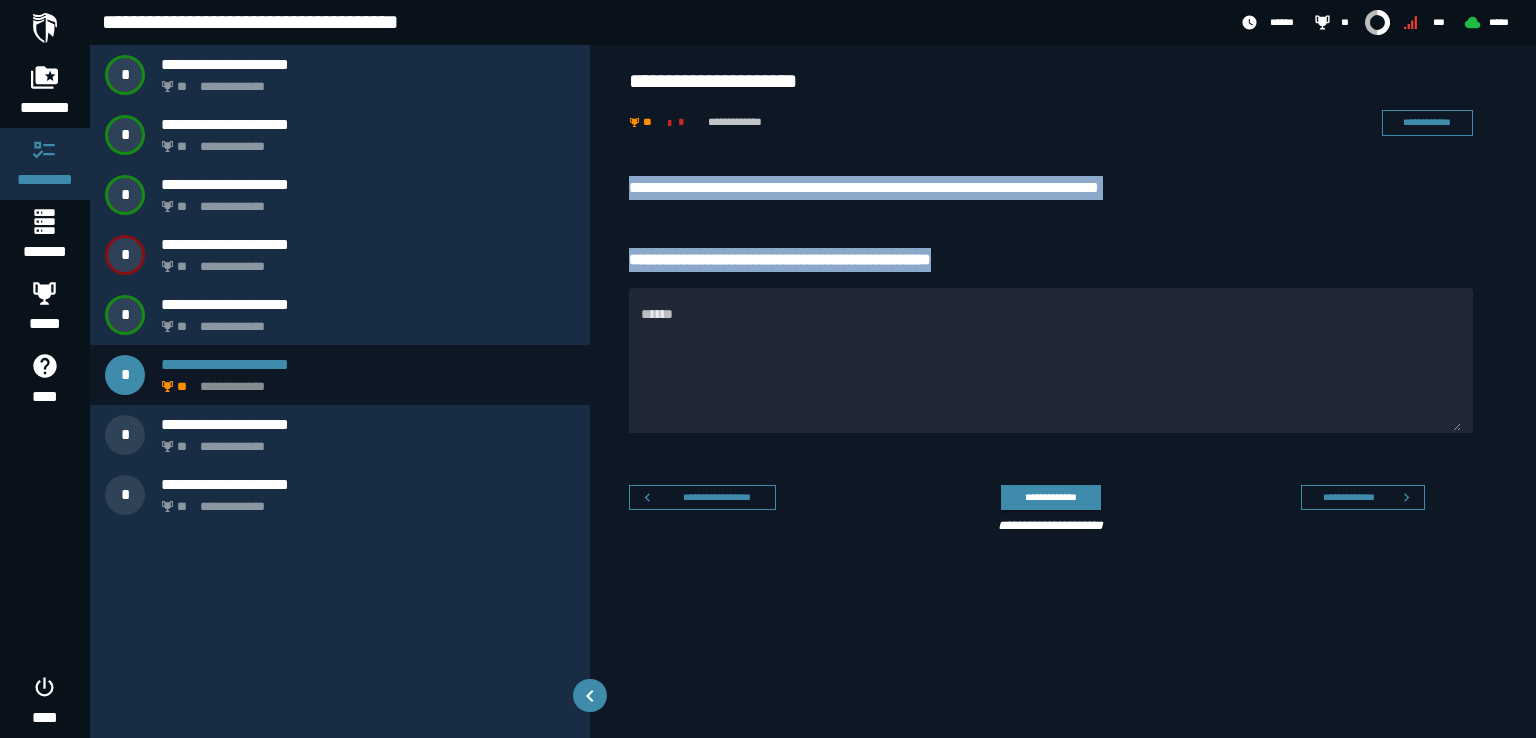 drag, startPoint x: 993, startPoint y: 255, endPoint x: 628, endPoint y: 191, distance: 370.56848 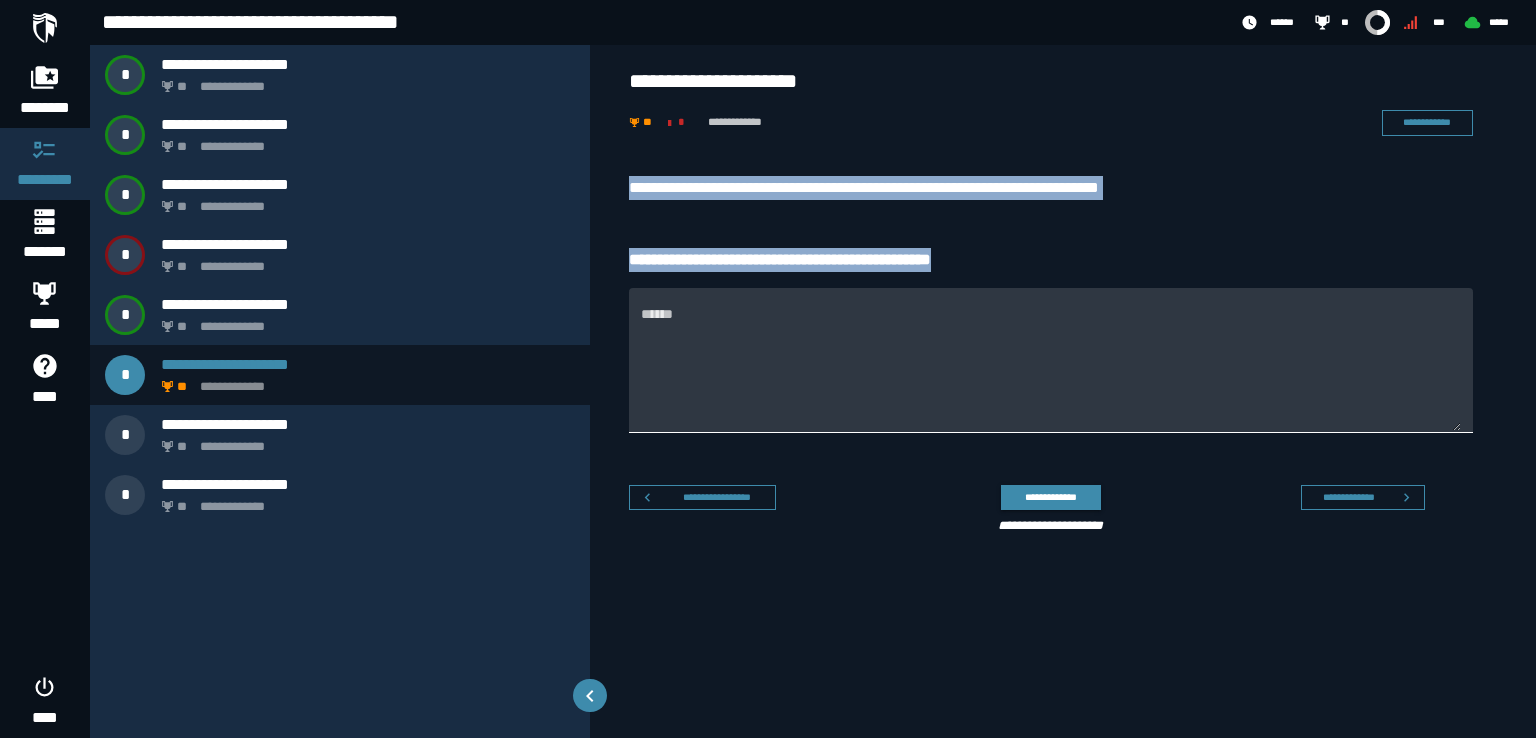 click on "******" at bounding box center (1051, 372) 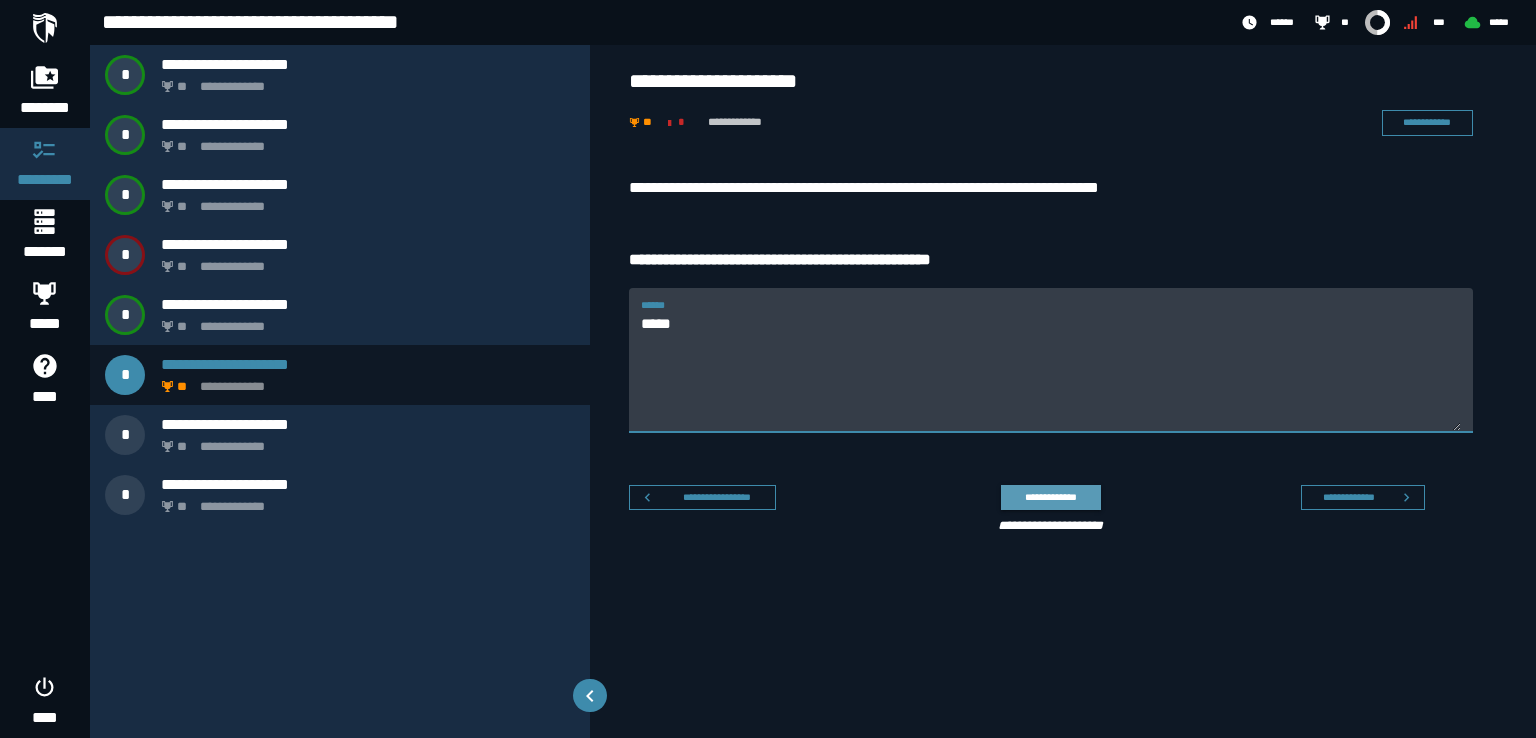 type on "****" 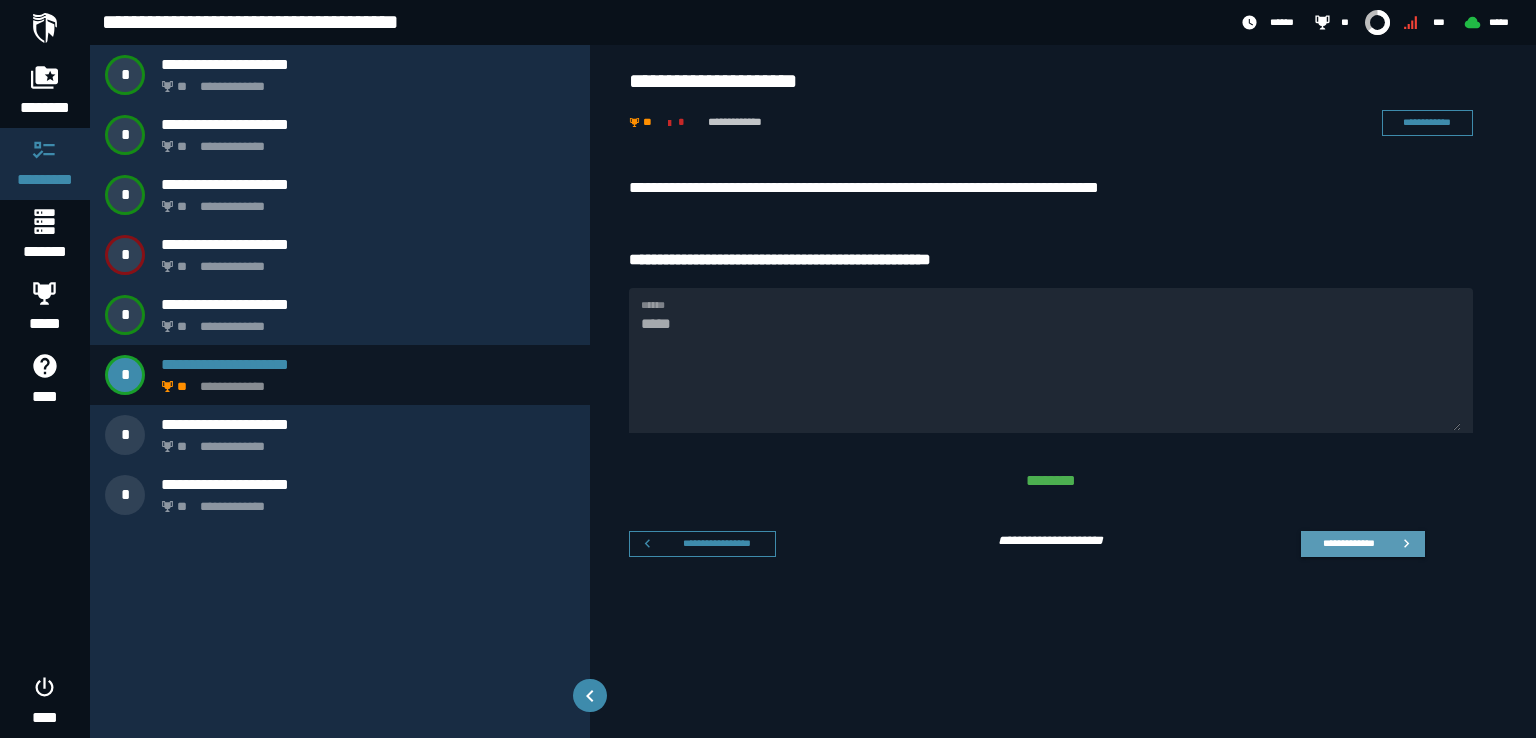 click on "**********" at bounding box center (1348, 543) 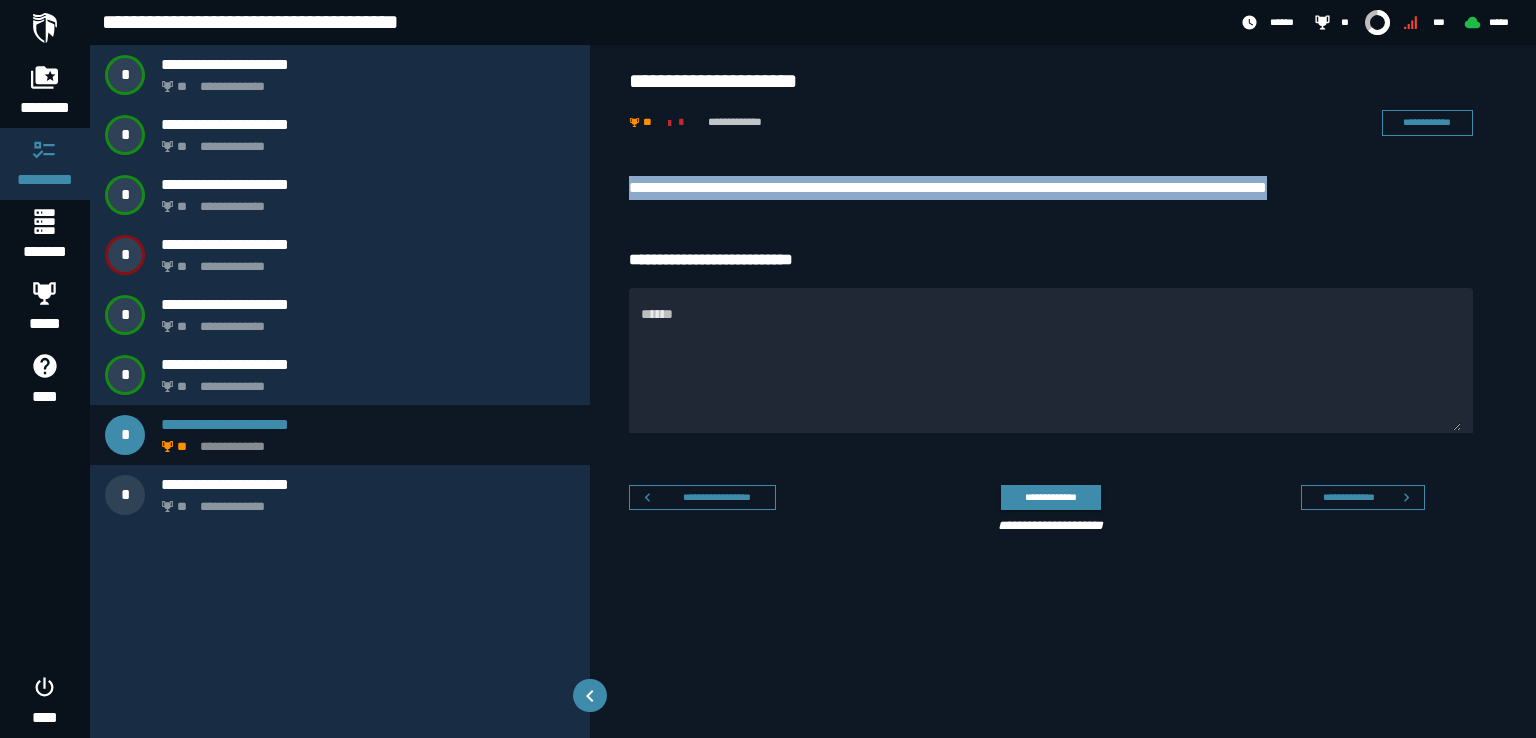 drag, startPoint x: 1417, startPoint y: 194, endPoint x: 600, endPoint y: 190, distance: 817.00977 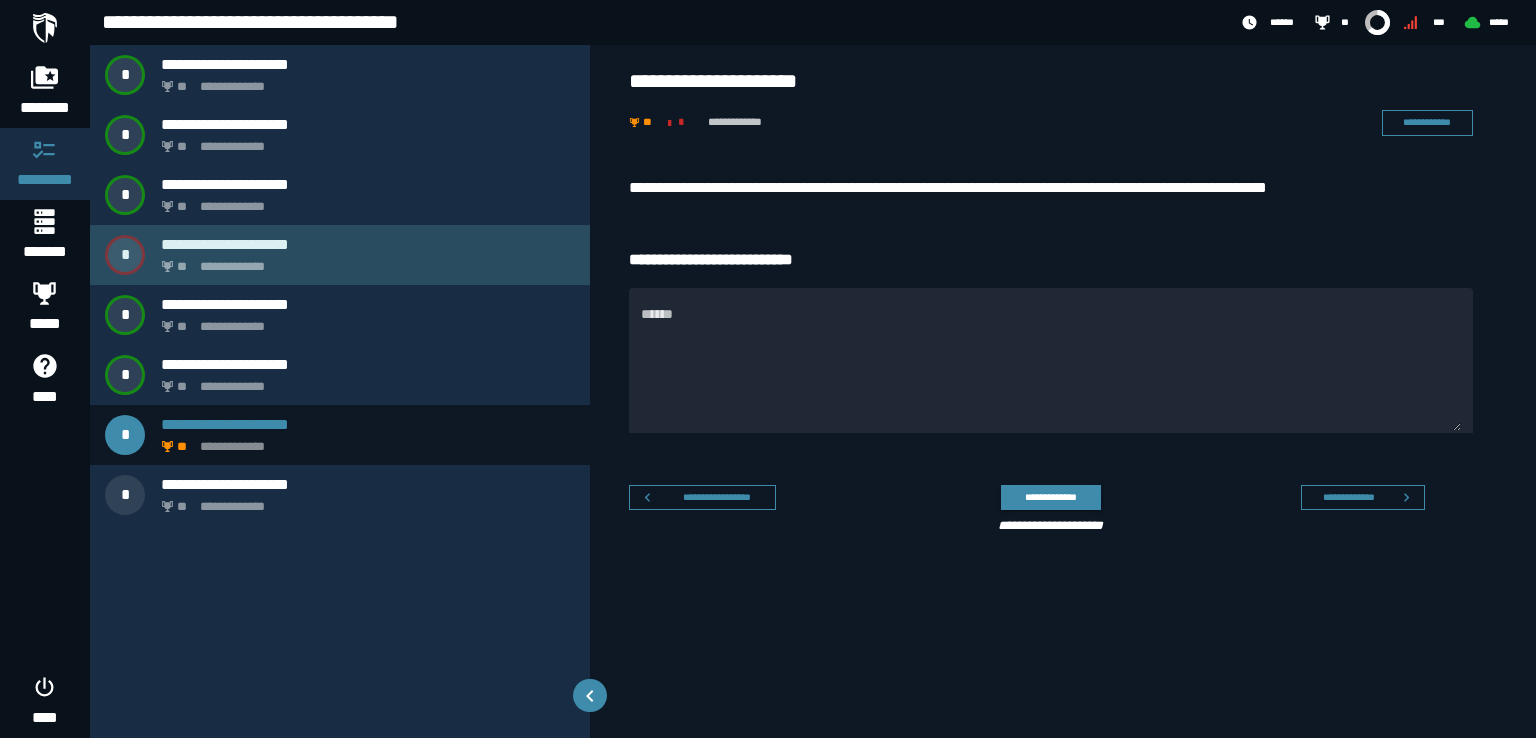 click on "**********" at bounding box center (368, 244) 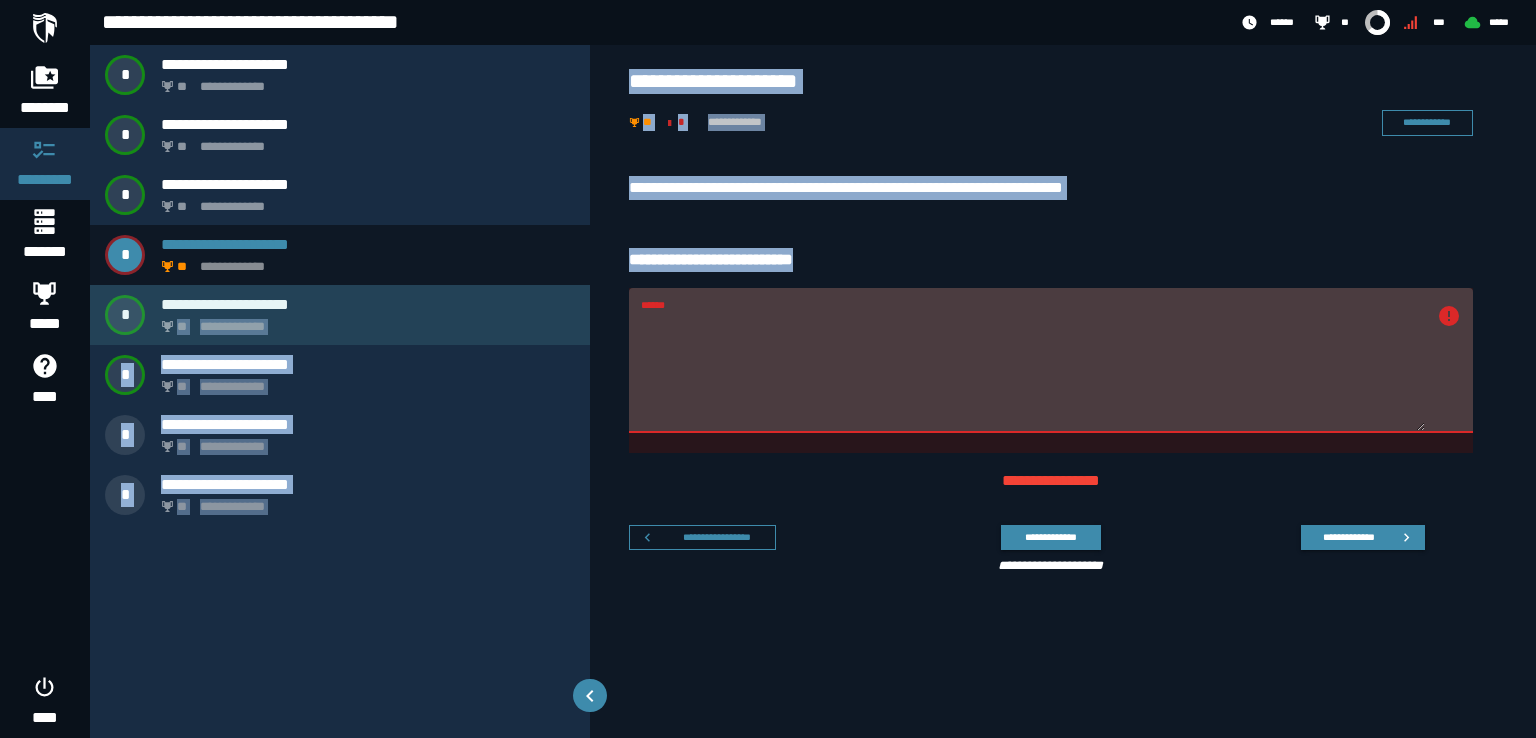drag, startPoint x: 921, startPoint y: 312, endPoint x: 588, endPoint y: 311, distance: 333.0015 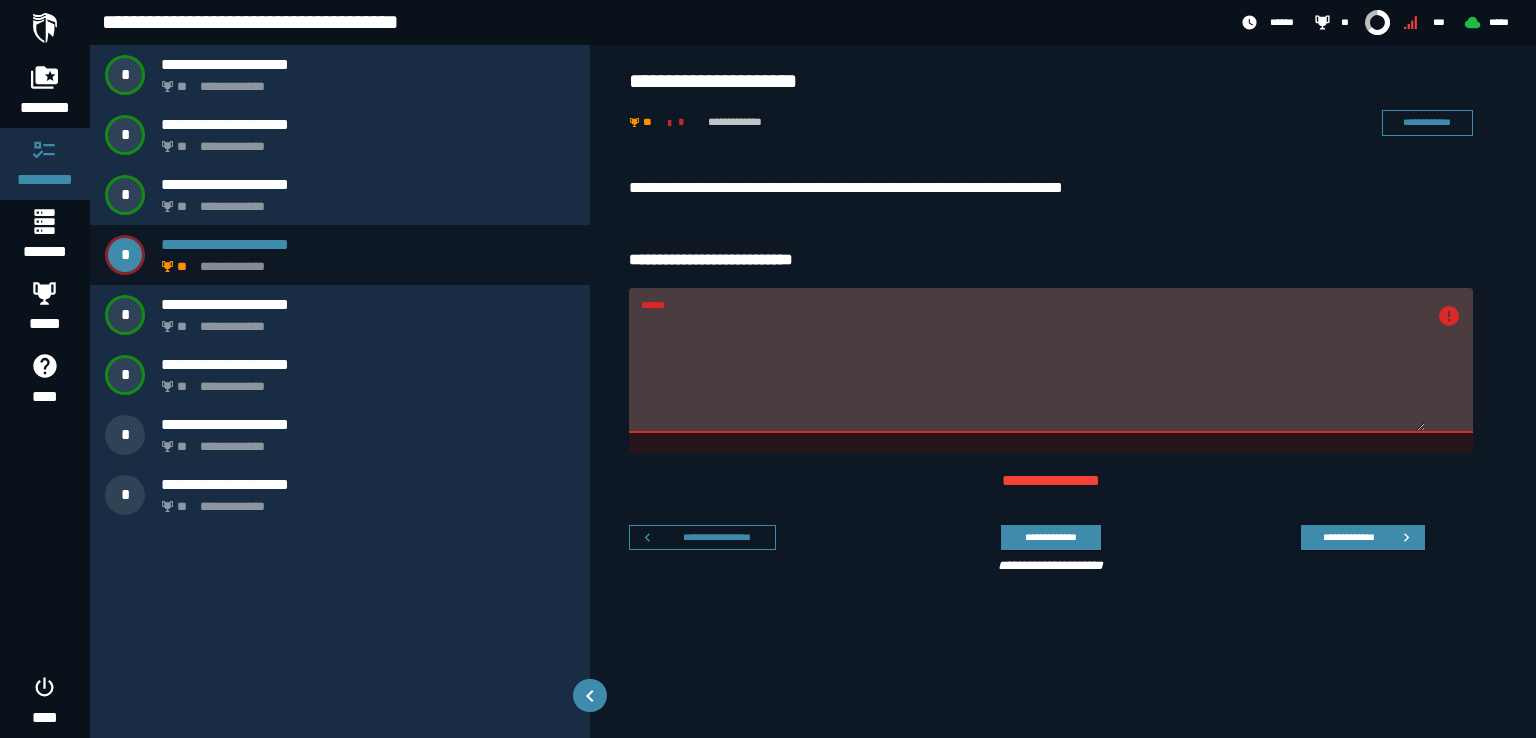 drag, startPoint x: 892, startPoint y: 319, endPoint x: 615, endPoint y: 320, distance: 277.0018 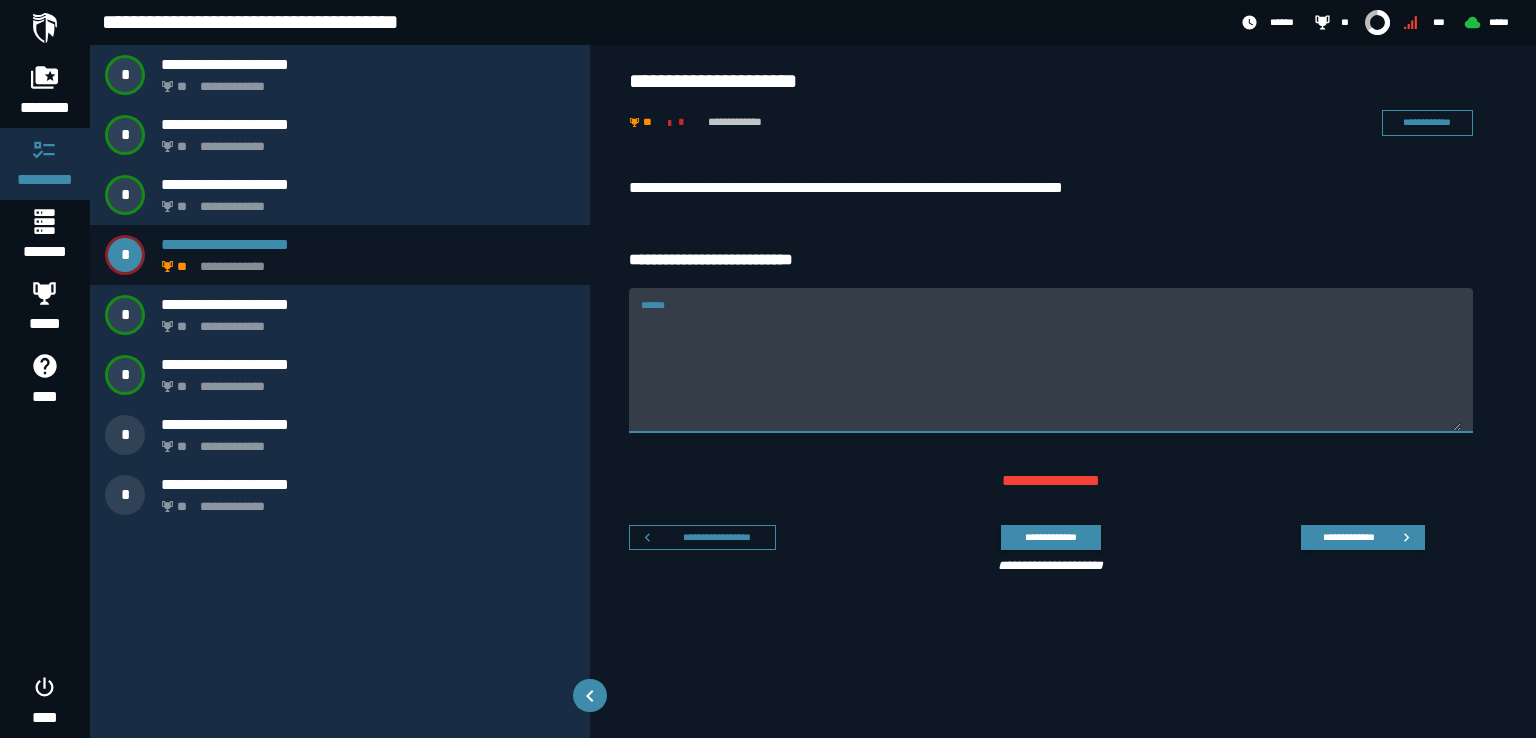 paste on "**********" 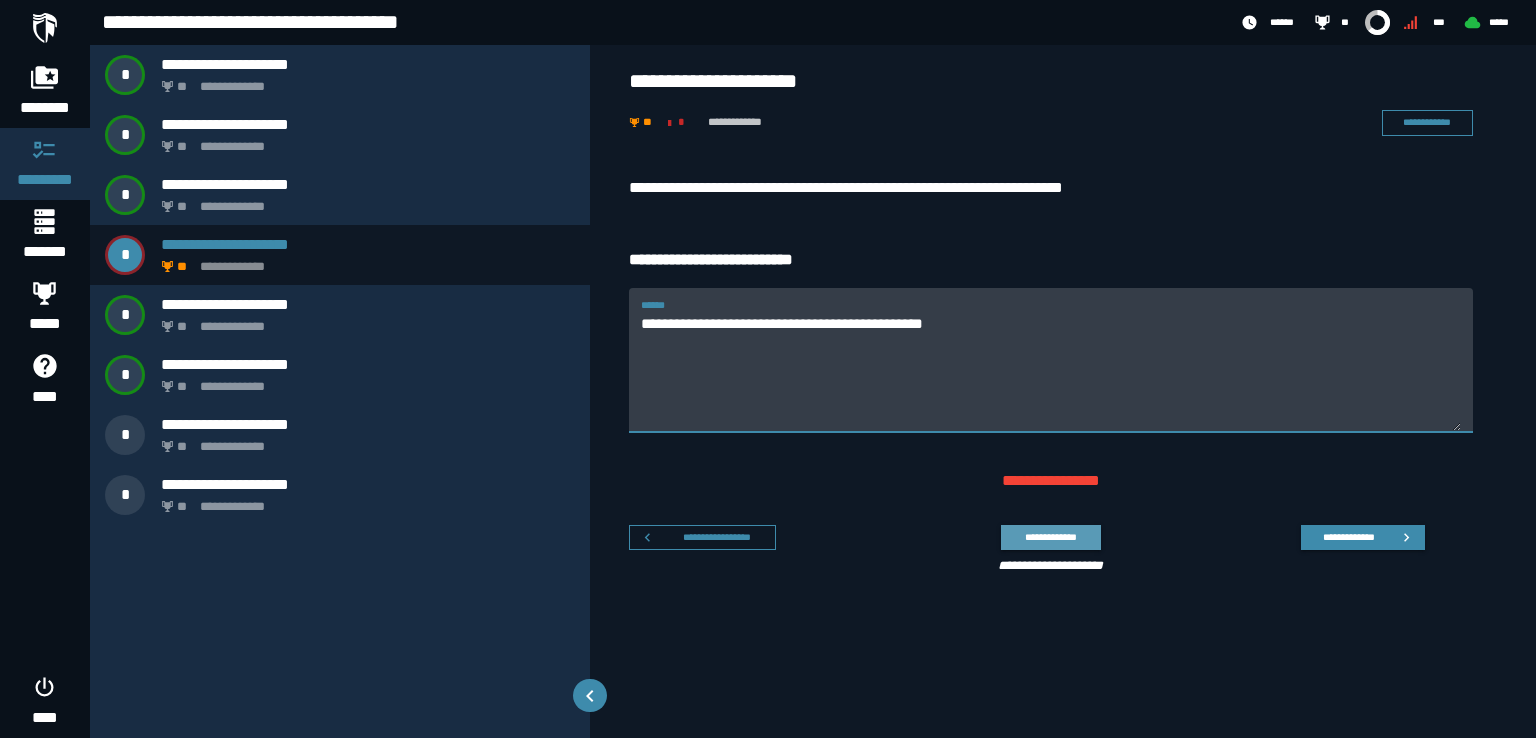 type on "**********" 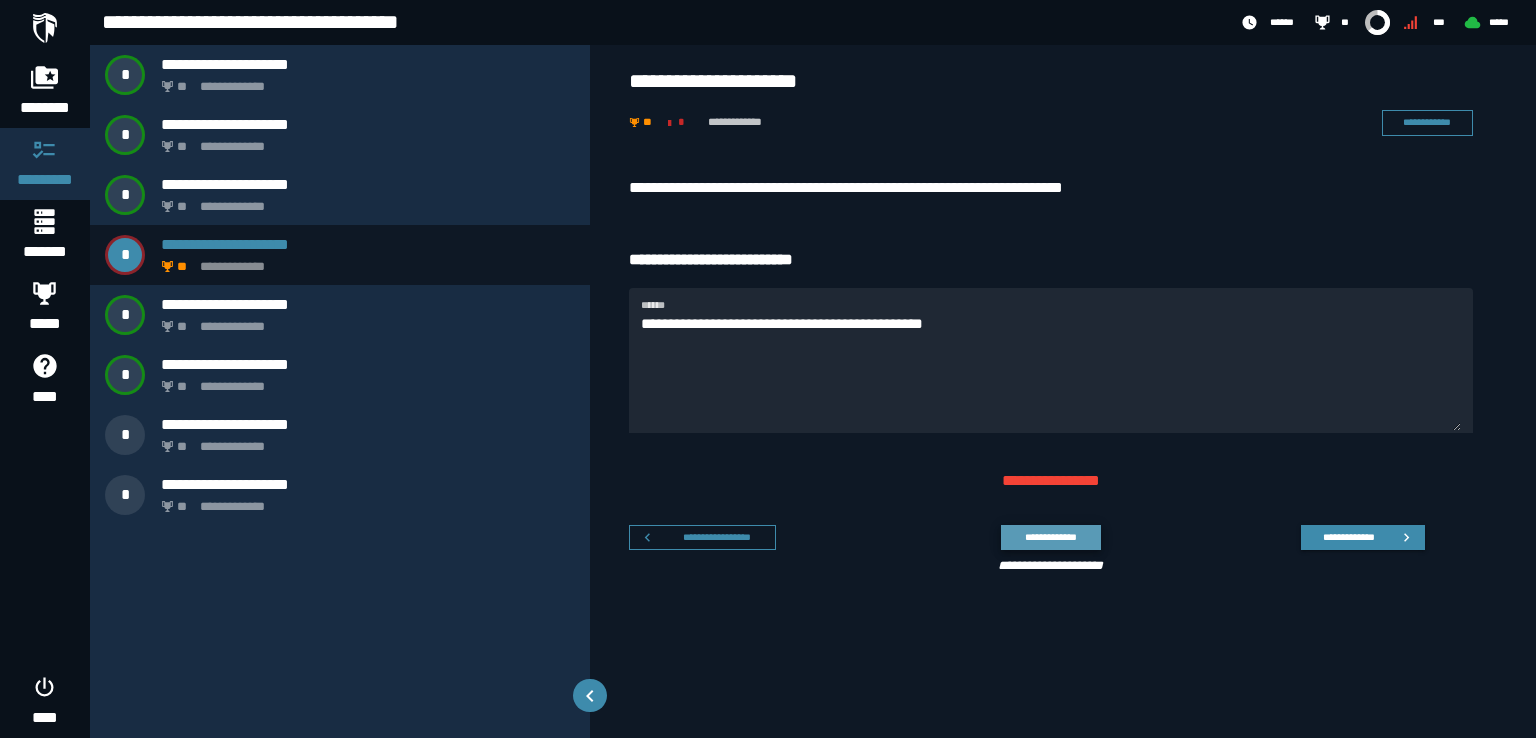 click on "**********" at bounding box center (1050, 537) 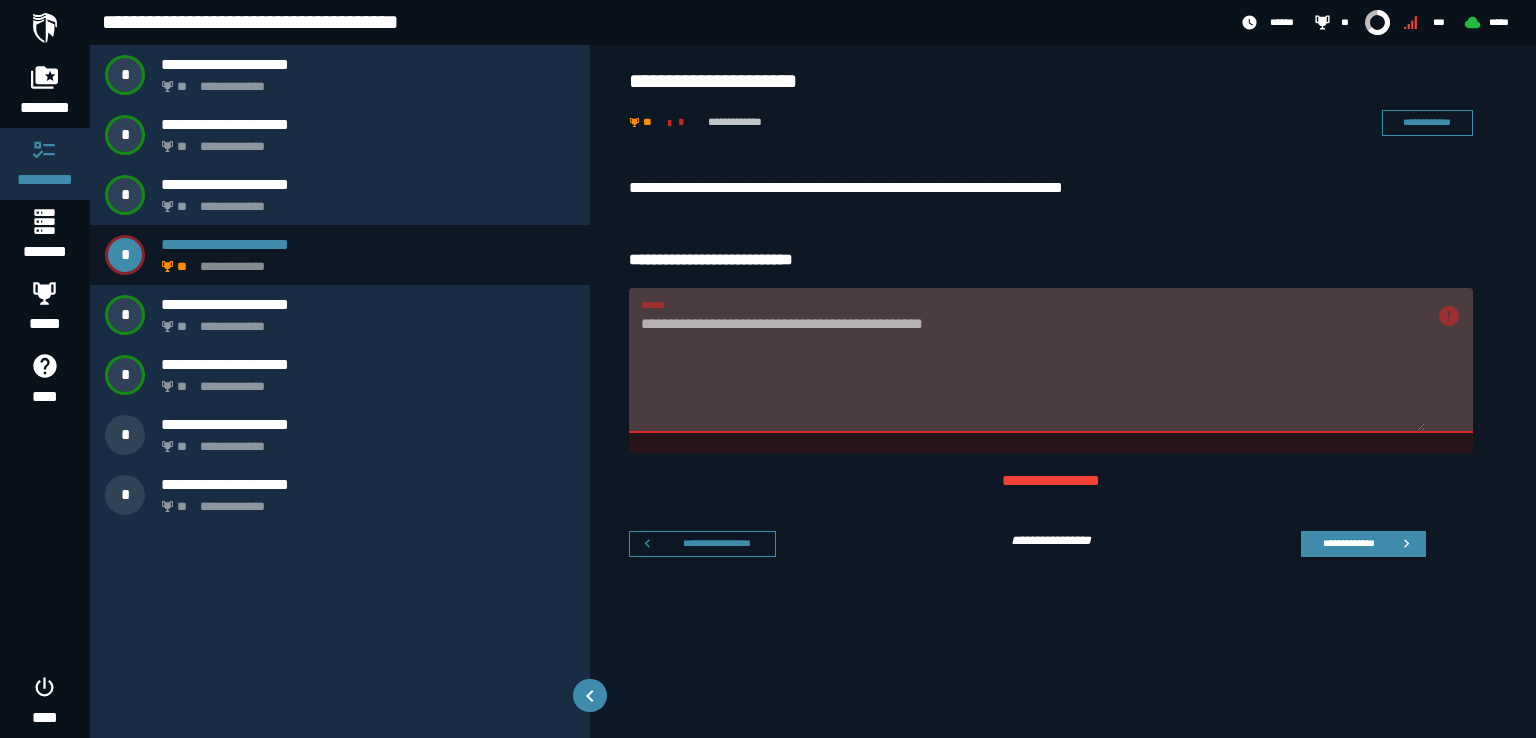 click on "**********" at bounding box center [1051, 360] 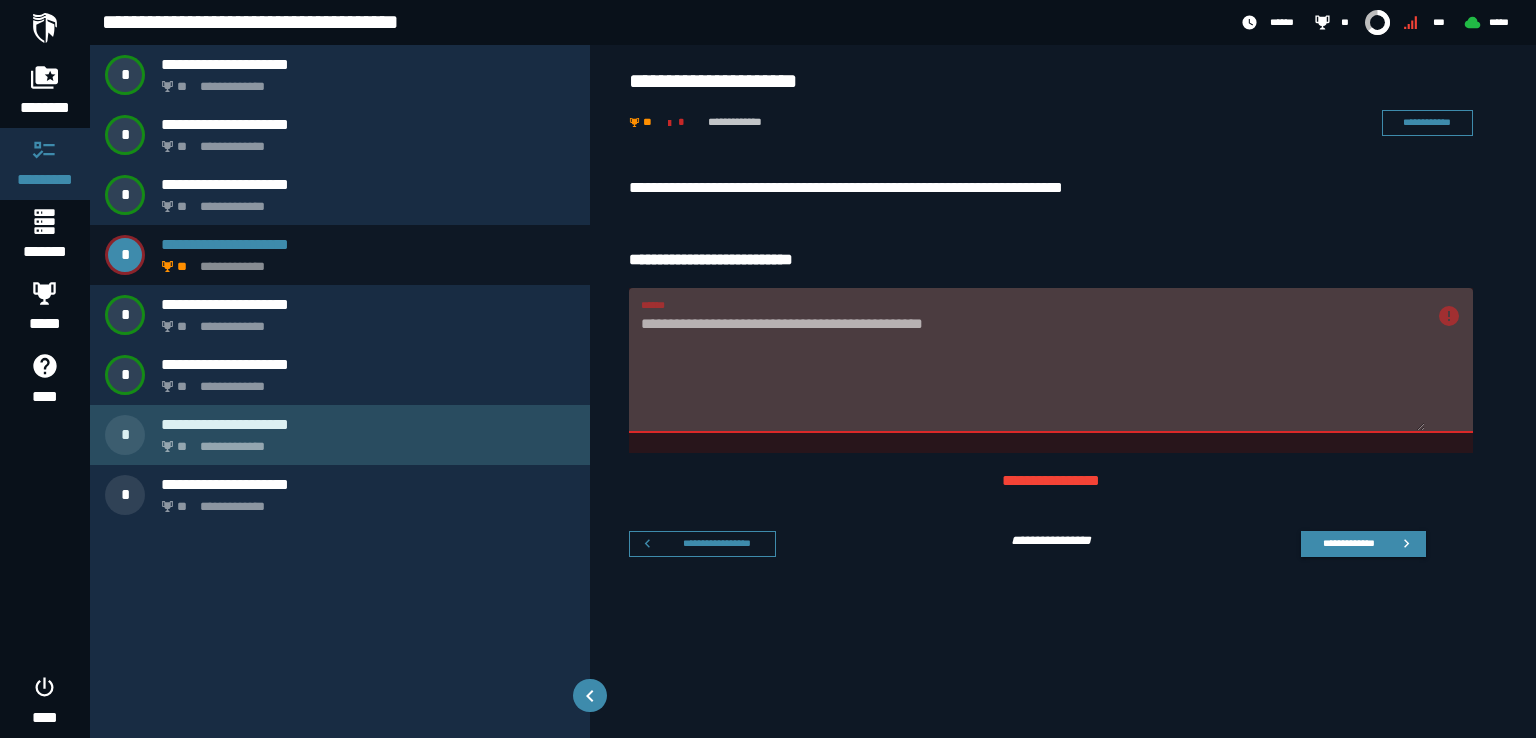 click on "**********" at bounding box center [364, 441] 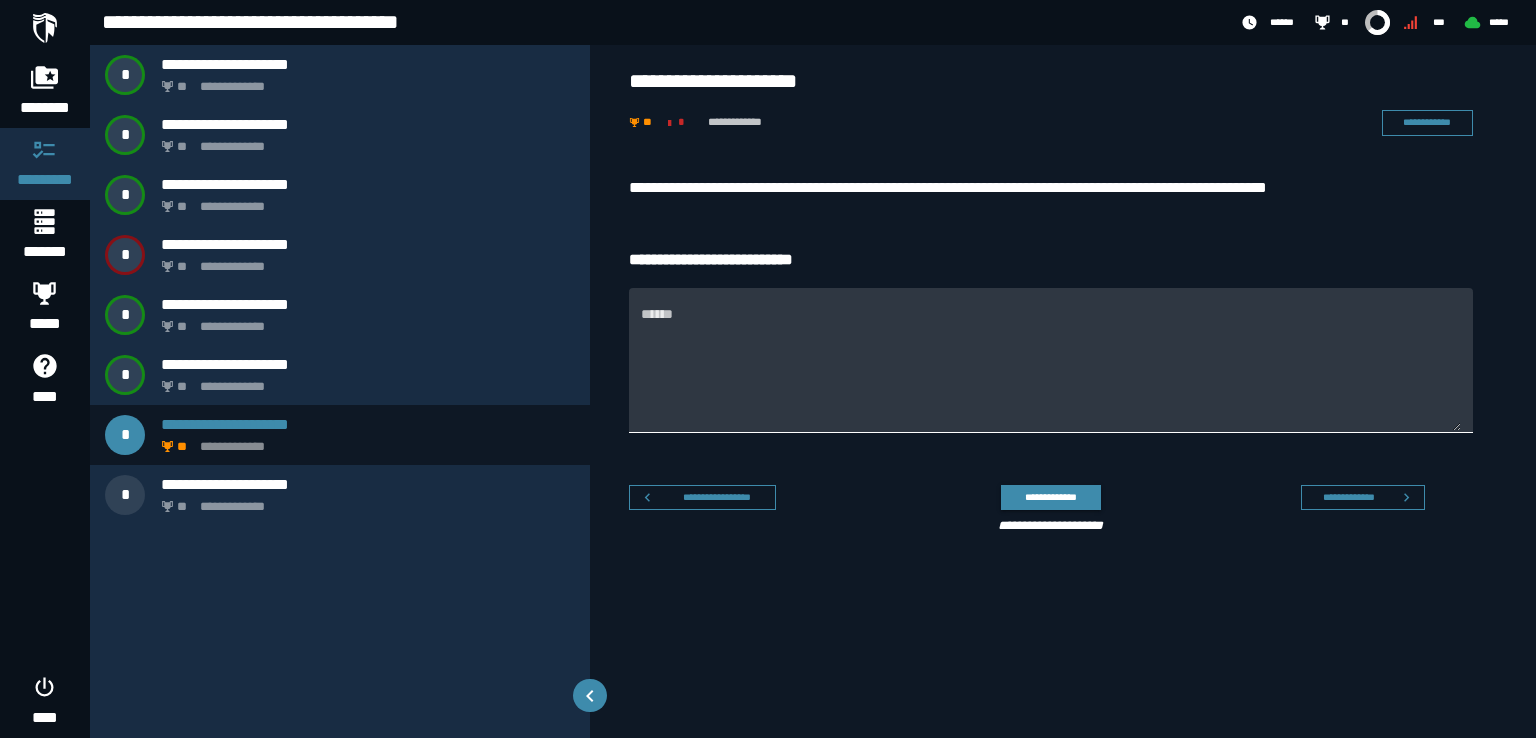 click on "******" at bounding box center (1051, 372) 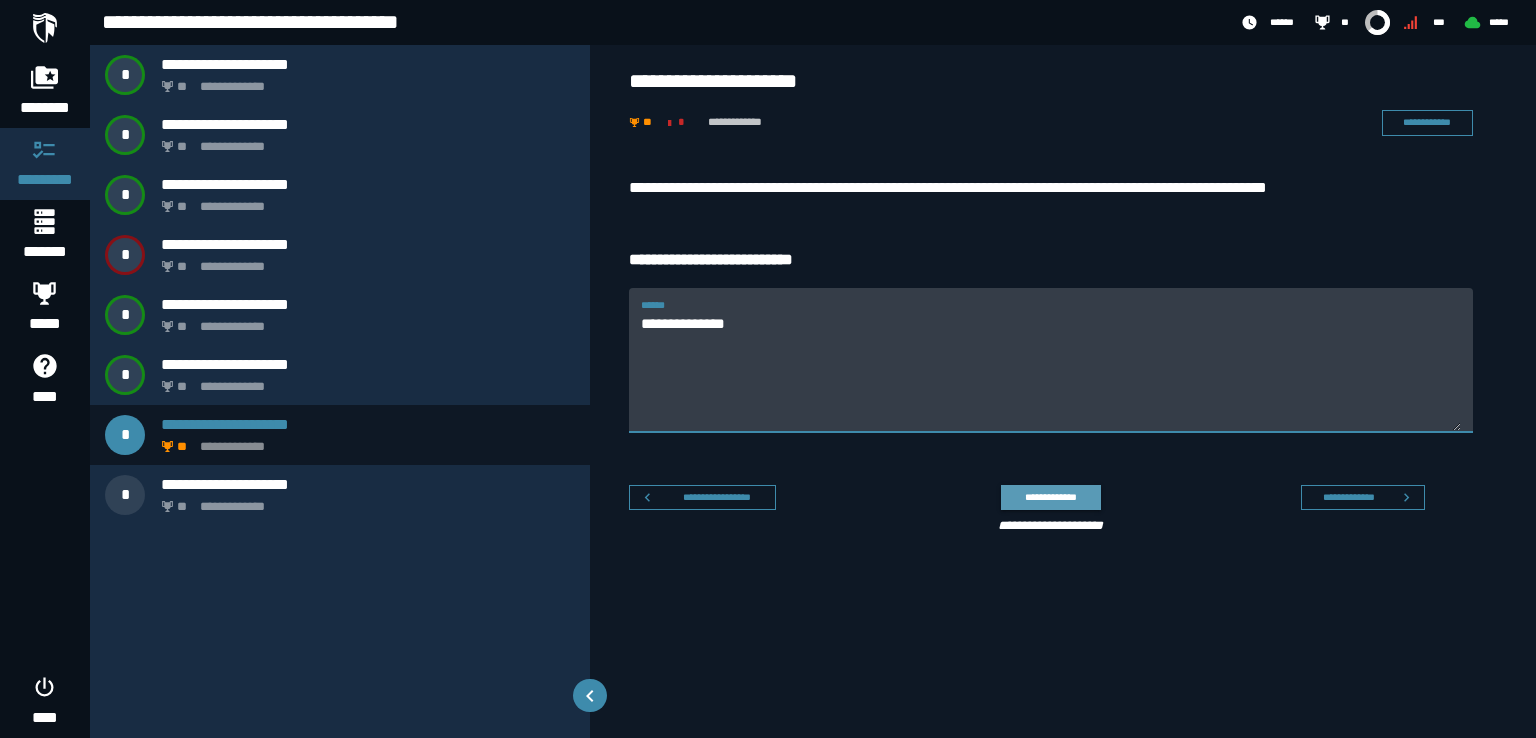 type on "**********" 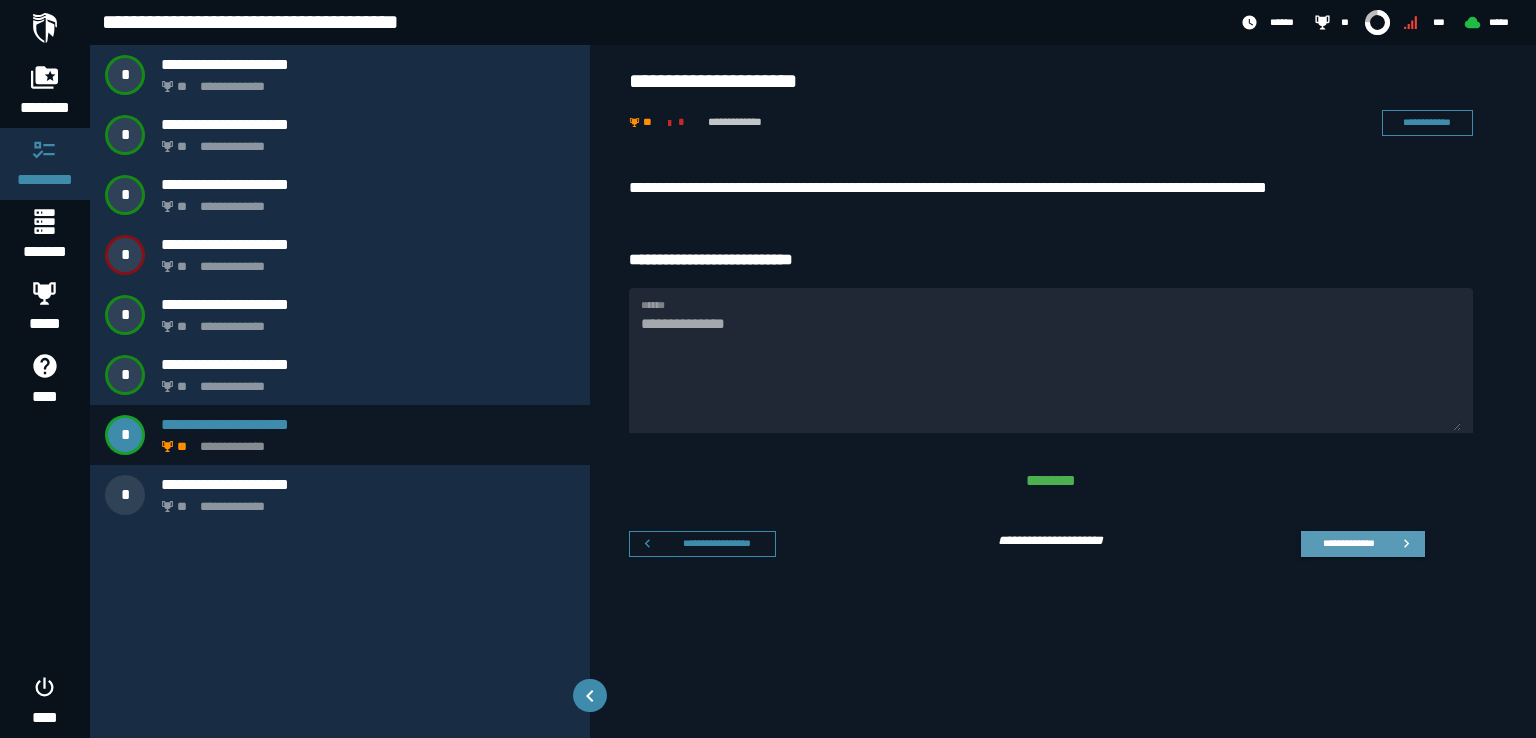 click on "**********" at bounding box center (1348, 543) 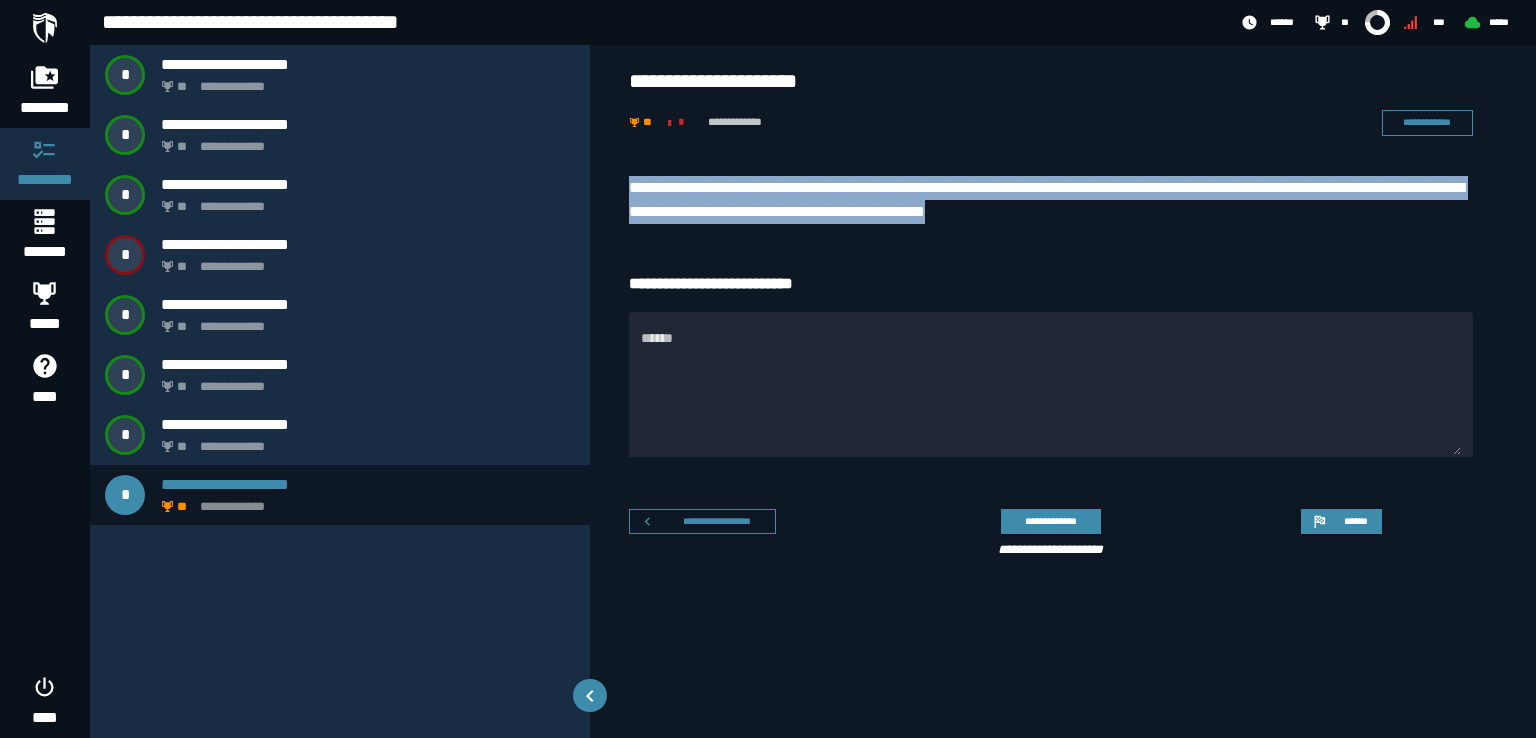 drag, startPoint x: 1208, startPoint y: 215, endPoint x: 612, endPoint y: 197, distance: 596.2717 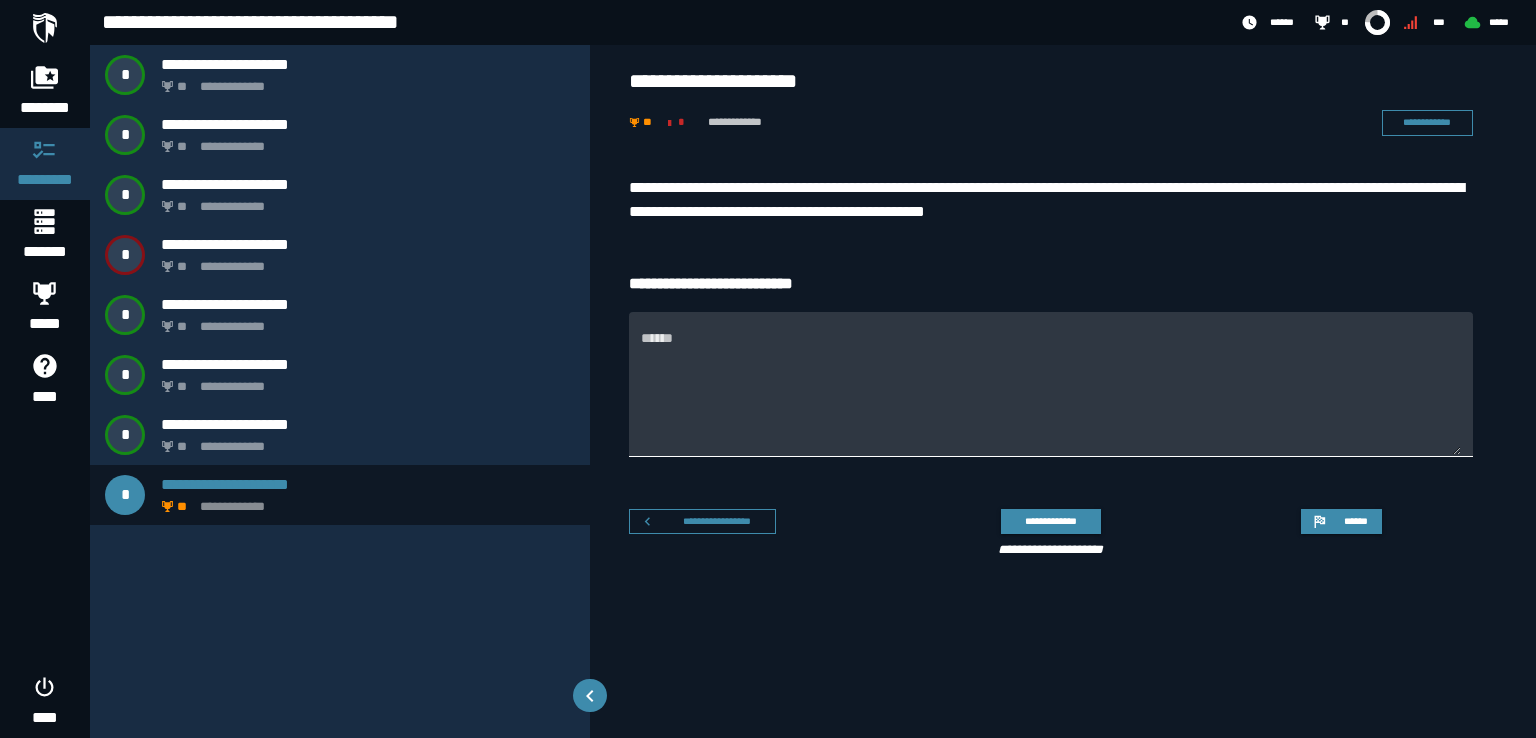 click on "******" at bounding box center (1051, 396) 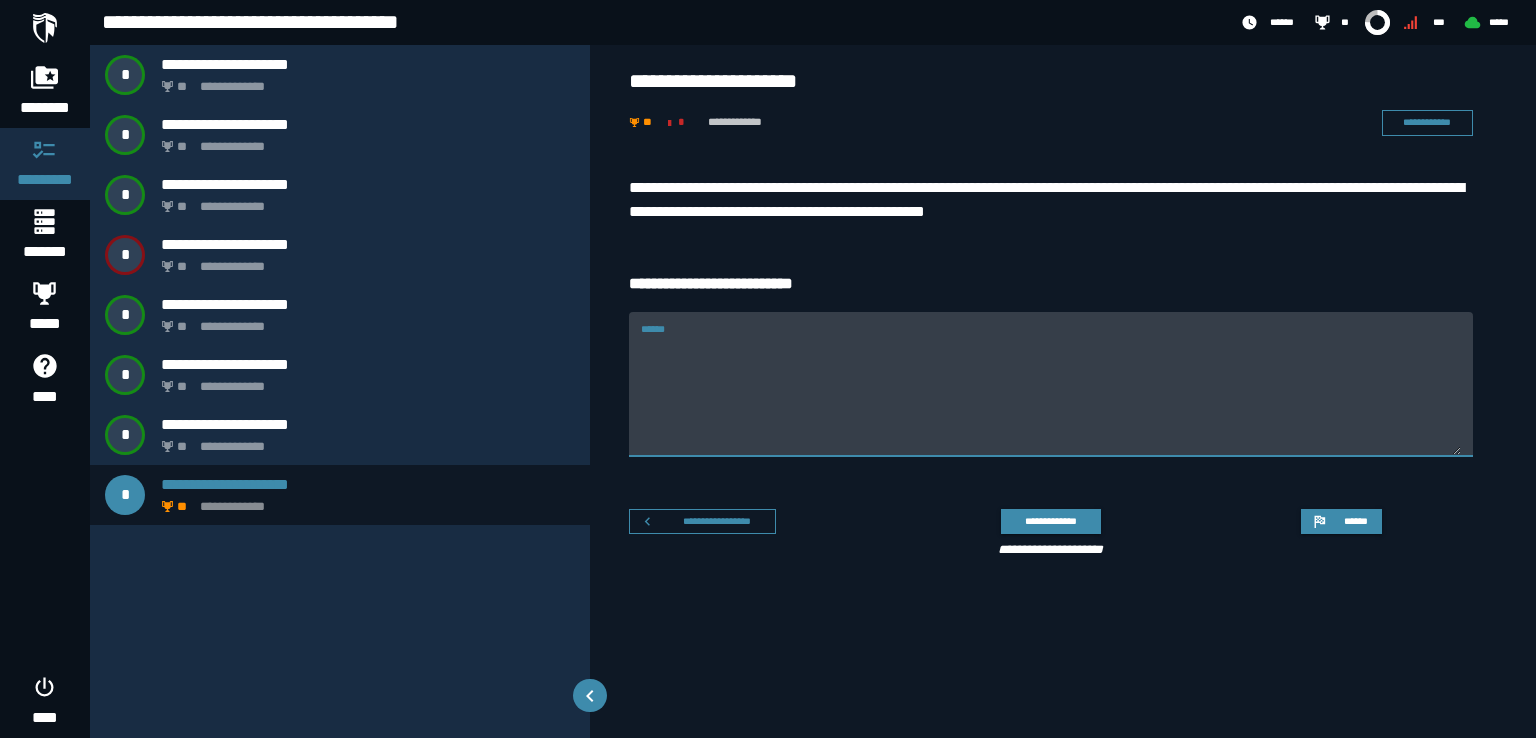 paste on "**********" 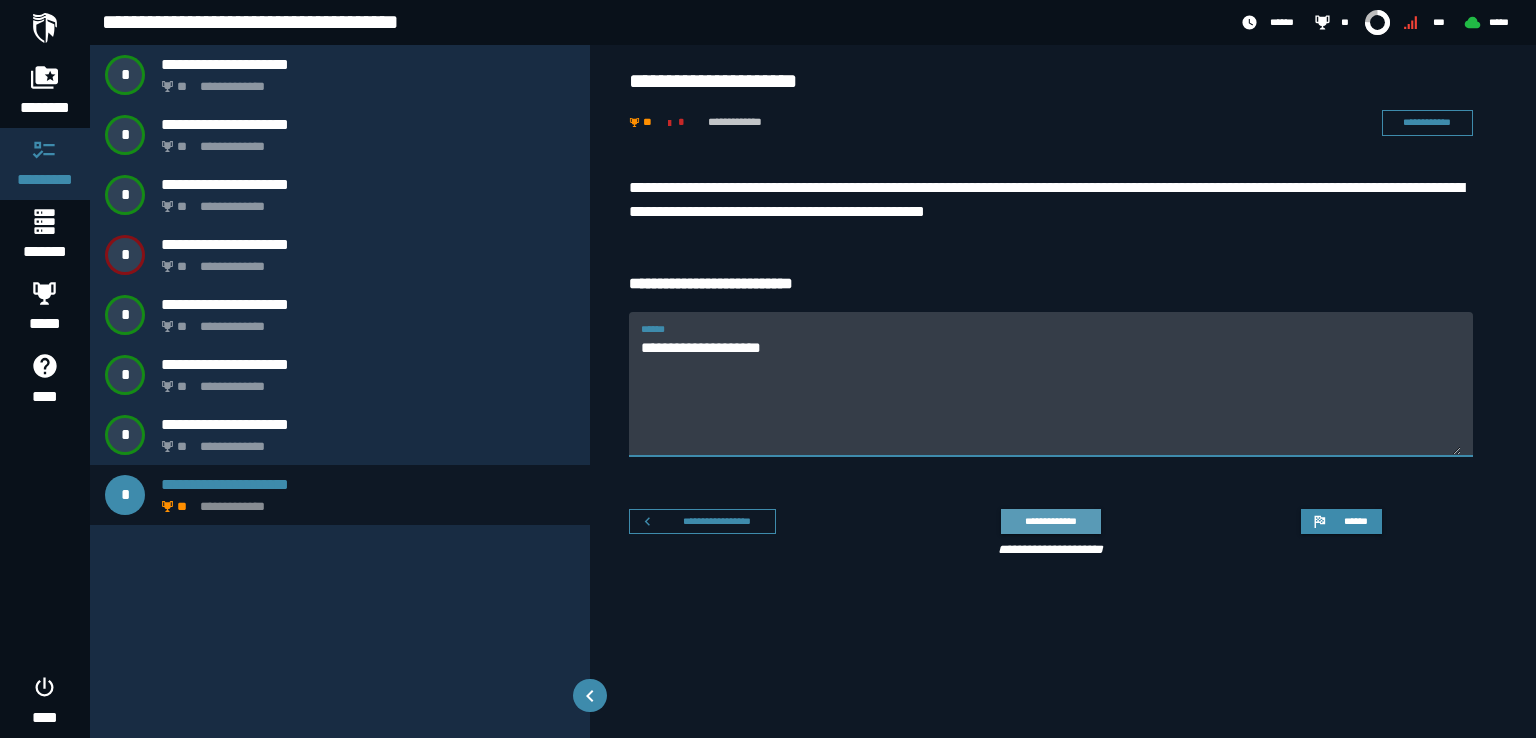 click on "**********" 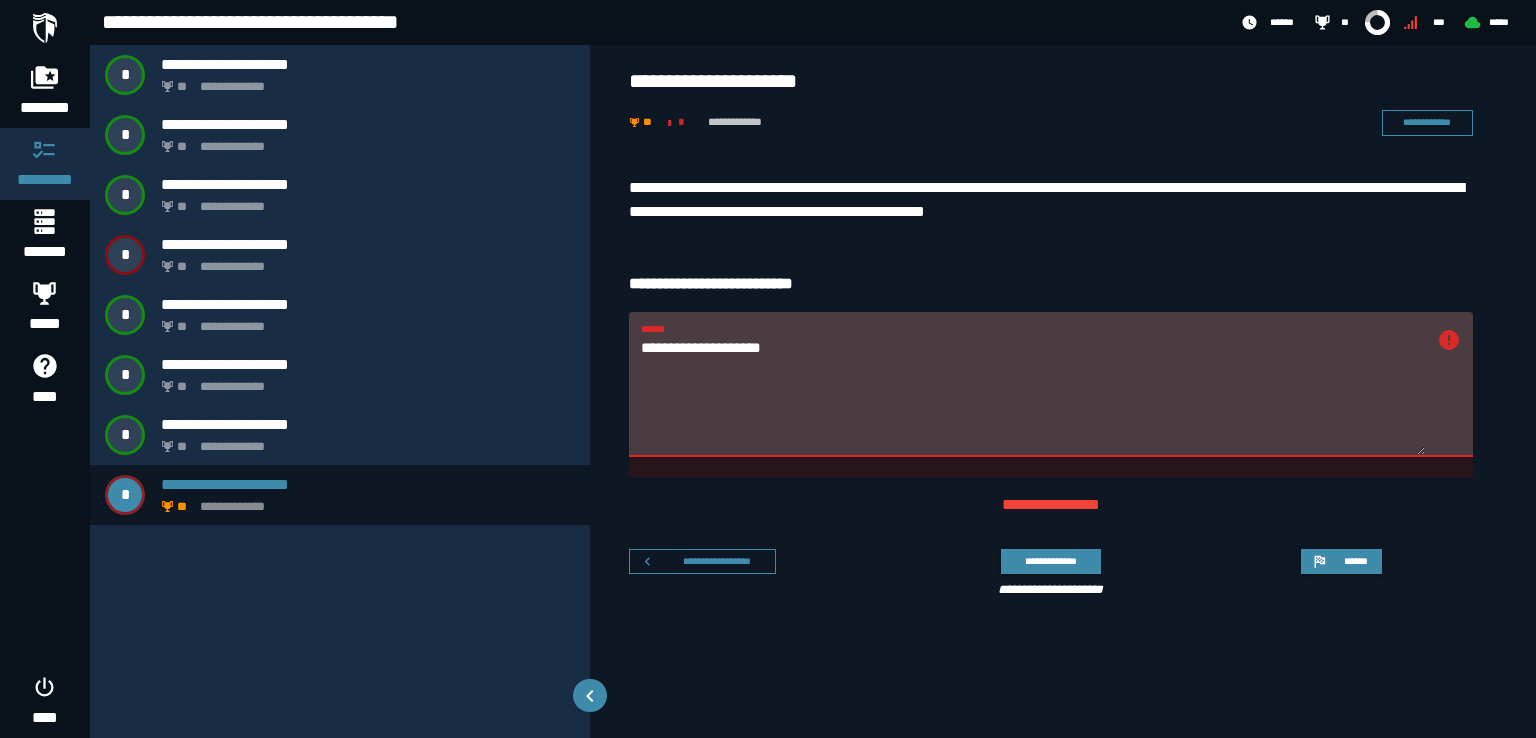 click on "**********" at bounding box center (1033, 396) 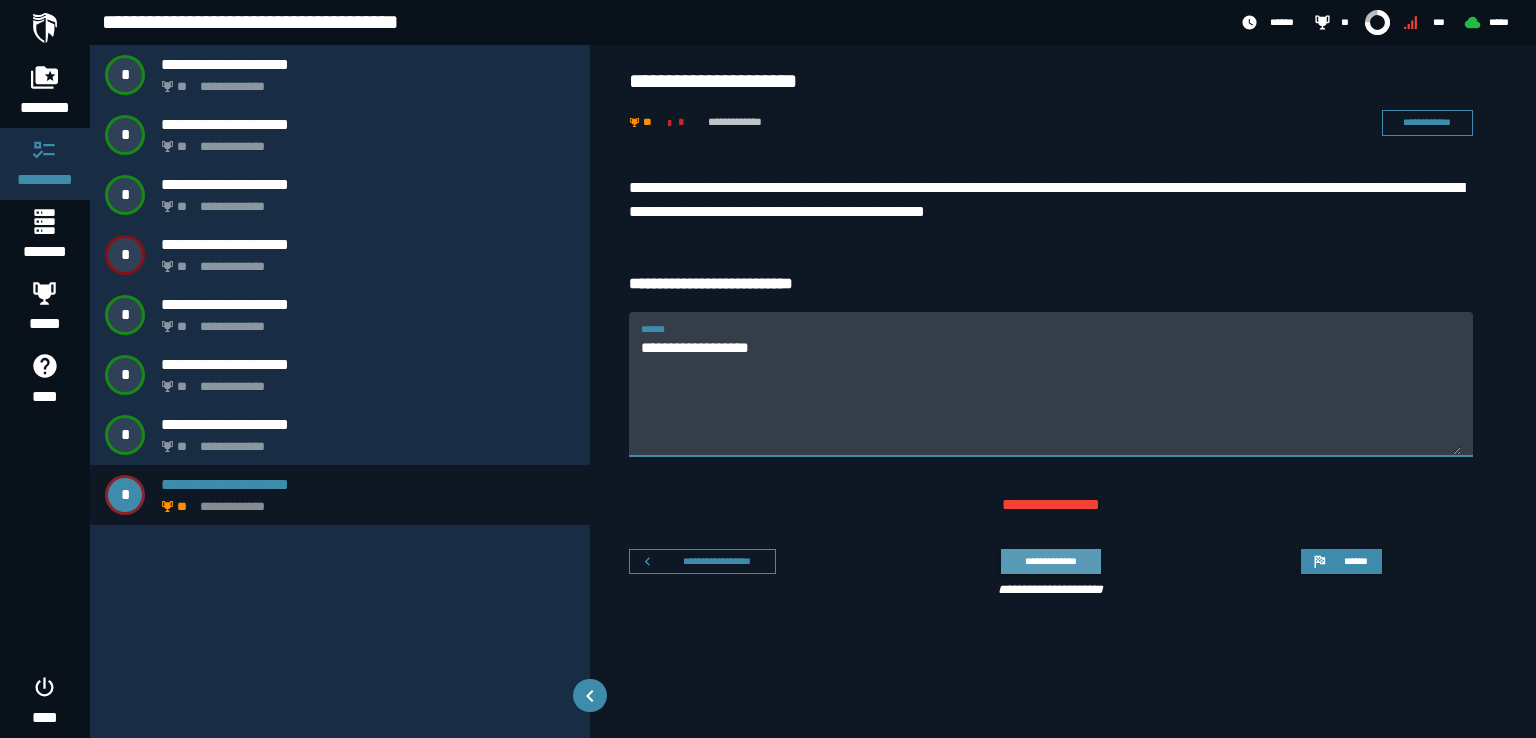 type on "**********" 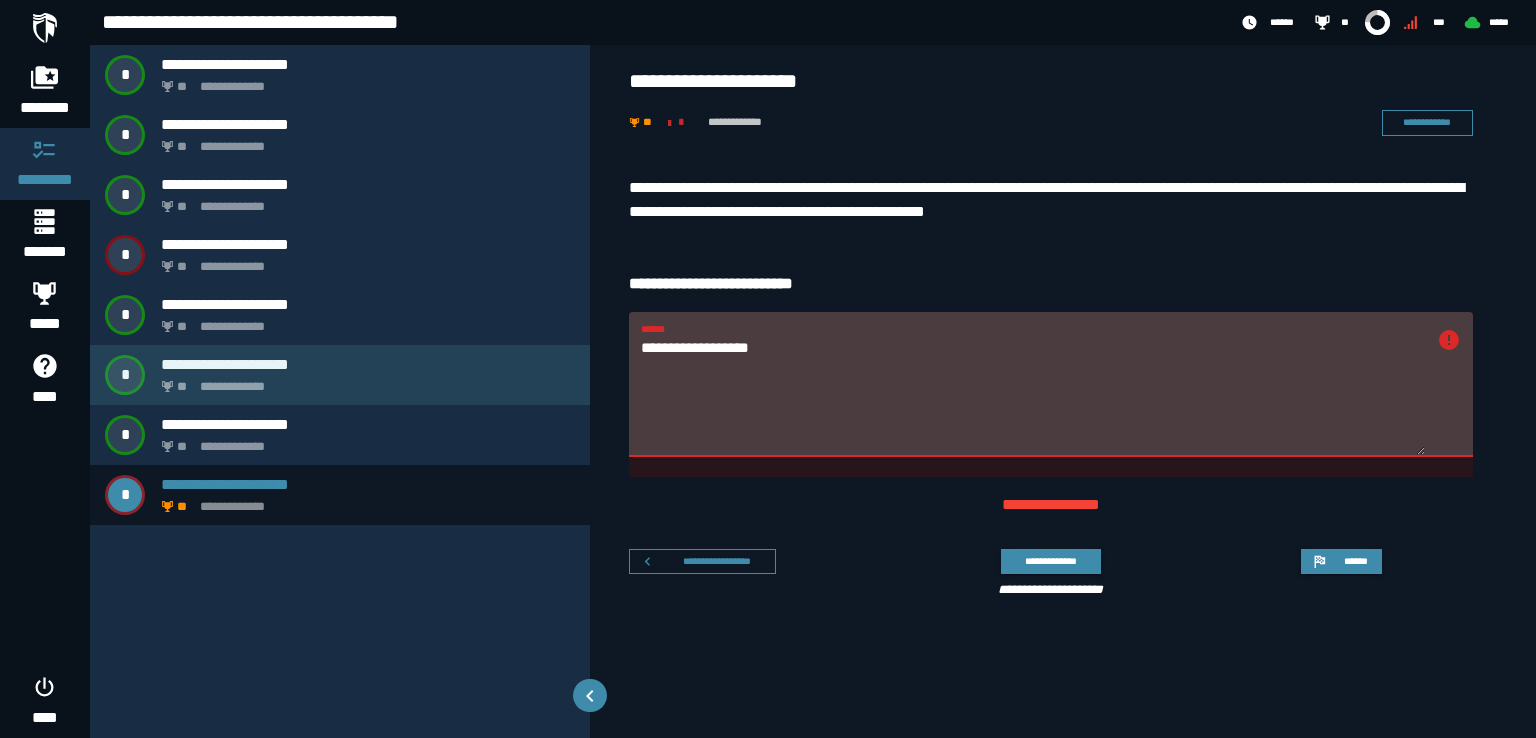 drag, startPoint x: 776, startPoint y: 349, endPoint x: 589, endPoint y: 356, distance: 187.13097 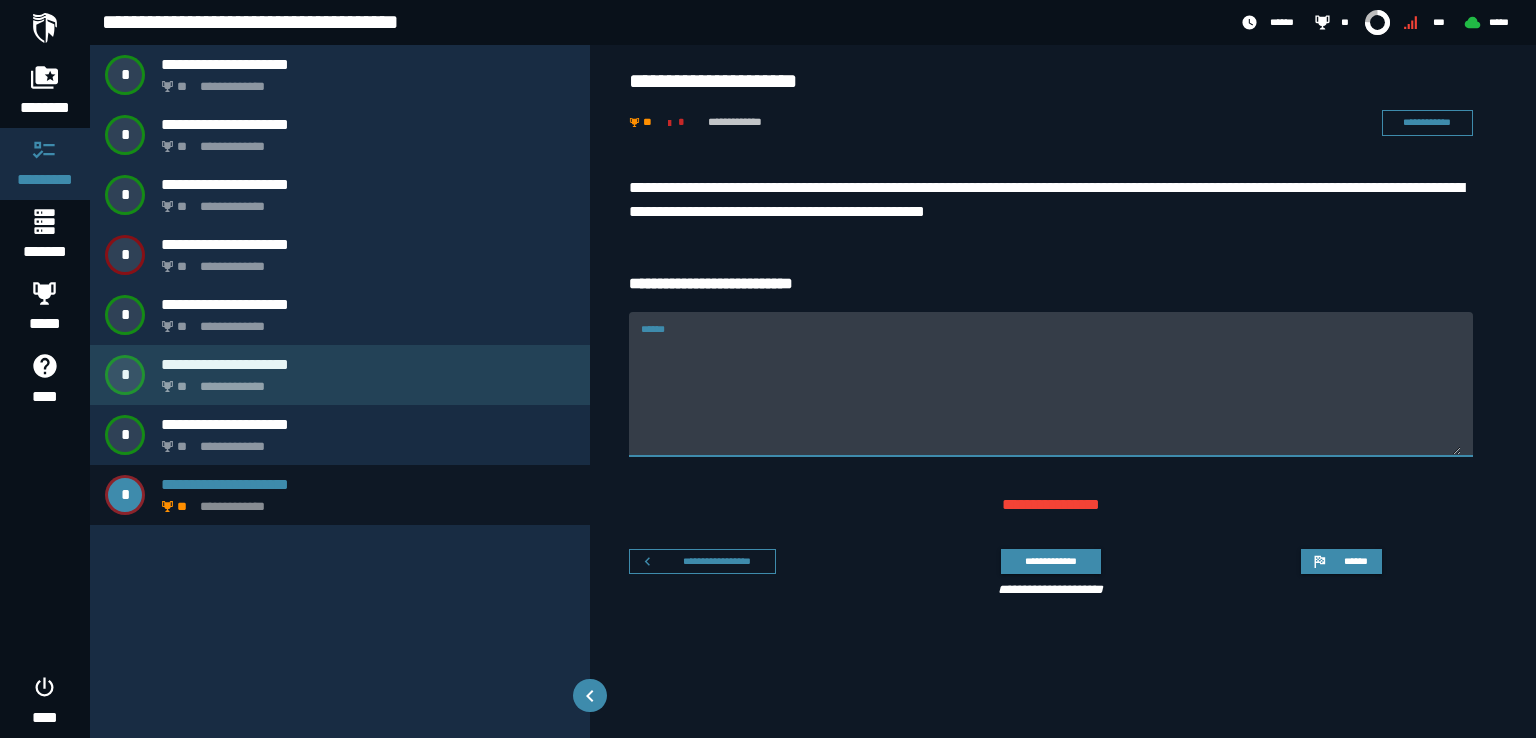 paste on "**********" 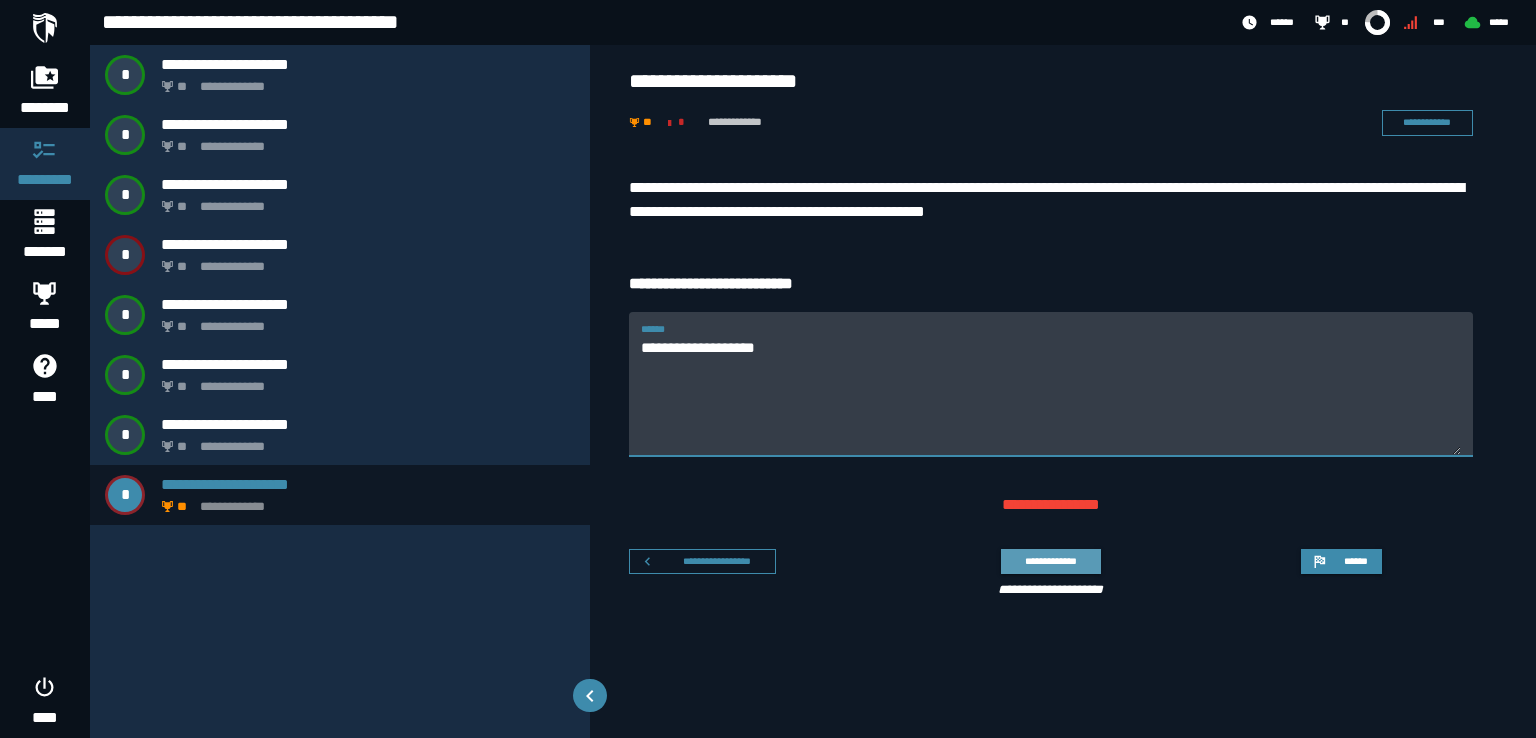 type on "**********" 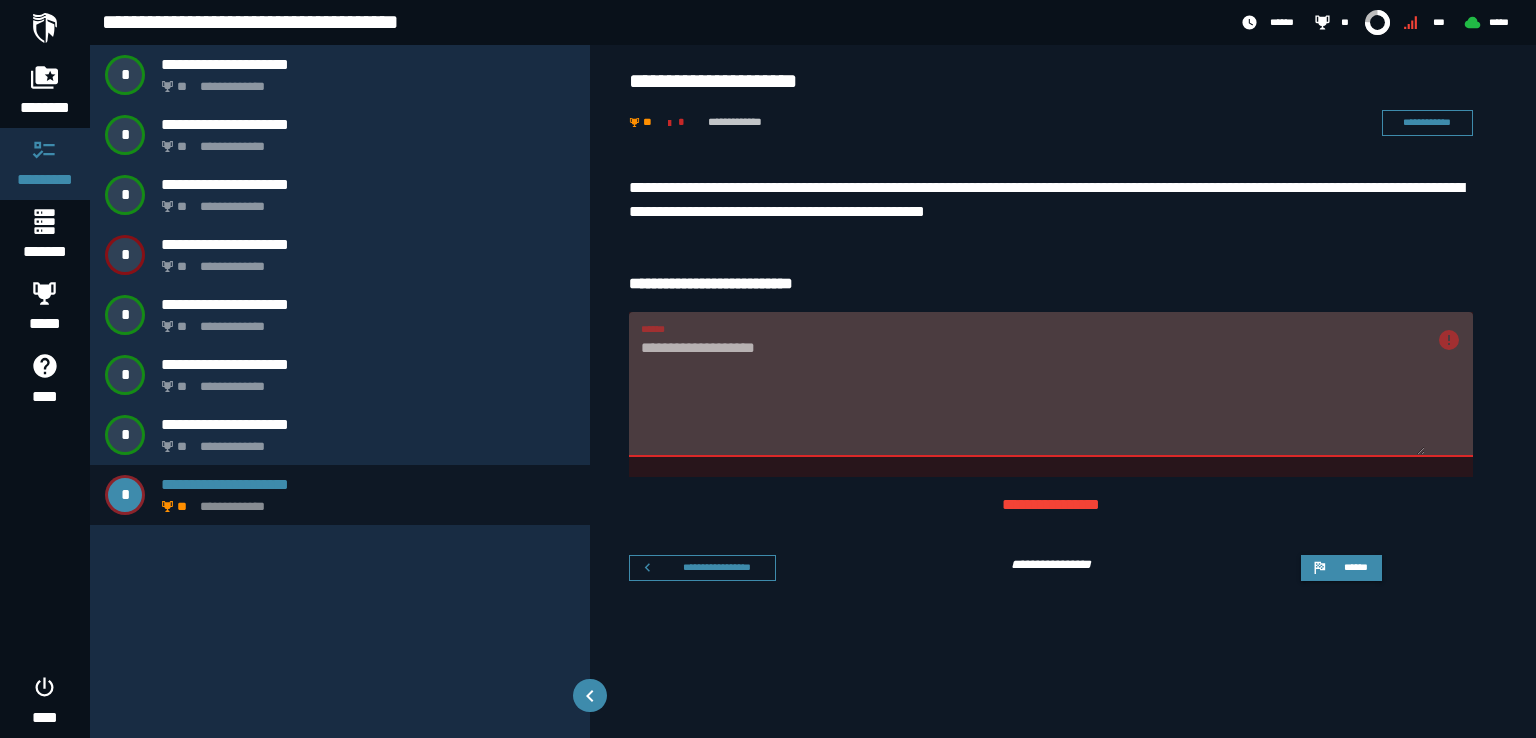 click on "**********" at bounding box center (1051, 384) 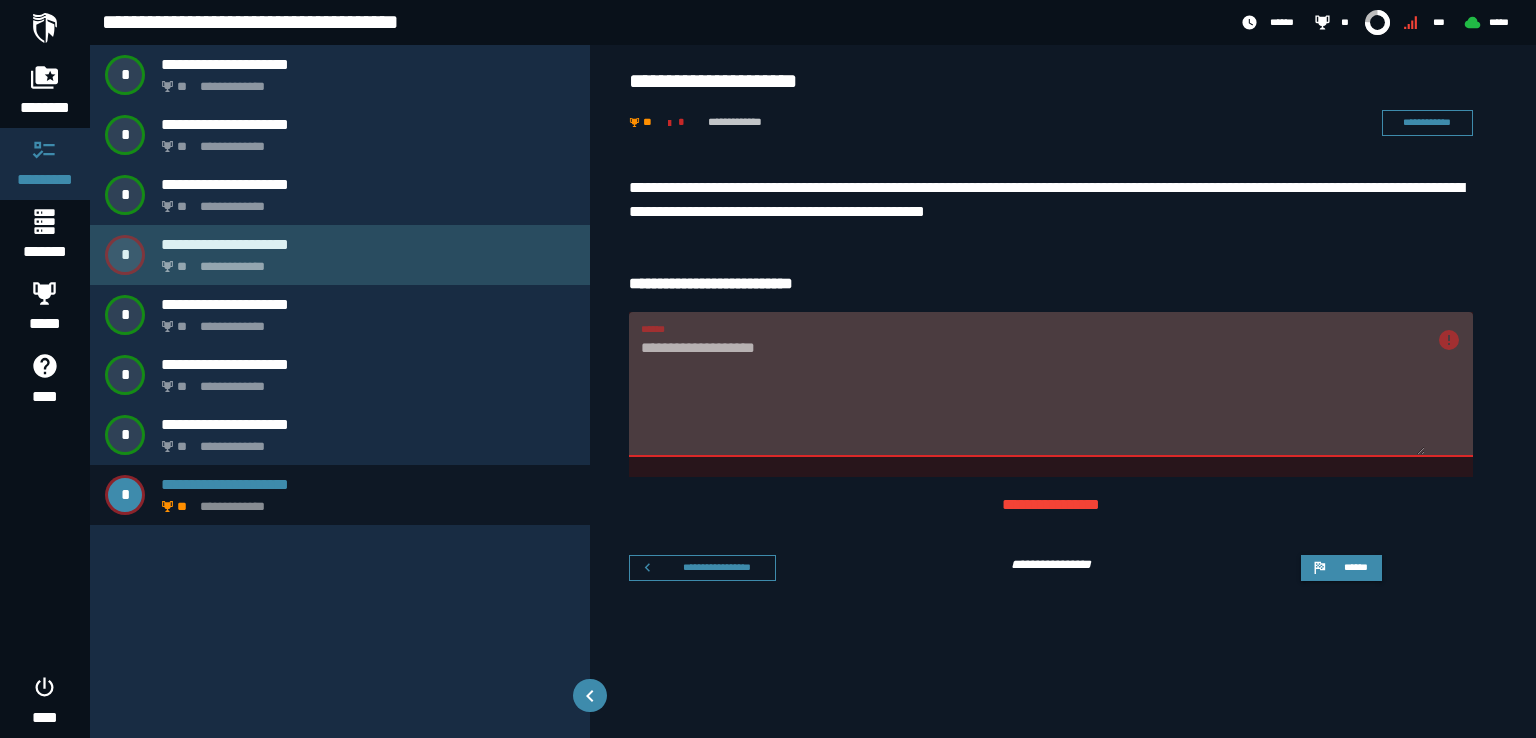 click on "**********" at bounding box center [368, 244] 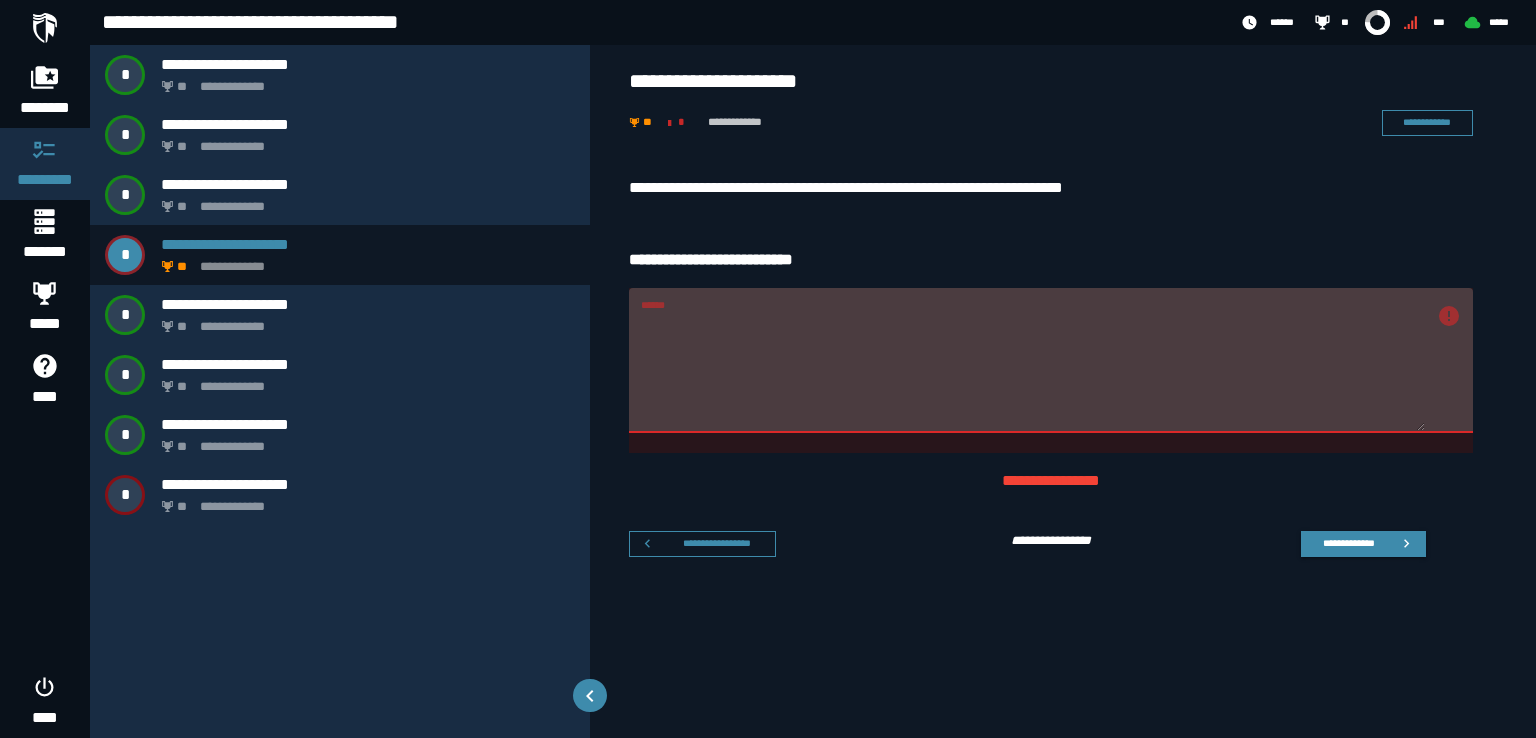 click on "******" at bounding box center (1051, 360) 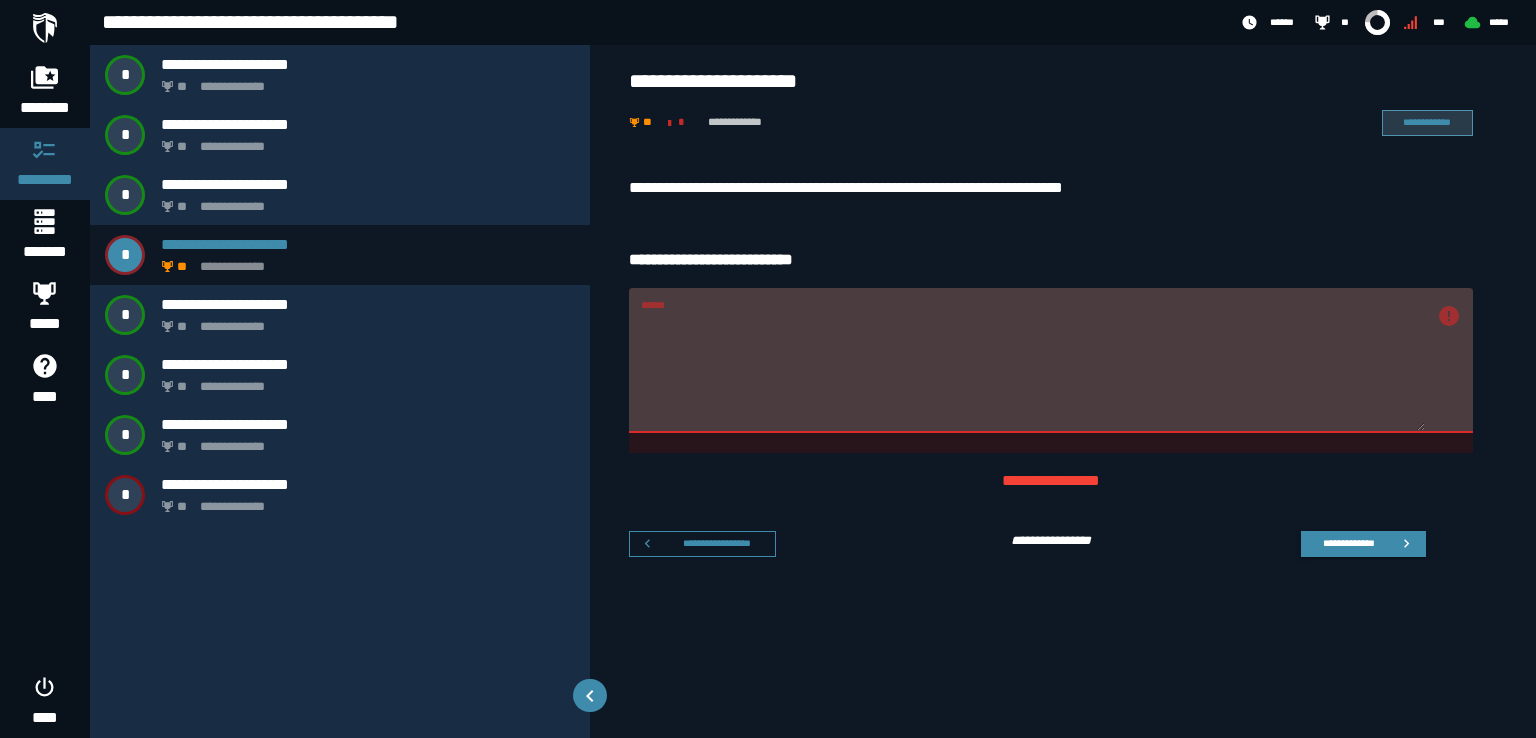 click on "**********" at bounding box center (1427, 123) 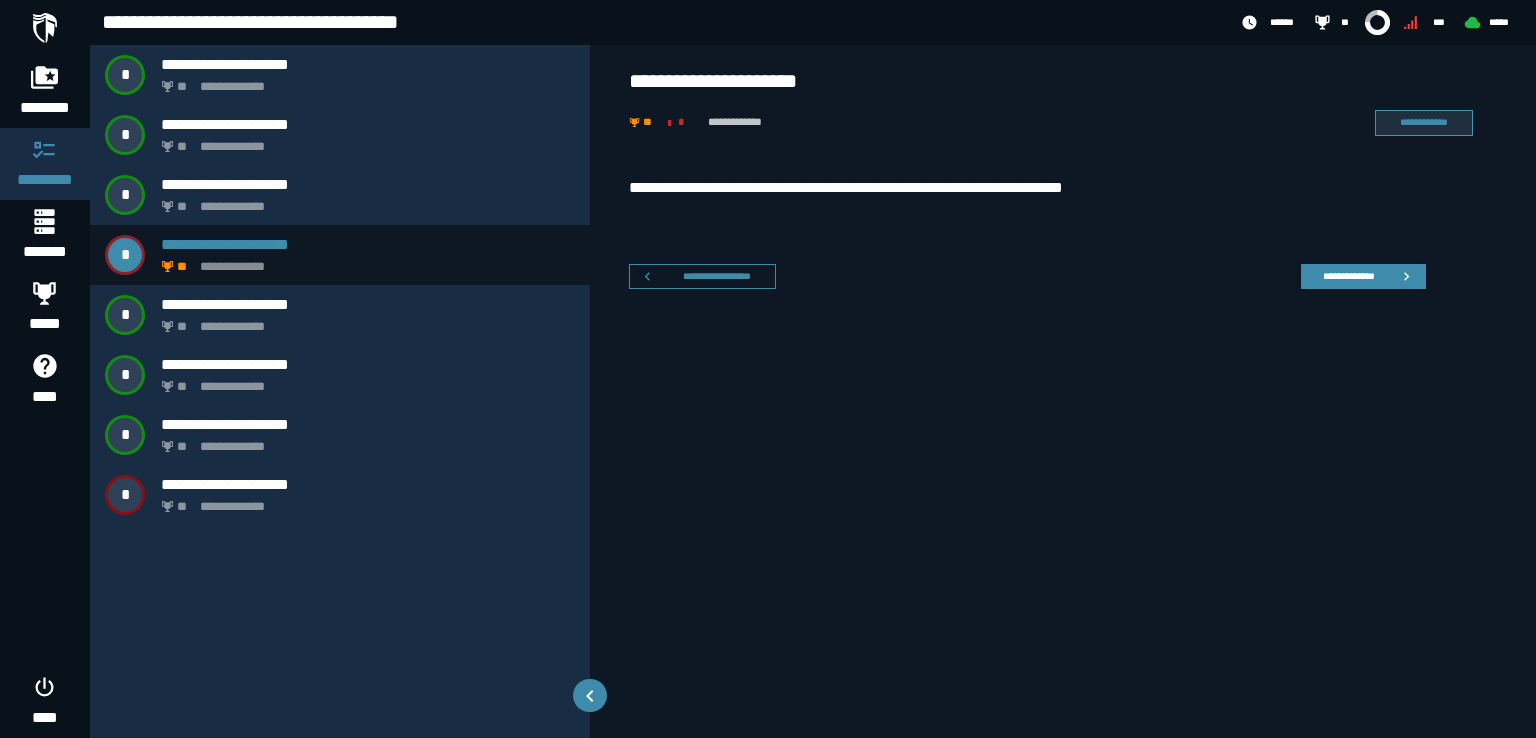 click on "**********" at bounding box center (1424, 123) 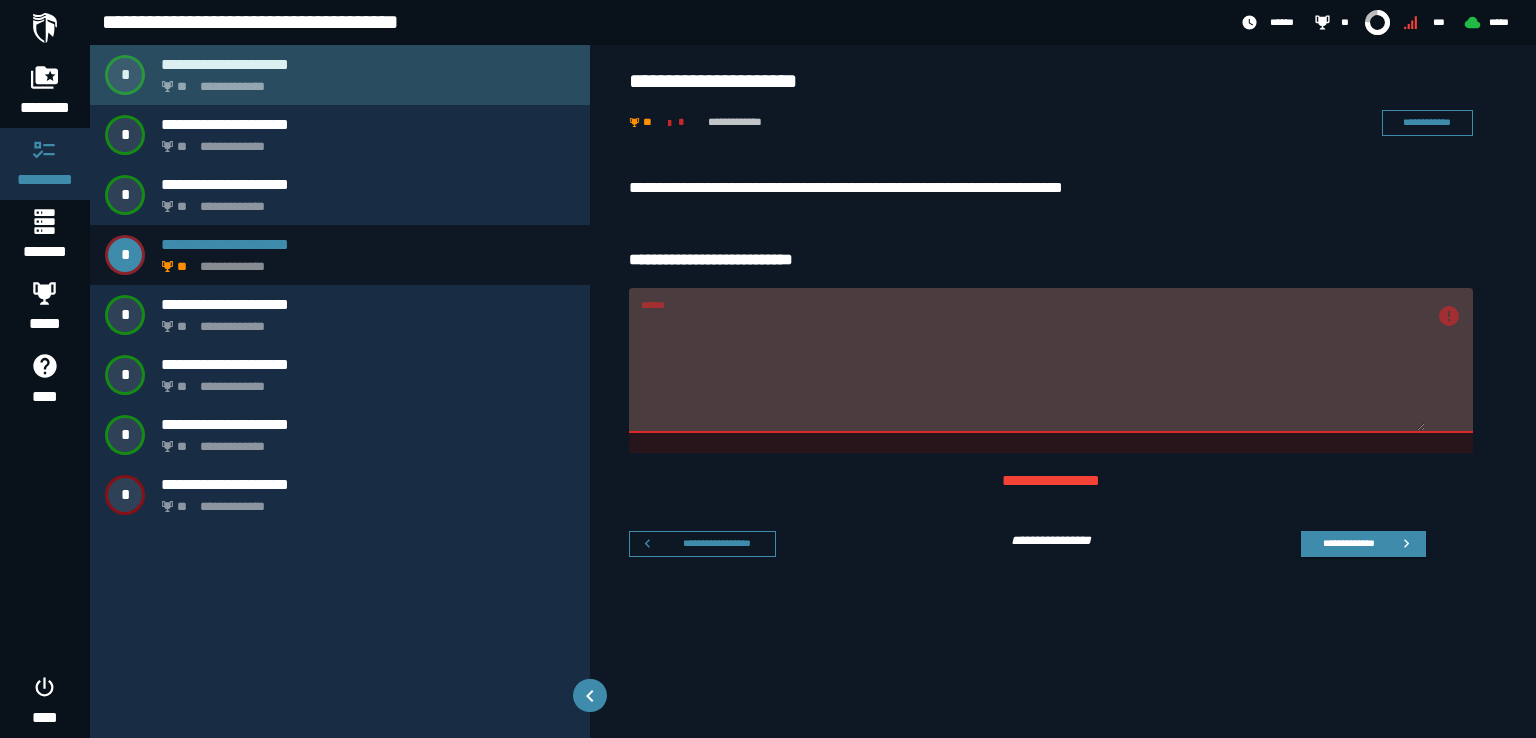 click on "**********" at bounding box center [364, 81] 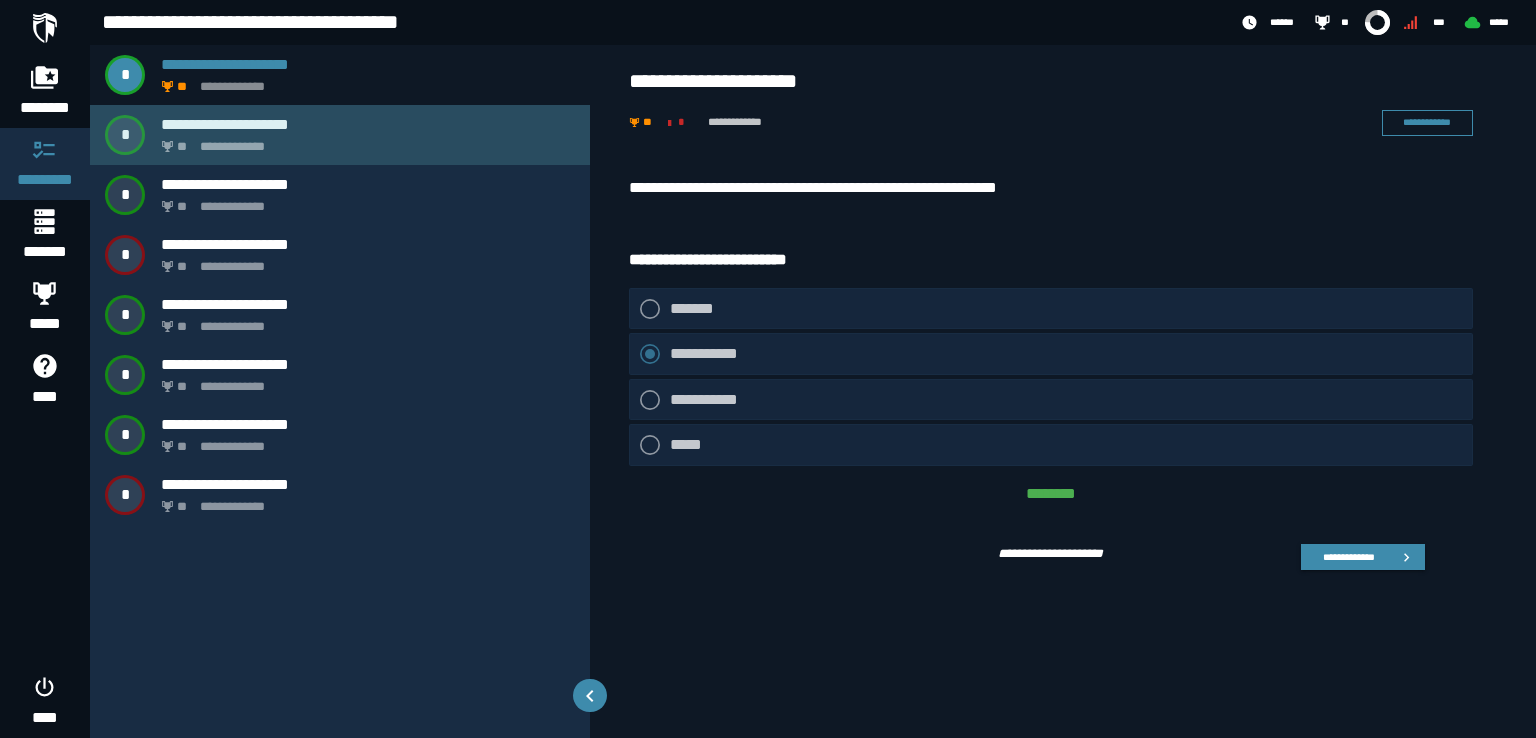 click on "**********" at bounding box center [368, 124] 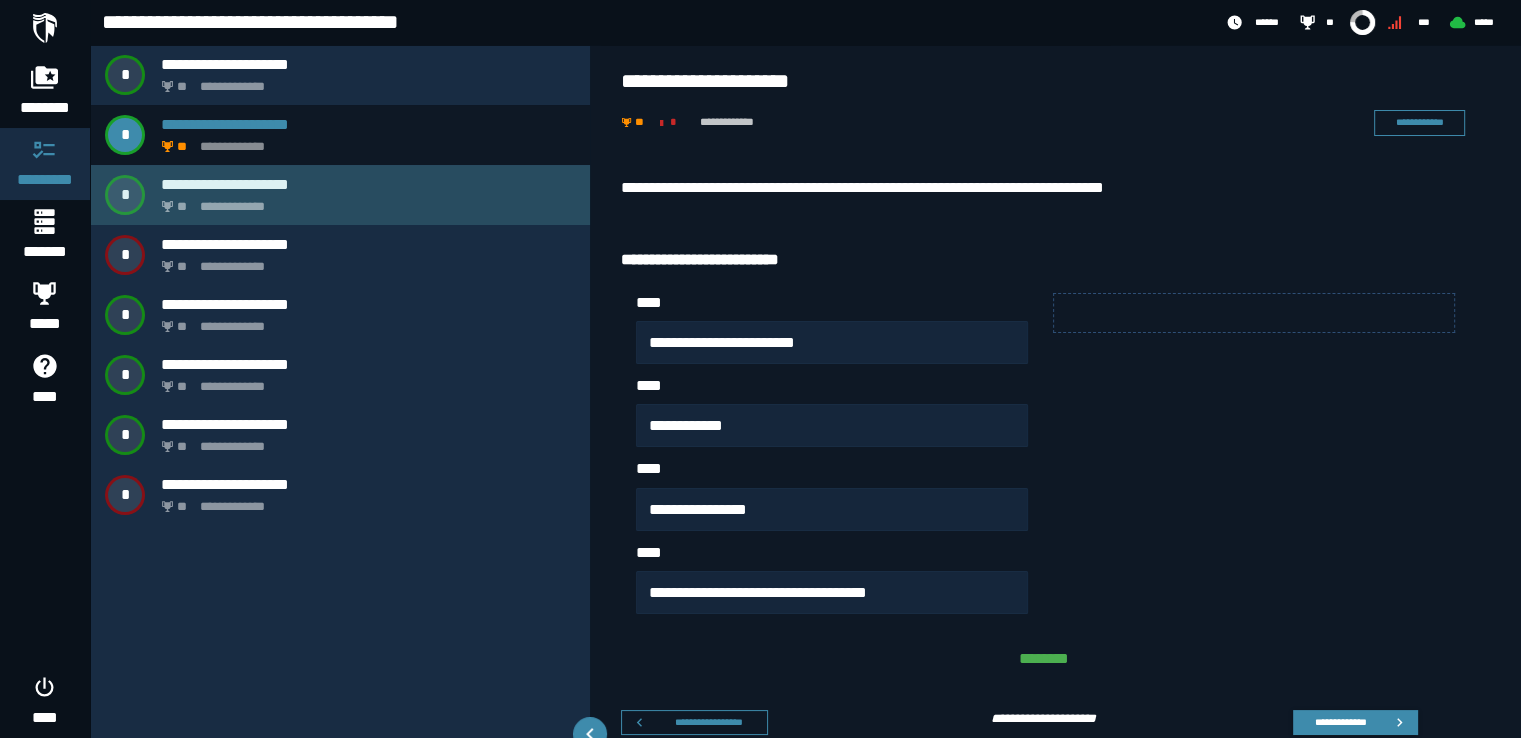 click on "**********" at bounding box center [368, 184] 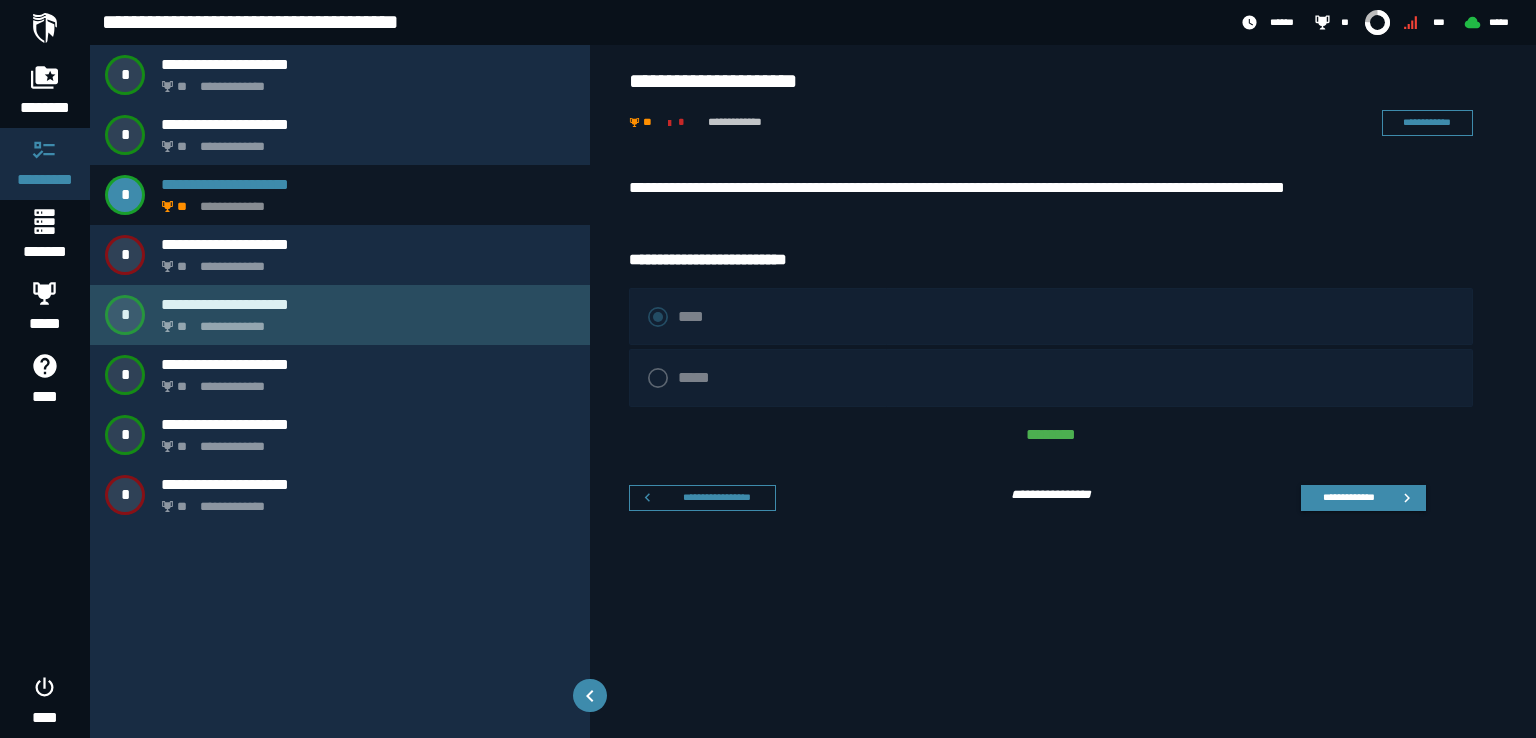 click on "**********" at bounding box center (368, 304) 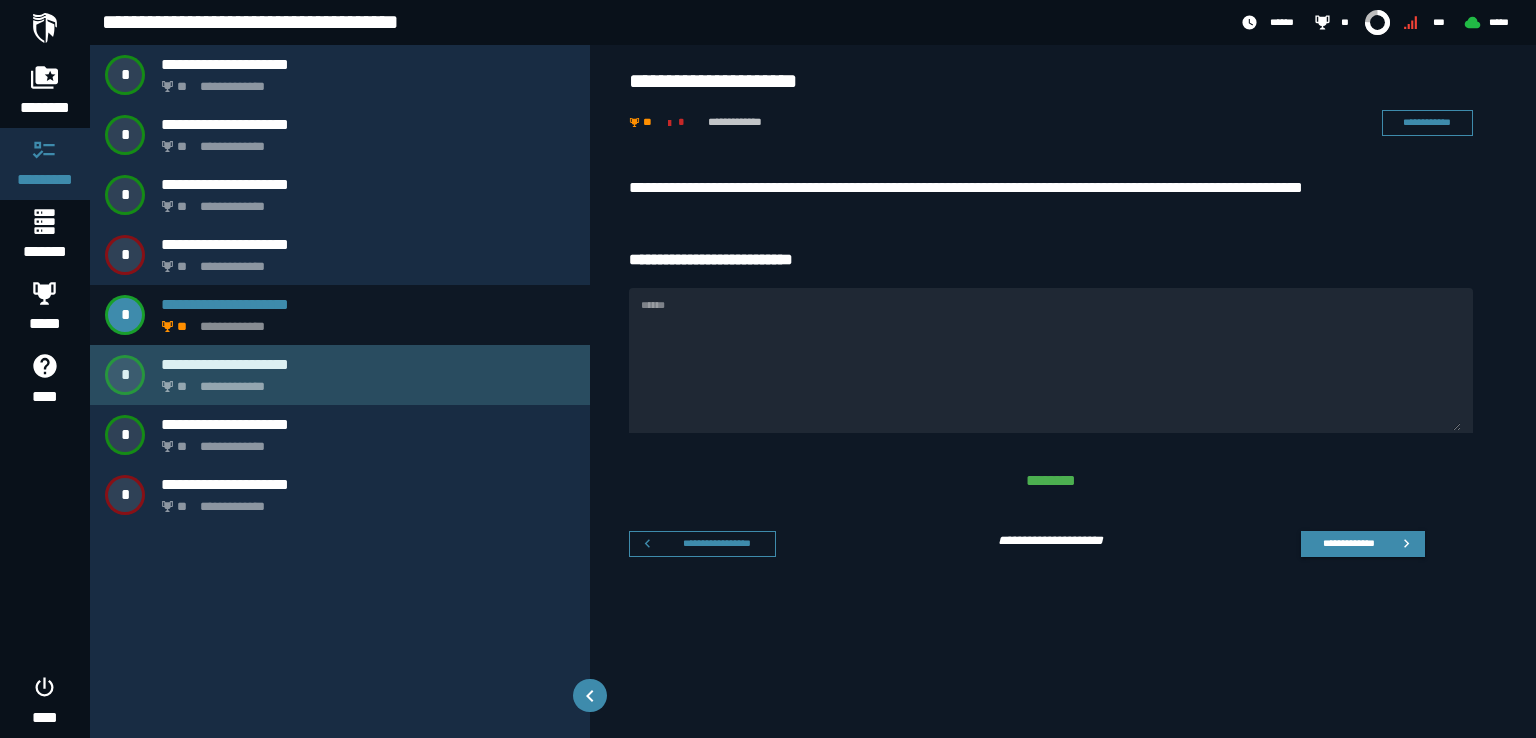 click on "**********" at bounding box center (368, 364) 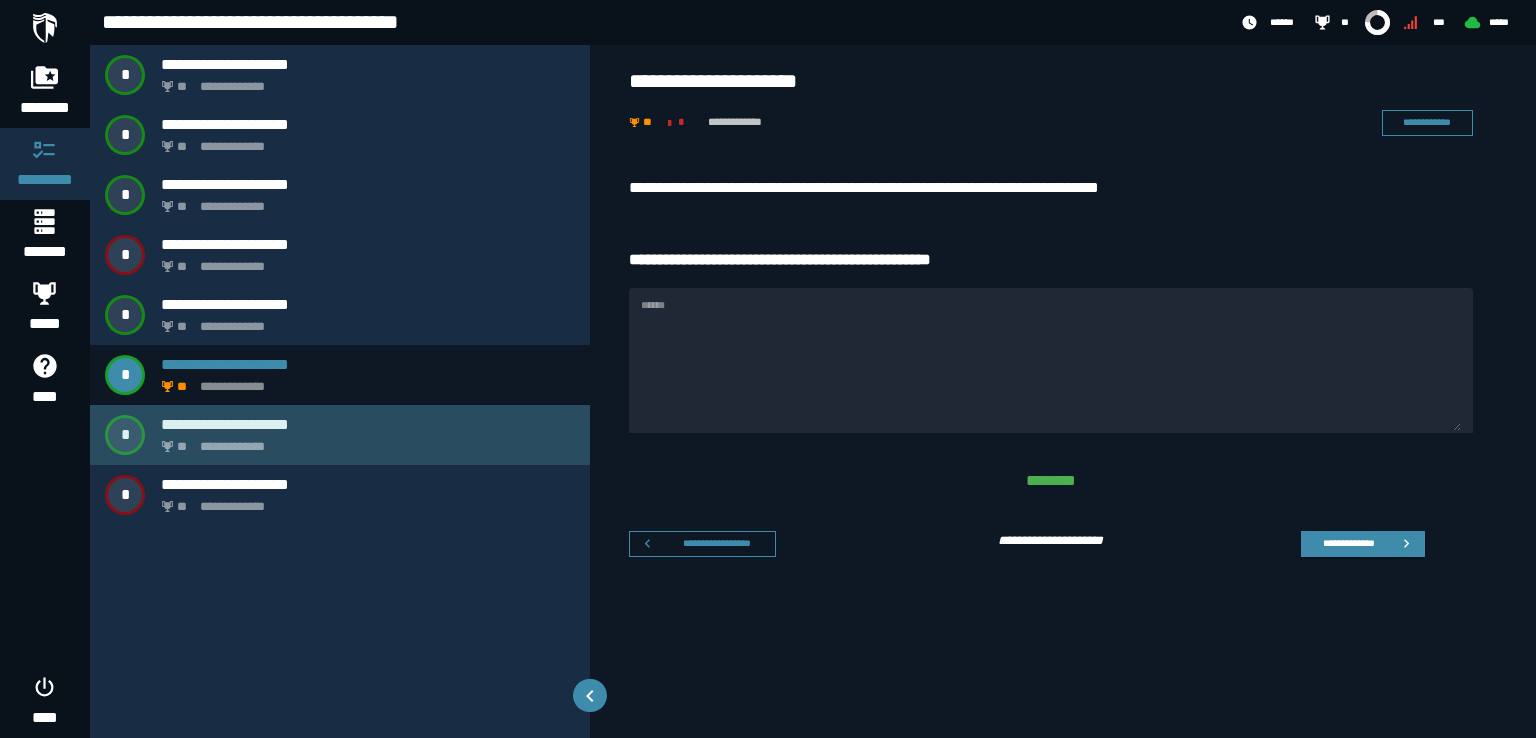 click on "**********" at bounding box center [364, 441] 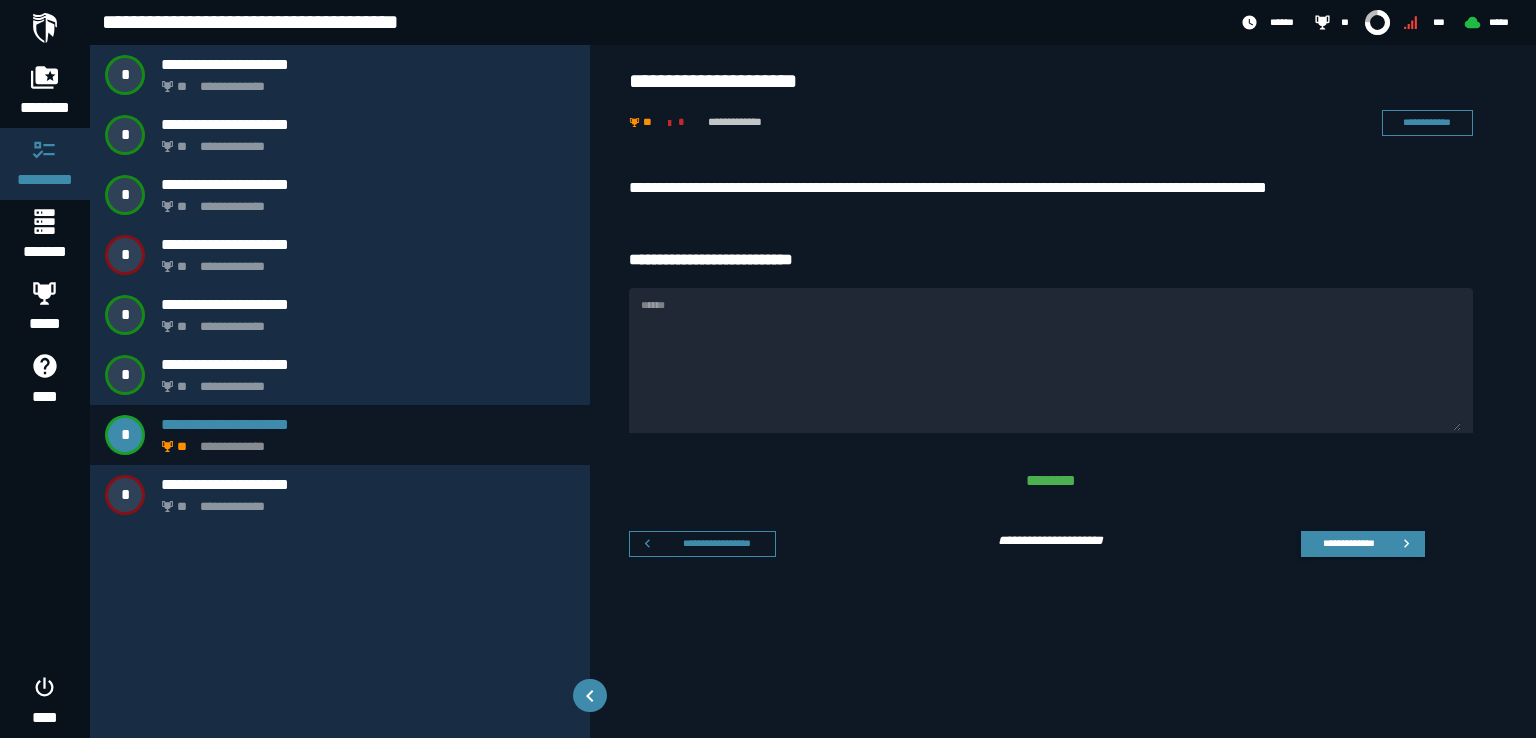click on "**********" at bounding box center (662, 23) 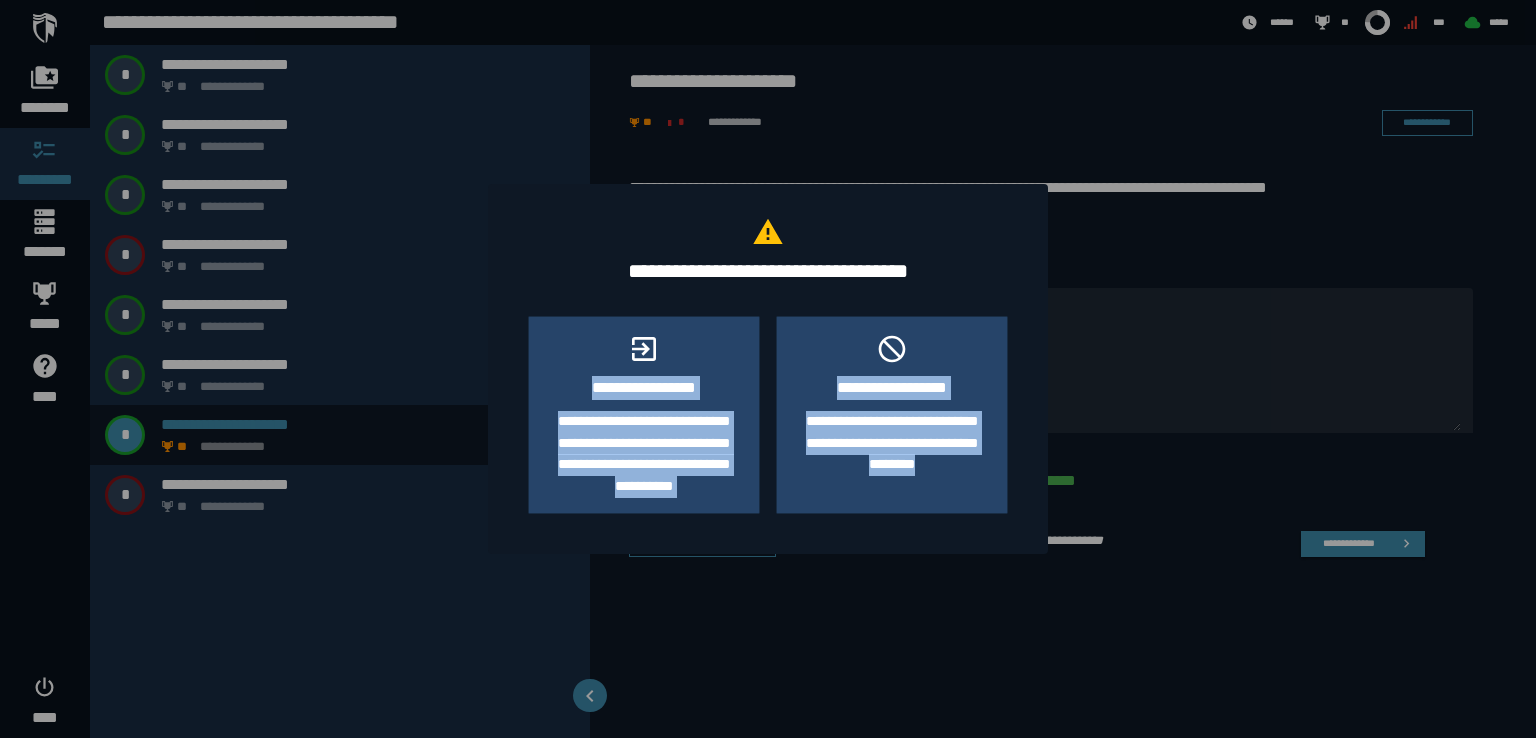 drag, startPoint x: 967, startPoint y: 467, endPoint x: 506, endPoint y: 373, distance: 470.48593 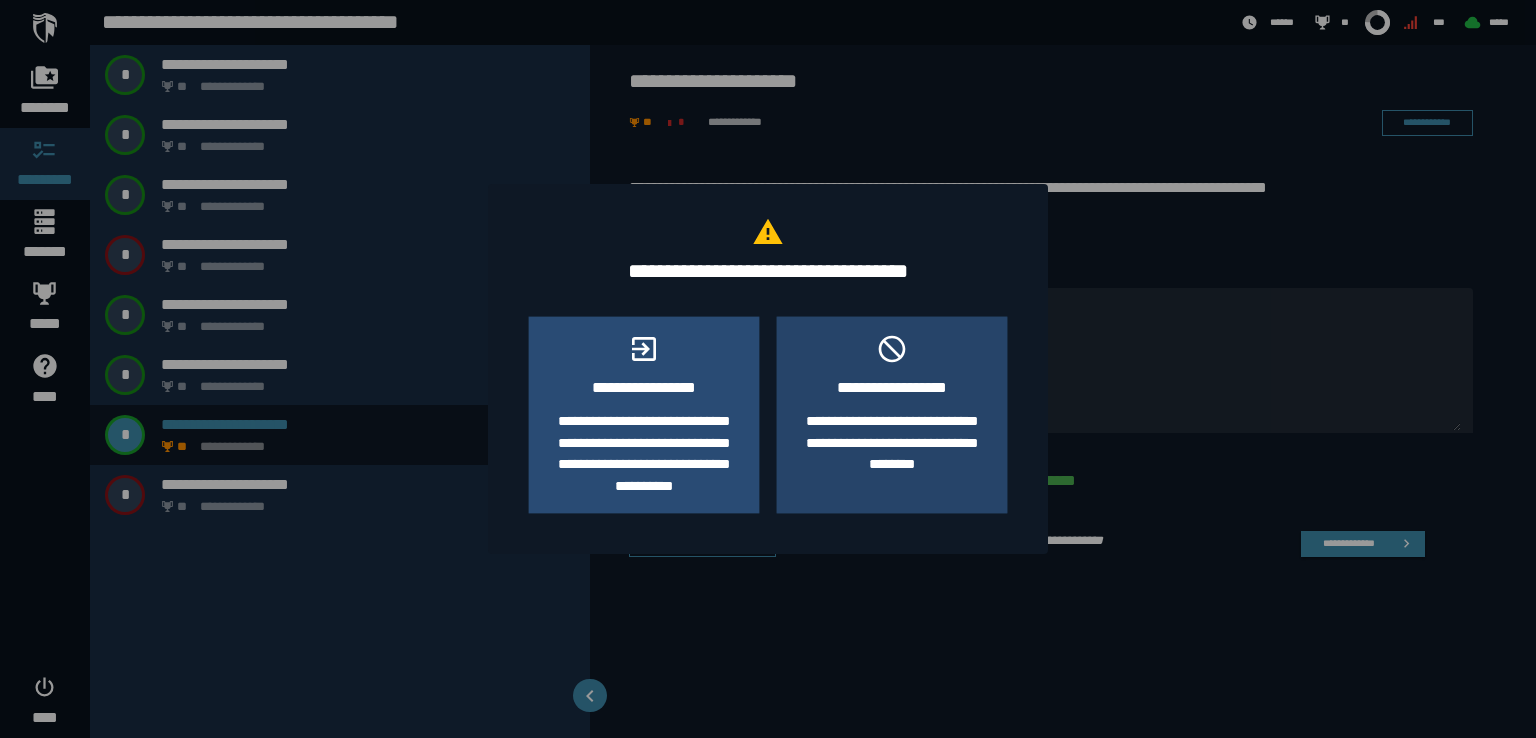 click on "**********" 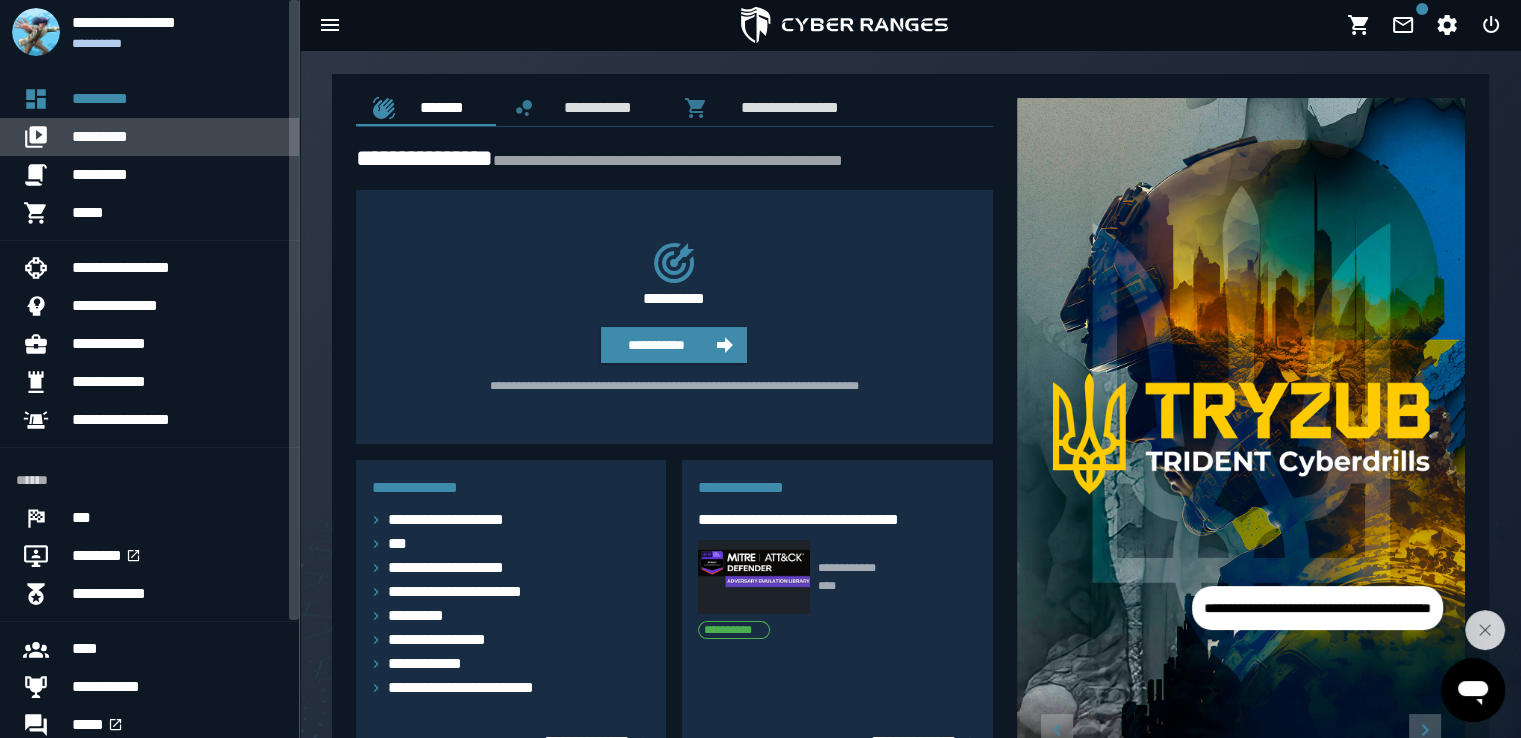 click on "*********" at bounding box center [177, 137] 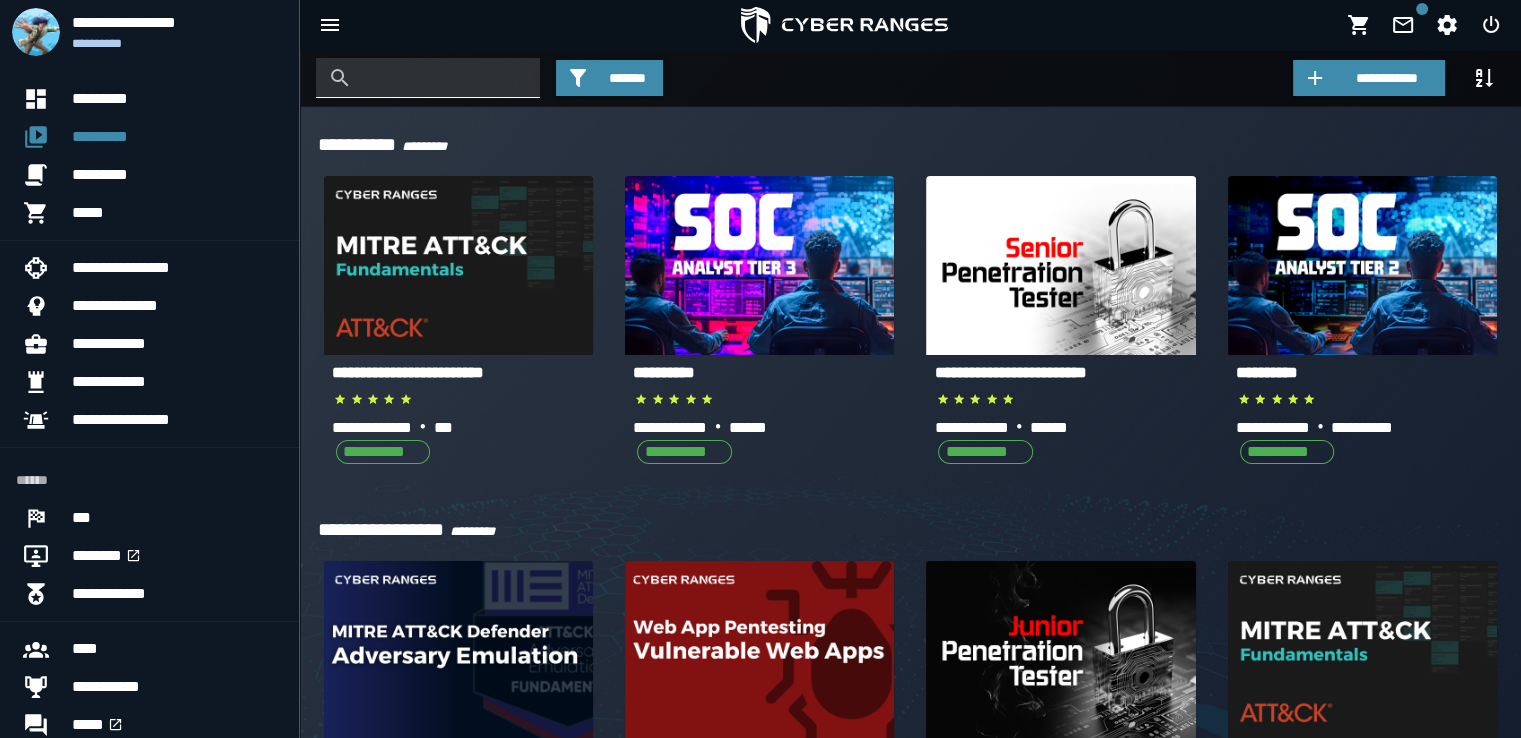 click at bounding box center (443, 78) 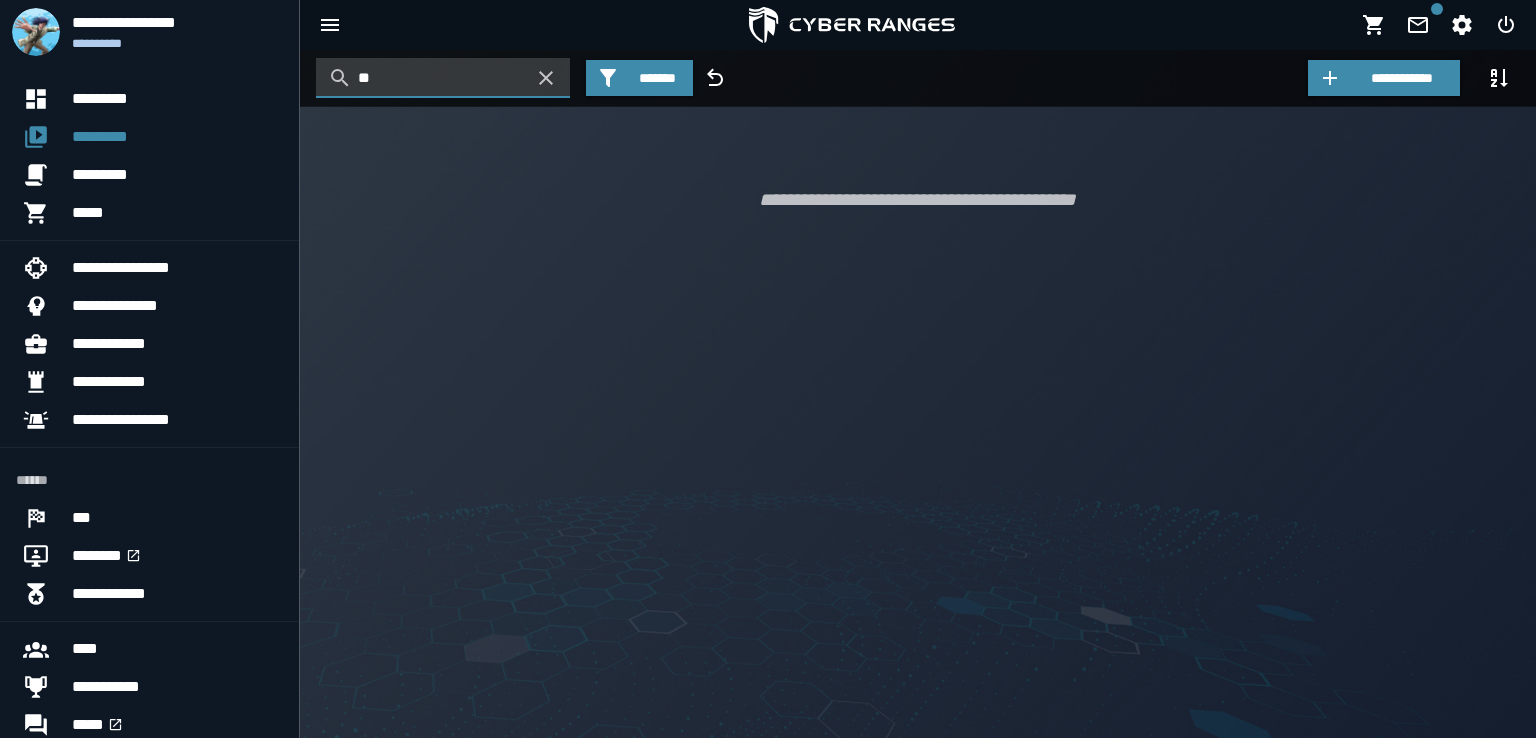 type on "*" 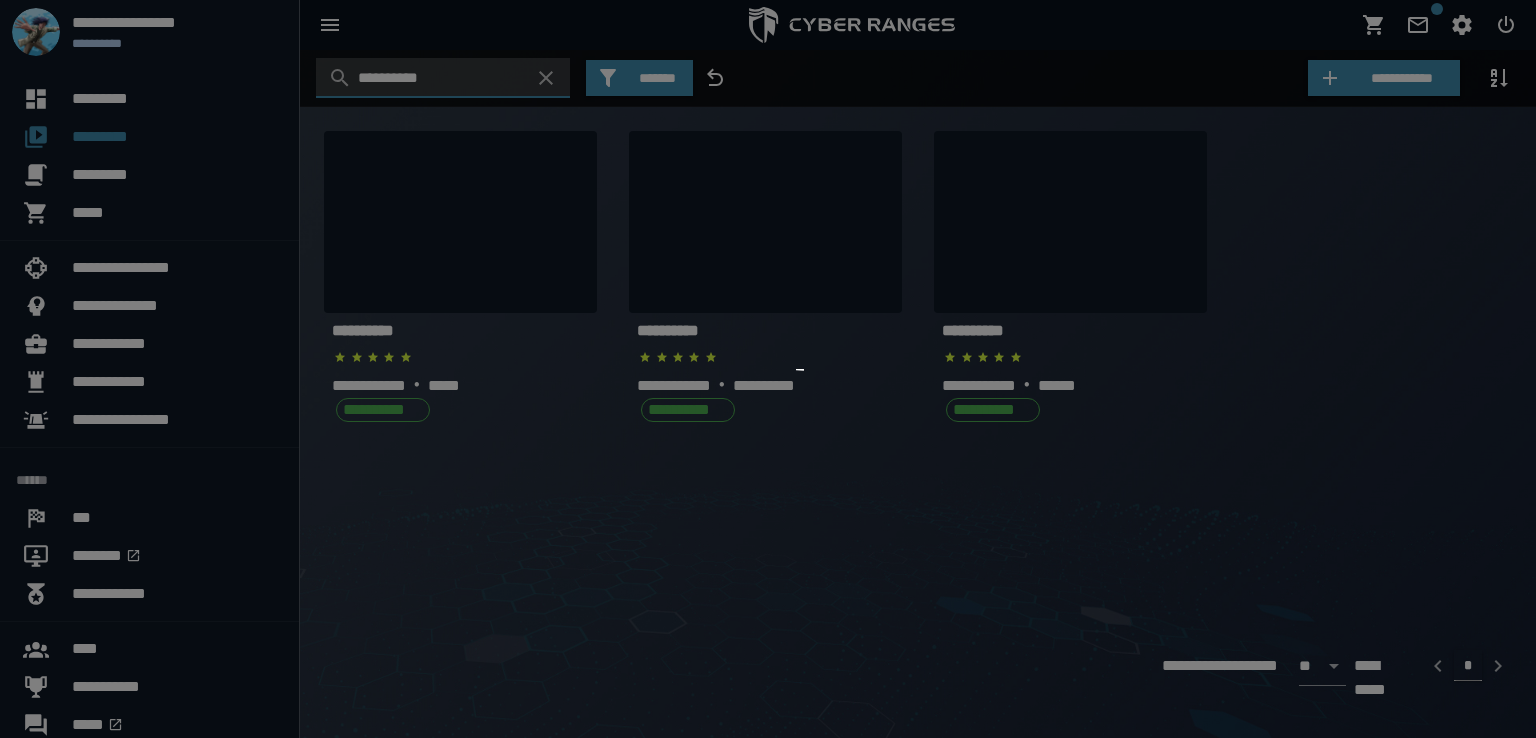 type on "**********" 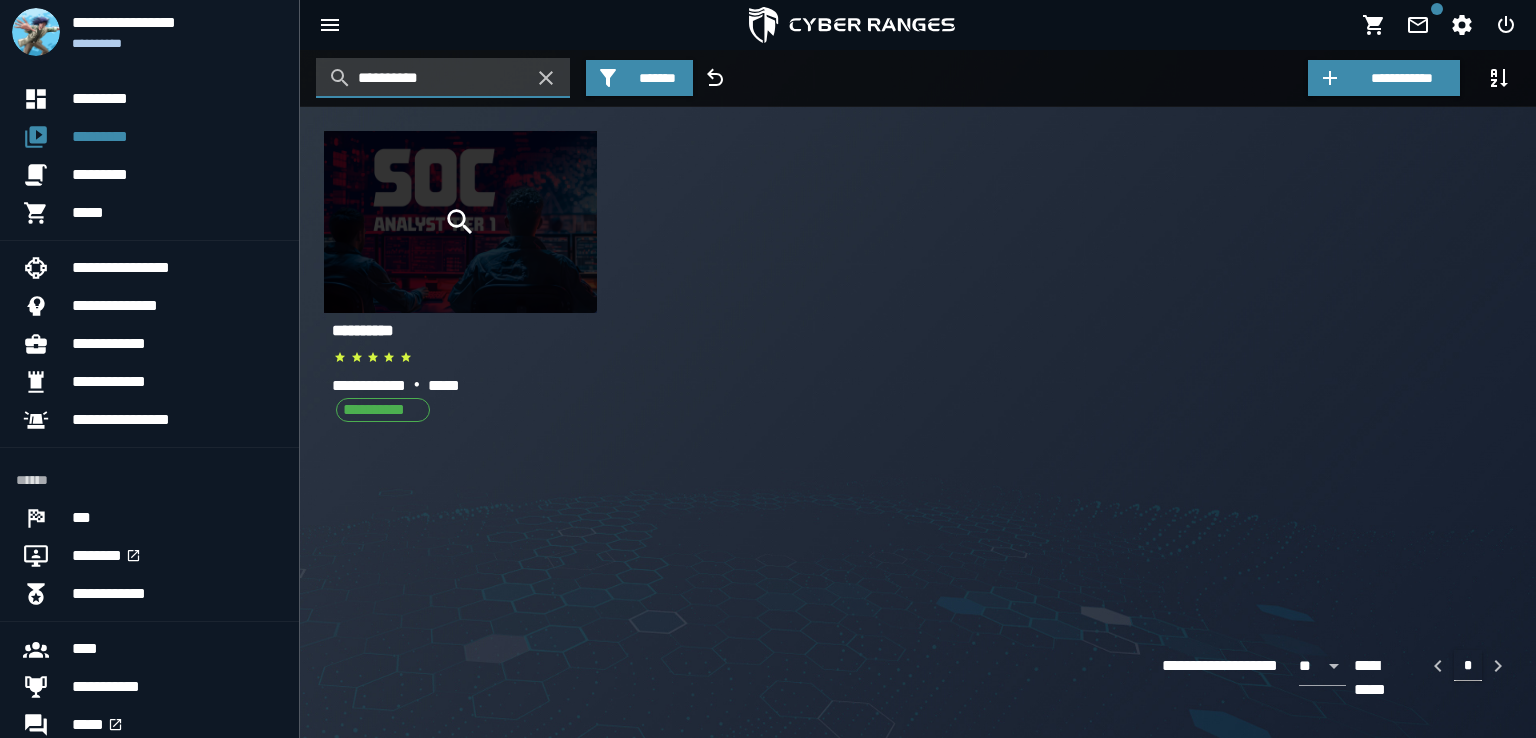 click 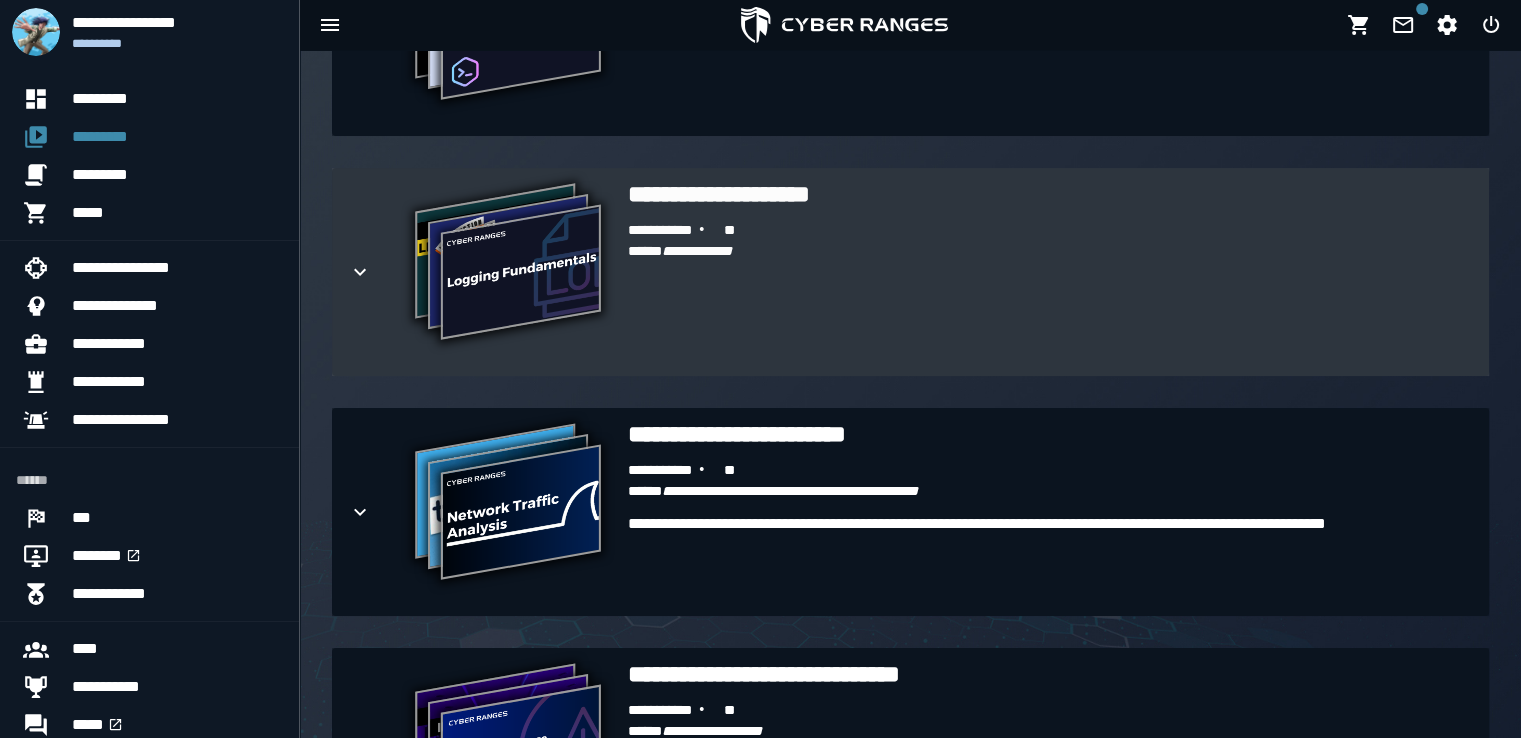 scroll, scrollTop: 1128, scrollLeft: 0, axis: vertical 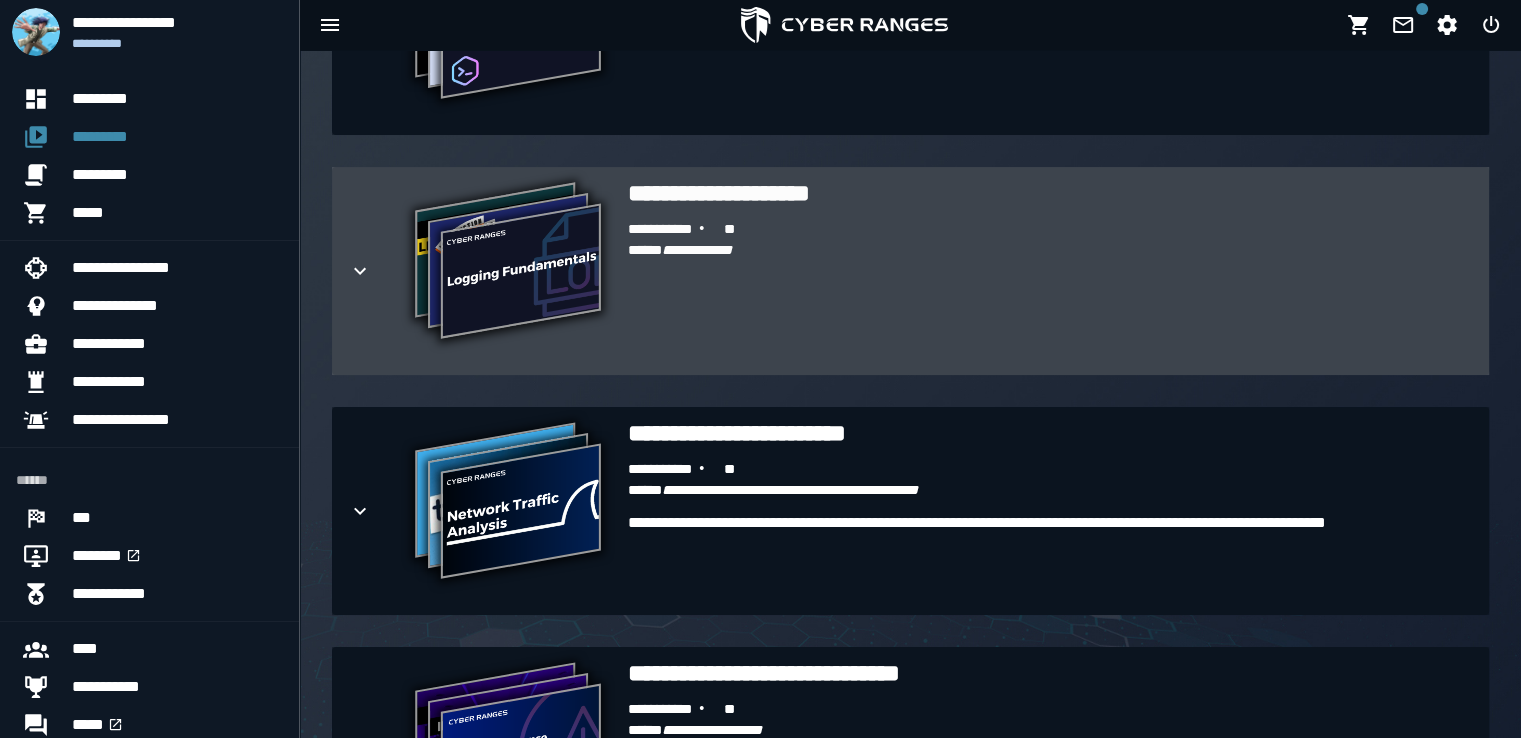 click 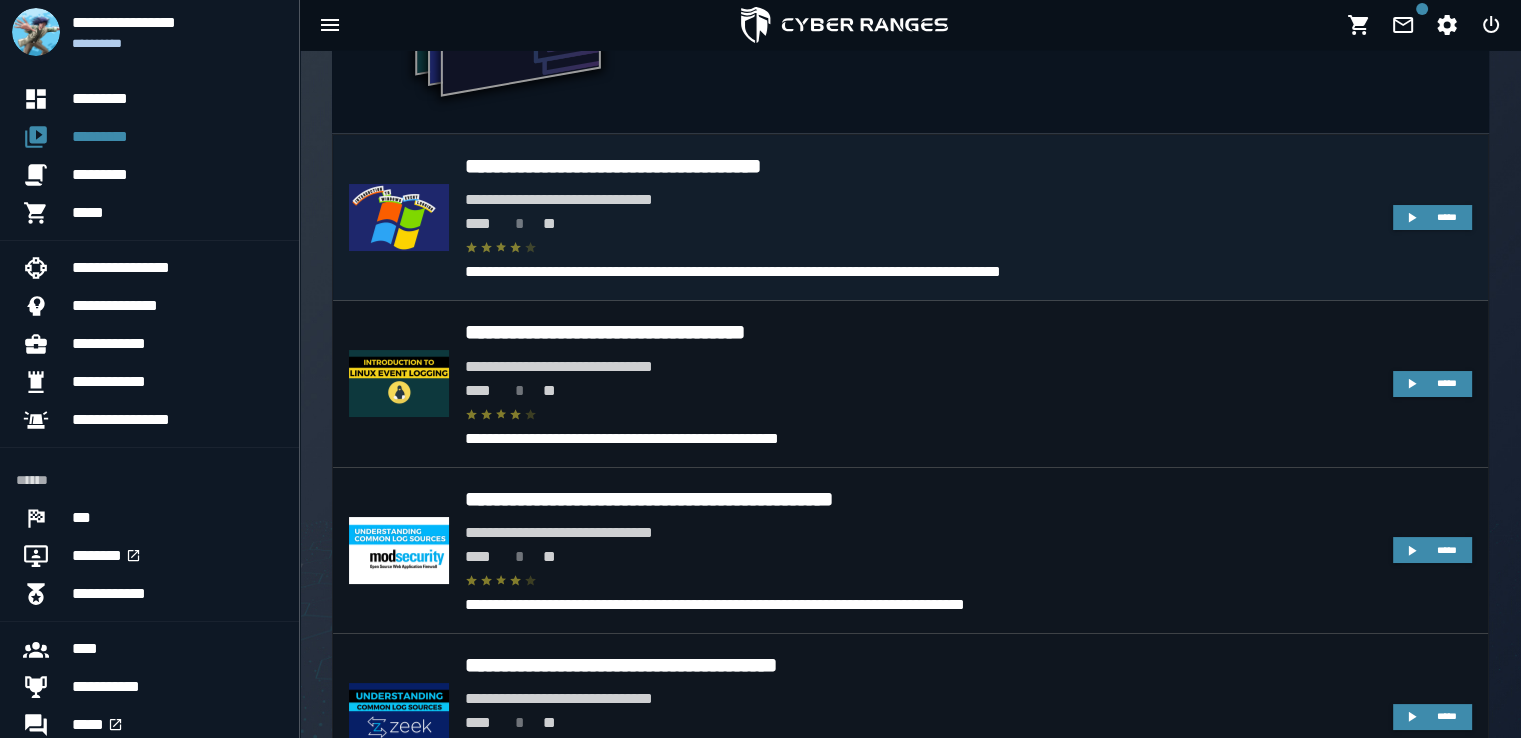 scroll, scrollTop: 1371, scrollLeft: 0, axis: vertical 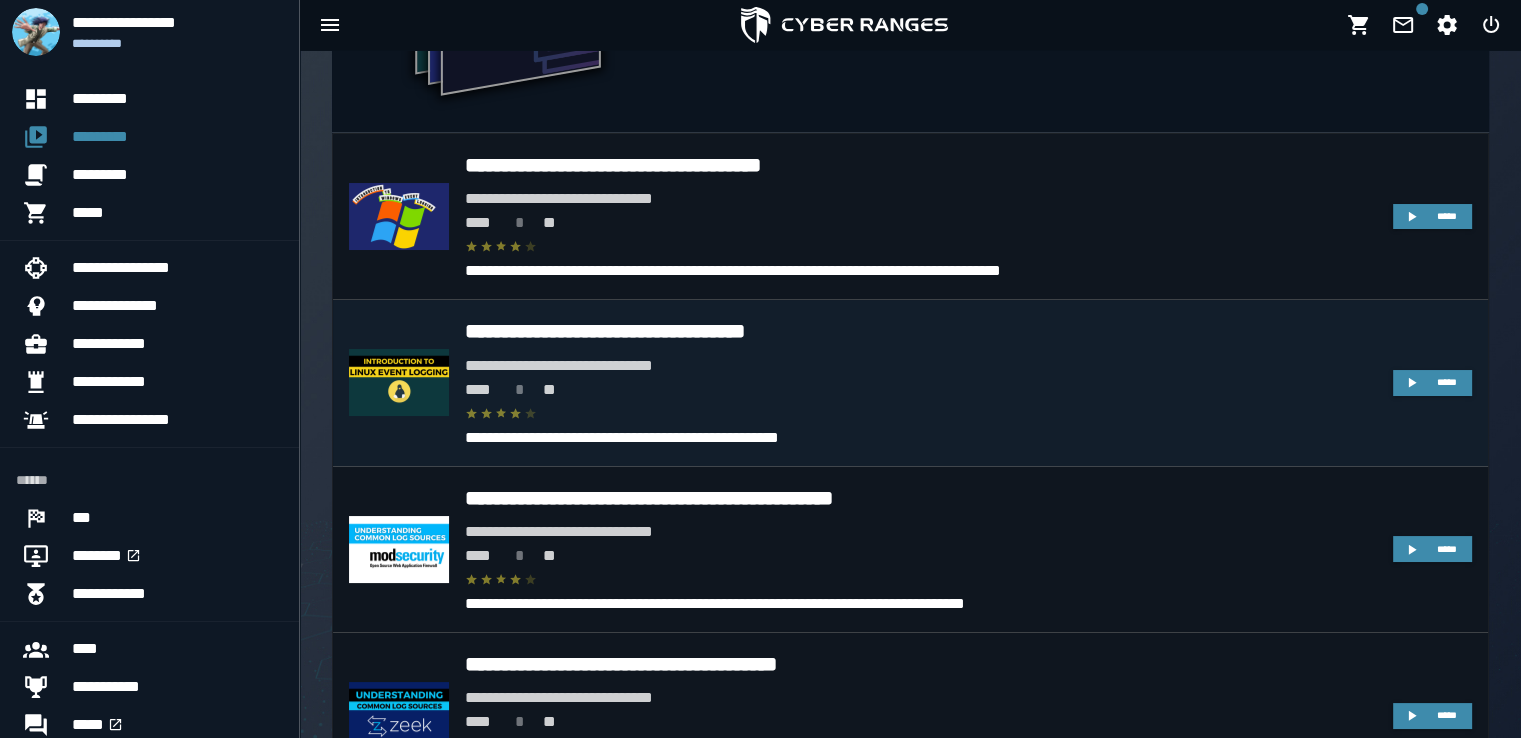 click on "**********" at bounding box center [921, 331] 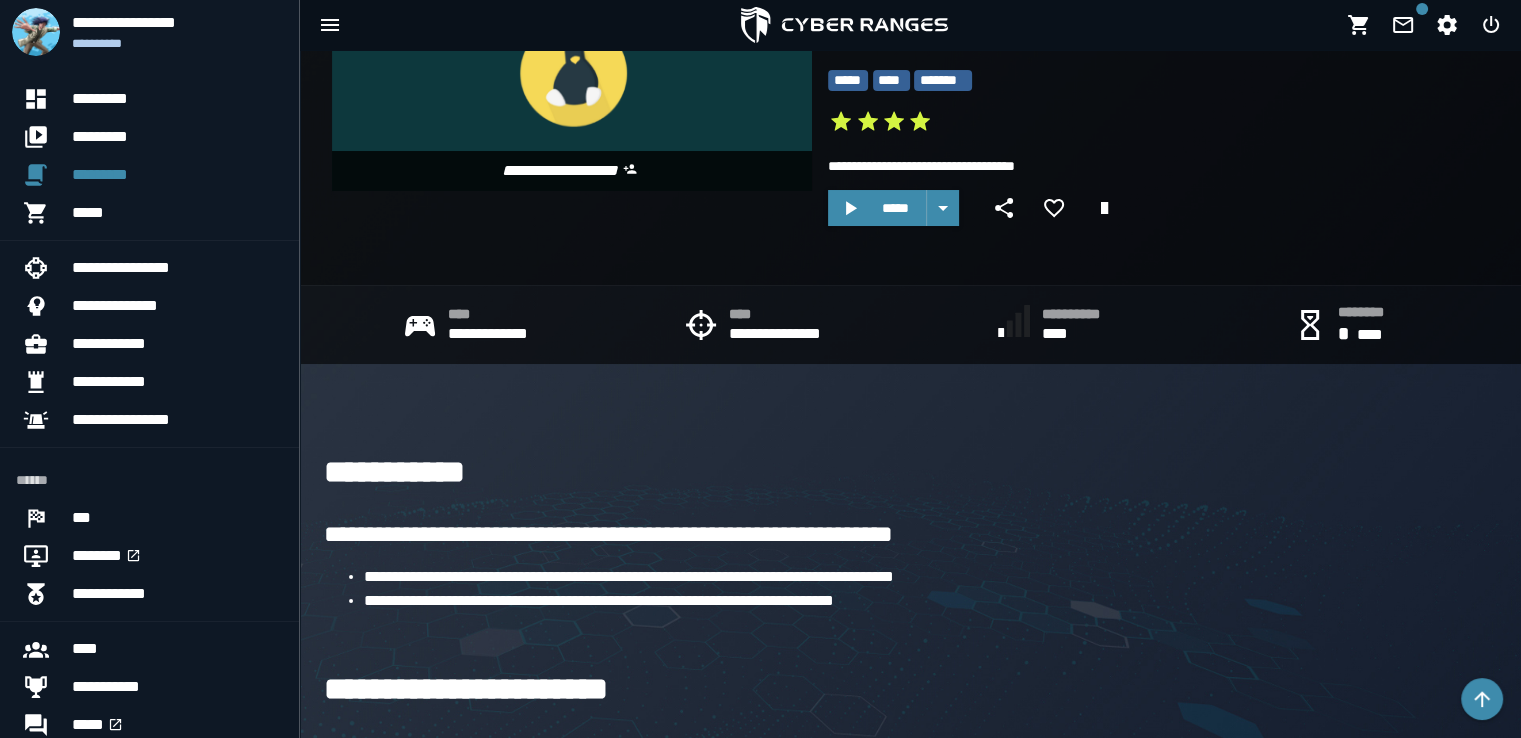 scroll, scrollTop: 197, scrollLeft: 0, axis: vertical 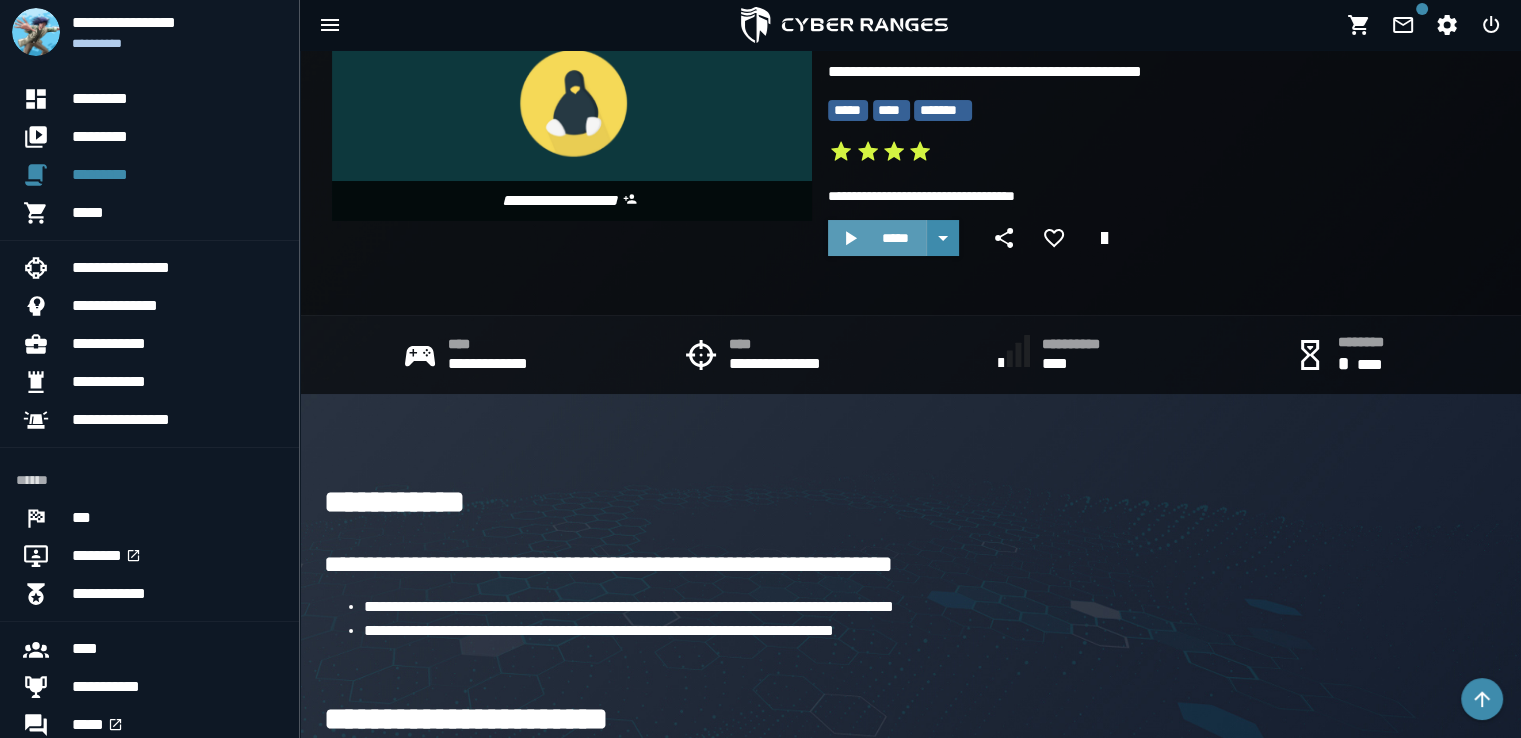click on "*****" at bounding box center [877, 238] 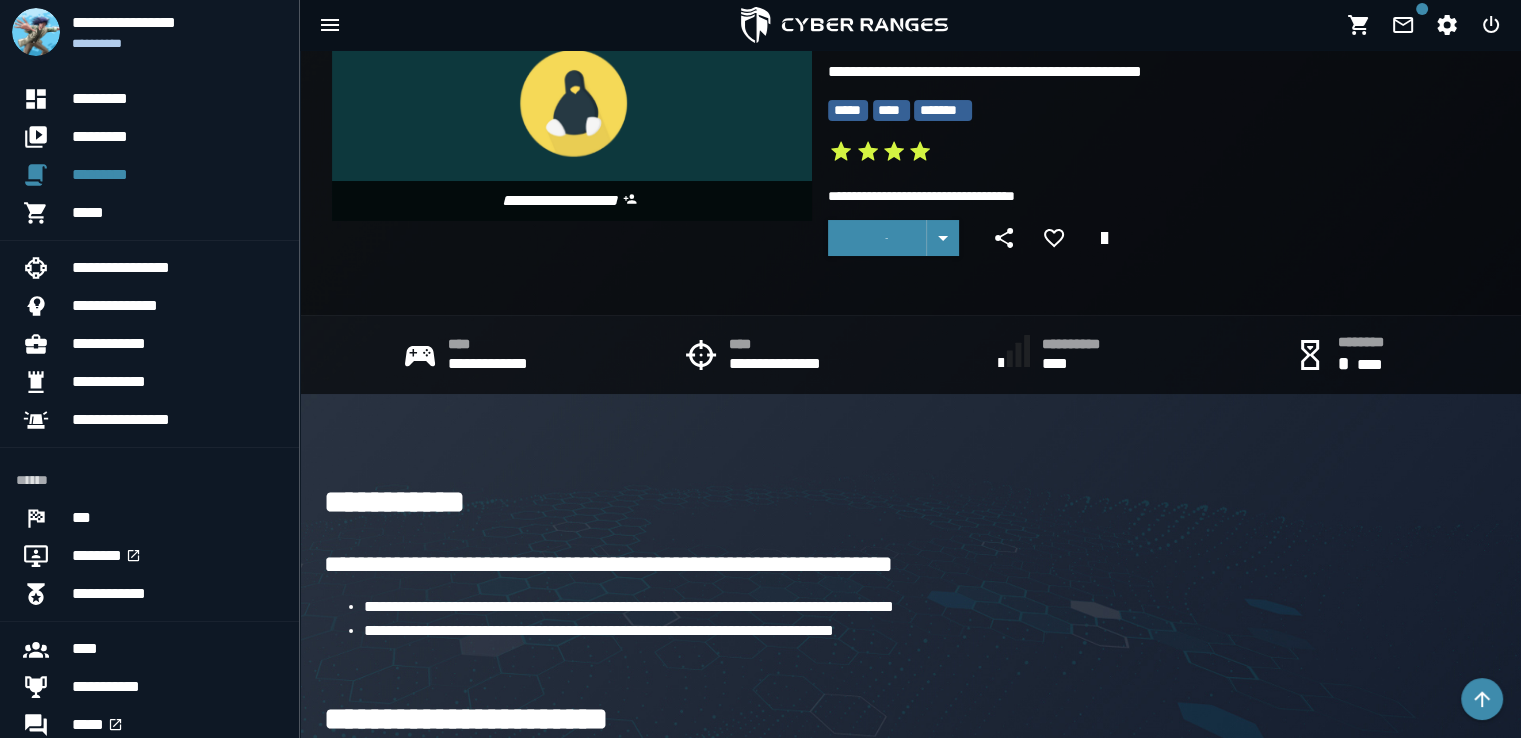 click at bounding box center (877, 238) 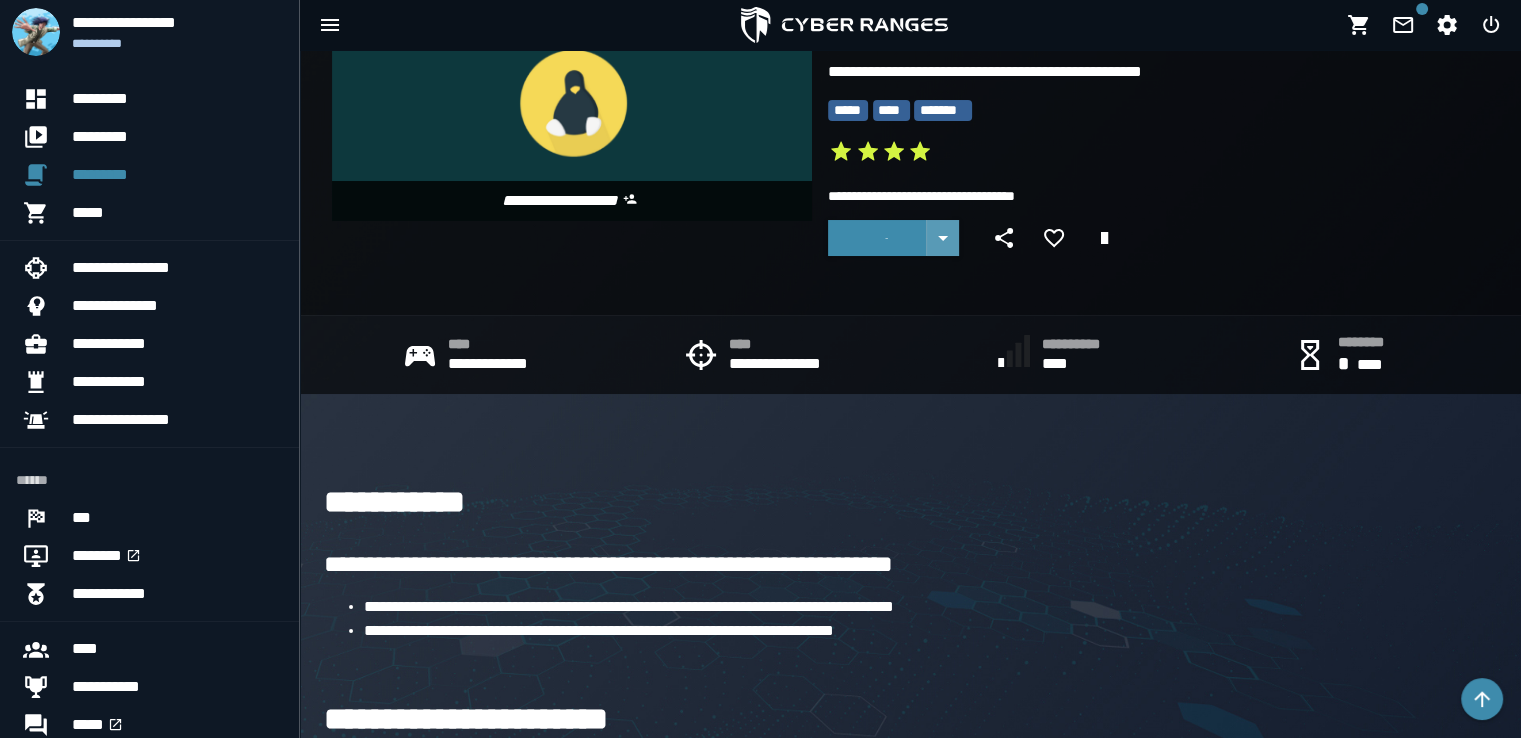 click 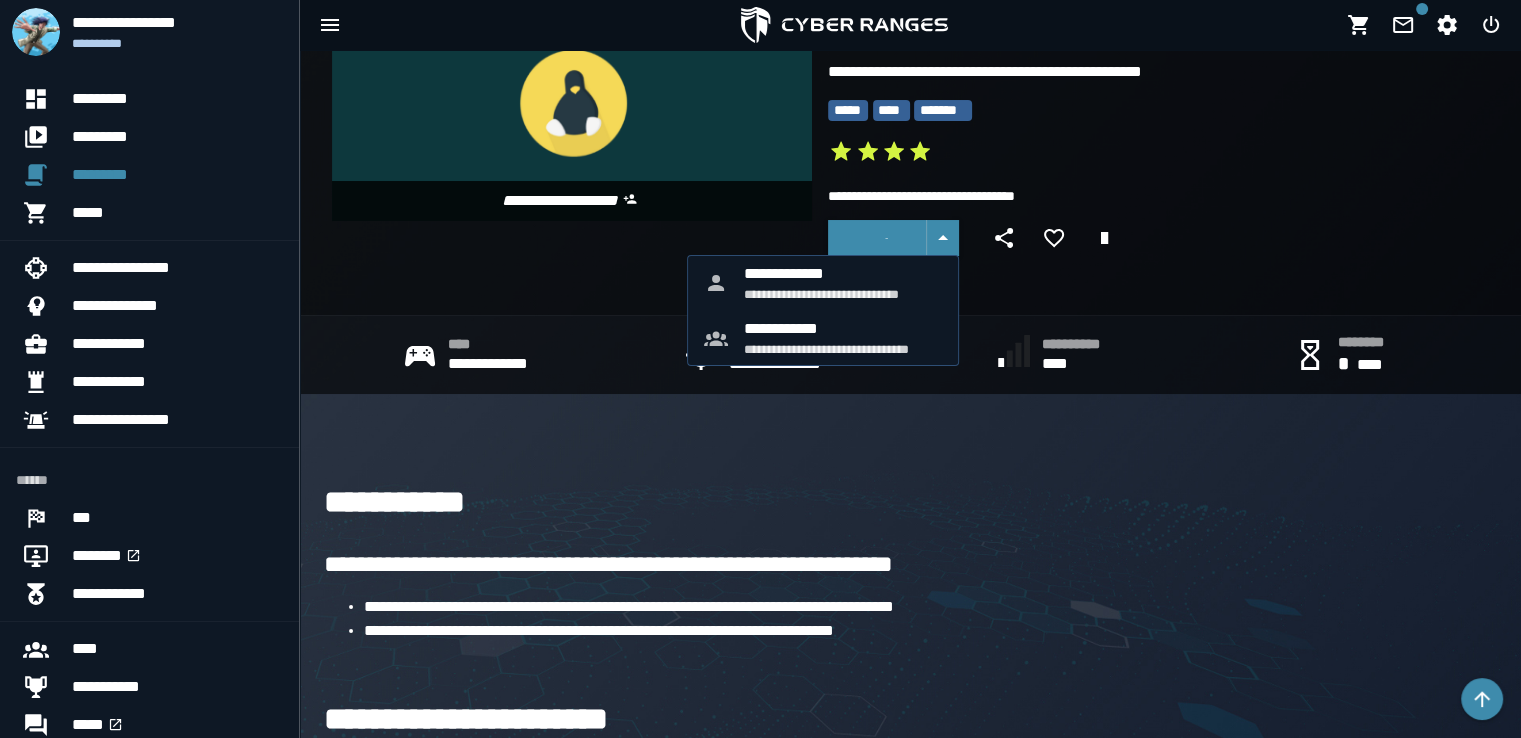 click at bounding box center [877, 238] 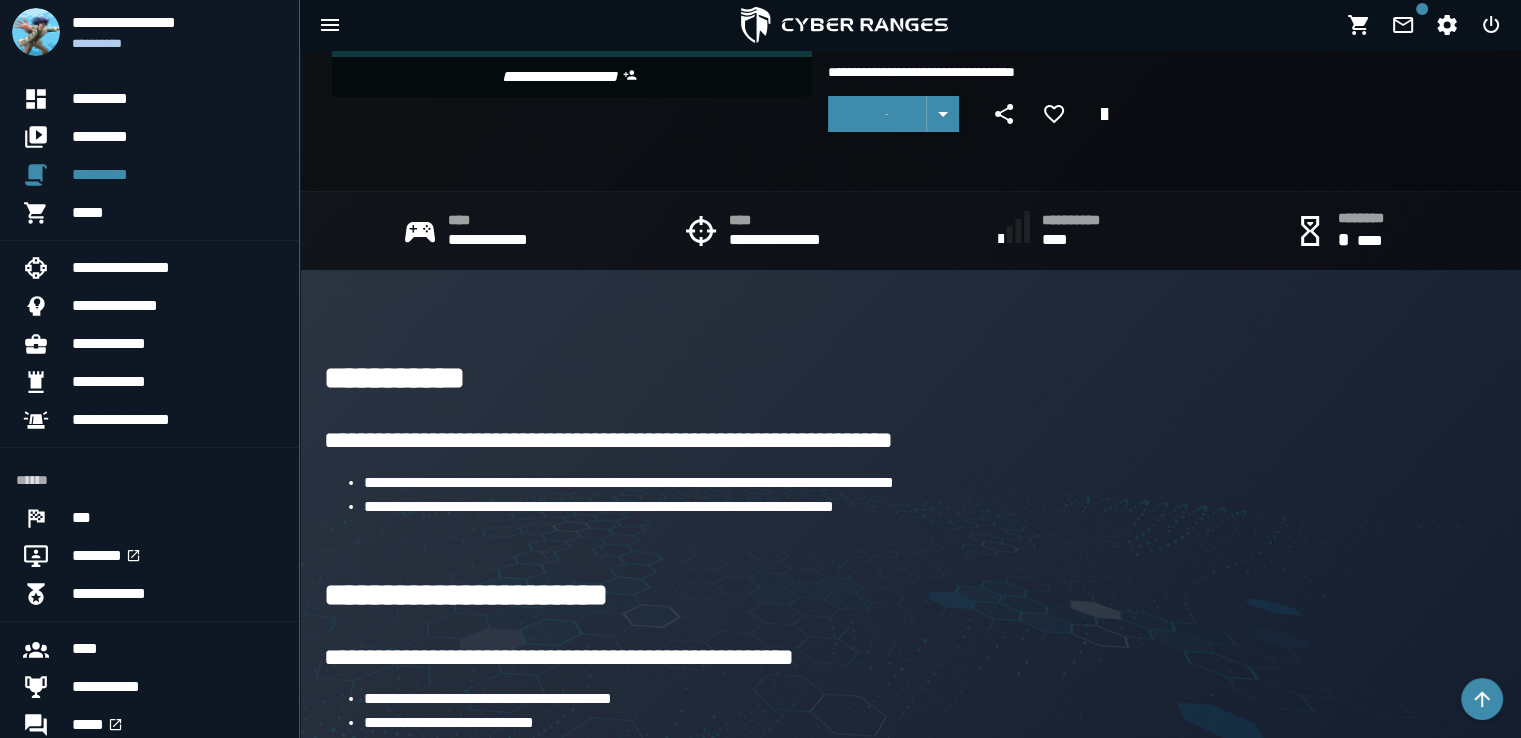 scroll, scrollTop: 352, scrollLeft: 0, axis: vertical 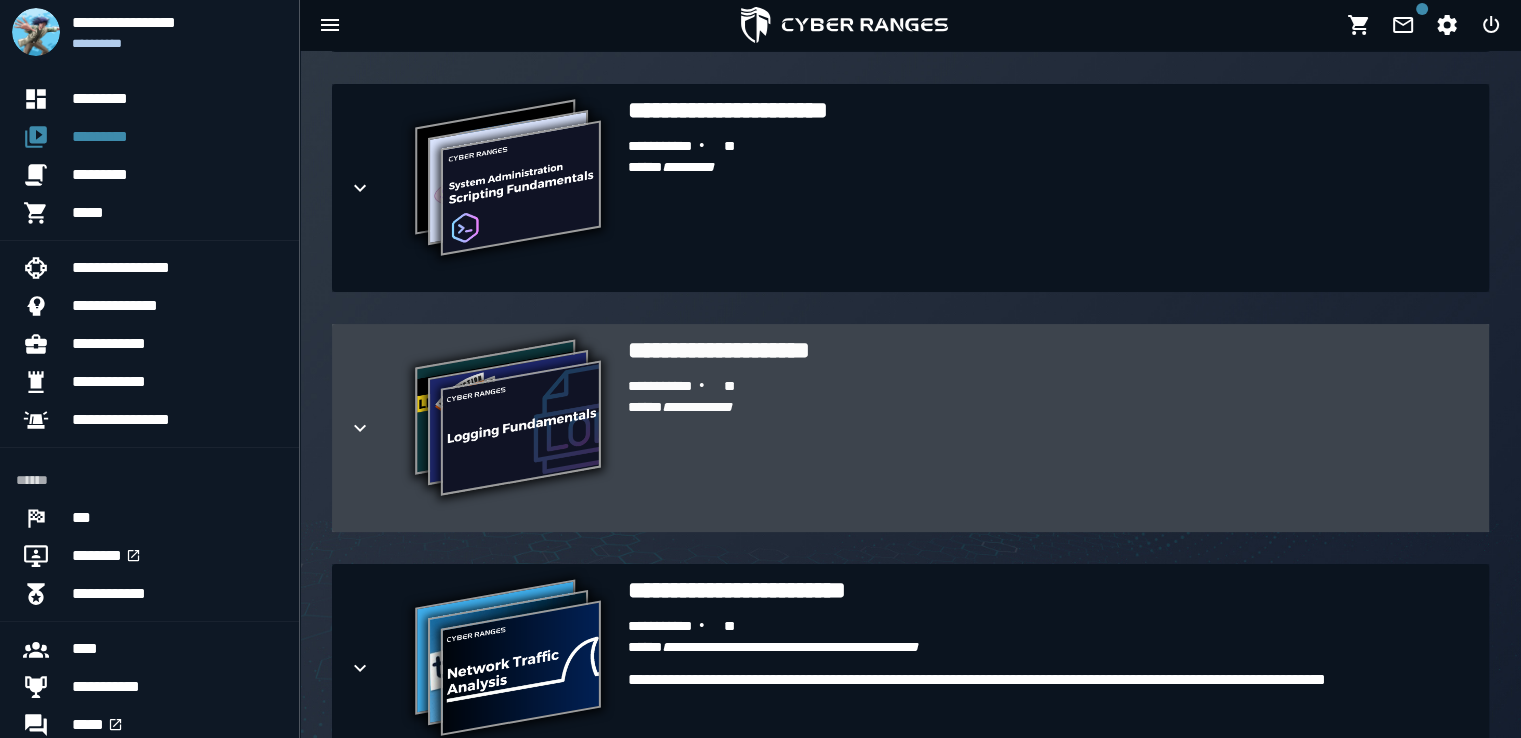 click on "**********" at bounding box center [1050, 446] 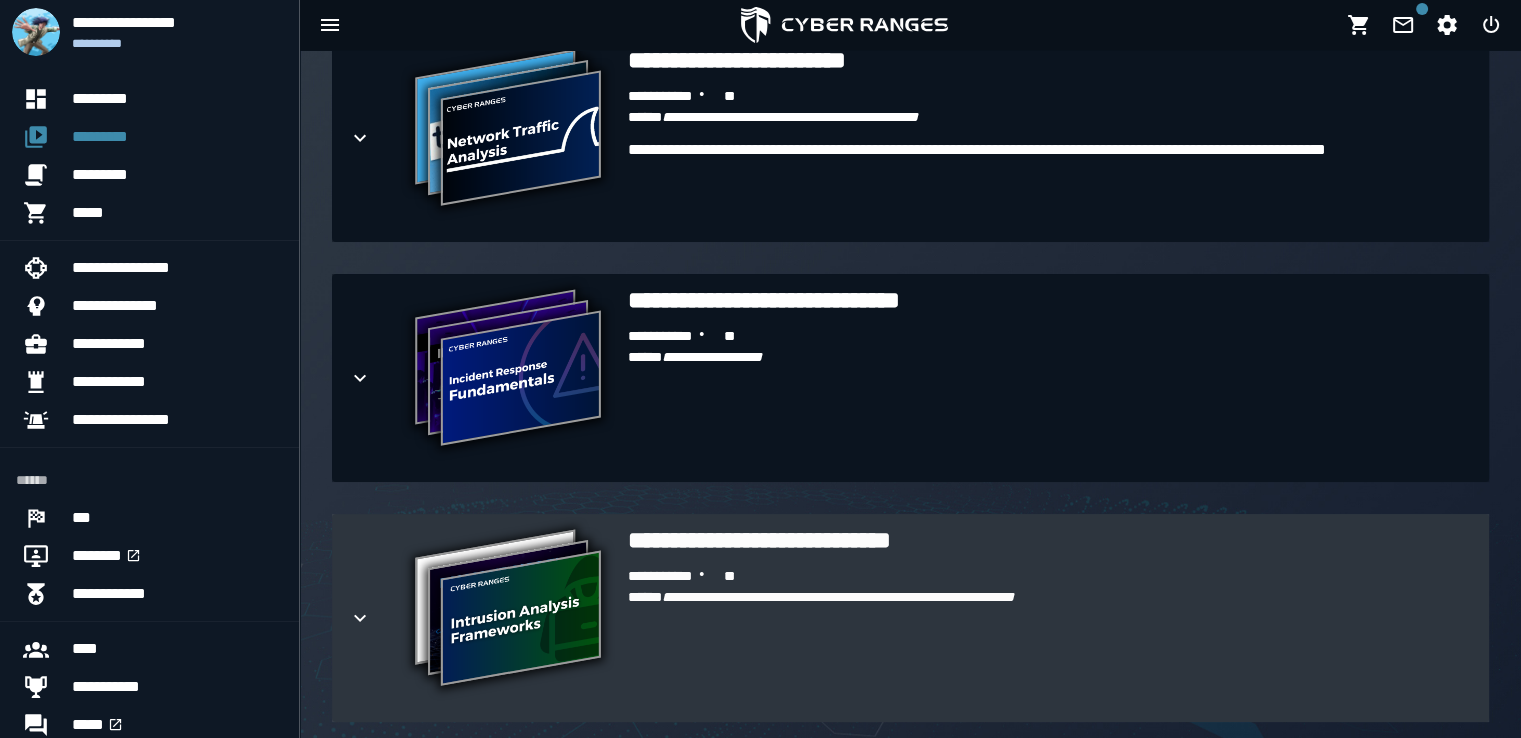 scroll, scrollTop: 2035, scrollLeft: 0, axis: vertical 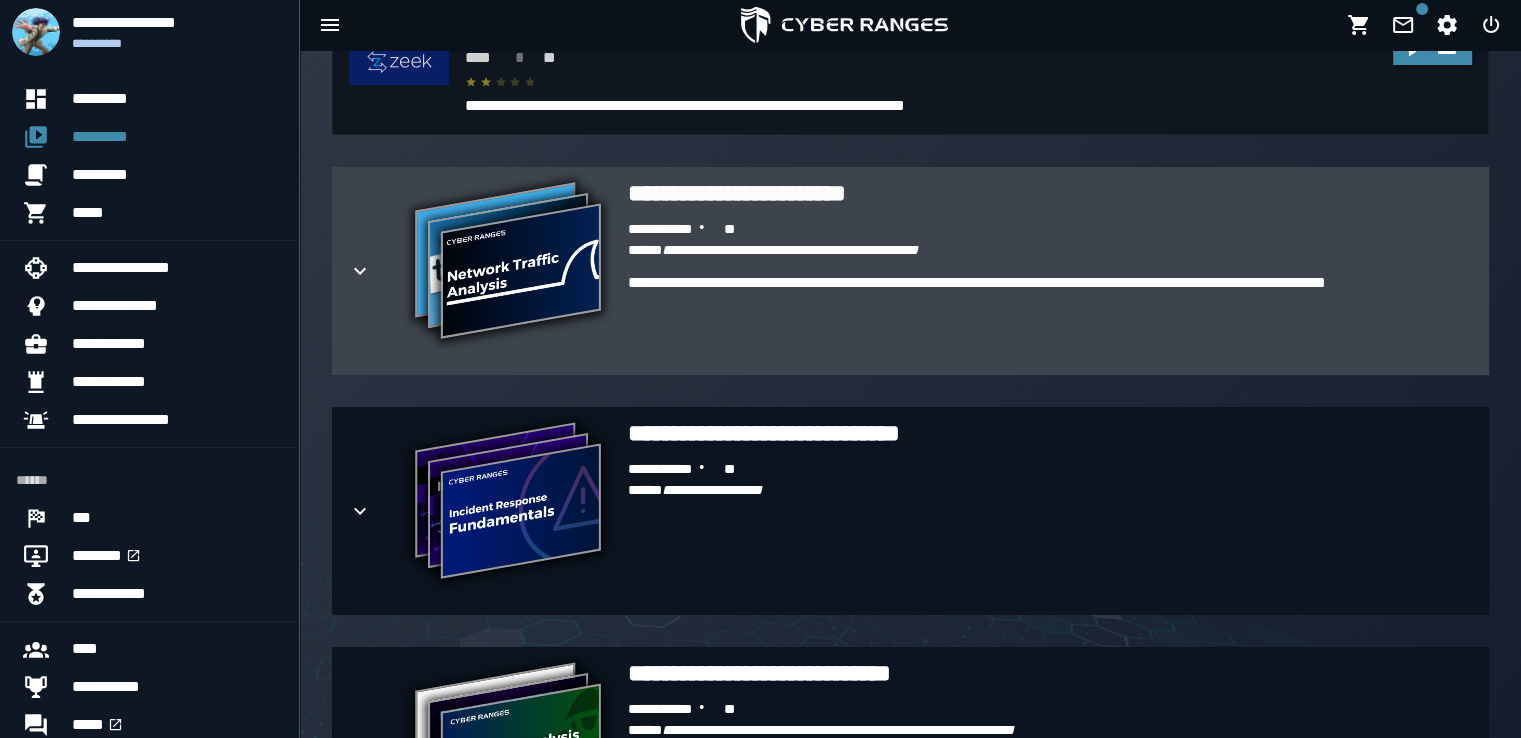 click 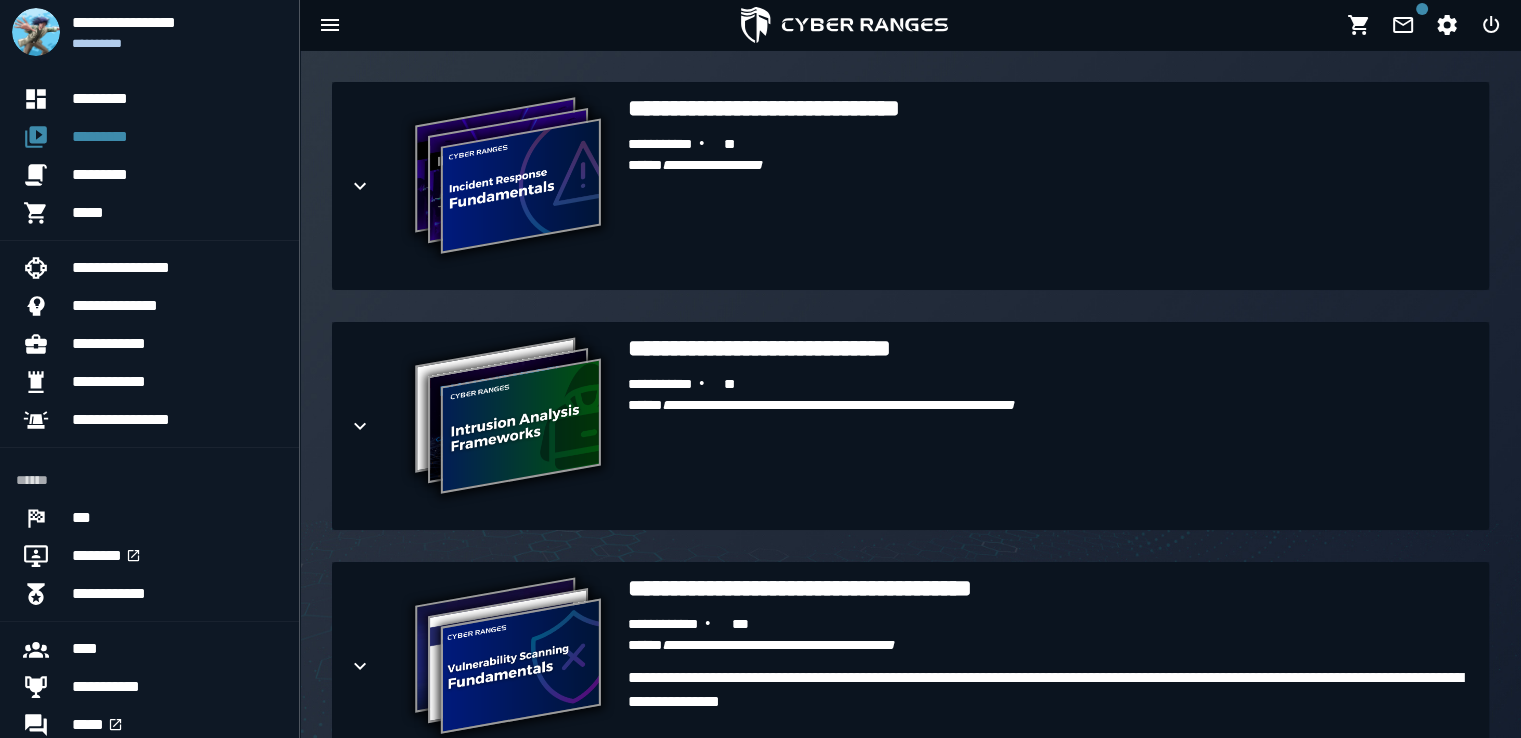 scroll, scrollTop: 3315, scrollLeft: 0, axis: vertical 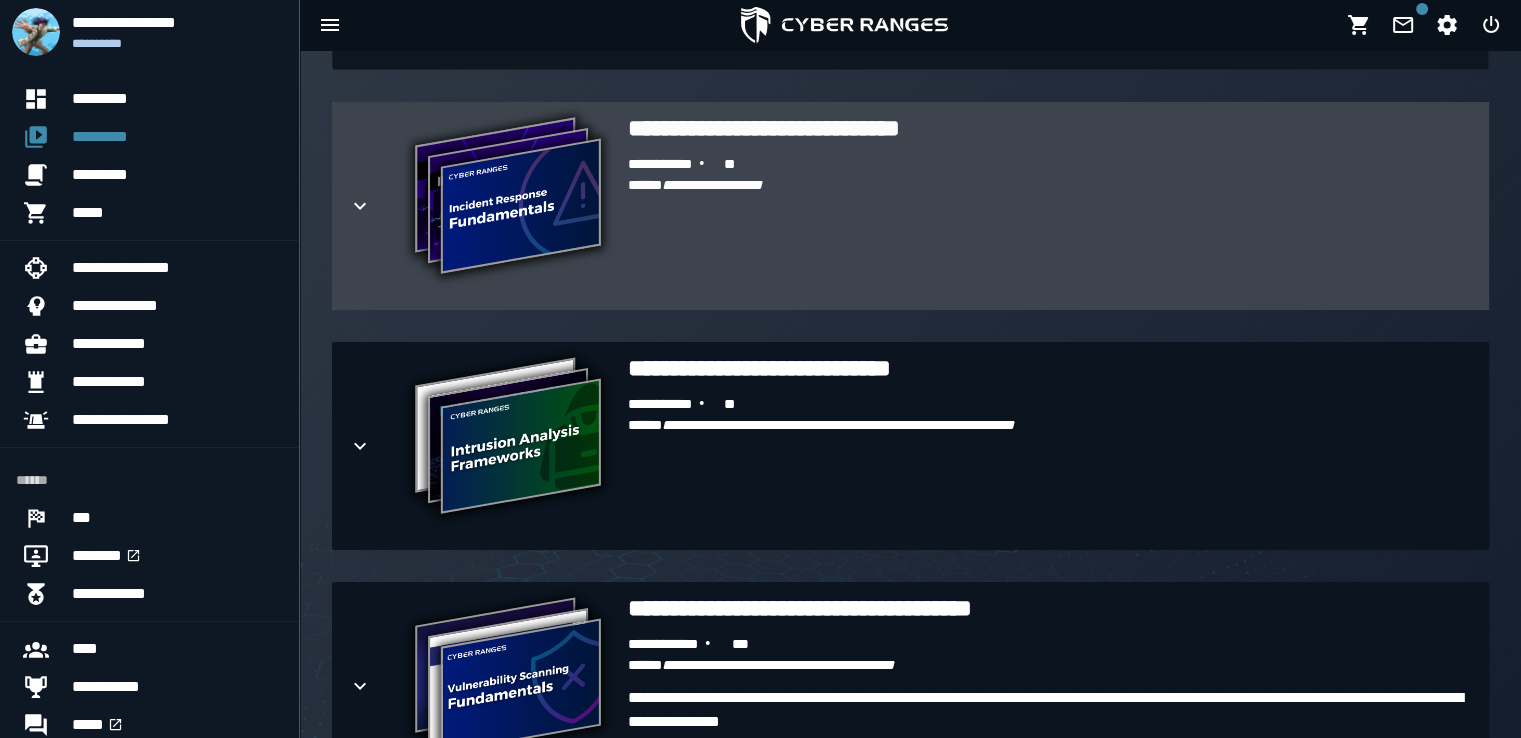 click at bounding box center [376, 206] 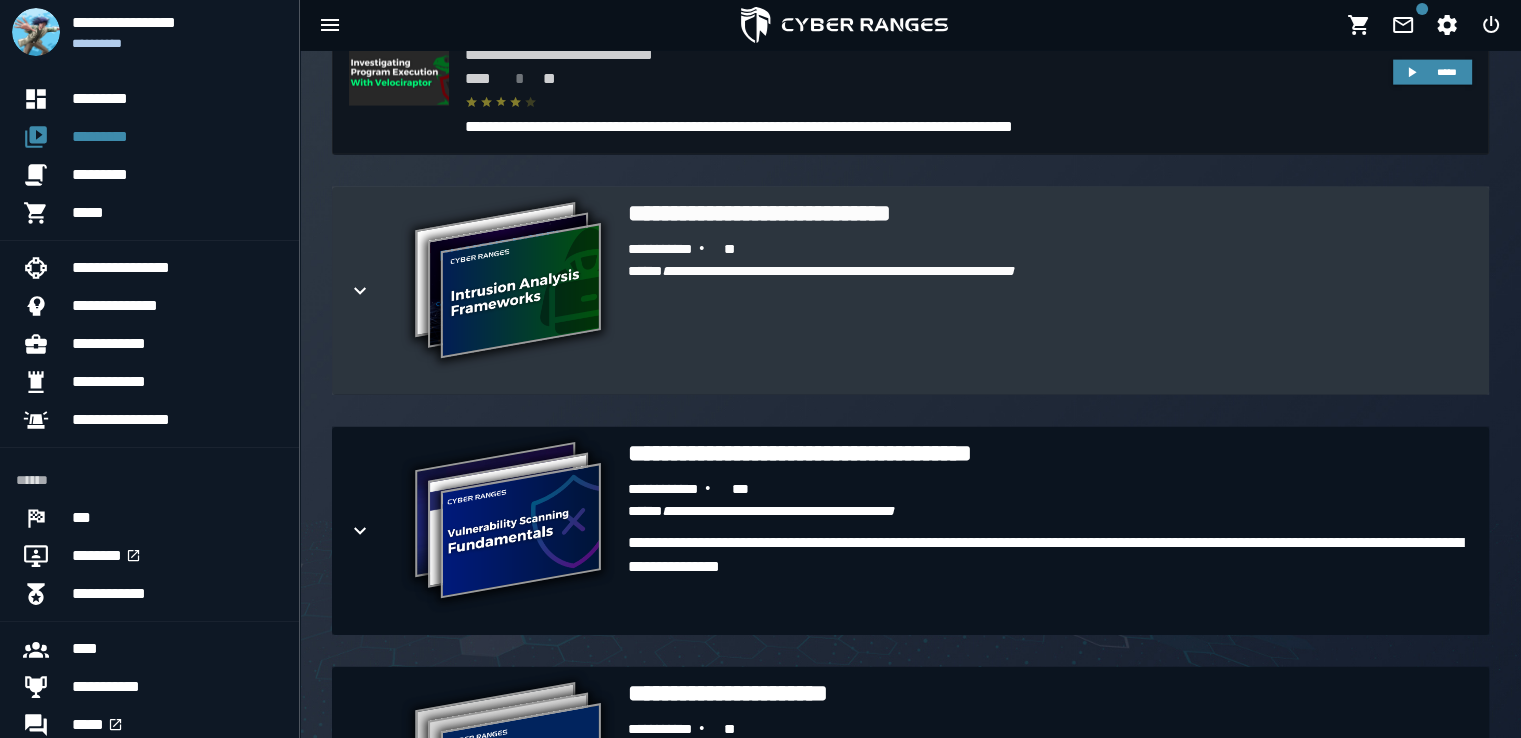 scroll, scrollTop: 4468, scrollLeft: 0, axis: vertical 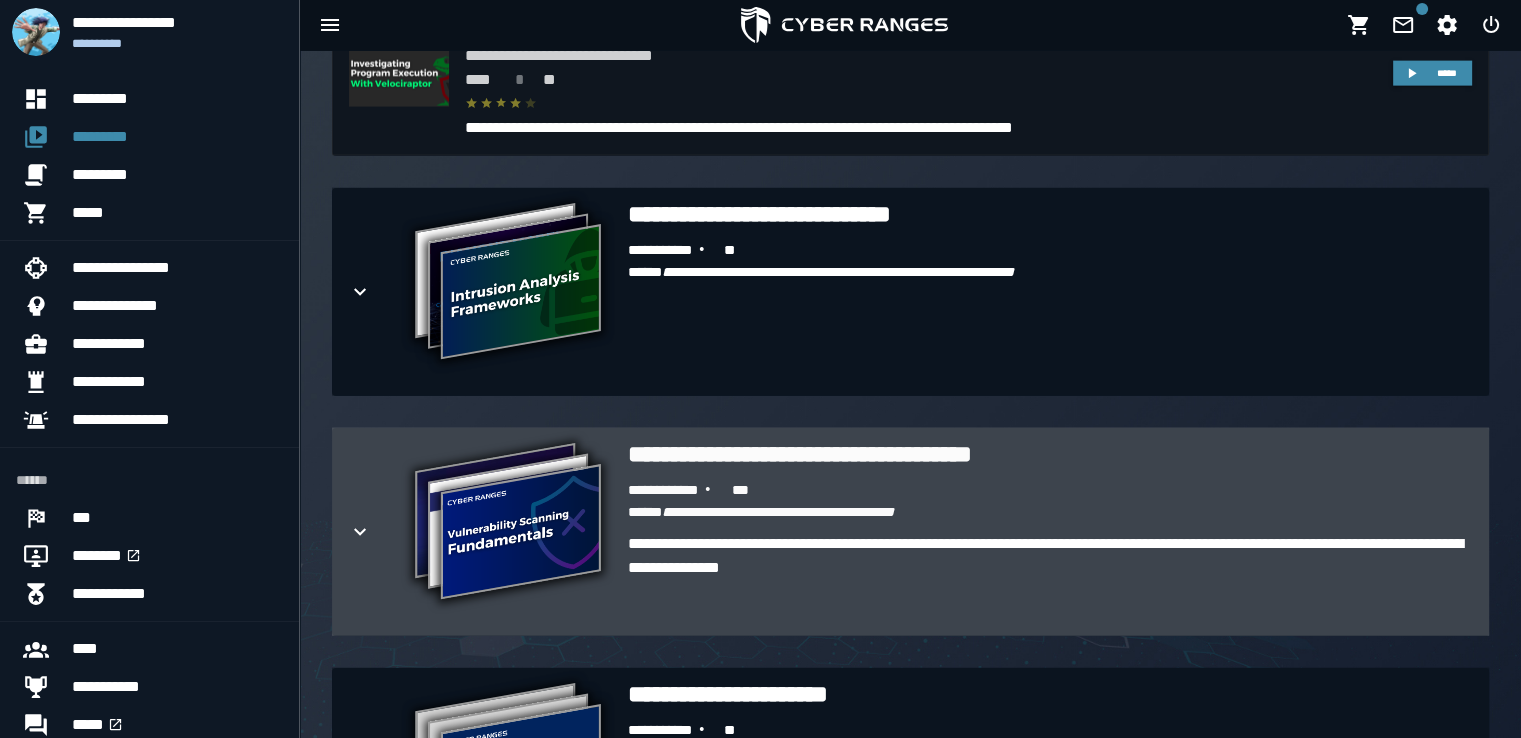 click at bounding box center [376, 532] 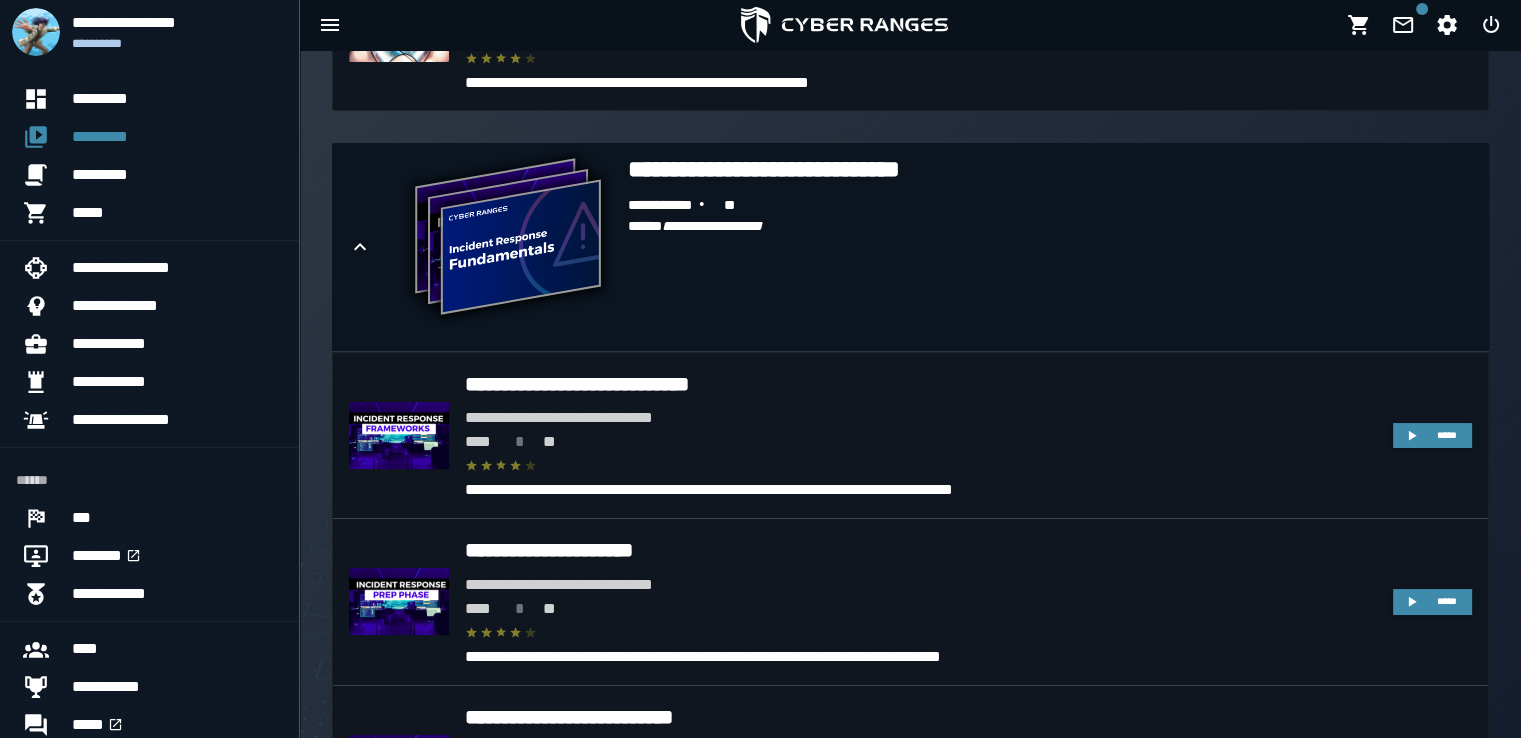scroll, scrollTop: 3227, scrollLeft: 0, axis: vertical 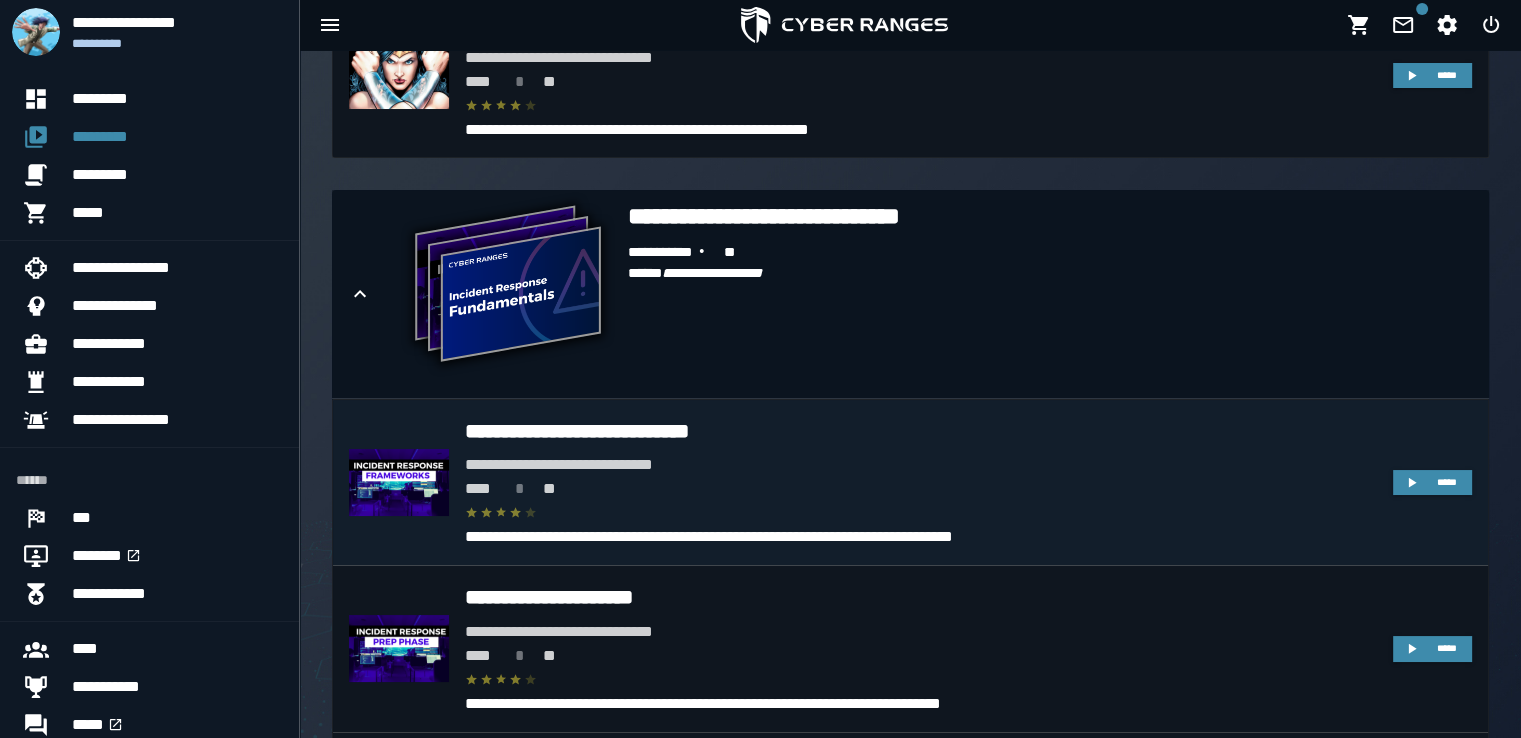 click on "**********" at bounding box center [921, 431] 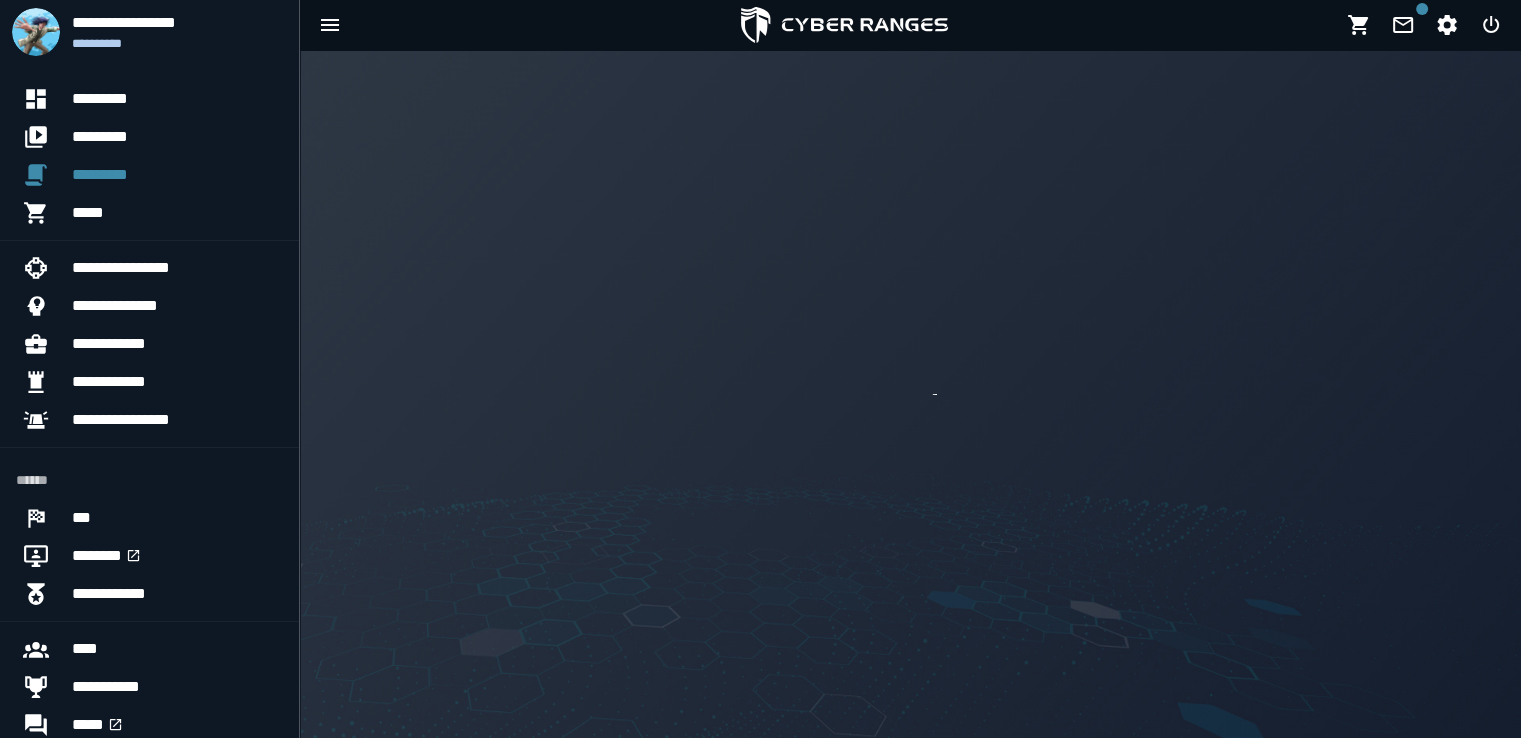 scroll, scrollTop: 0, scrollLeft: 0, axis: both 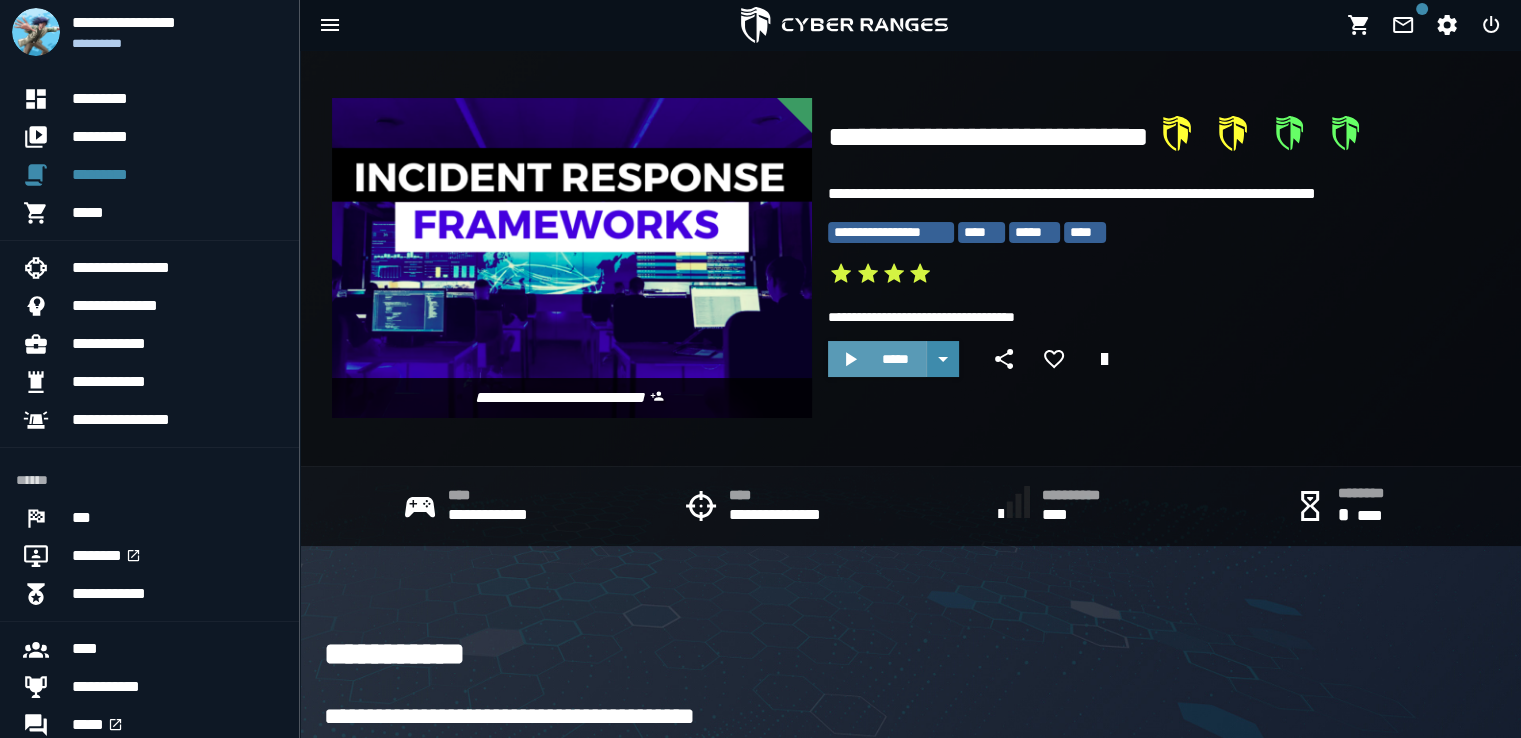 click on "*****" at bounding box center (895, 359) 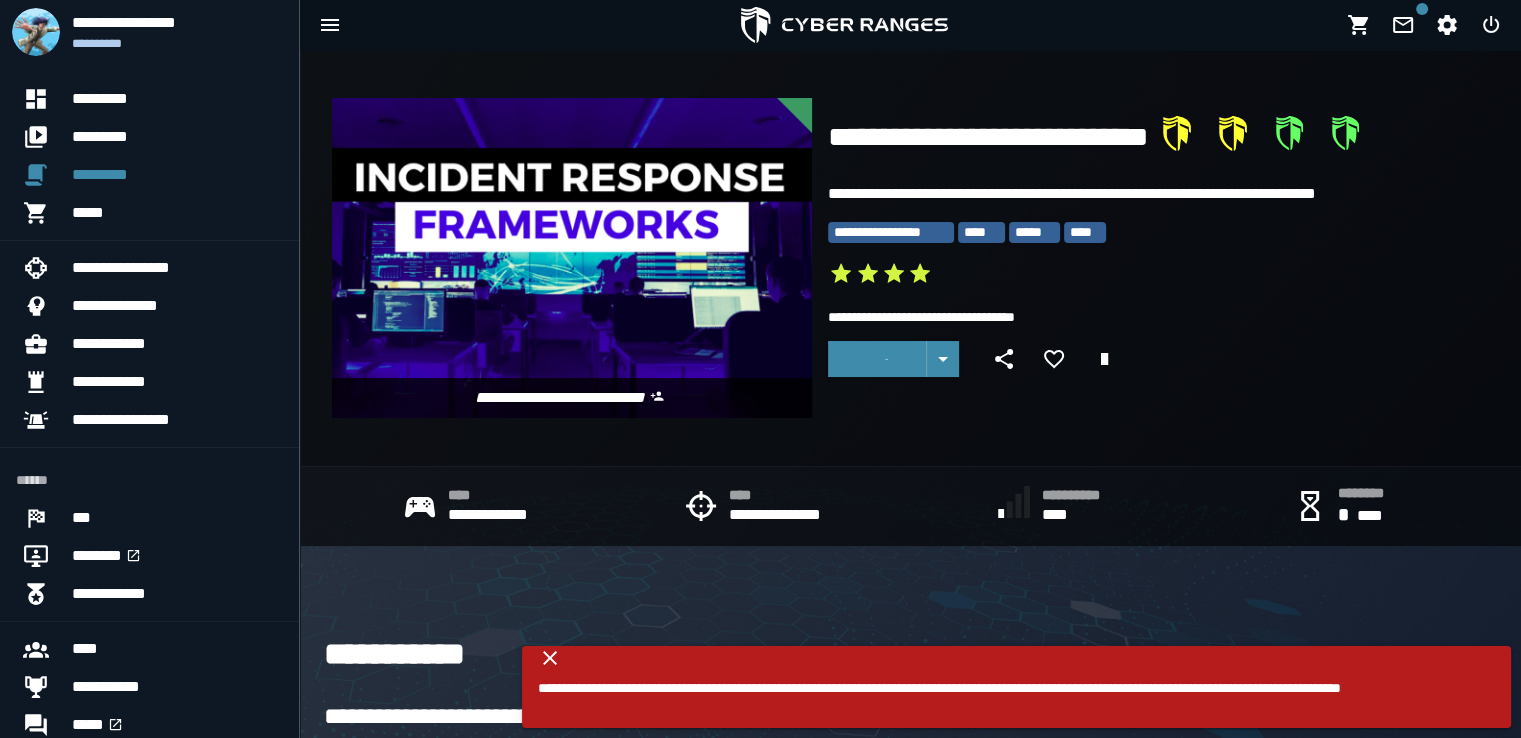 drag, startPoint x: 525, startPoint y: 698, endPoint x: 540, endPoint y: 703, distance: 15.811388 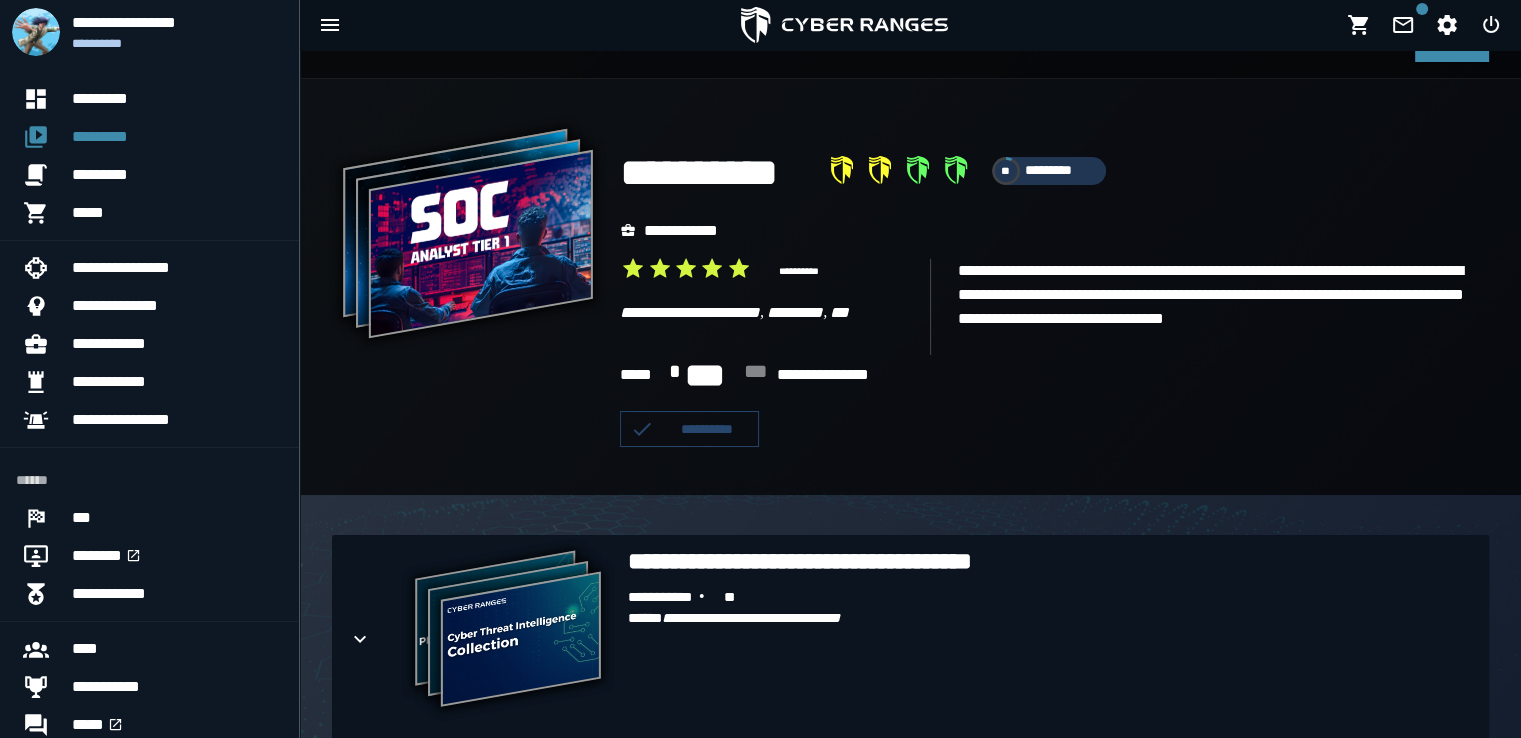 scroll, scrollTop: 0, scrollLeft: 0, axis: both 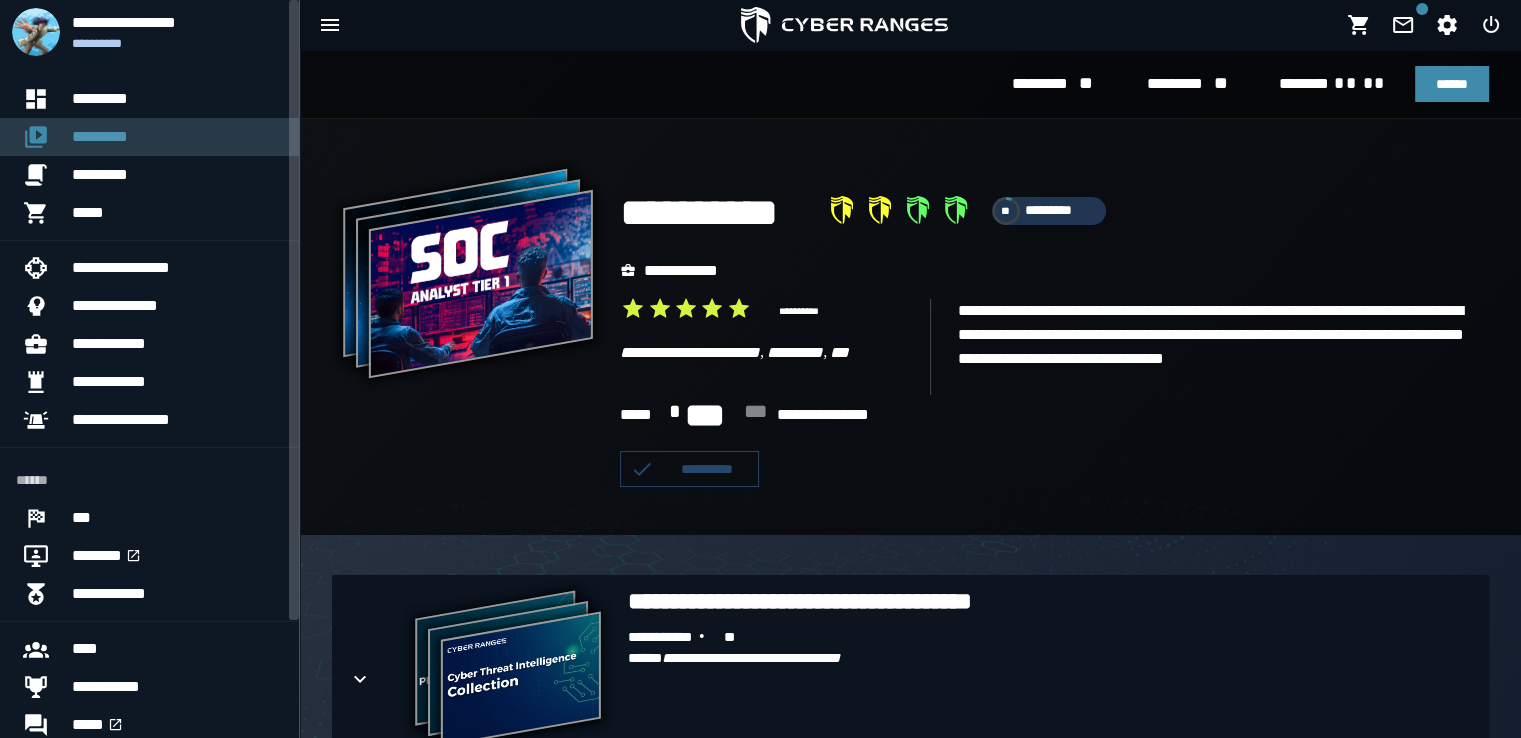 click on "*********" at bounding box center [177, 137] 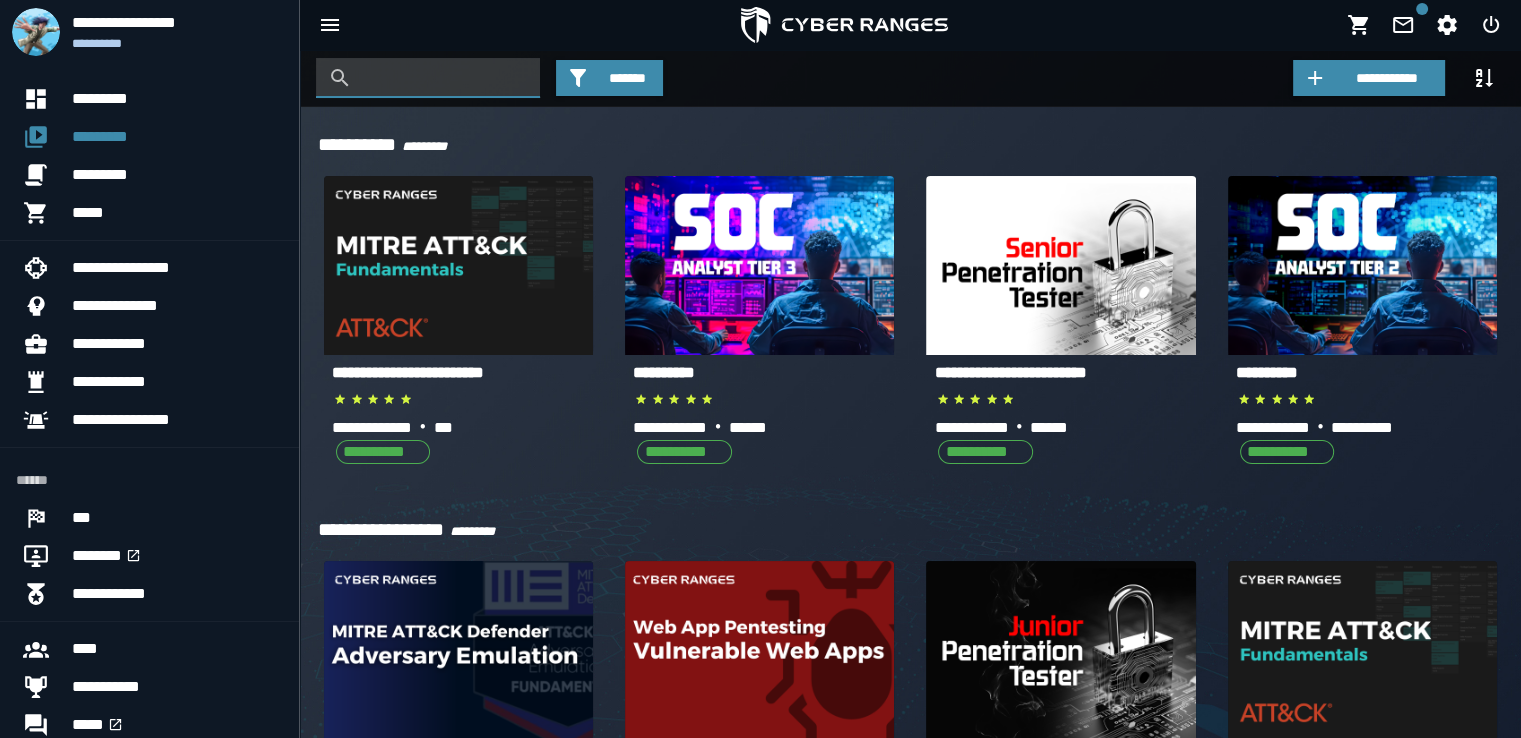 click at bounding box center (443, 78) 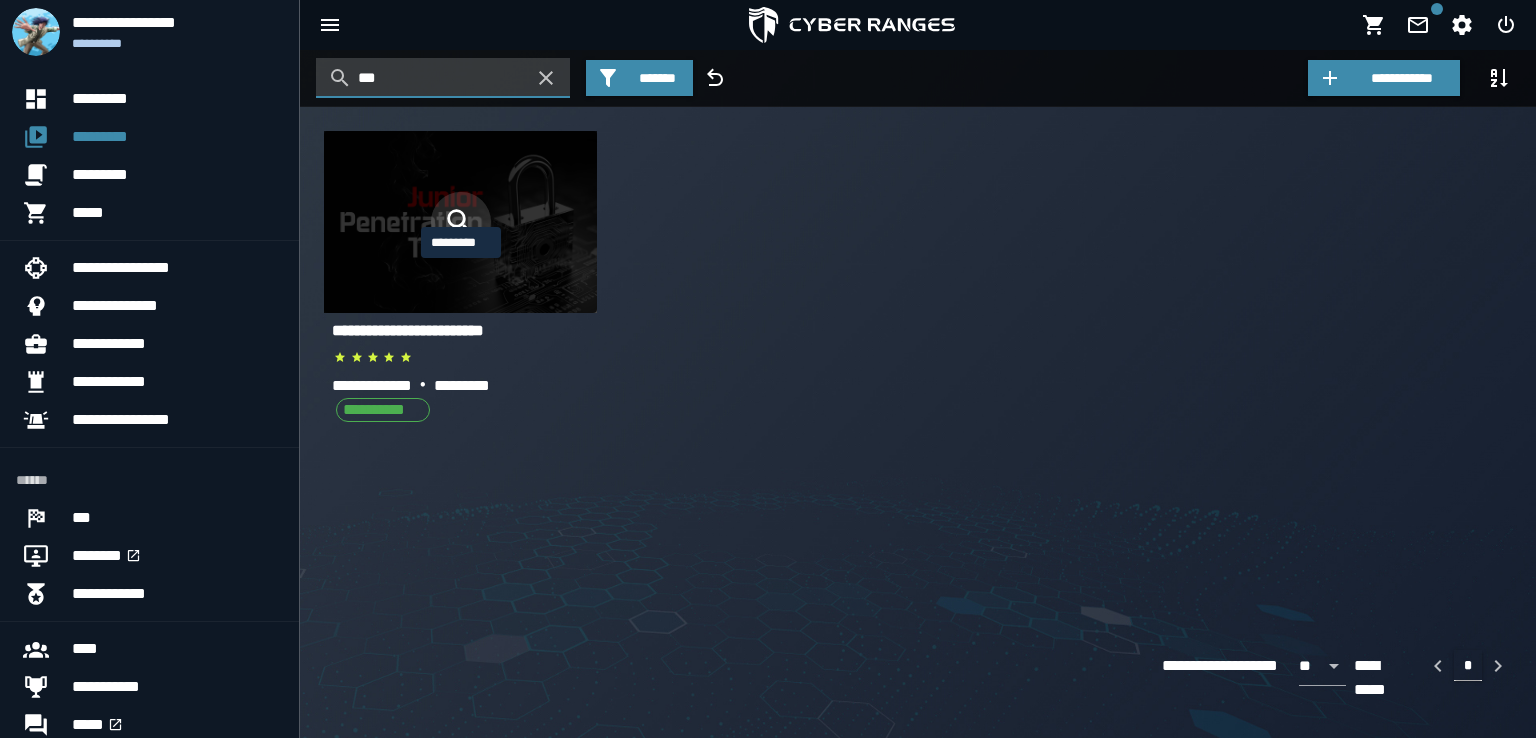 type on "***" 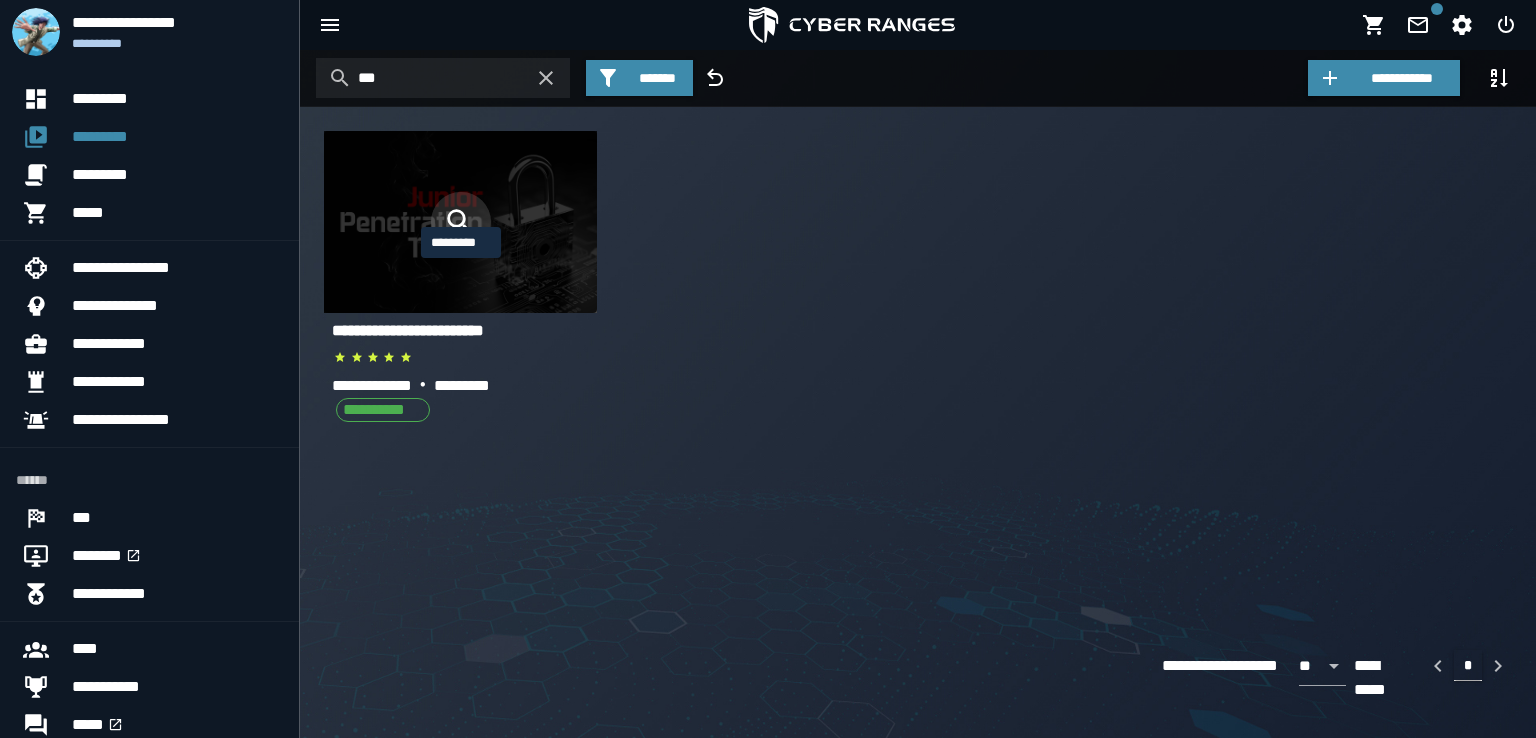 click at bounding box center (461, 222) 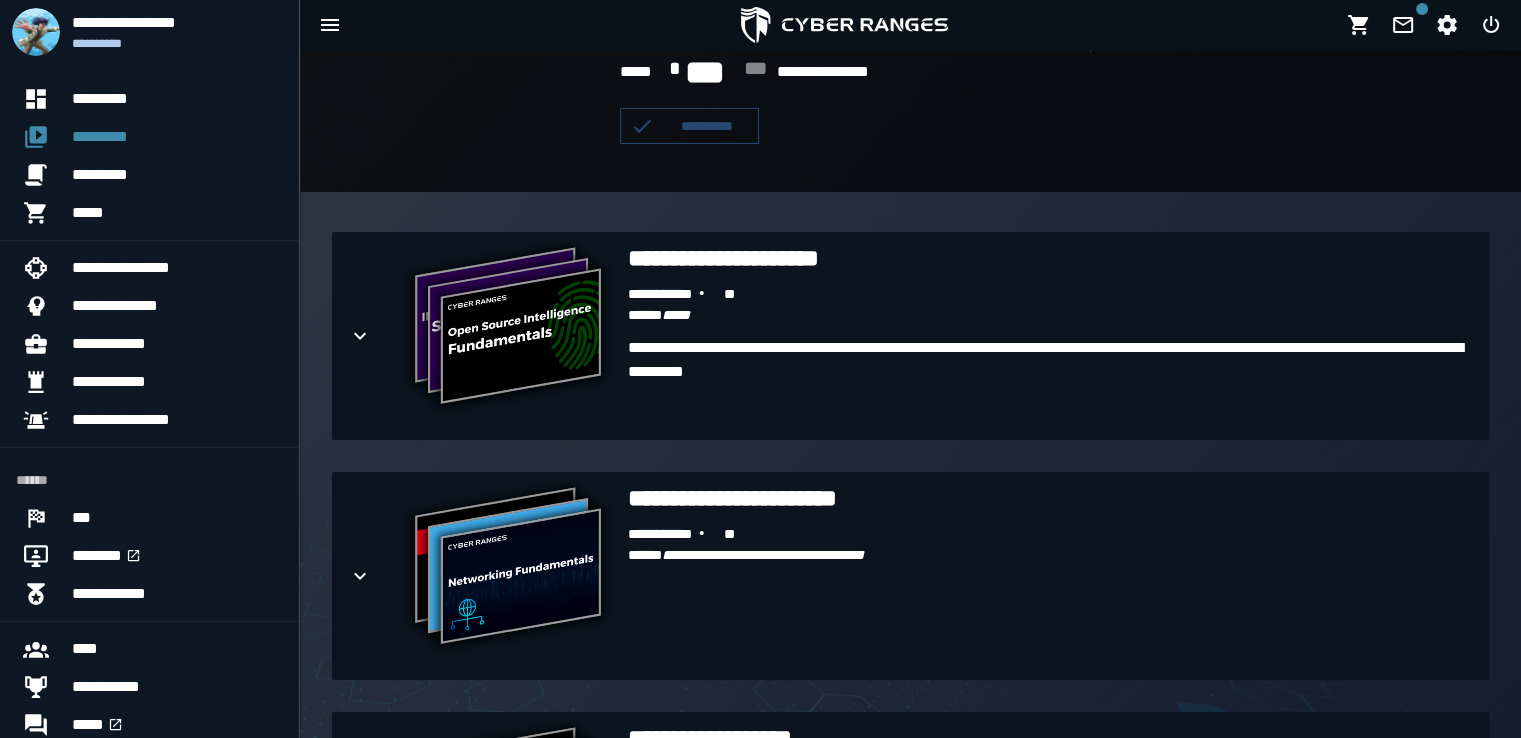 scroll, scrollTop: 344, scrollLeft: 0, axis: vertical 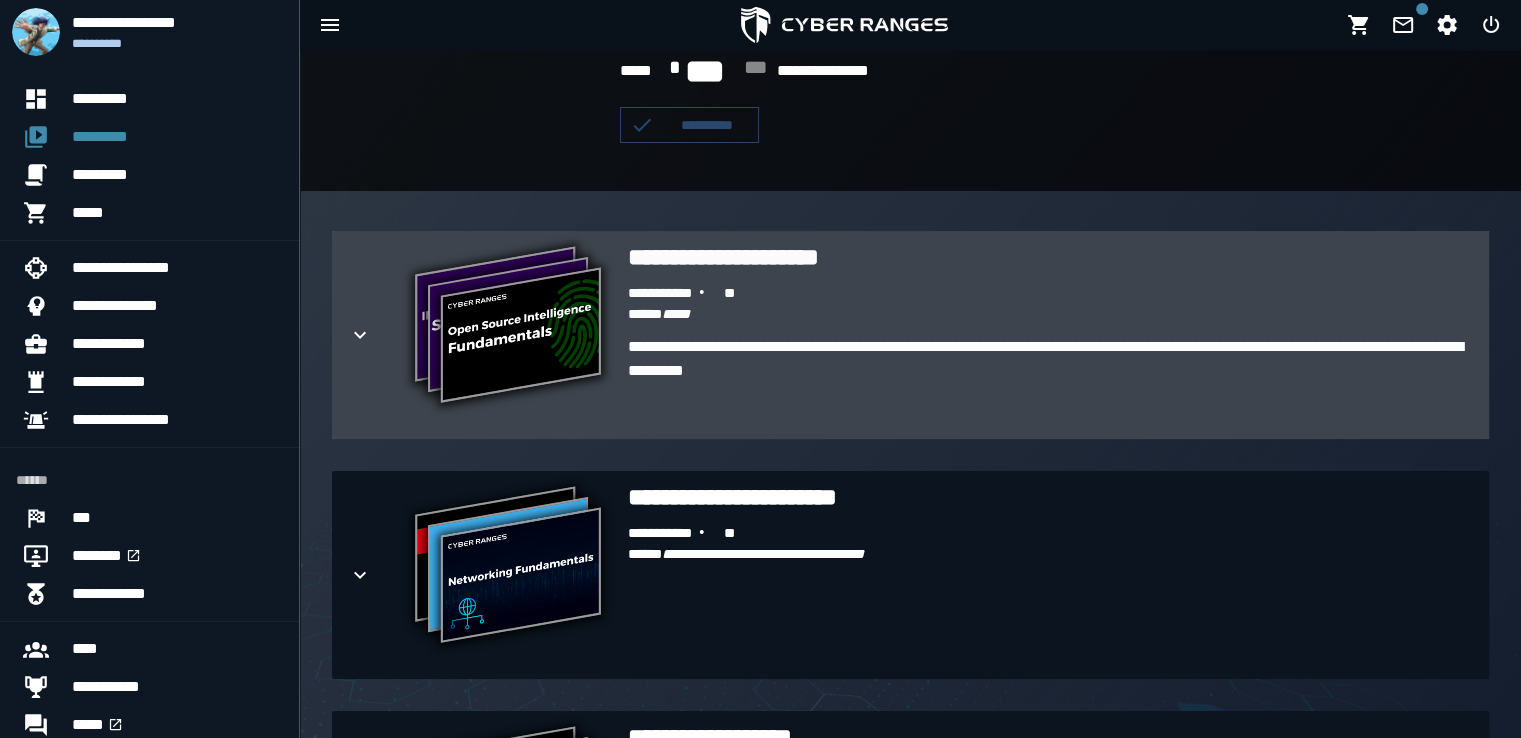 click 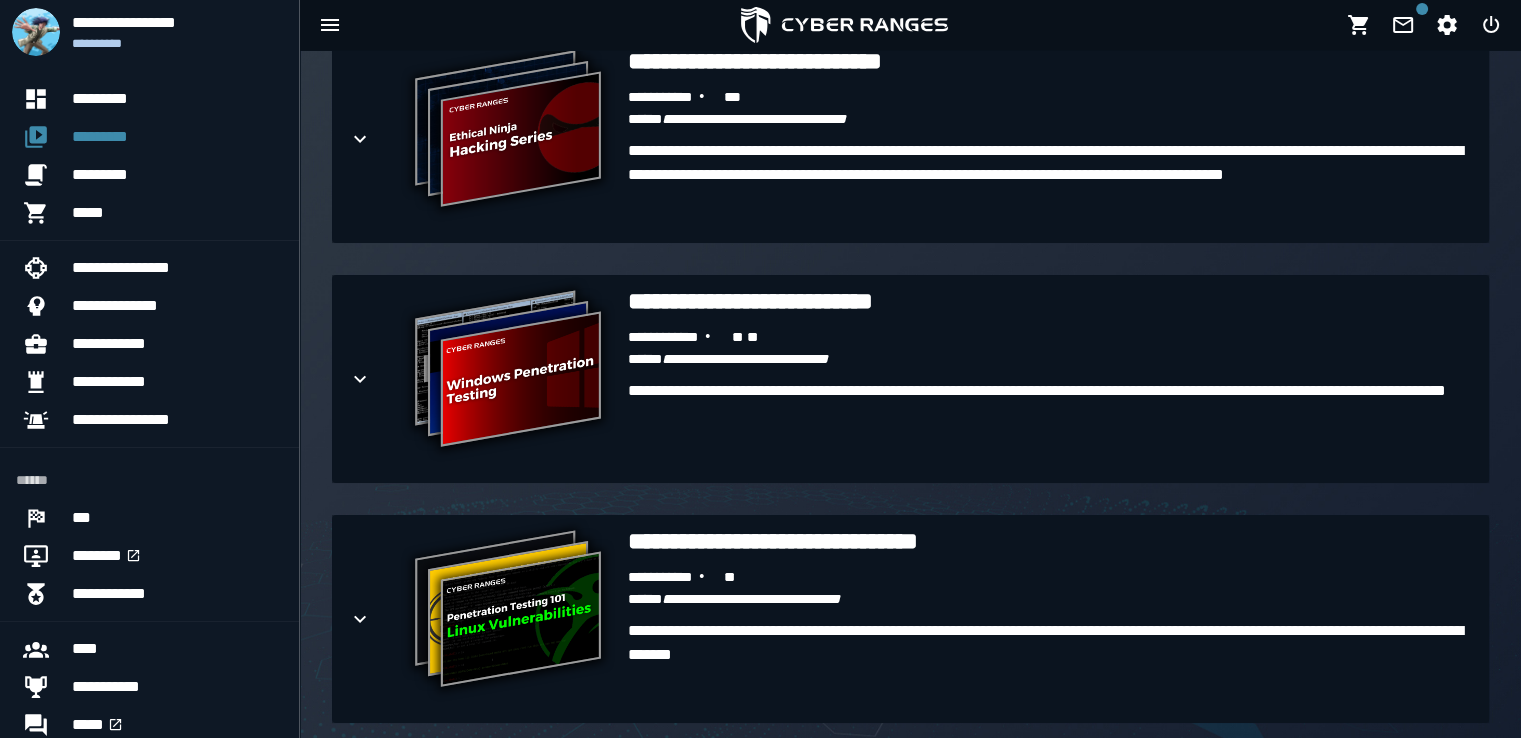 scroll, scrollTop: 2240, scrollLeft: 0, axis: vertical 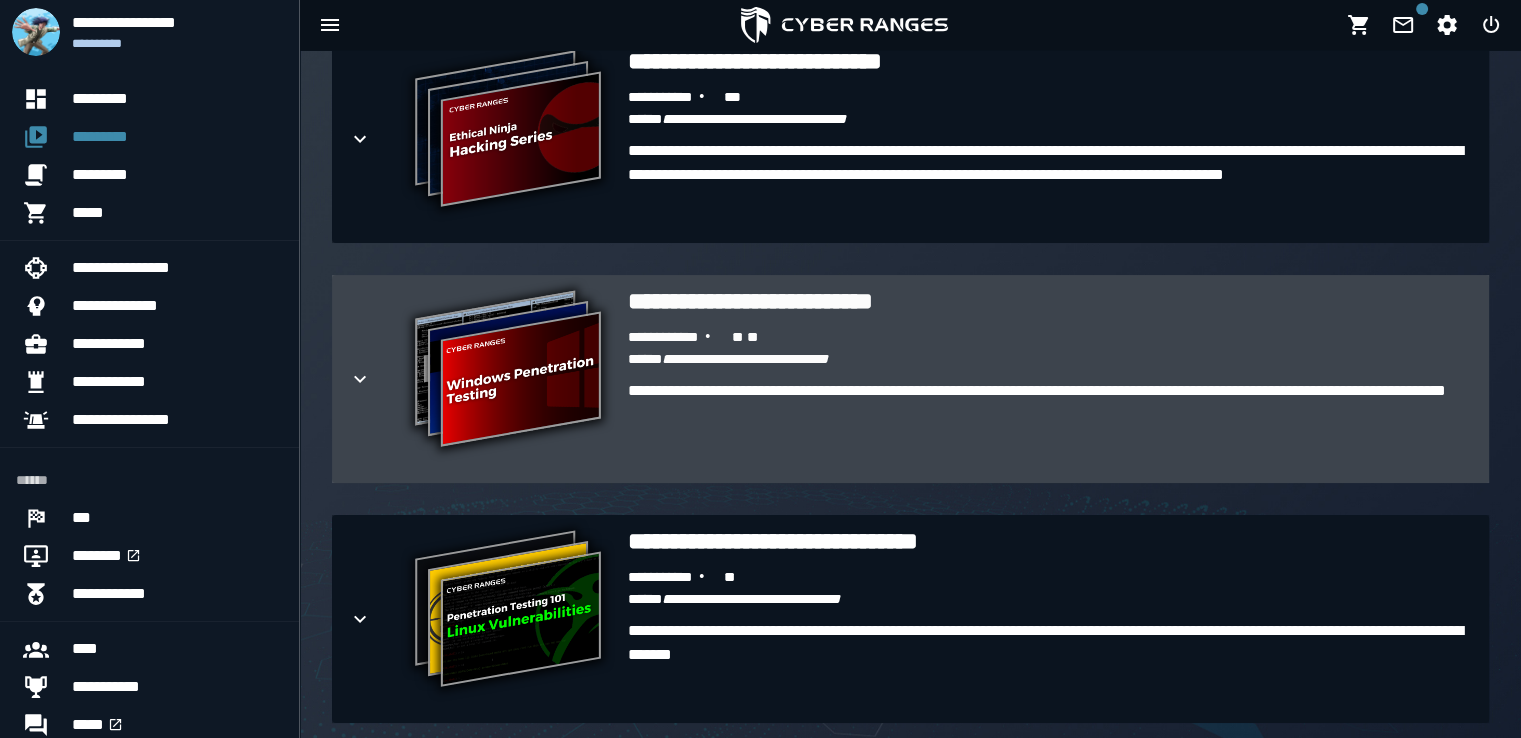 click 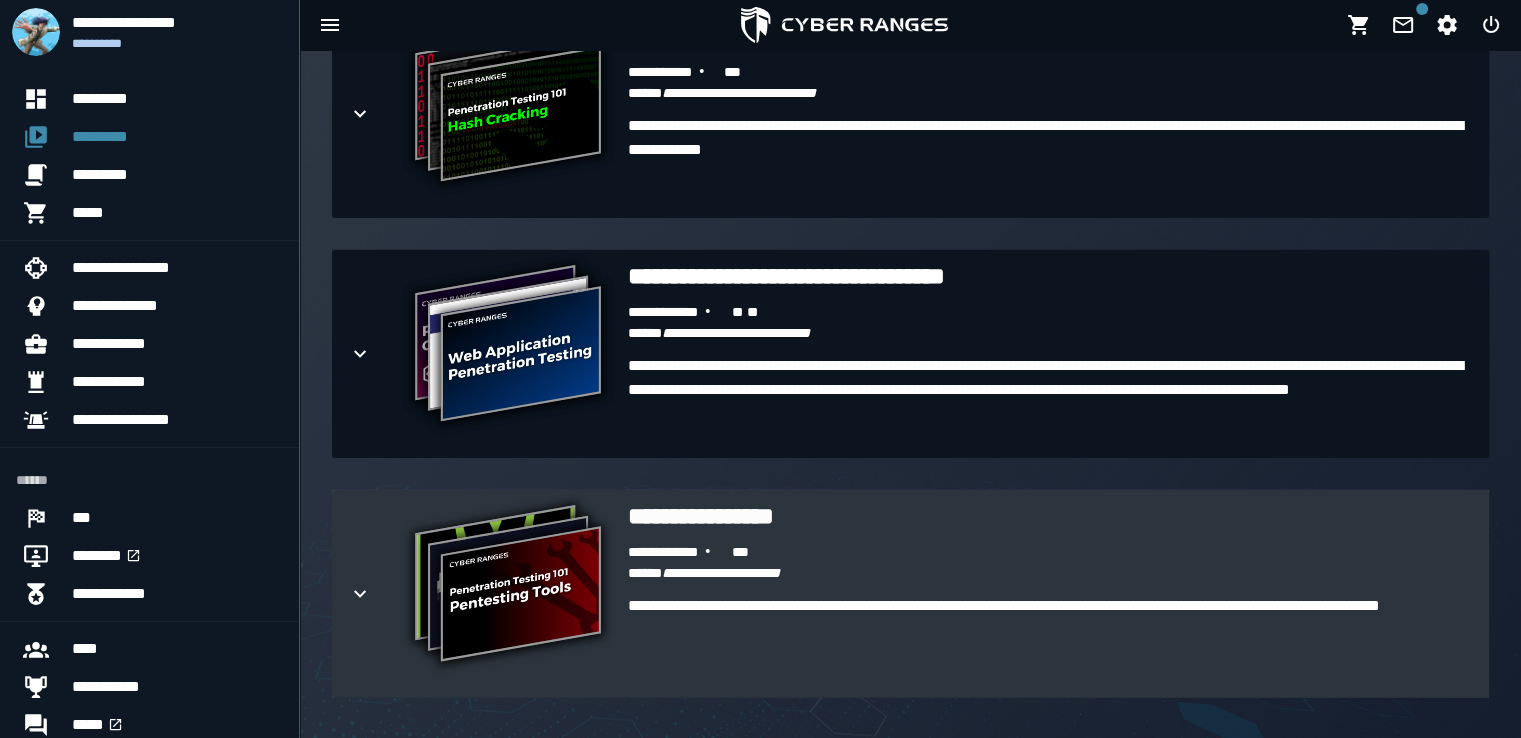 scroll, scrollTop: 5080, scrollLeft: 0, axis: vertical 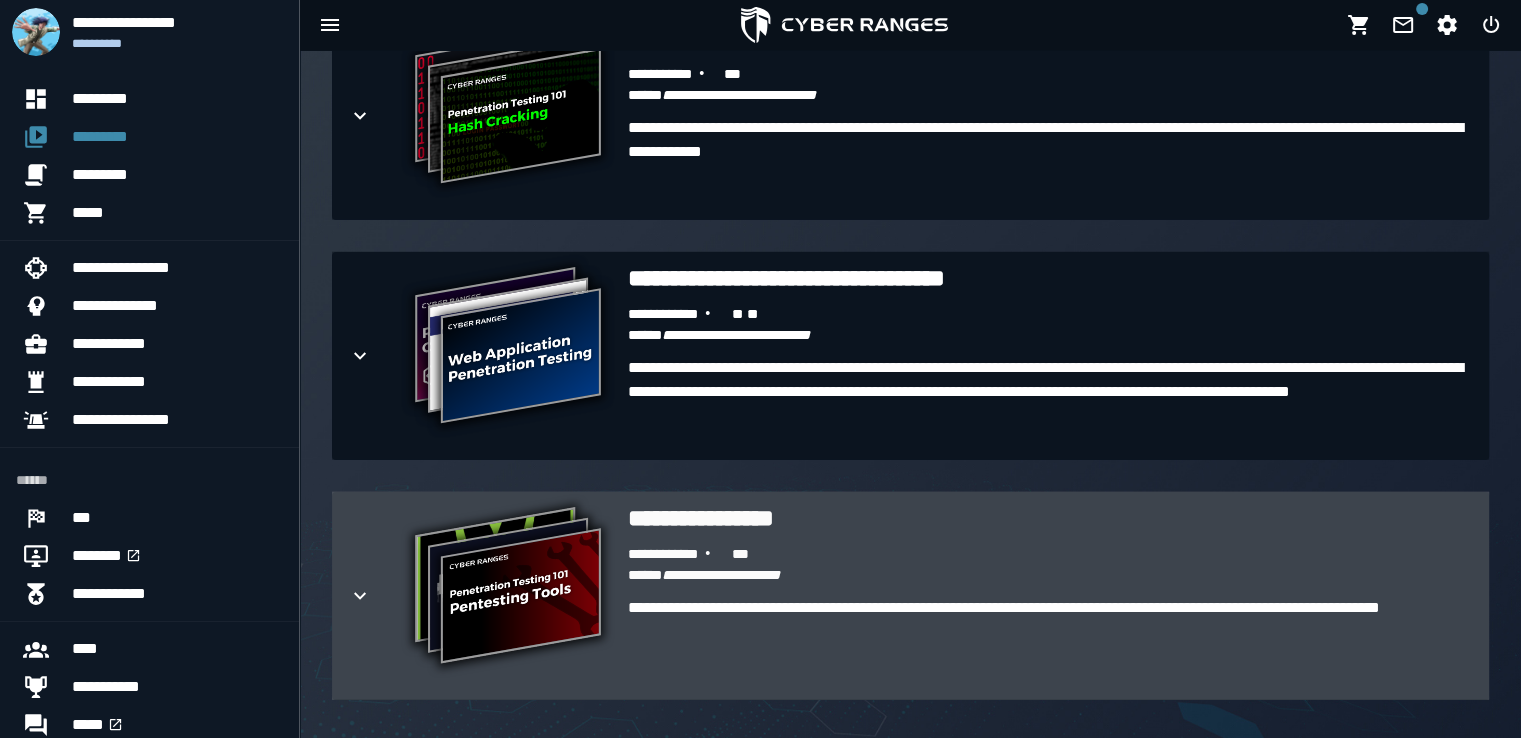 click at bounding box center [376, 596] 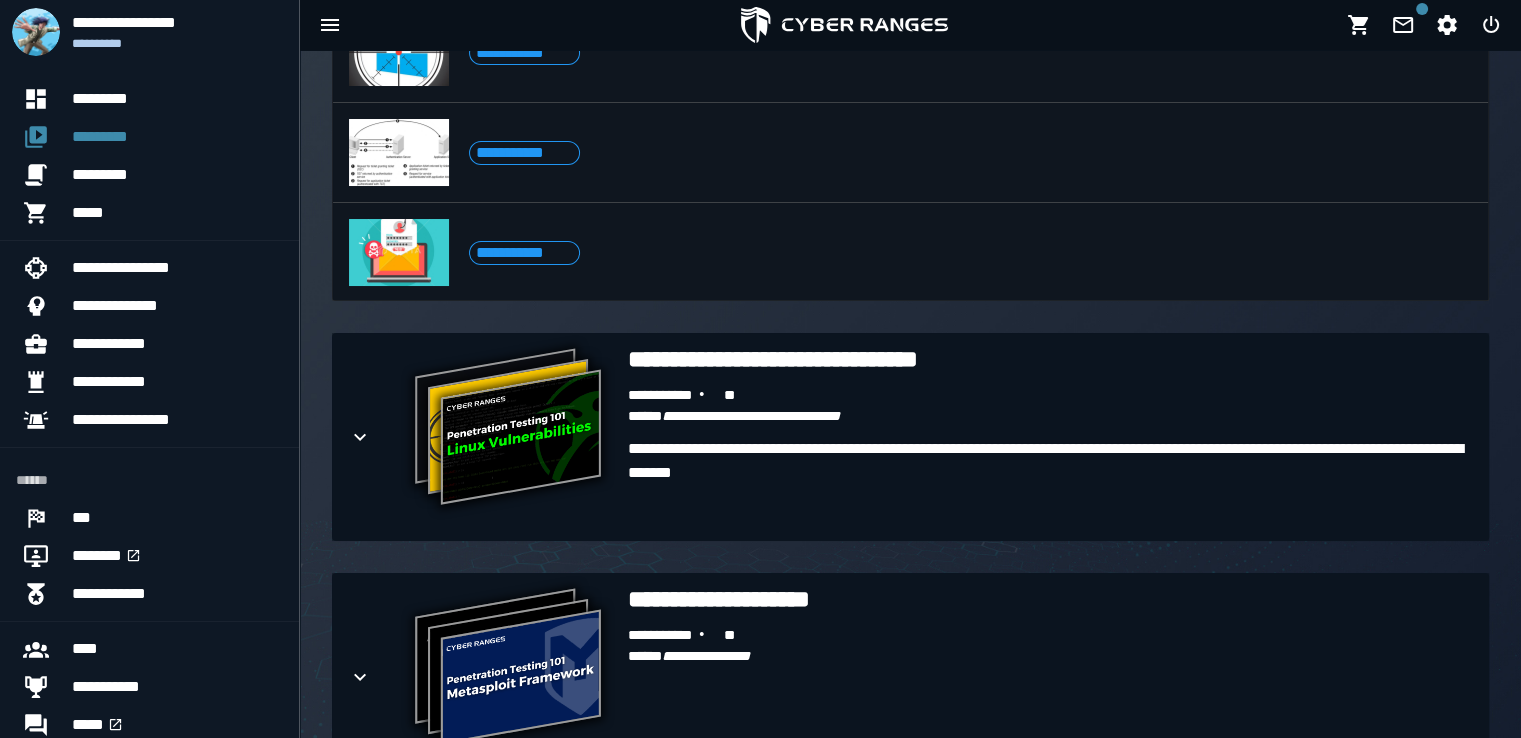 scroll, scrollTop: 4038, scrollLeft: 0, axis: vertical 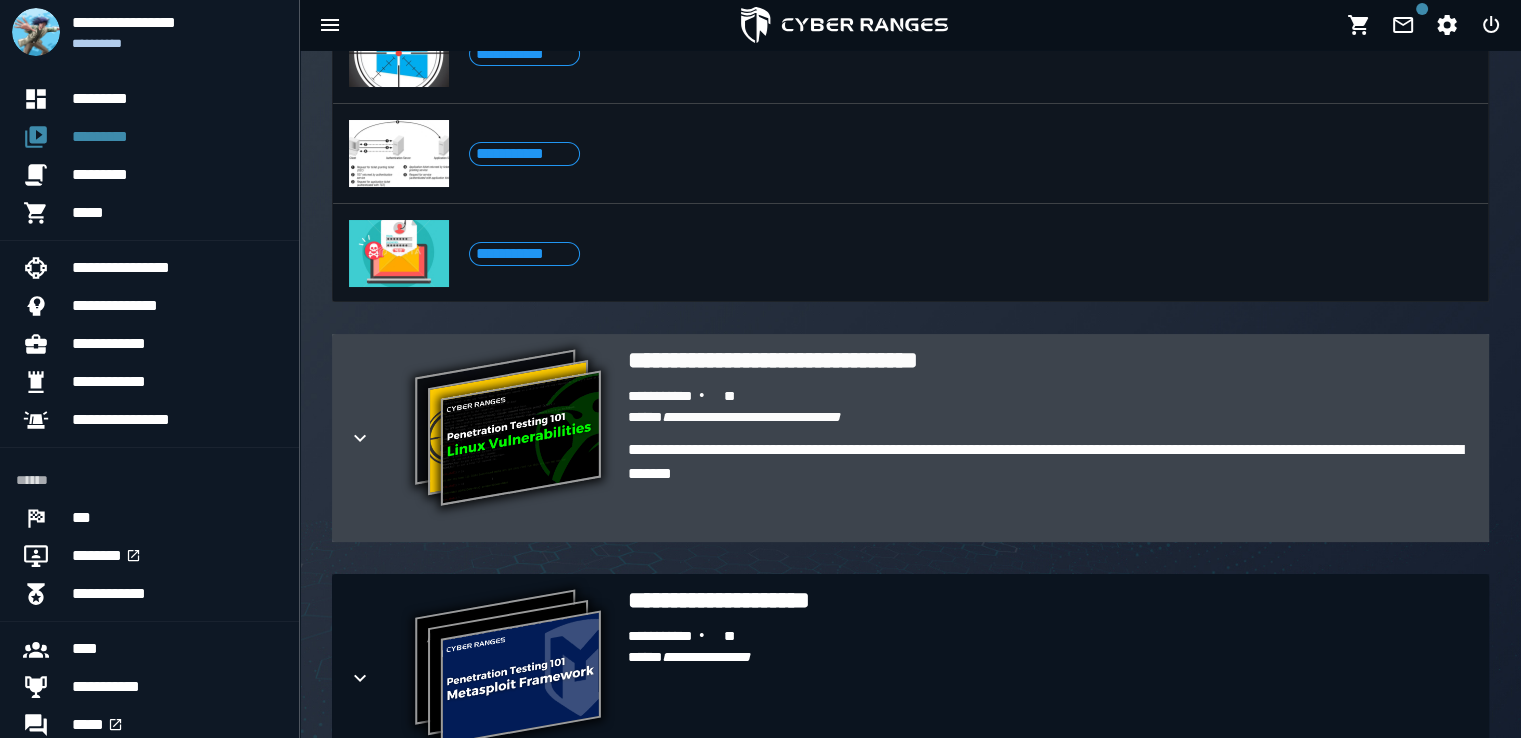 click on "**********" at bounding box center (1050, 360) 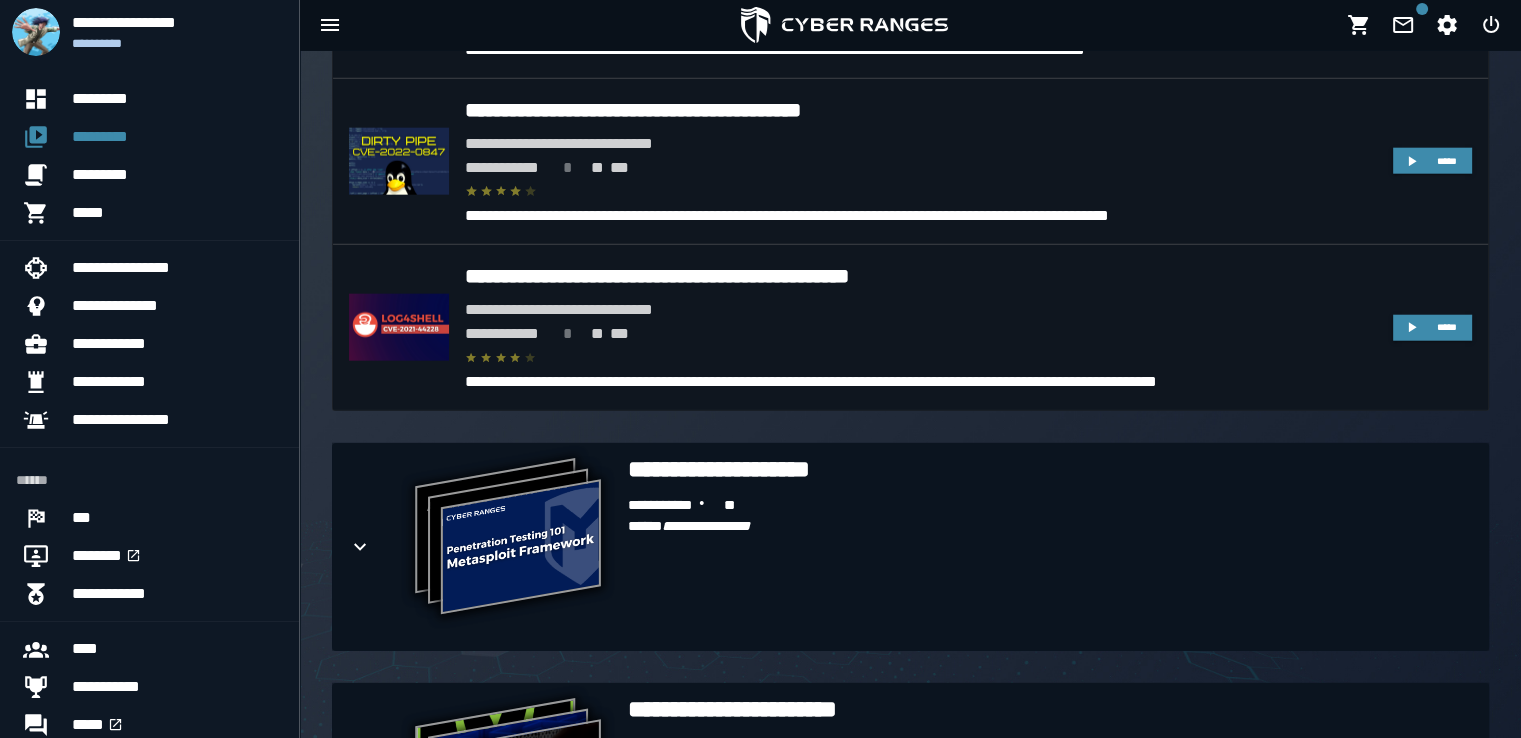 scroll, scrollTop: 4838, scrollLeft: 0, axis: vertical 